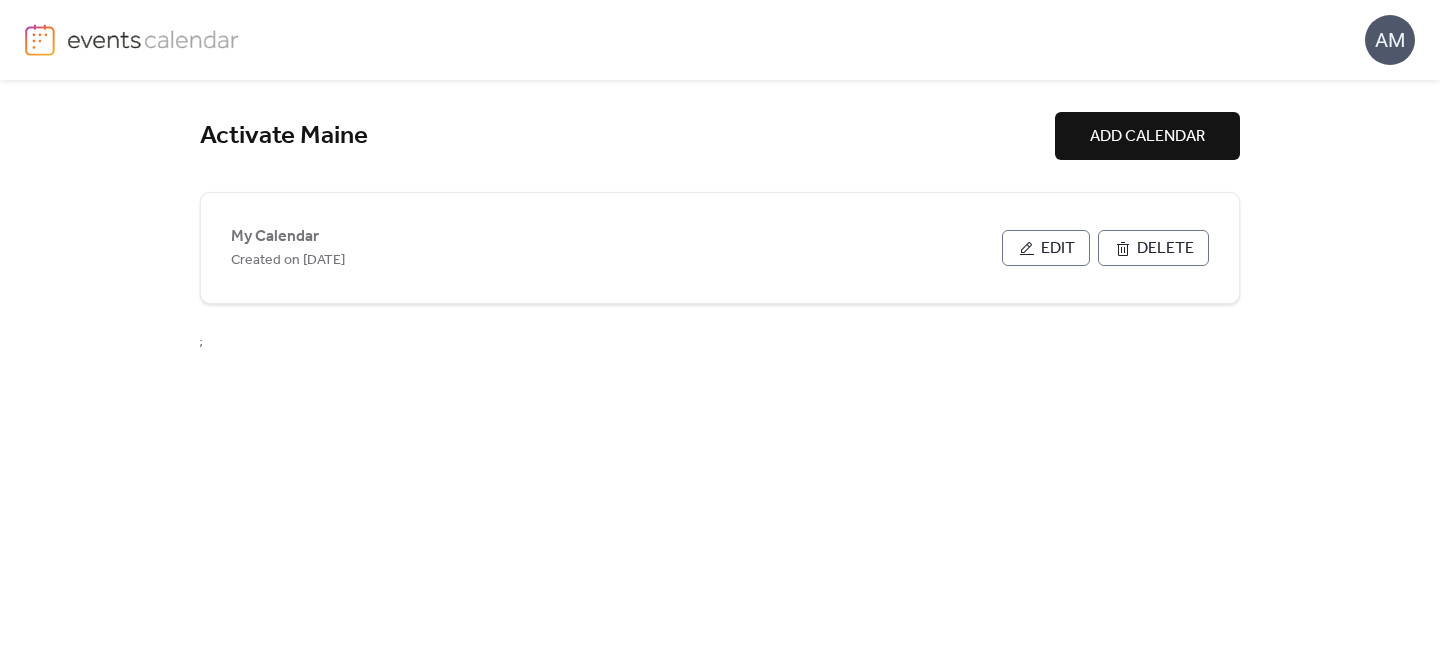 scroll, scrollTop: 0, scrollLeft: 0, axis: both 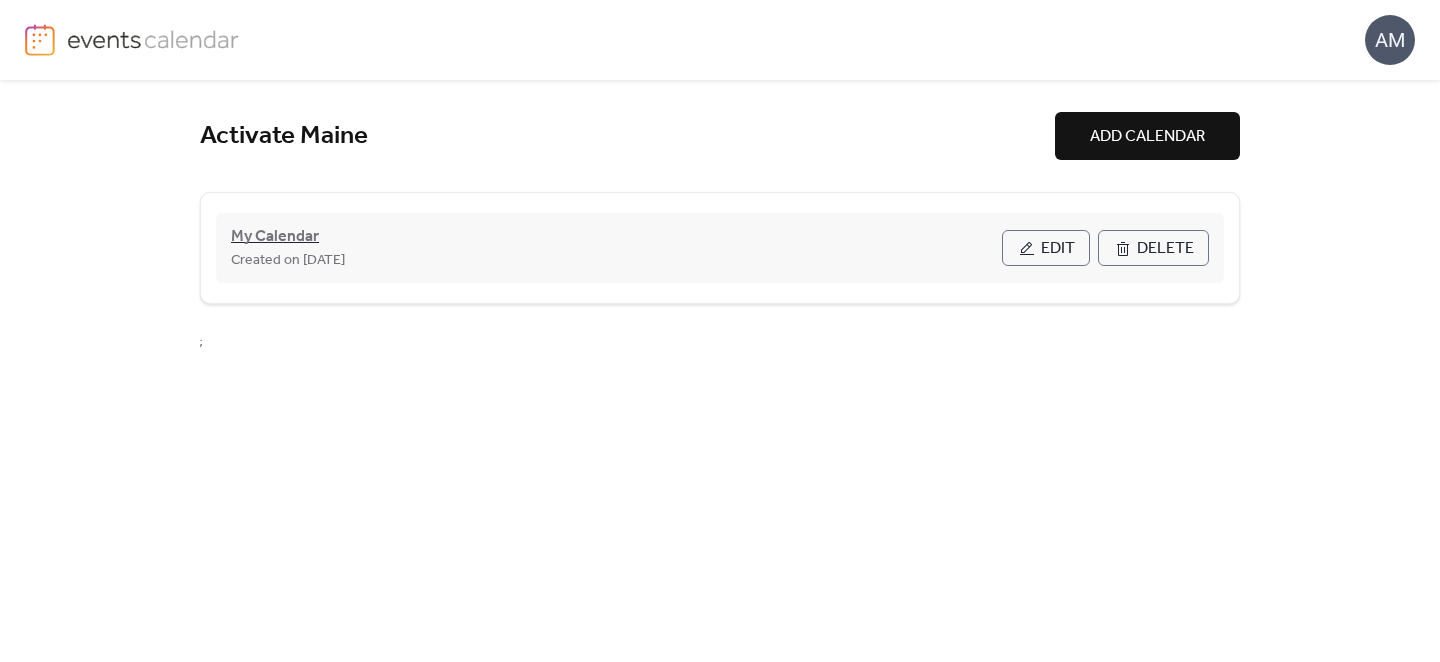 click on "My Calendar" at bounding box center (275, 237) 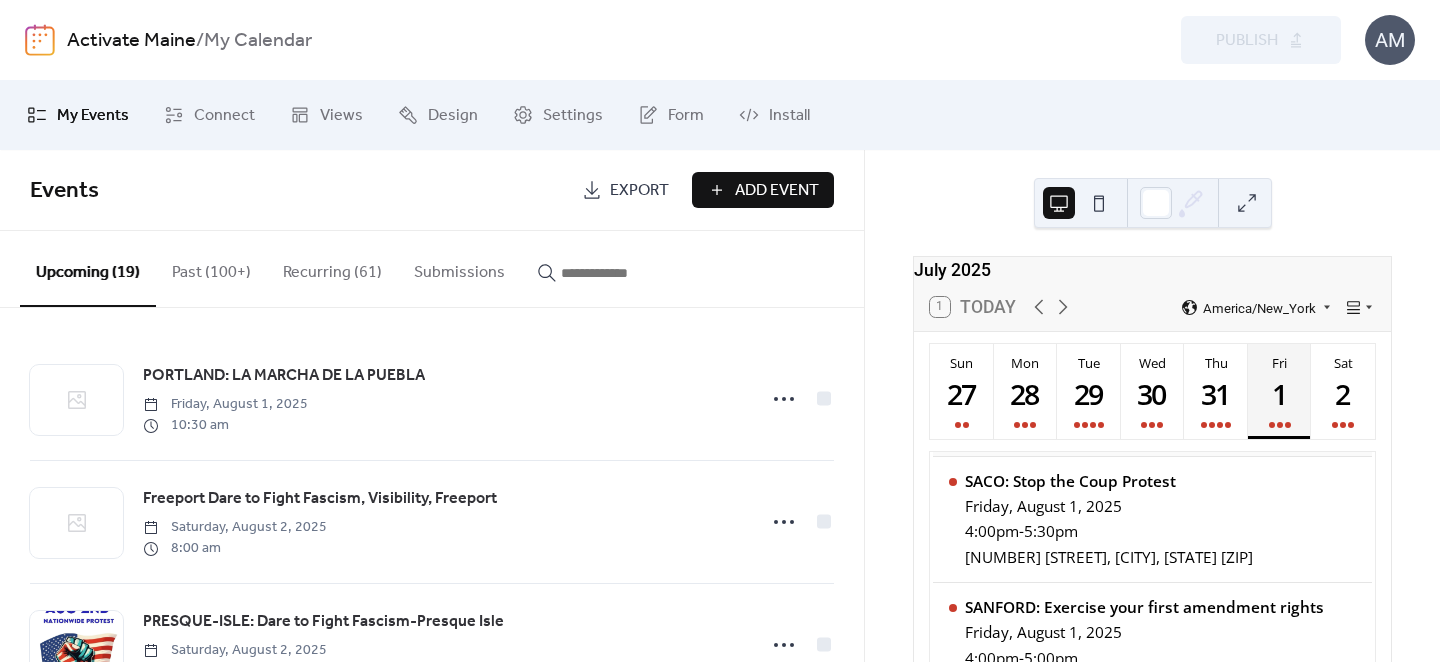 scroll, scrollTop: 1063, scrollLeft: 0, axis: vertical 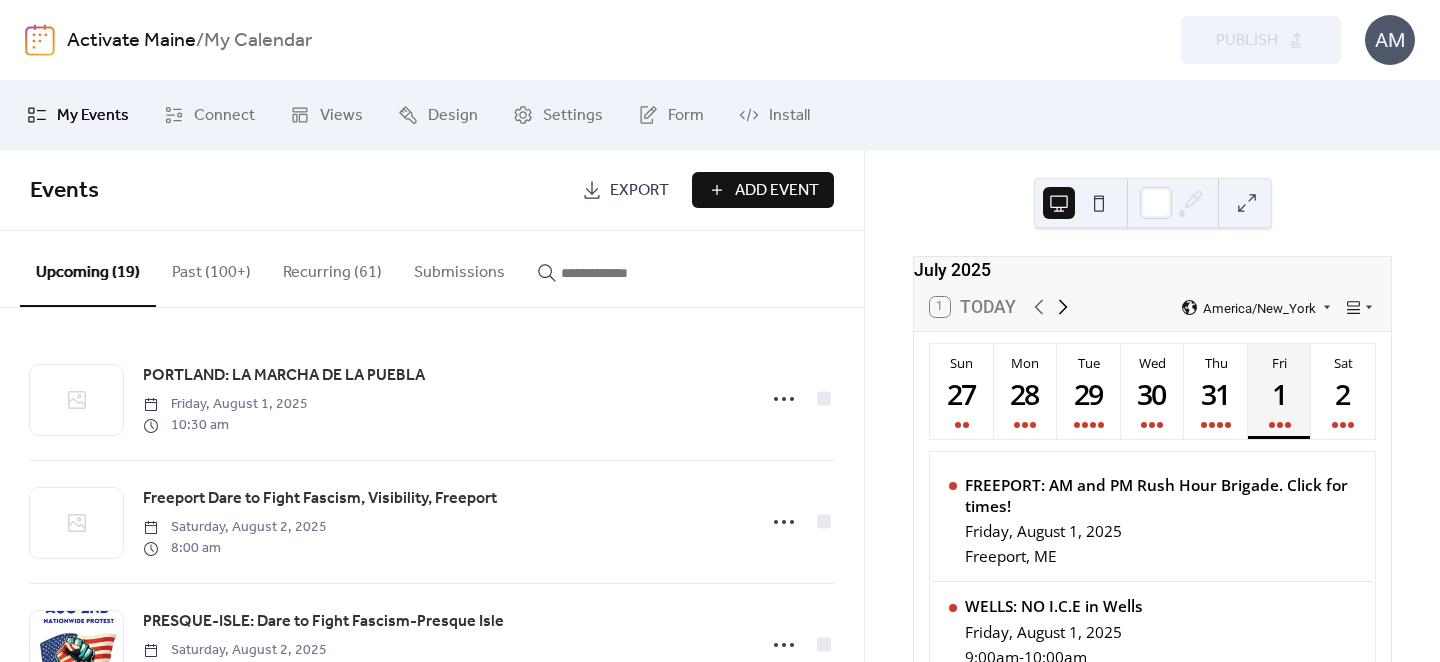 click 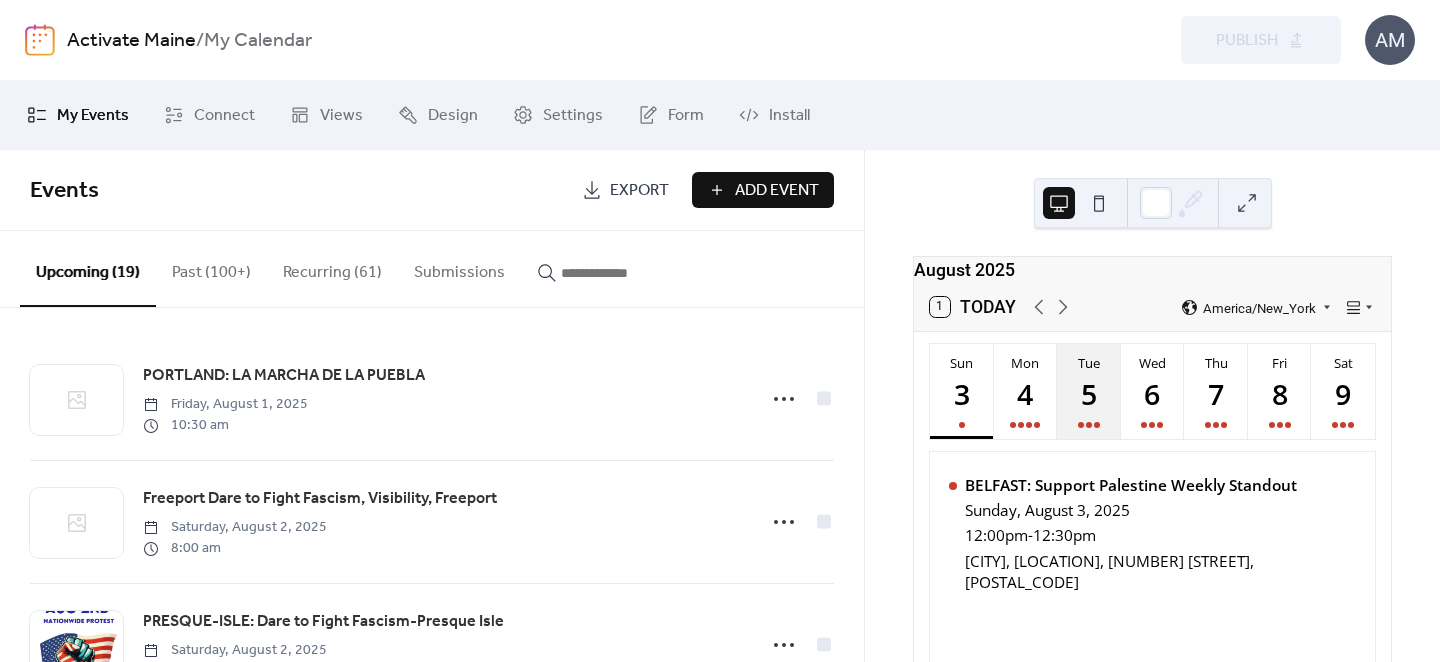 click on "5" at bounding box center (1088, 393) 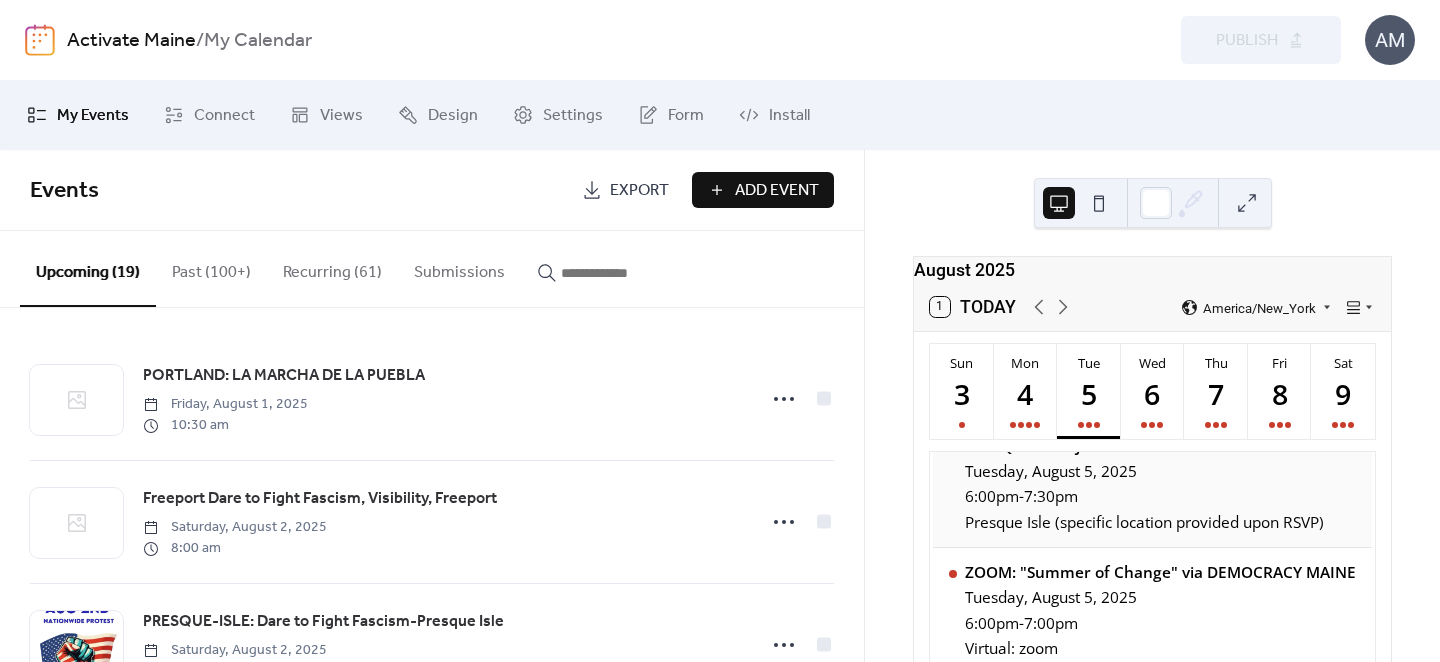 scroll, scrollTop: 878, scrollLeft: 0, axis: vertical 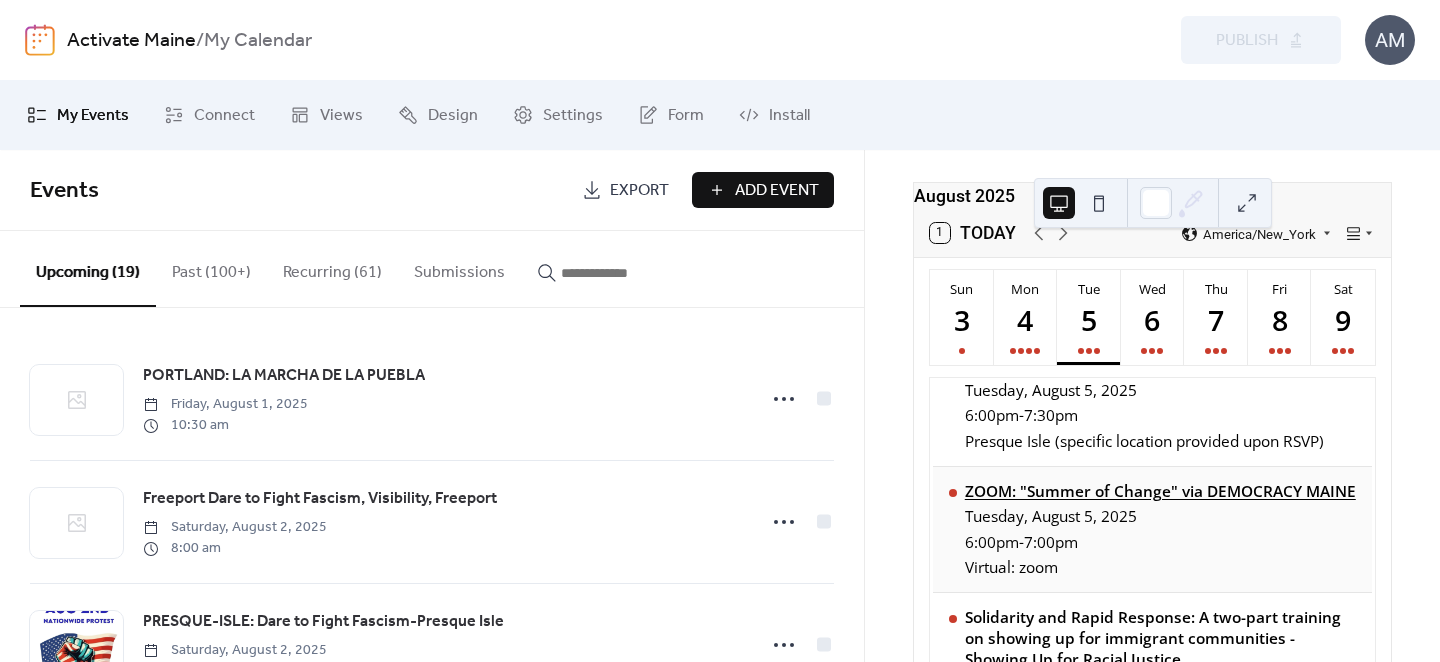 click on "ZOOM:  "Summer of Change" via DEMOCRACY MAINE" at bounding box center (1160, 491) 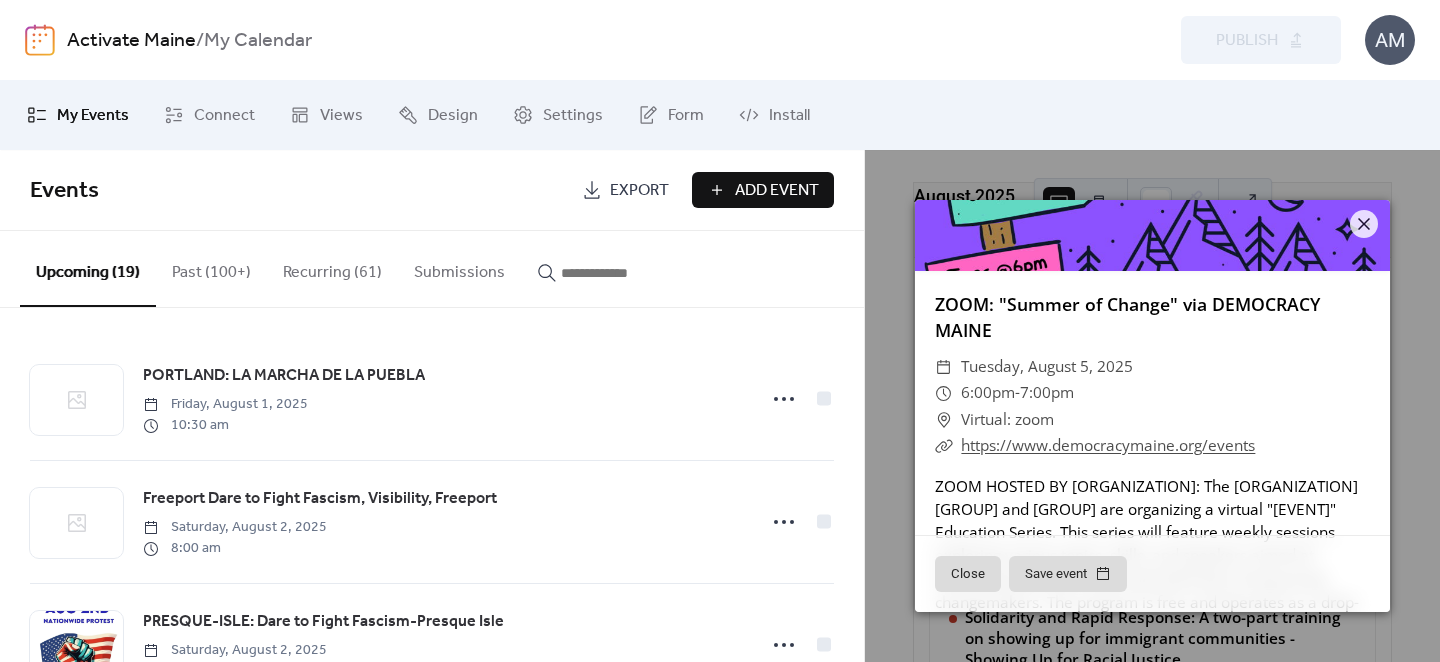 scroll, scrollTop: 175, scrollLeft: 0, axis: vertical 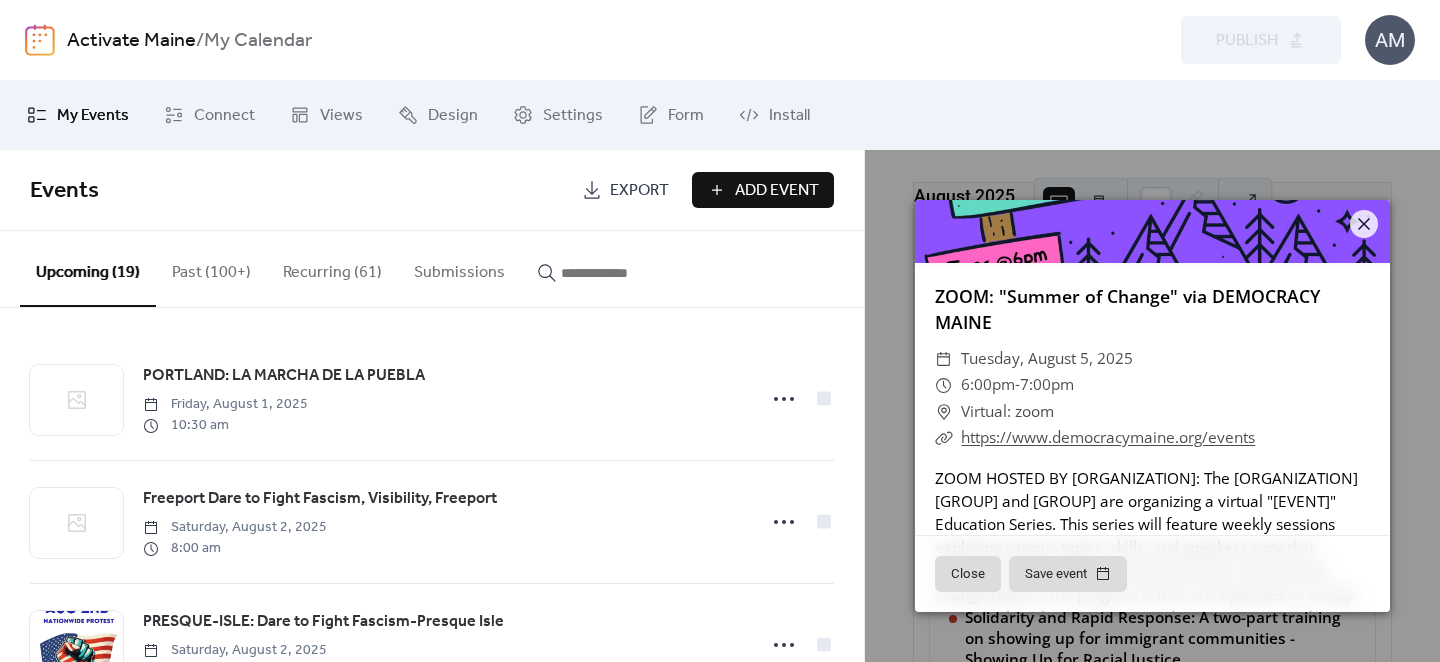 click on "Recurring (61)" at bounding box center (332, 268) 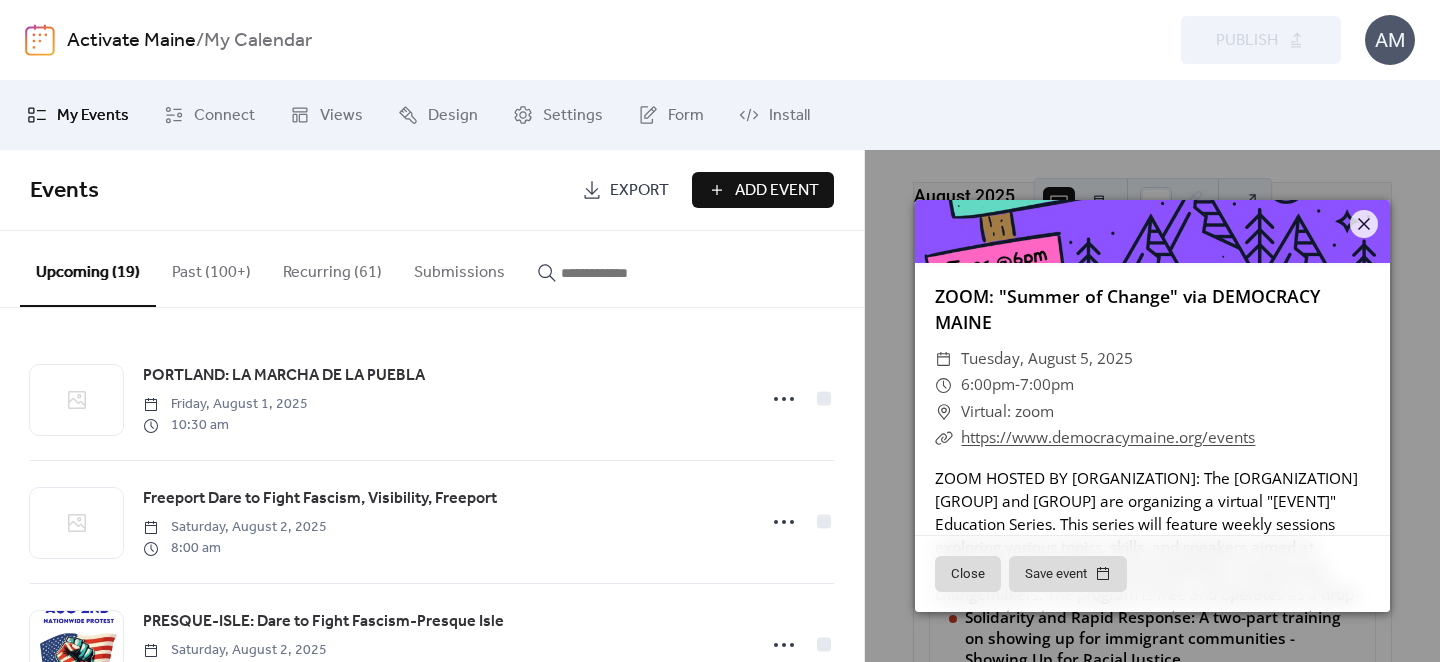 click on "Recurring (61)" at bounding box center [332, 268] 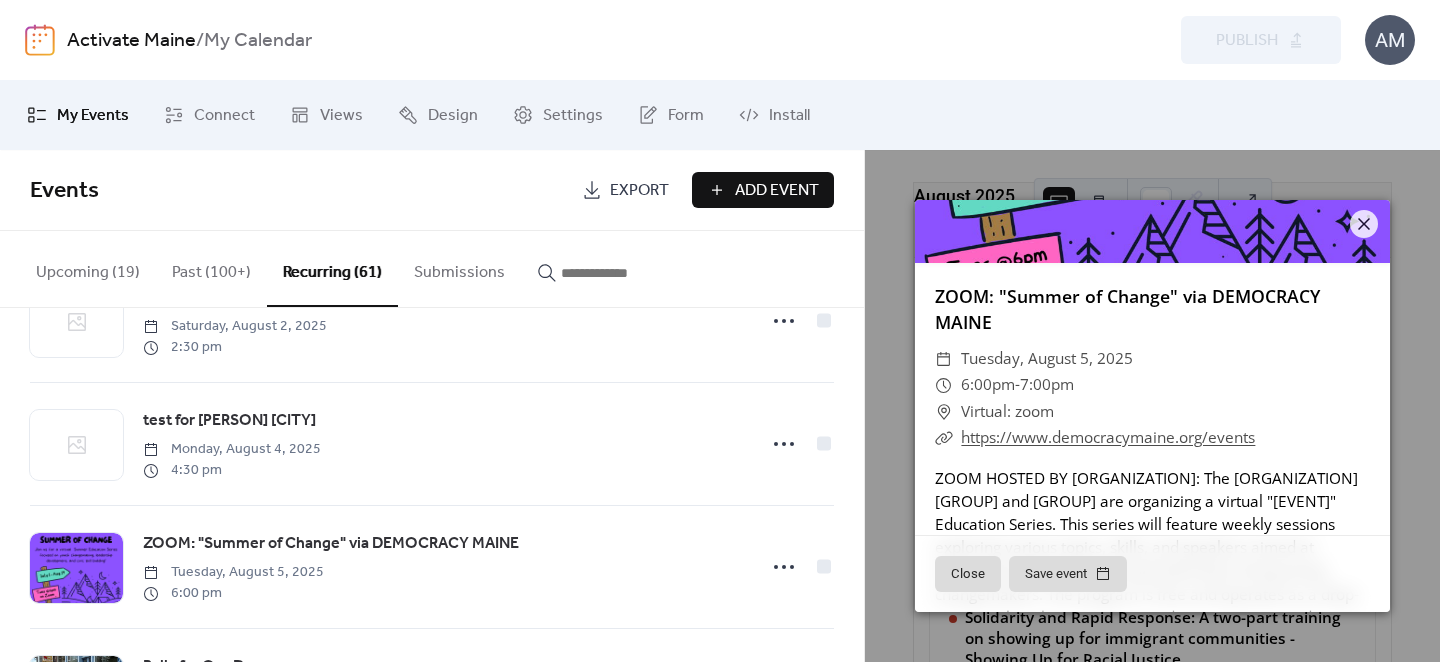 scroll, scrollTop: 6864, scrollLeft: 0, axis: vertical 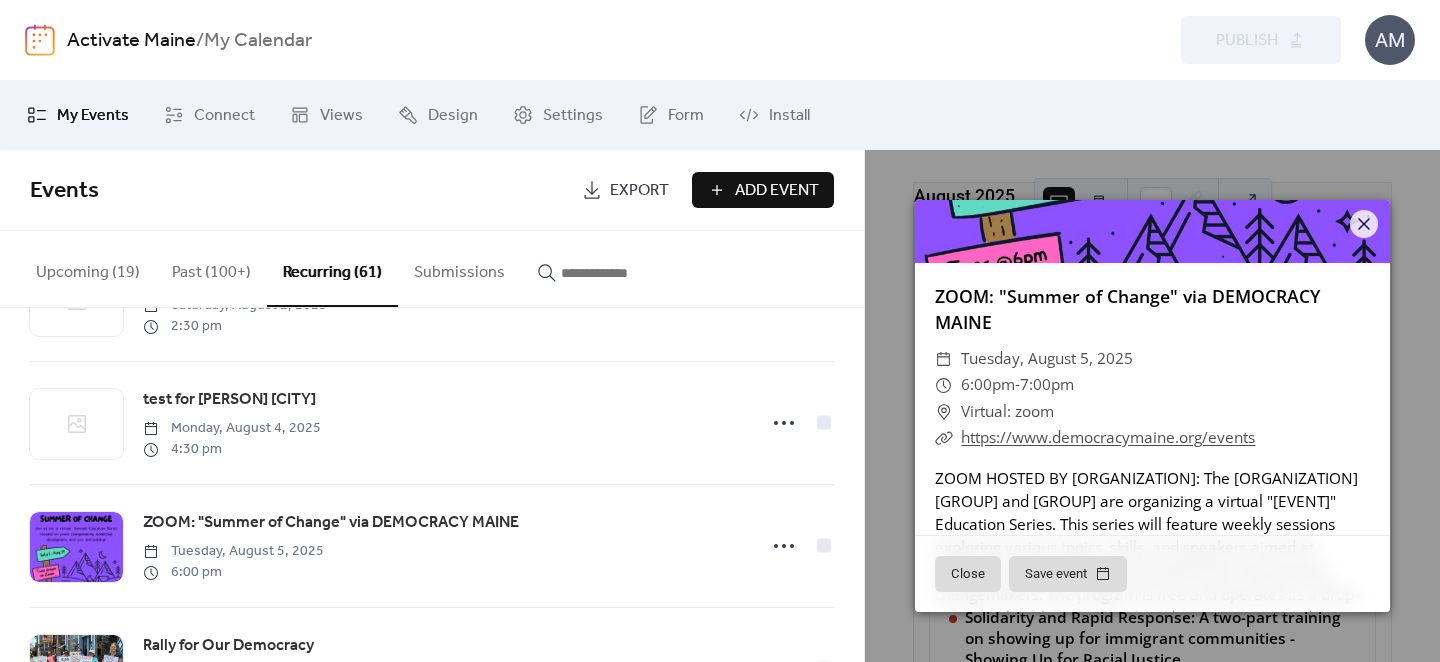 click on "Add Event" at bounding box center (777, 191) 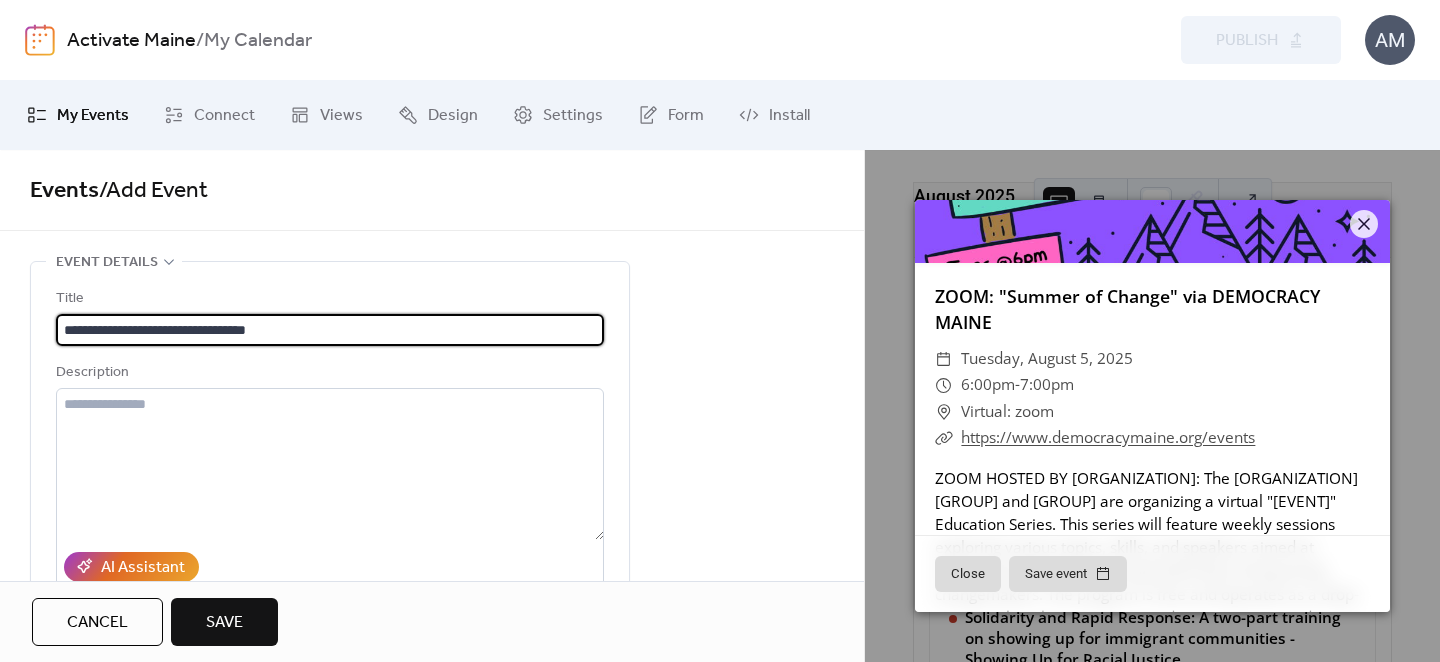 click on "**********" at bounding box center [330, 330] 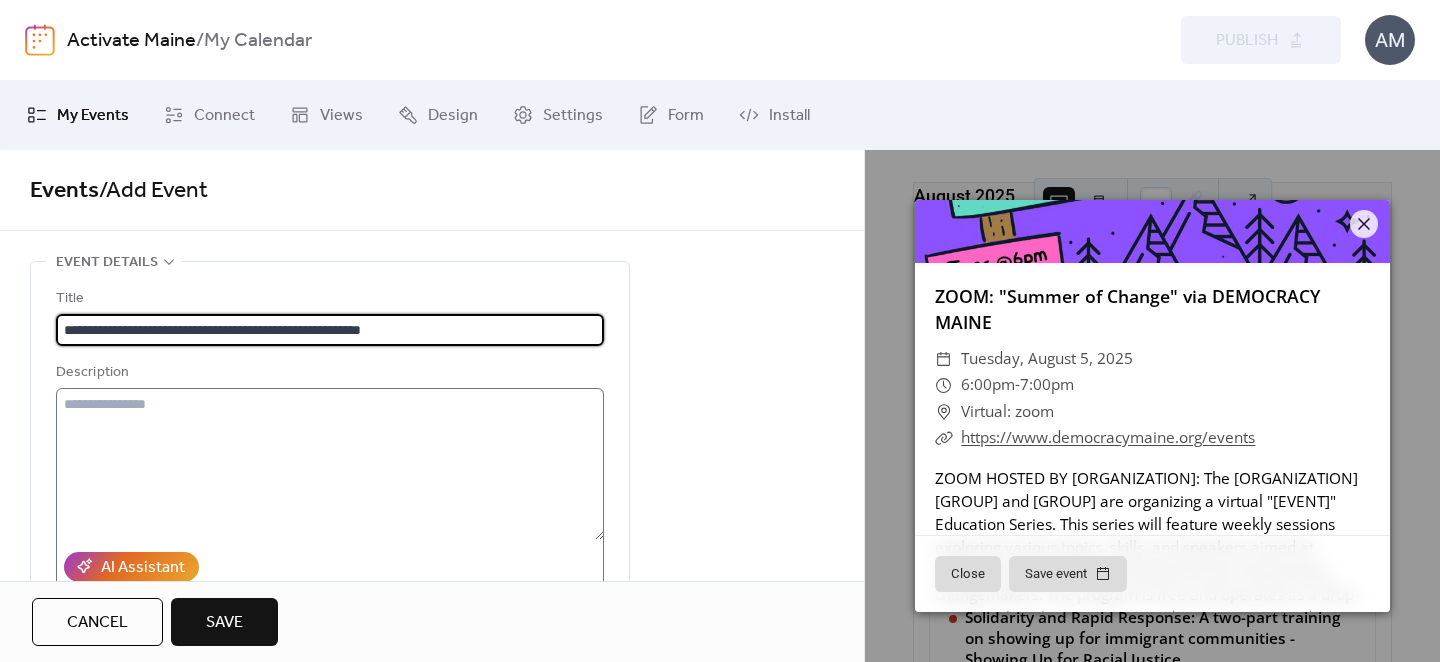 type on "**********" 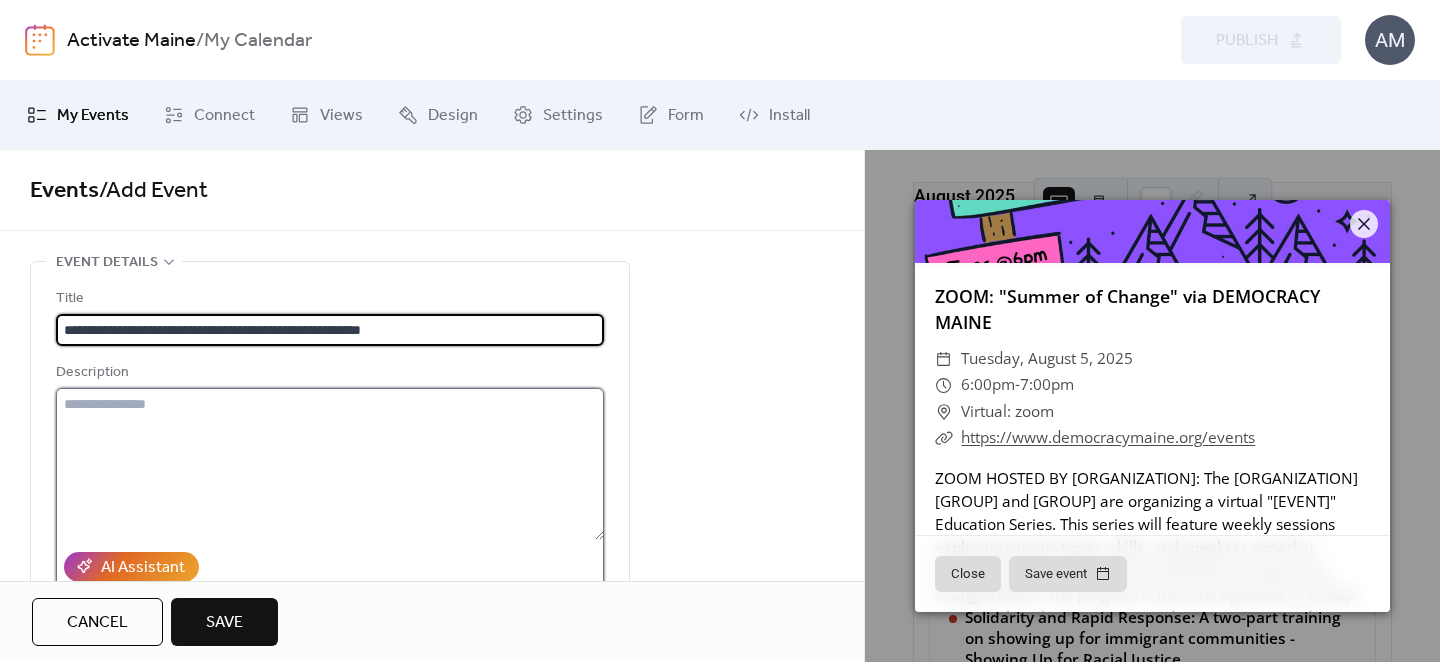 click at bounding box center (330, 464) 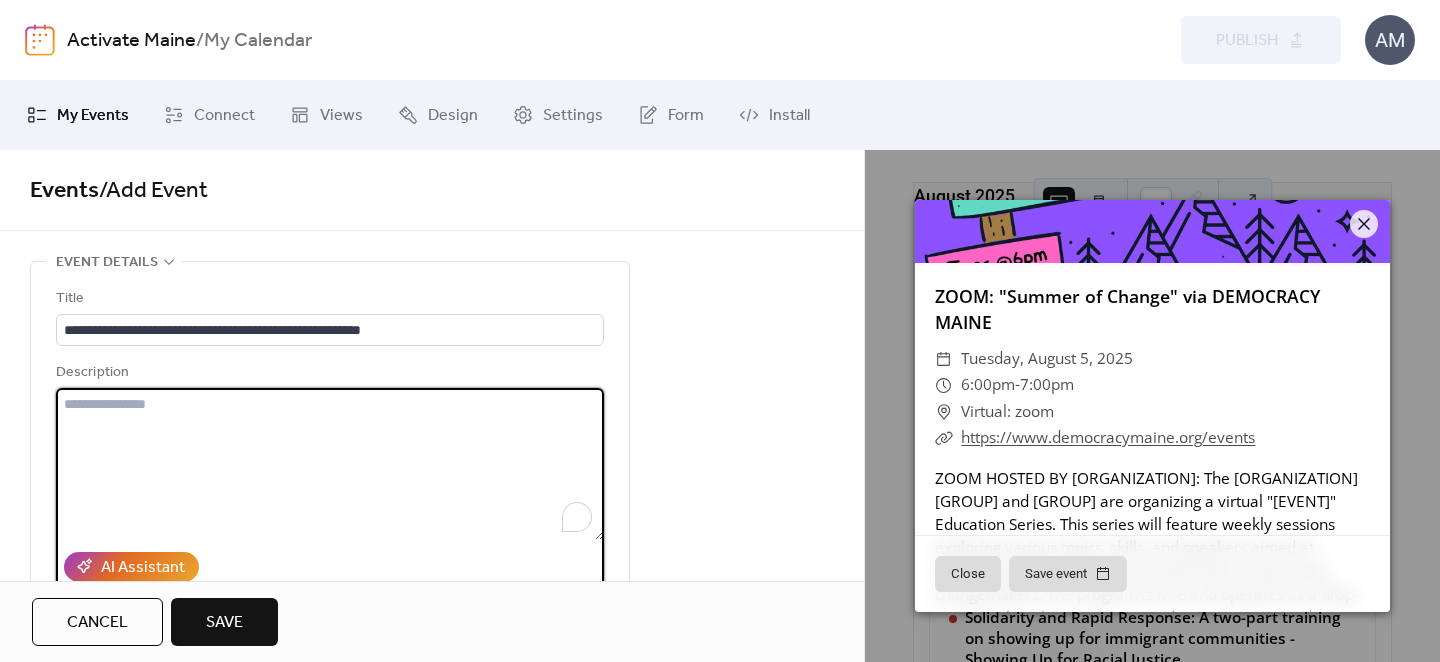 paste on "**********" 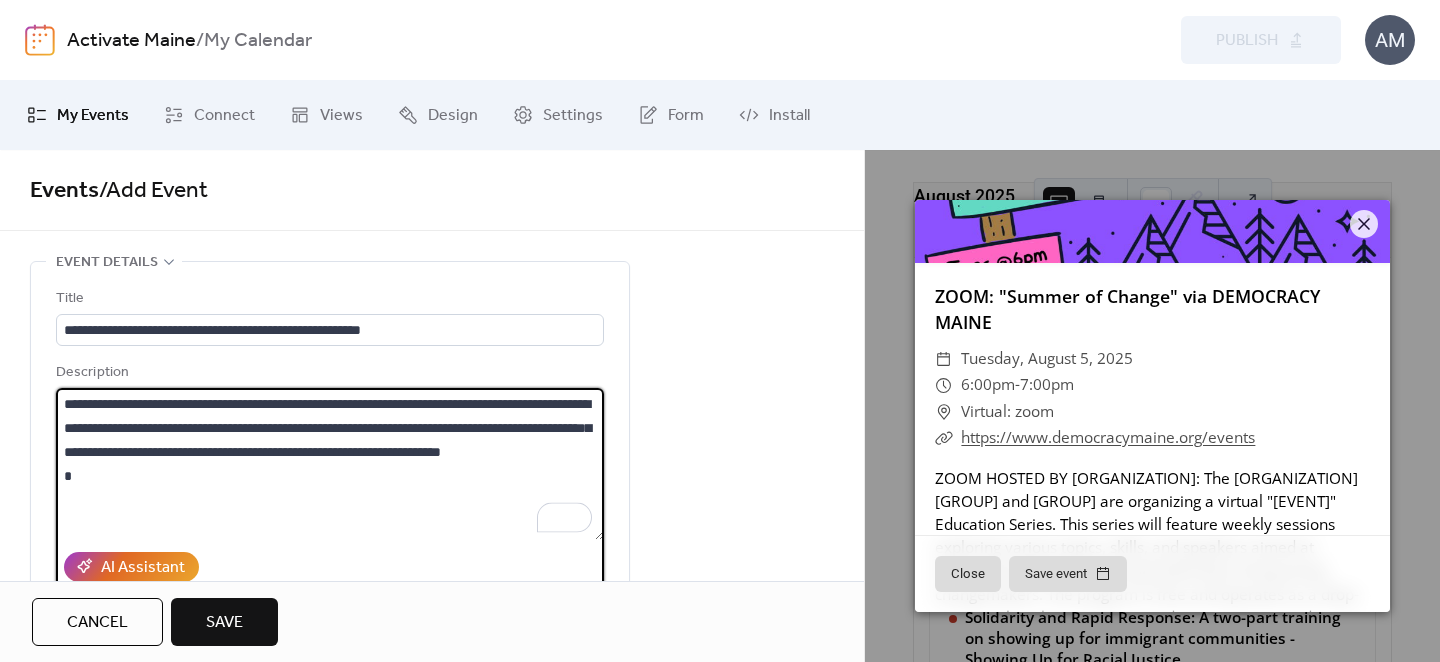 paste on "**********" 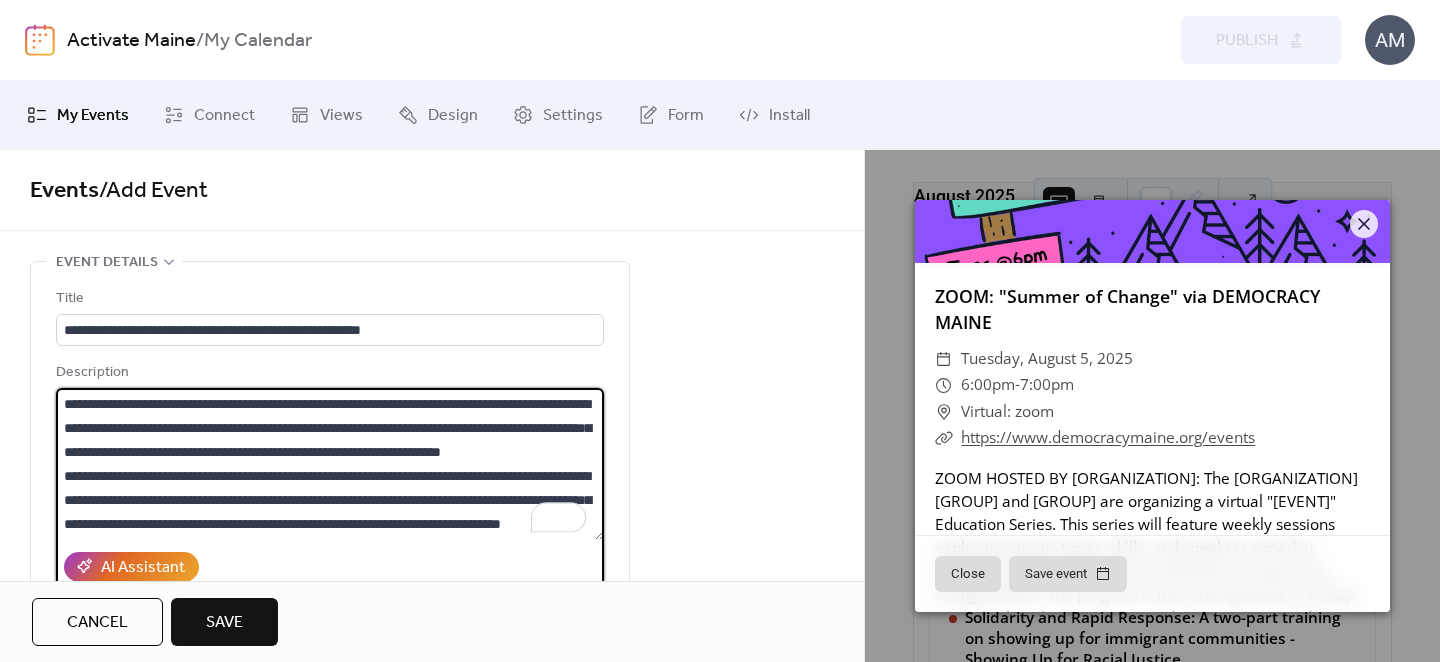 scroll, scrollTop: 45, scrollLeft: 0, axis: vertical 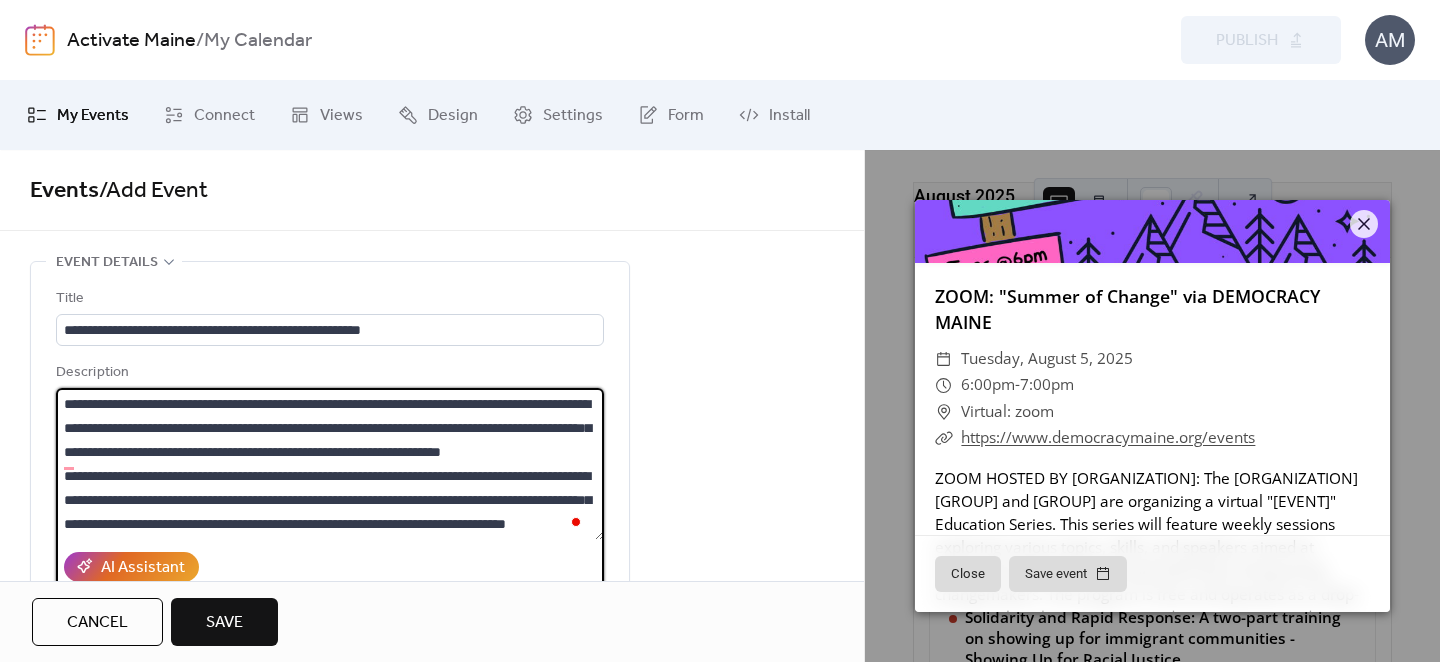click on "**********" at bounding box center (330, 464) 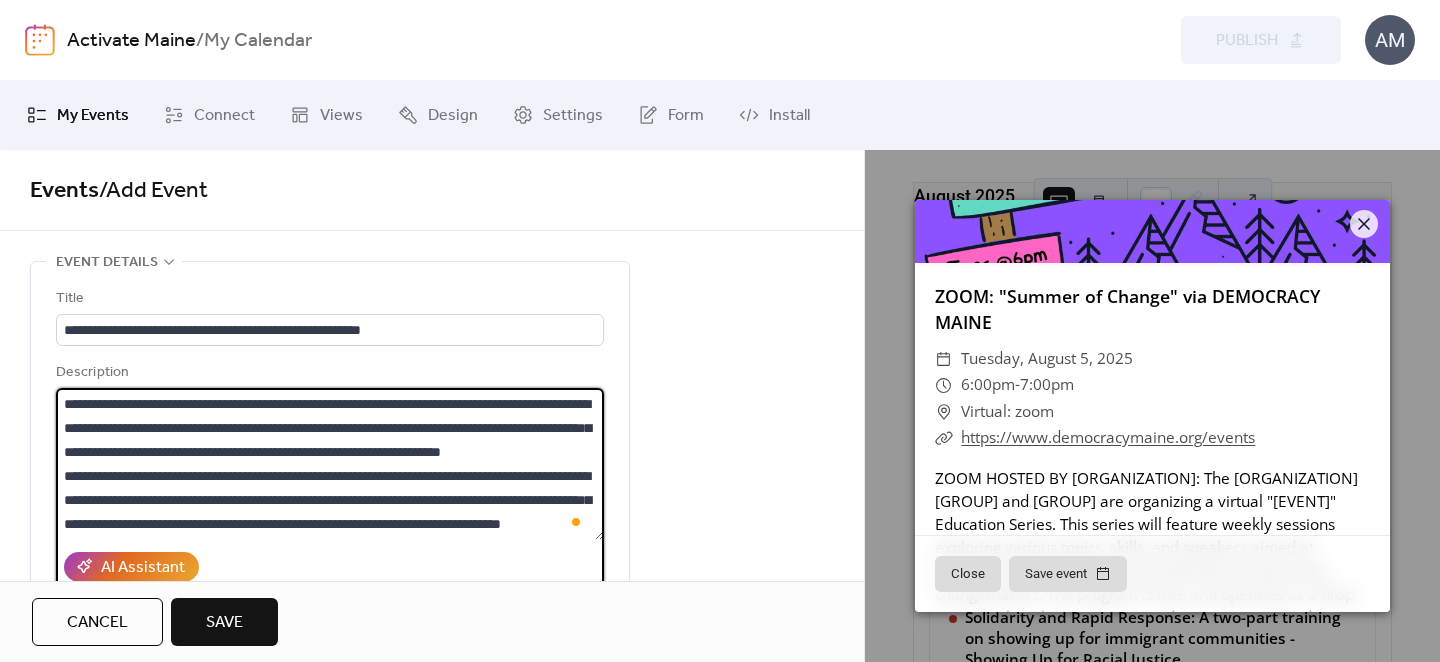 click on "**********" at bounding box center [330, 464] 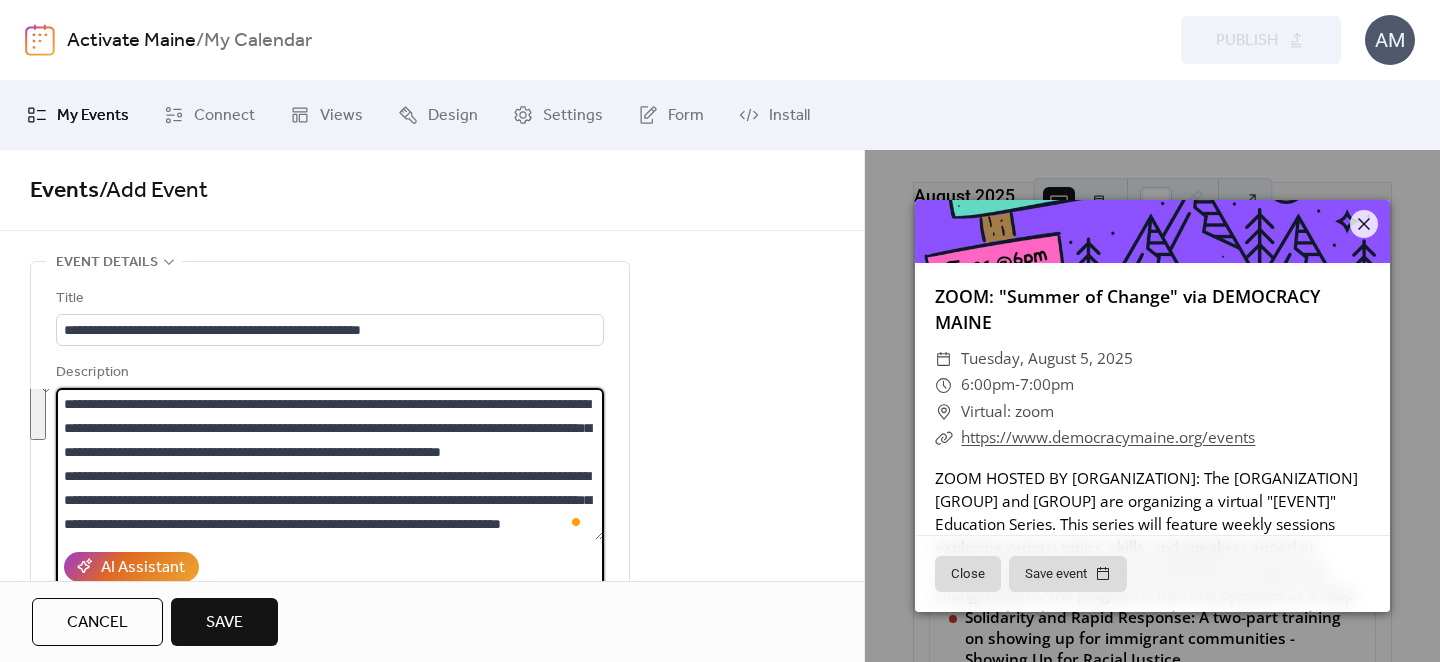 drag, startPoint x: 62, startPoint y: 501, endPoint x: 291, endPoint y: 533, distance: 231.225 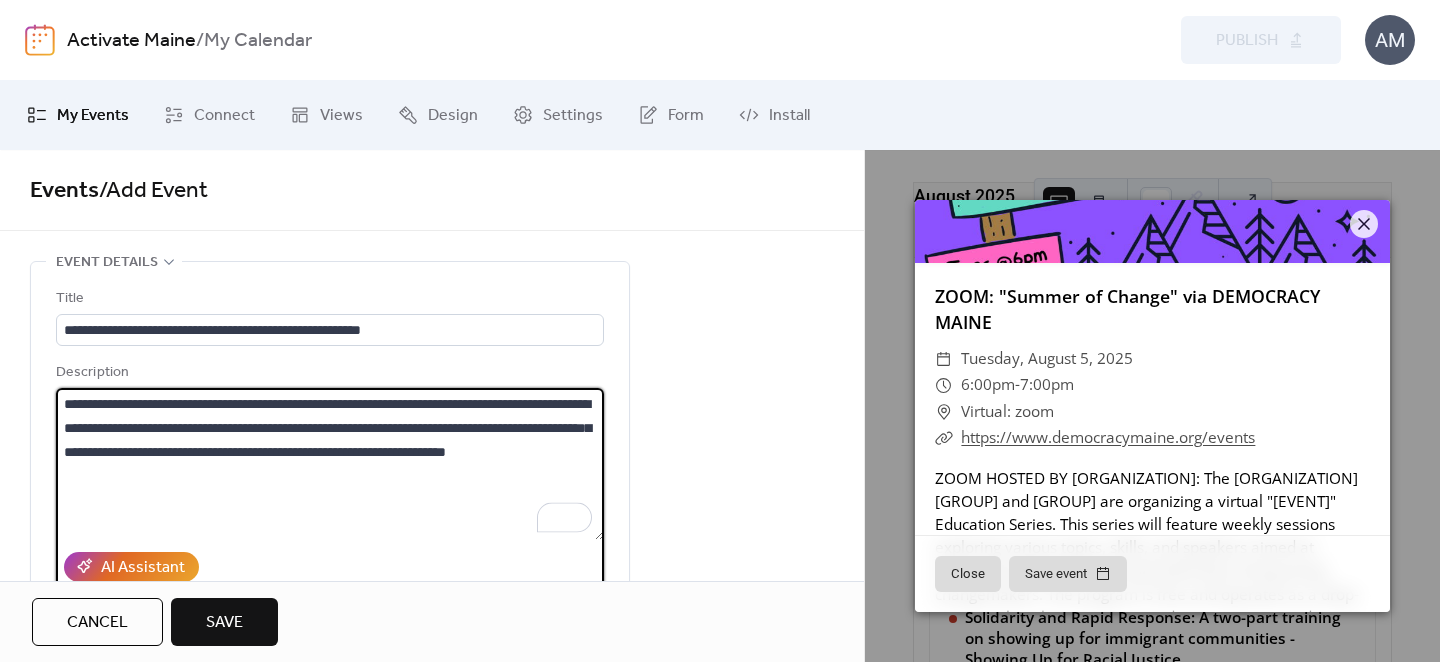 paste on "**********" 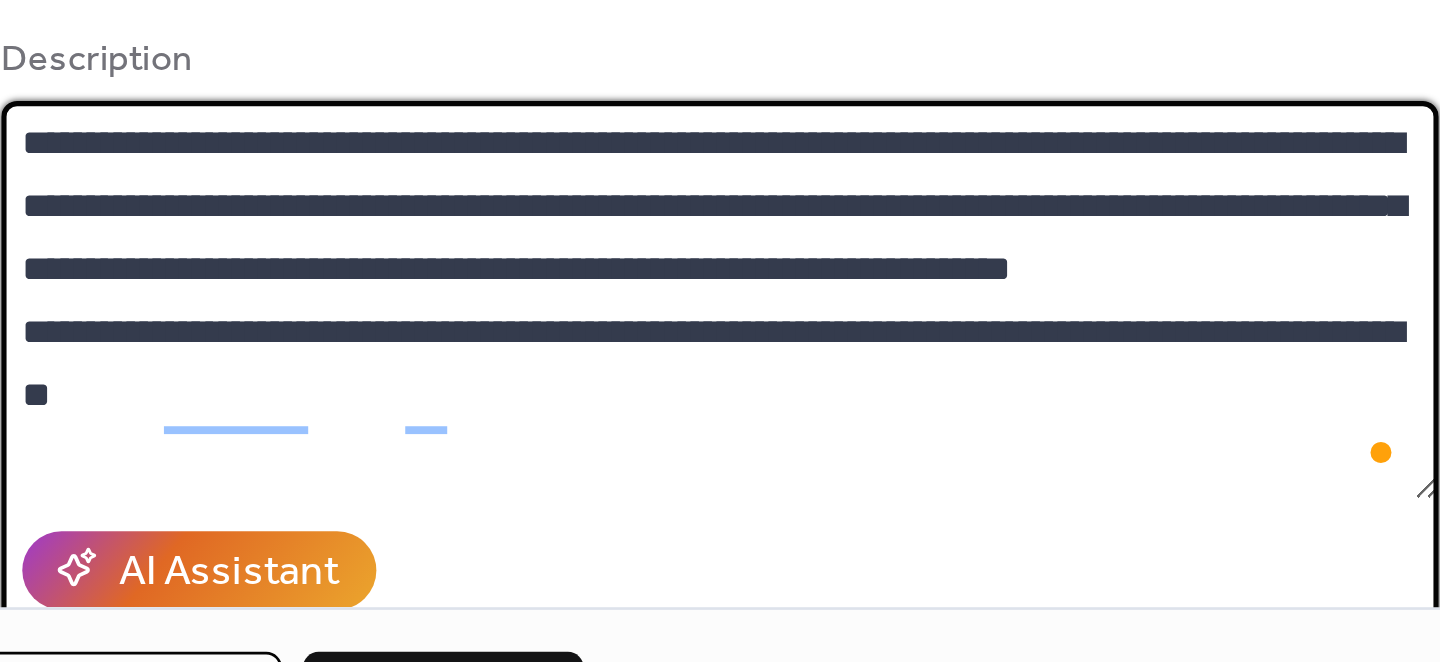 click on "**********" at bounding box center [330, 464] 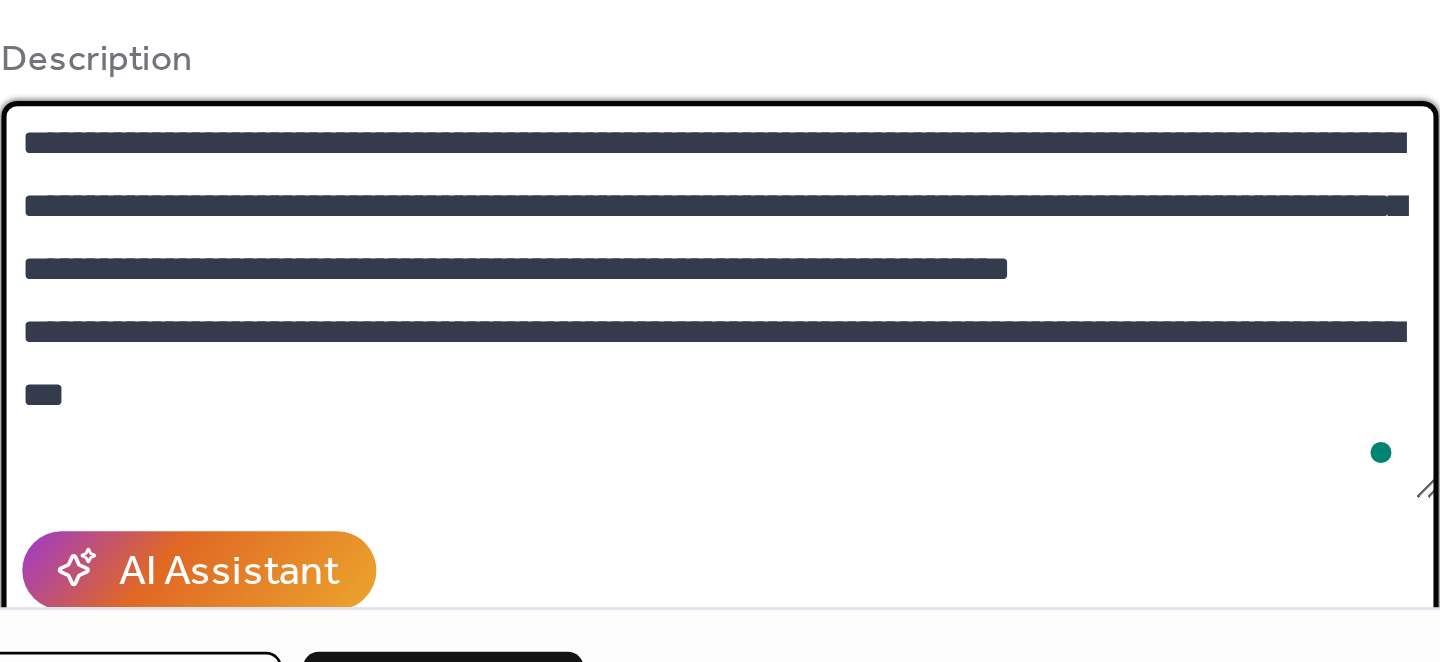 click on "**********" at bounding box center (330, 464) 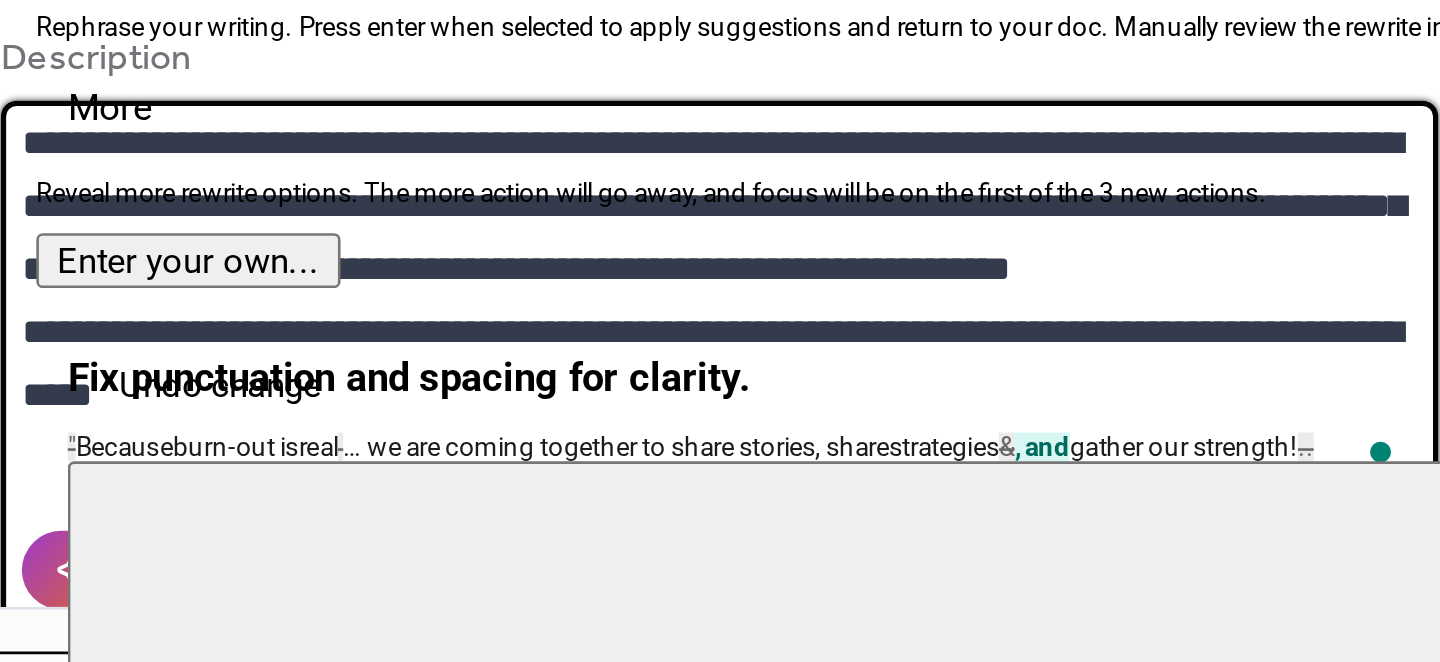 click on "**********" at bounding box center (720, 331) 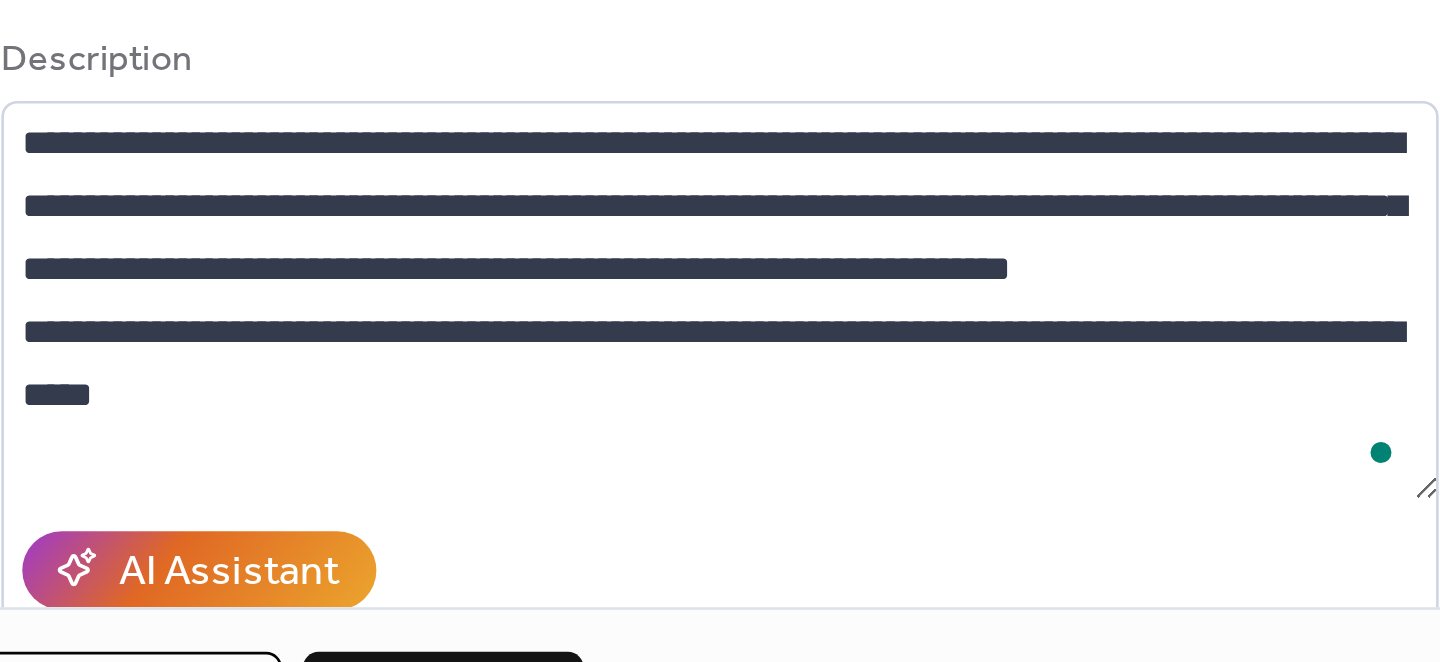 click on "AI Assistant" at bounding box center (330, 567) 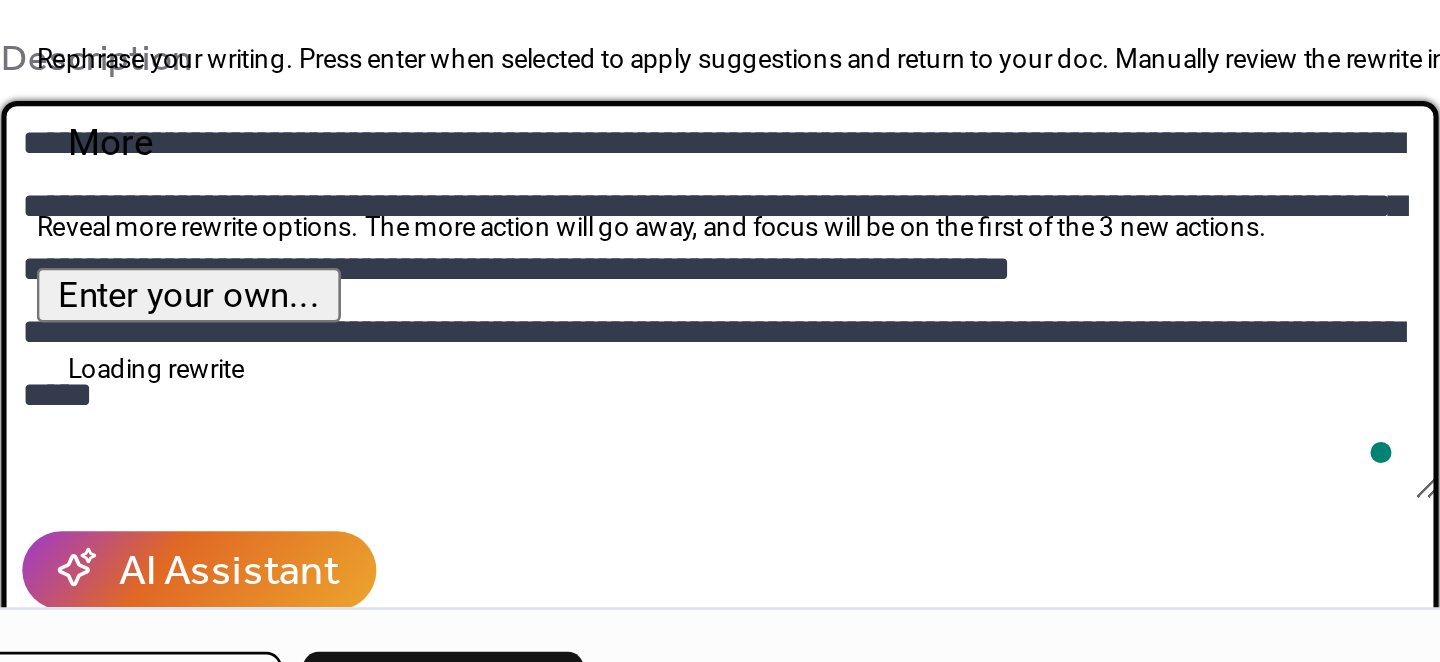 drag, startPoint x: 197, startPoint y: 525, endPoint x: 113, endPoint y: 492, distance: 90.24966 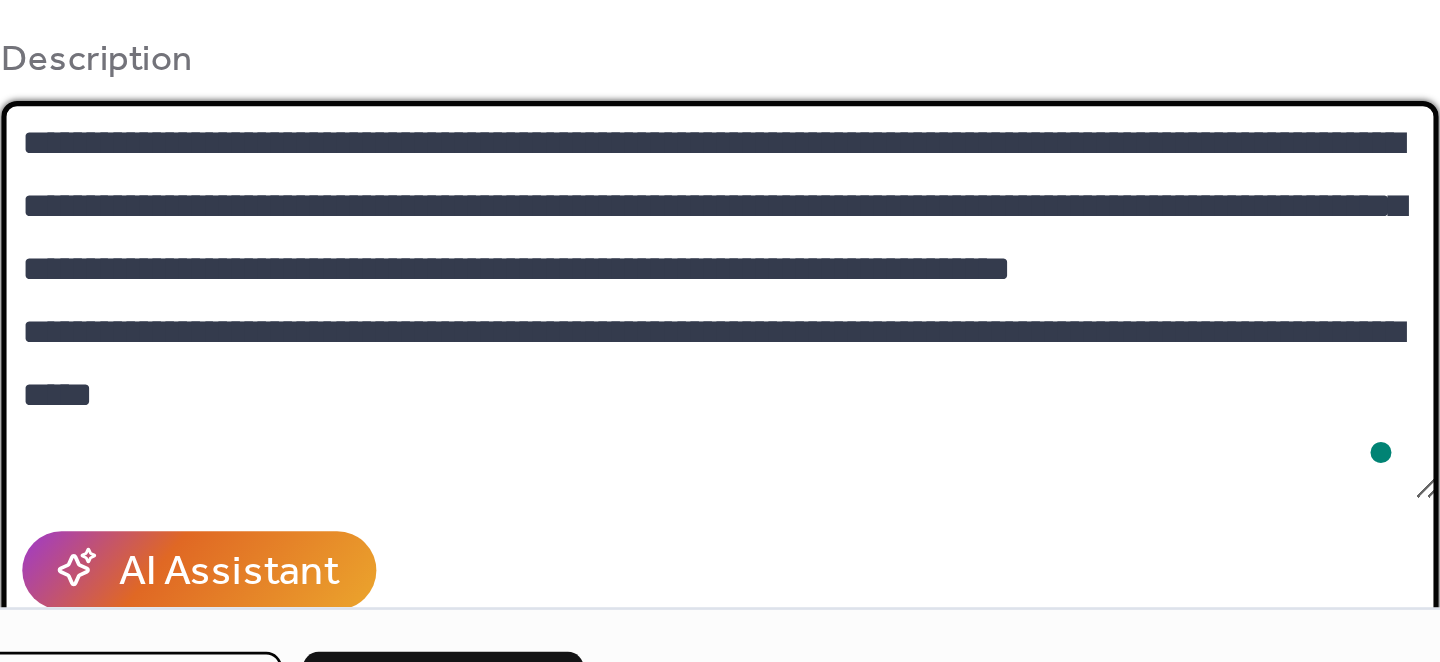 click on "**********" at bounding box center [330, 464] 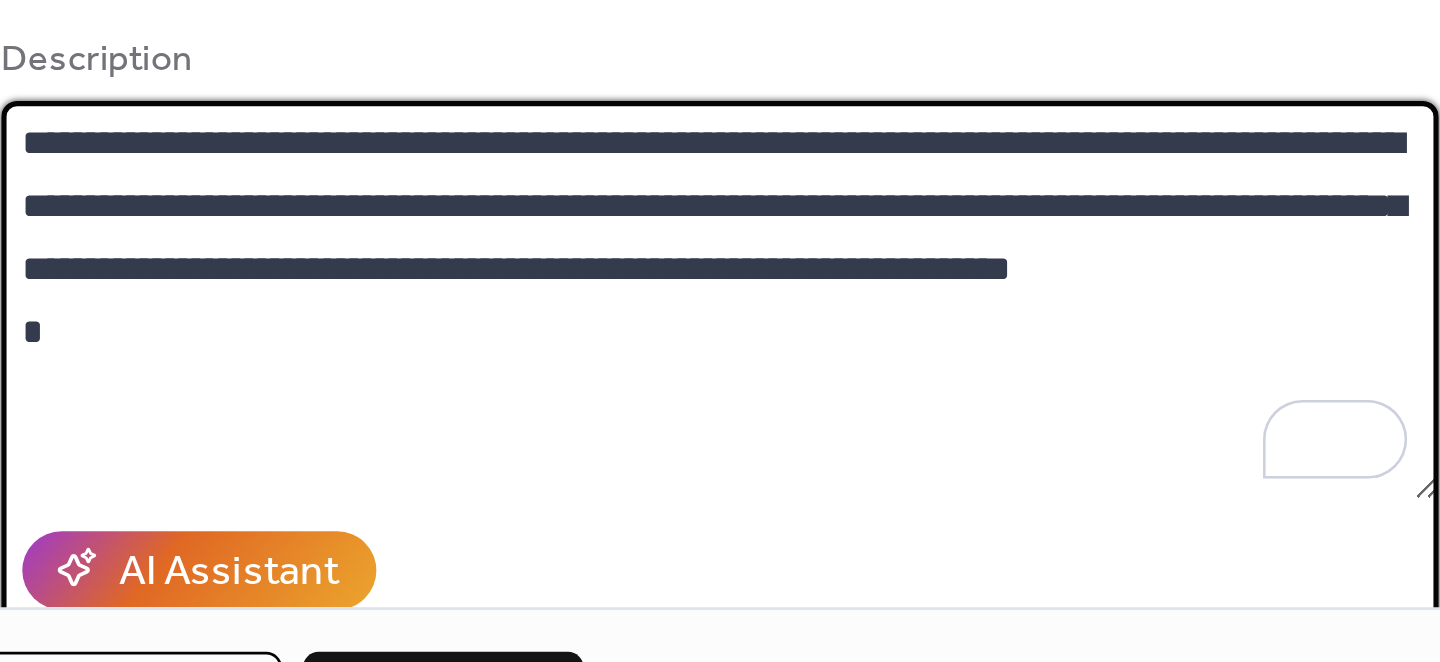 click on "**********" at bounding box center (330, 464) 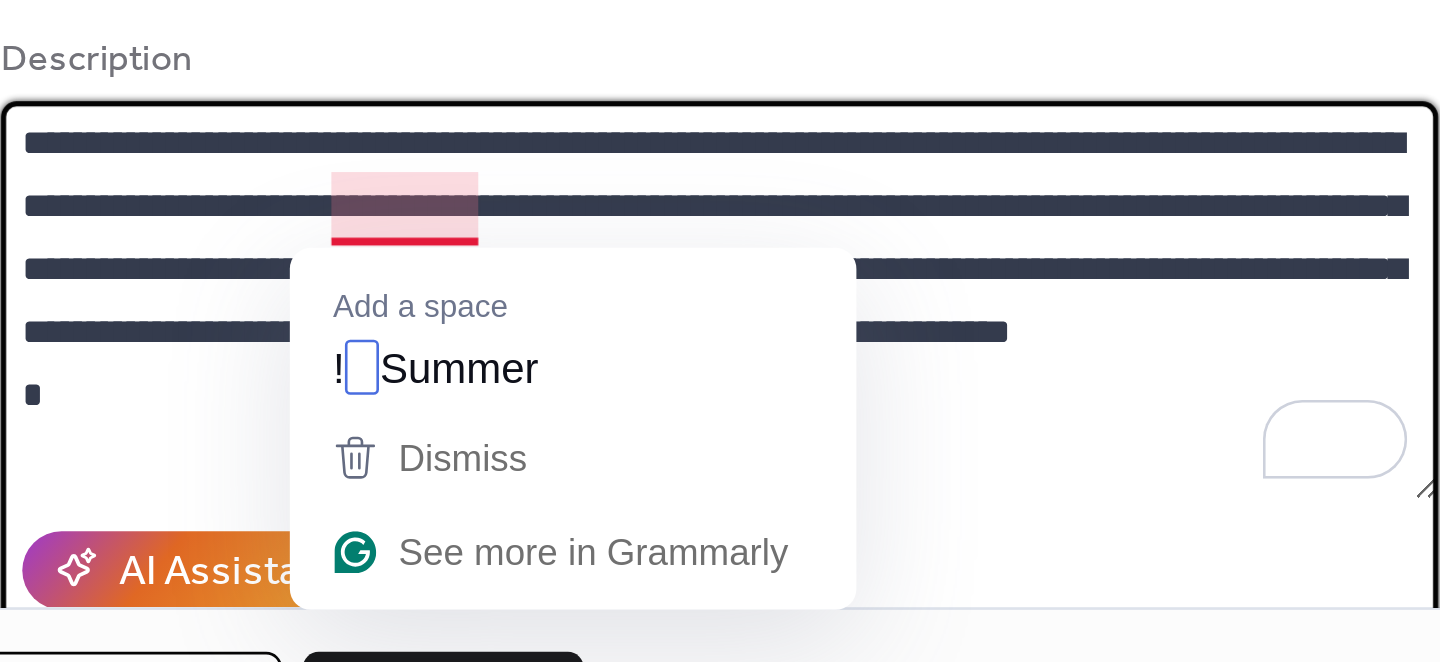 click on "**********" at bounding box center (330, 464) 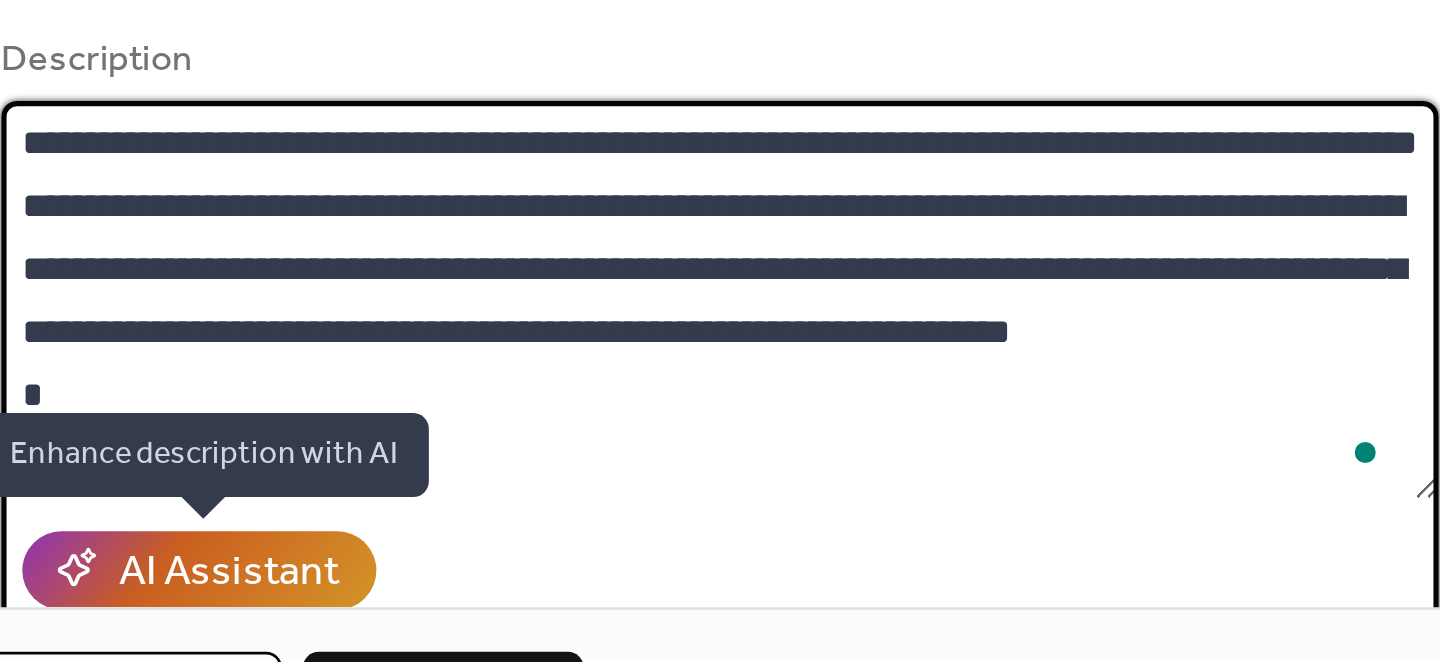 type on "**********" 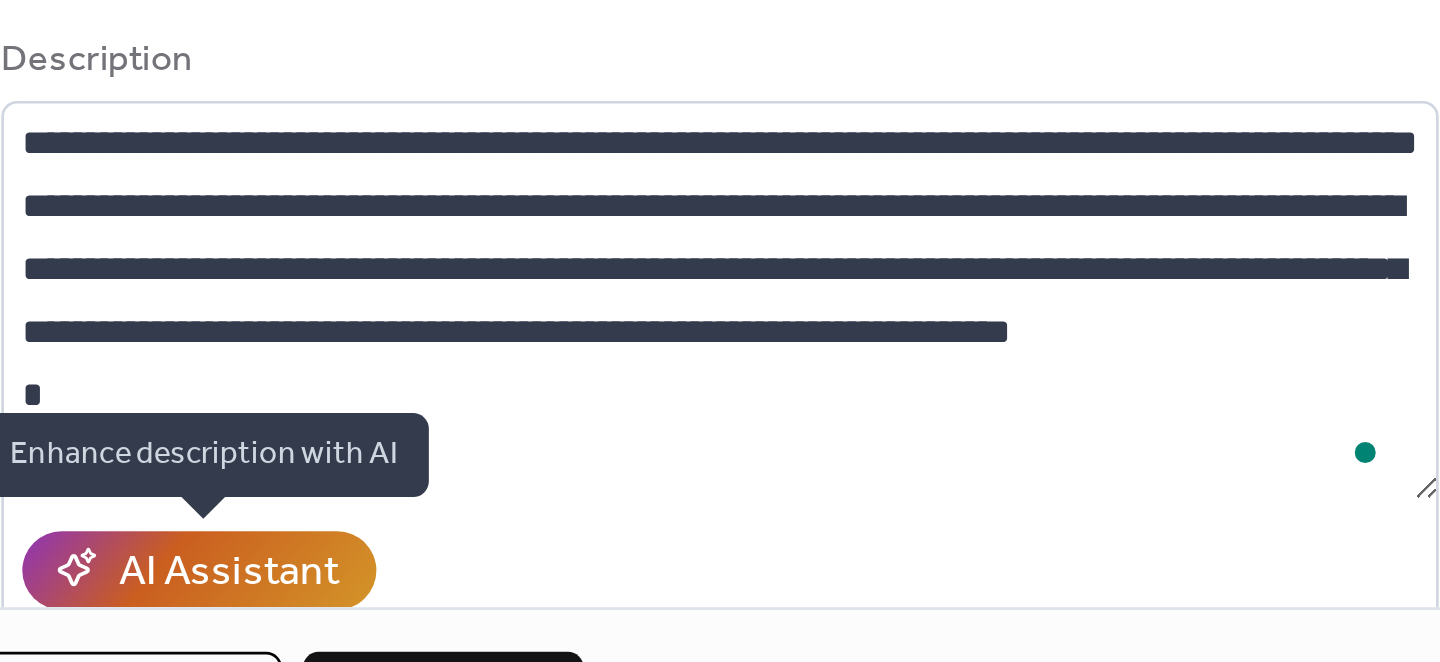 click on "AI Assistant" at bounding box center (143, 568) 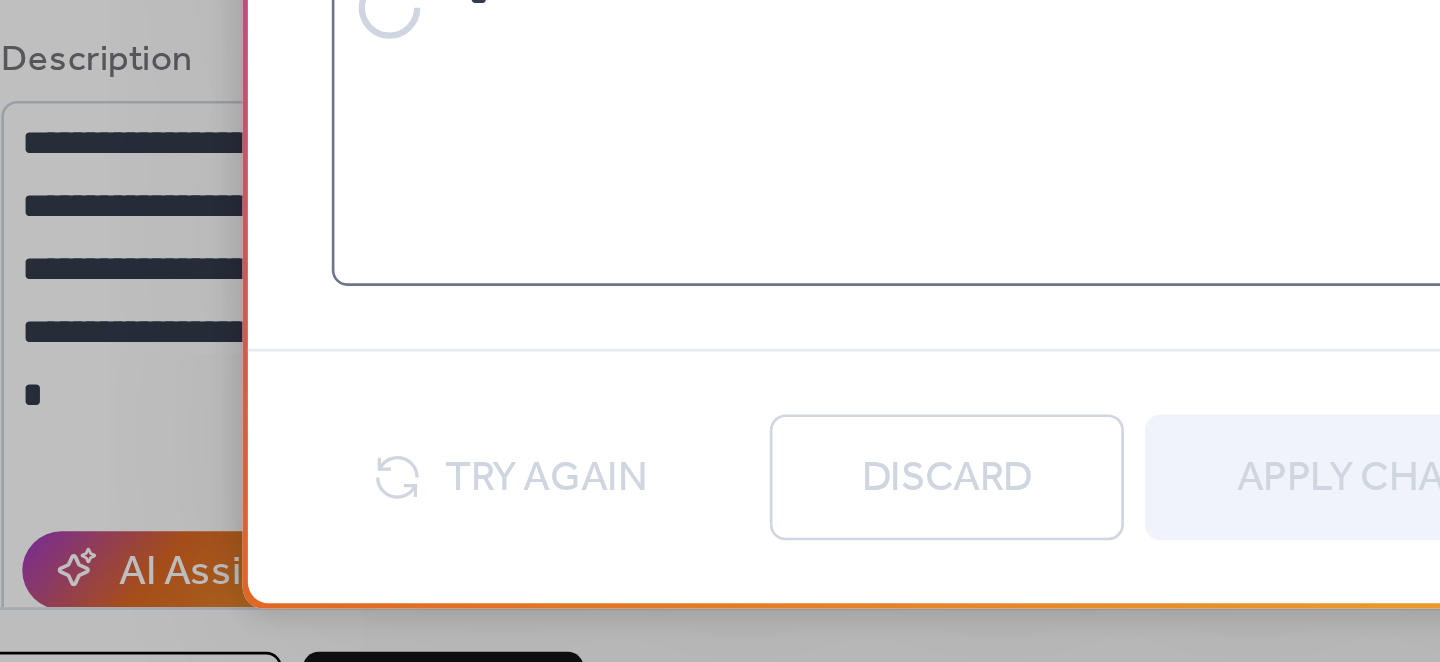 type on "**********" 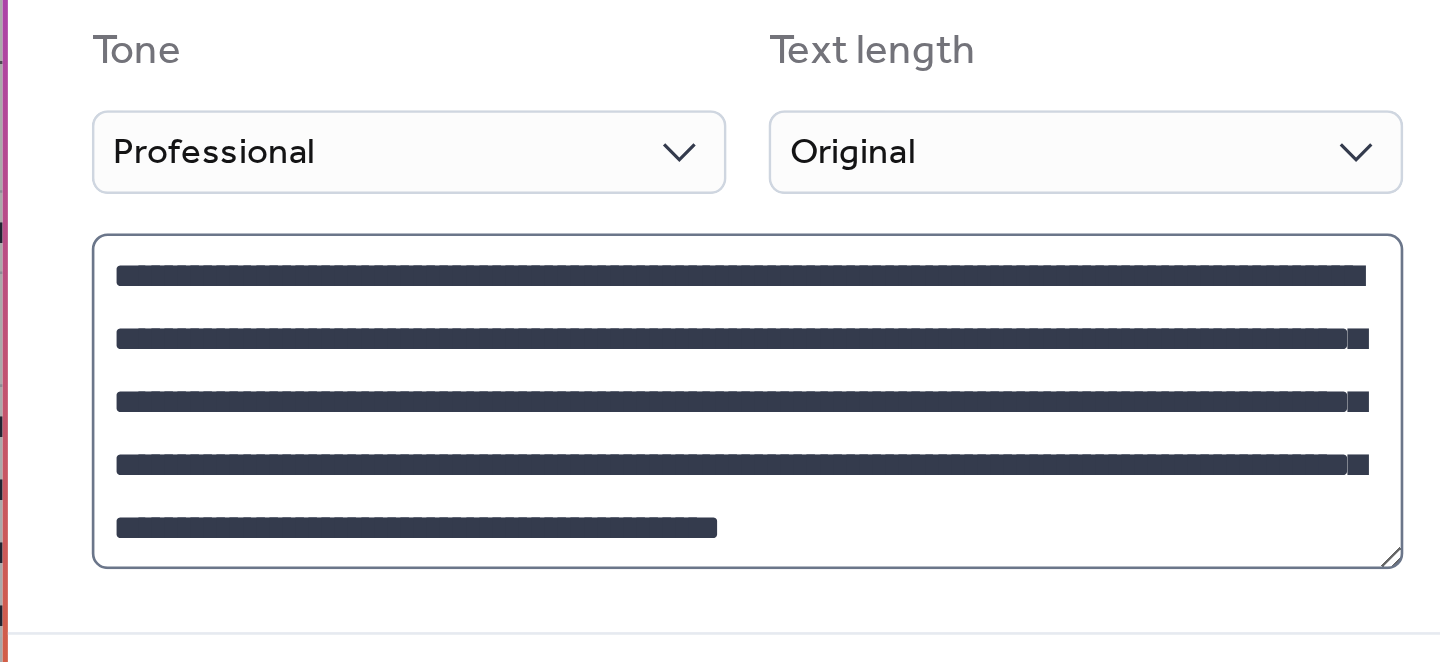 scroll, scrollTop: 24, scrollLeft: 0, axis: vertical 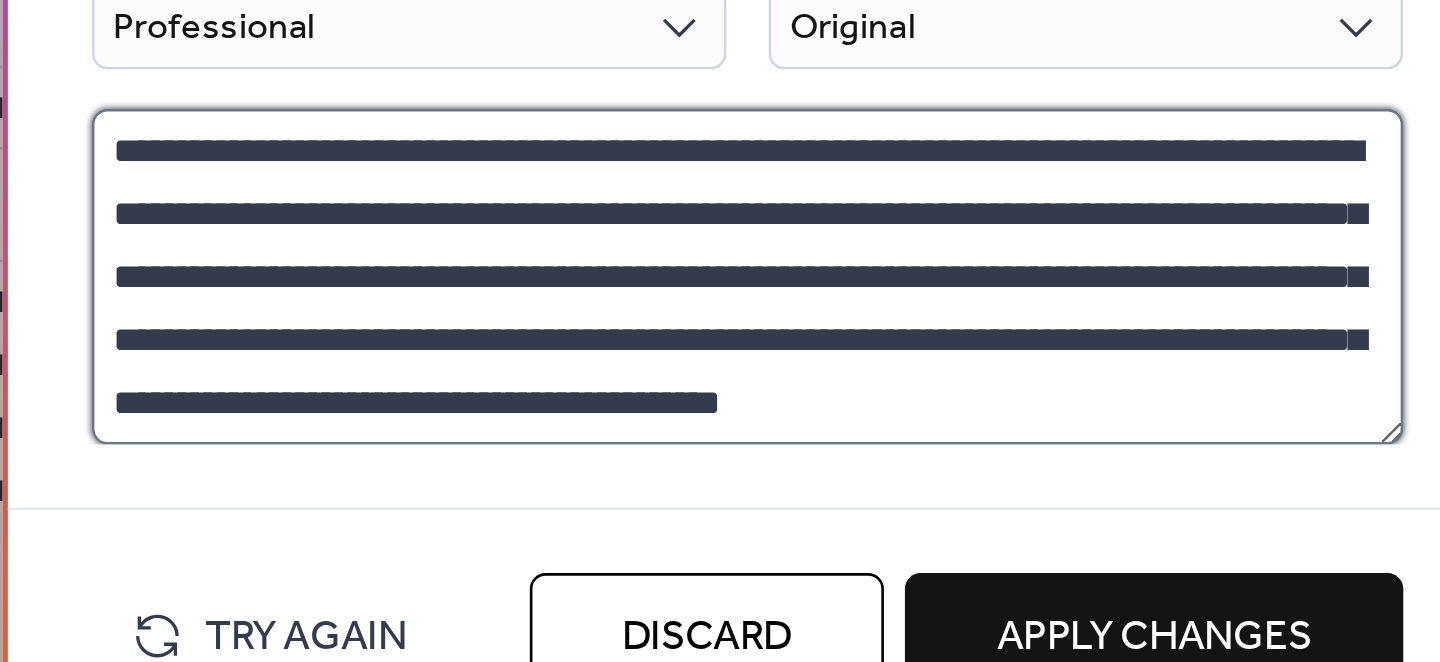click on "**********" at bounding box center (432, 394) 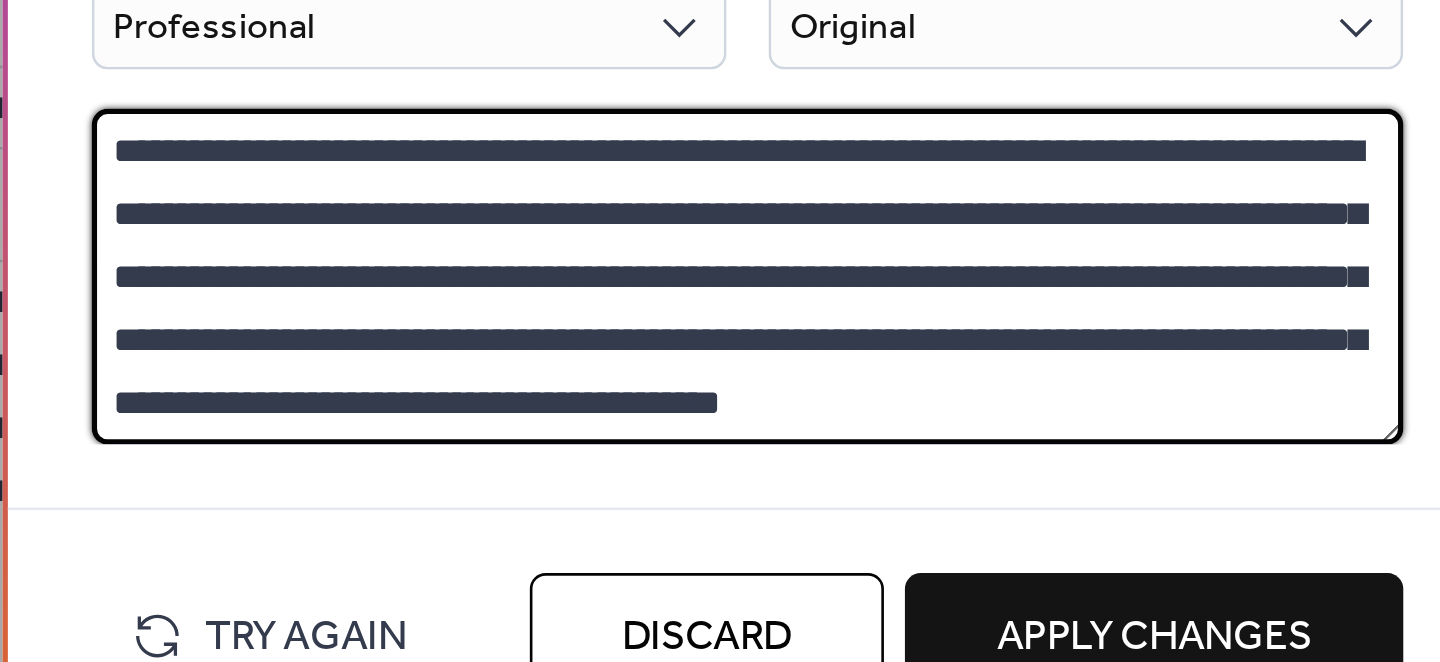 click on "**********" at bounding box center [432, 394] 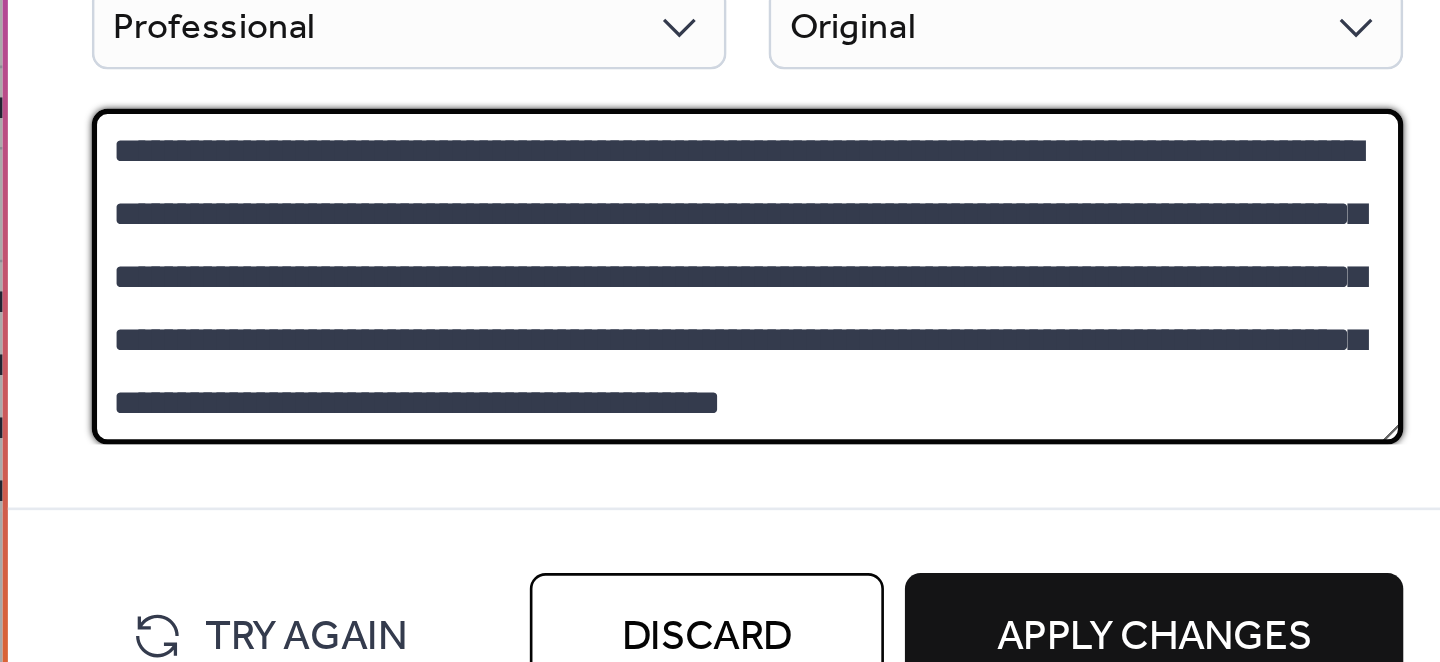 click on "Apply Changes" at bounding box center [587, 532] 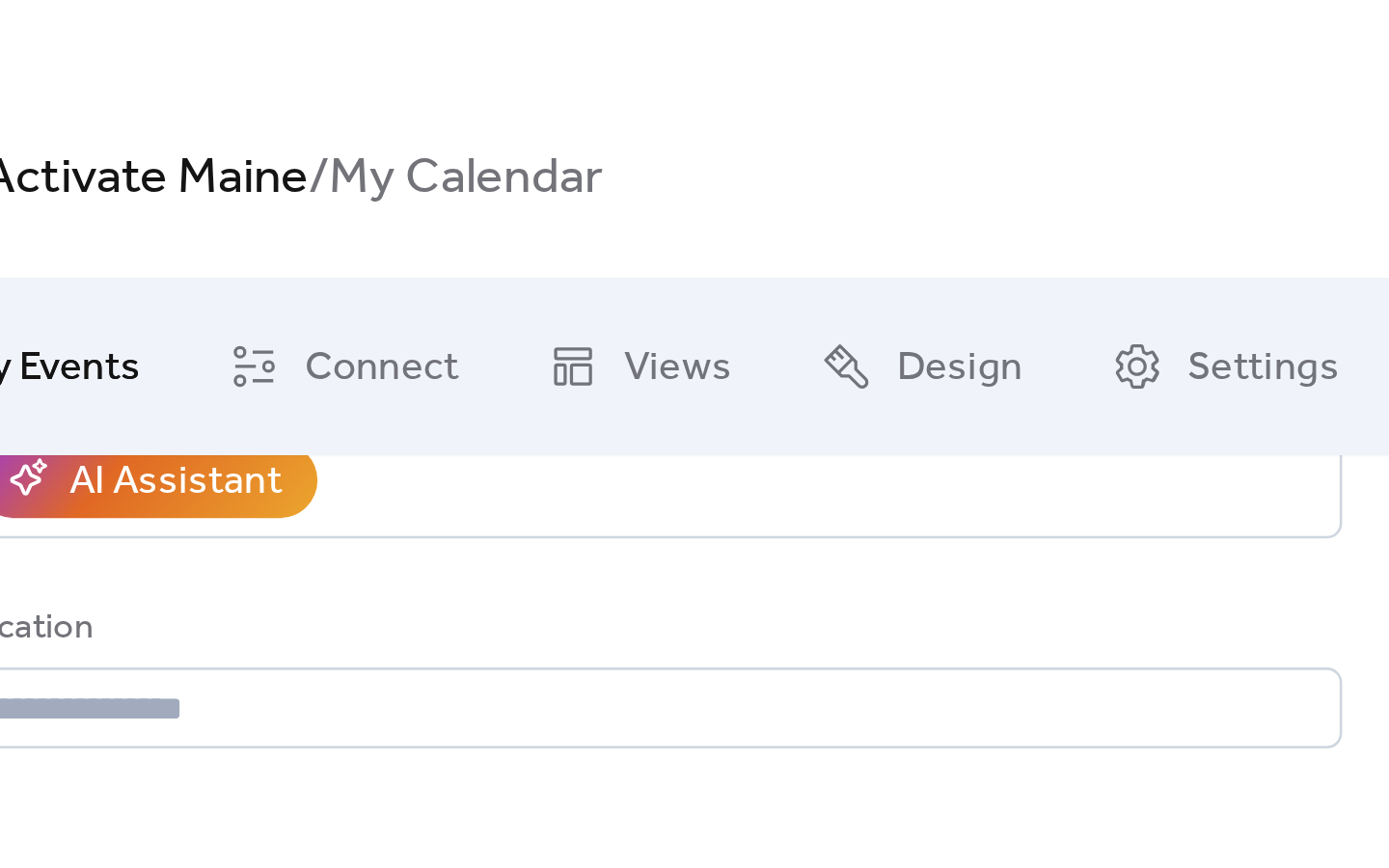 scroll, scrollTop: 0, scrollLeft: 0, axis: both 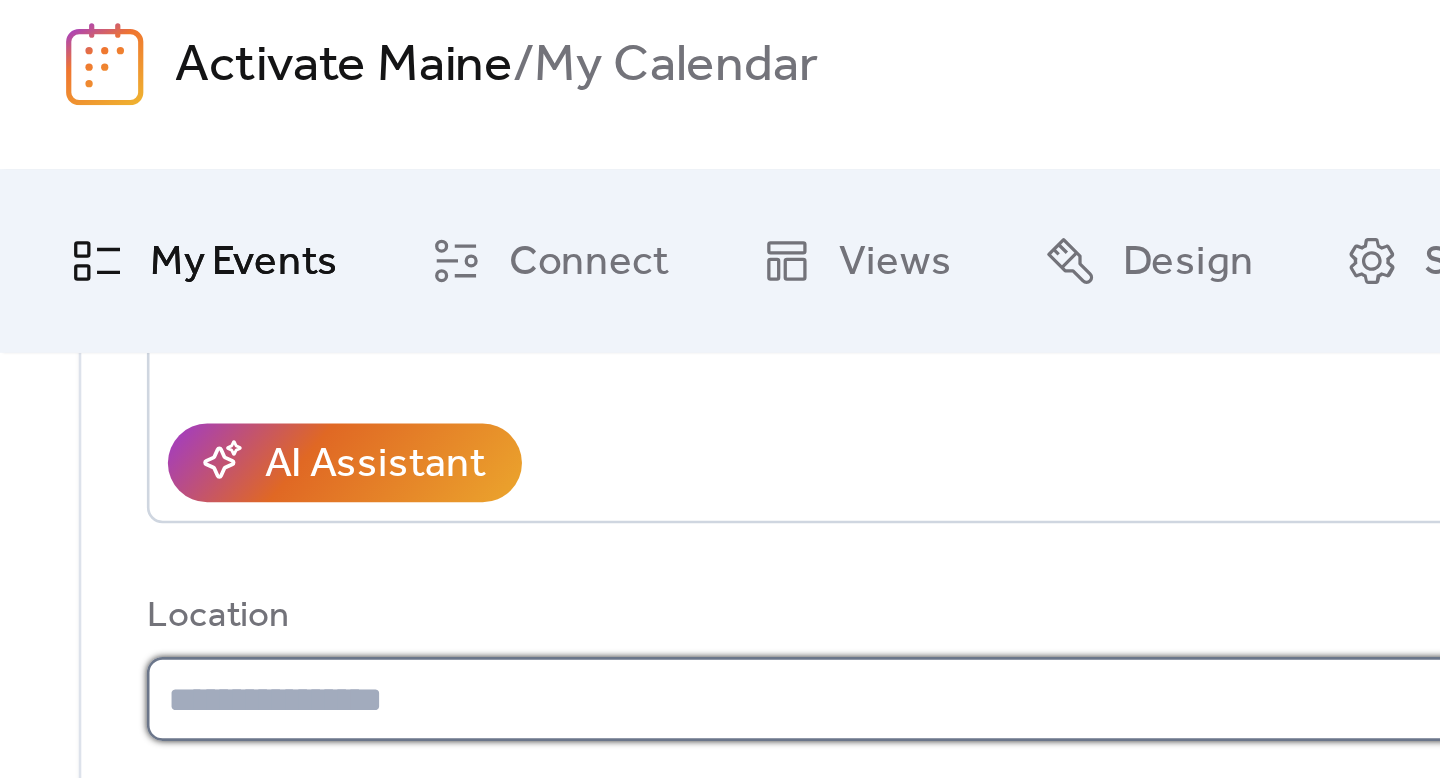 click at bounding box center (330, 282) 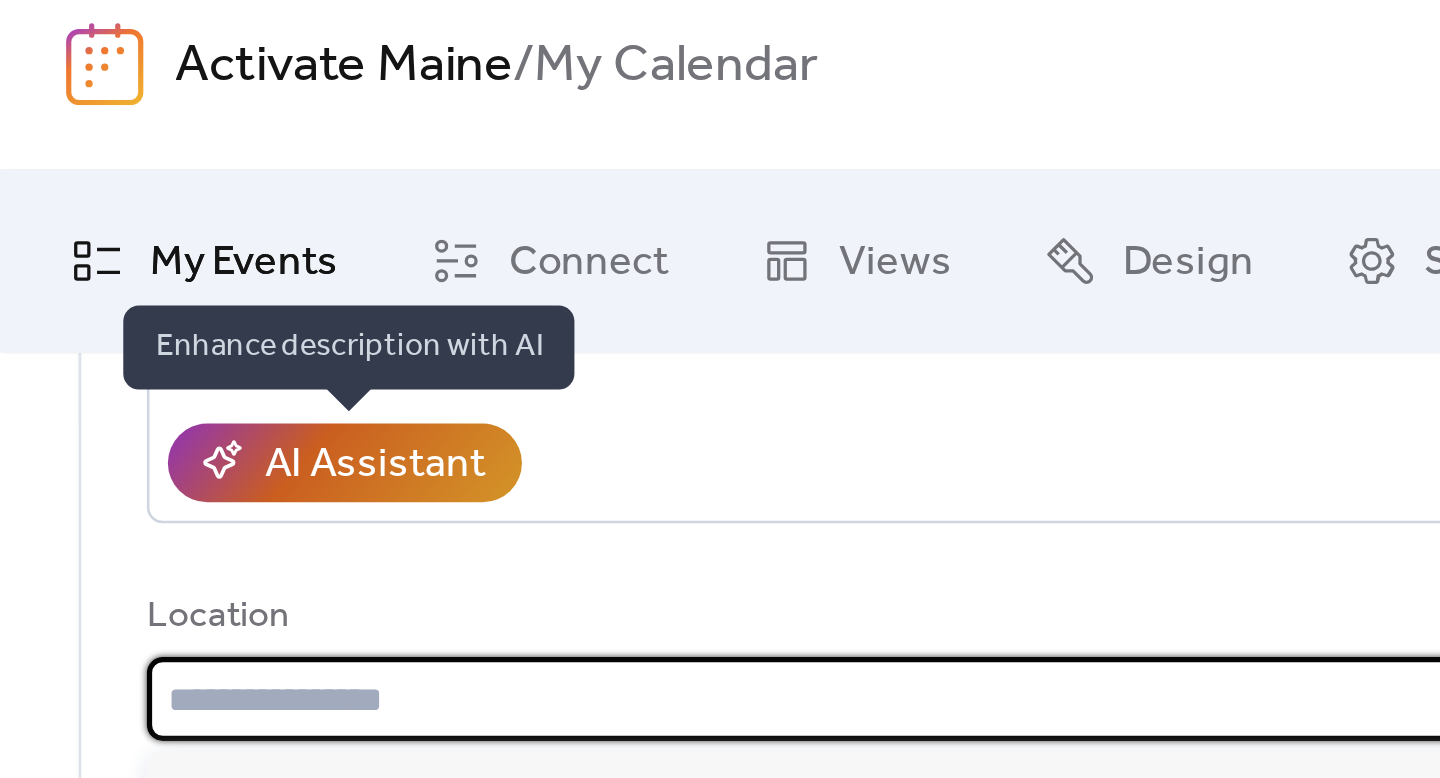 paste on "**********" 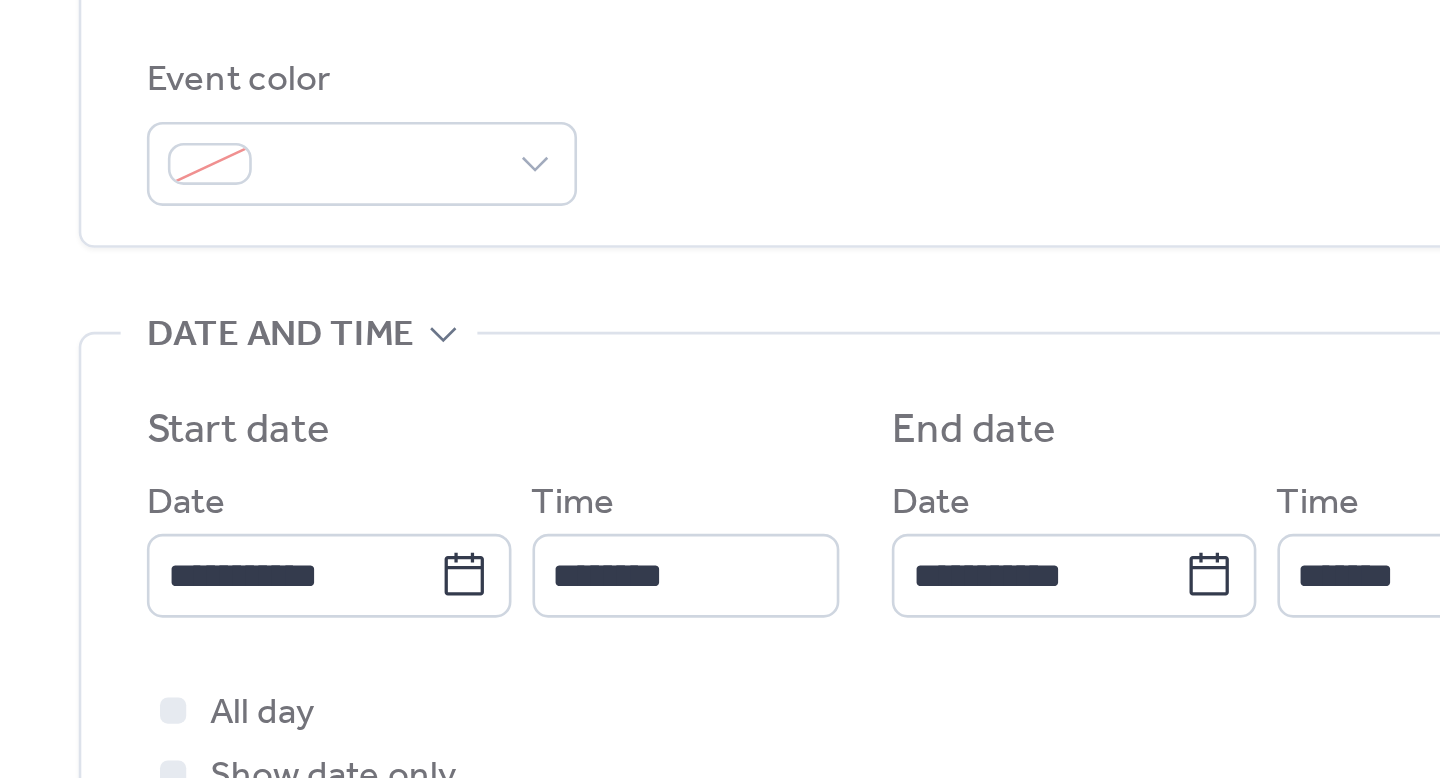 scroll, scrollTop: 459, scrollLeft: 0, axis: vertical 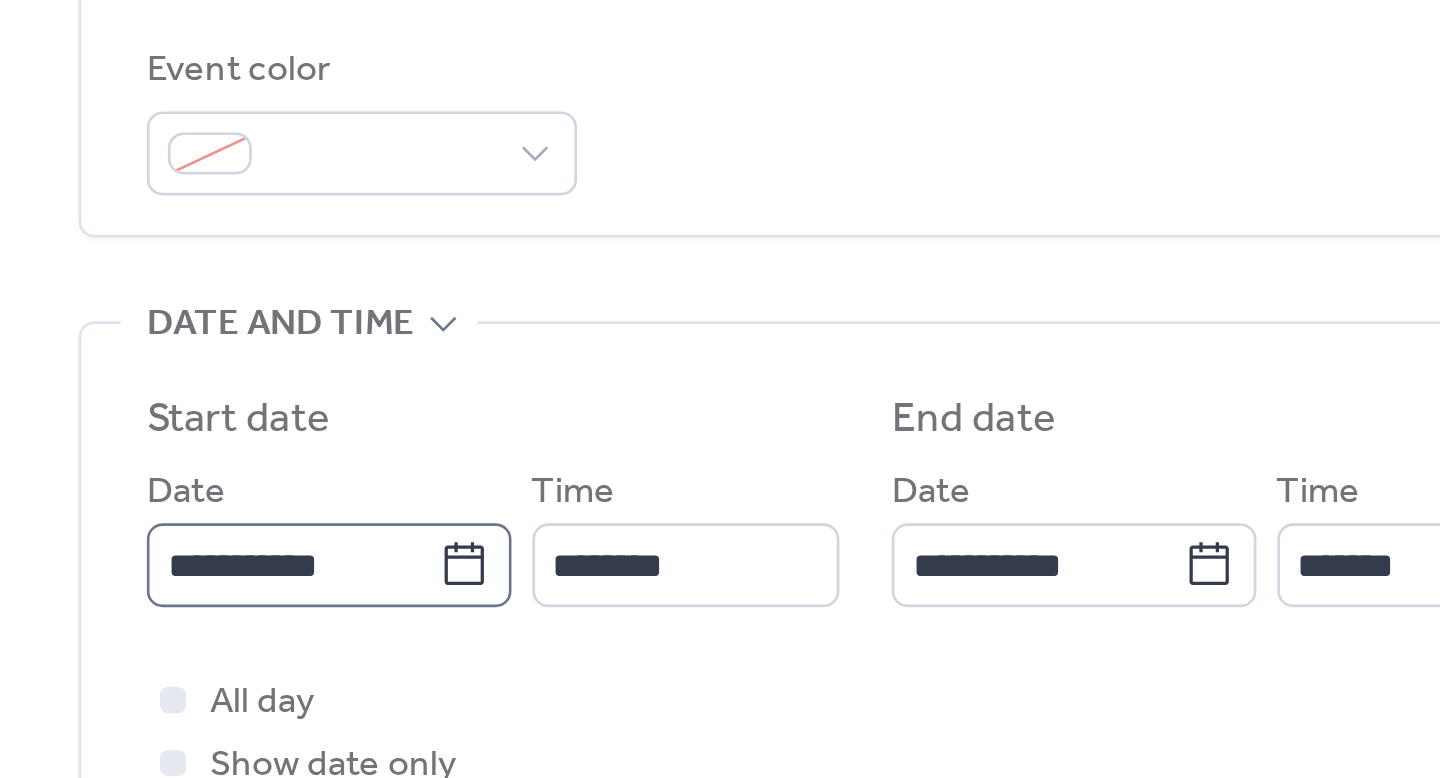 type on "**********" 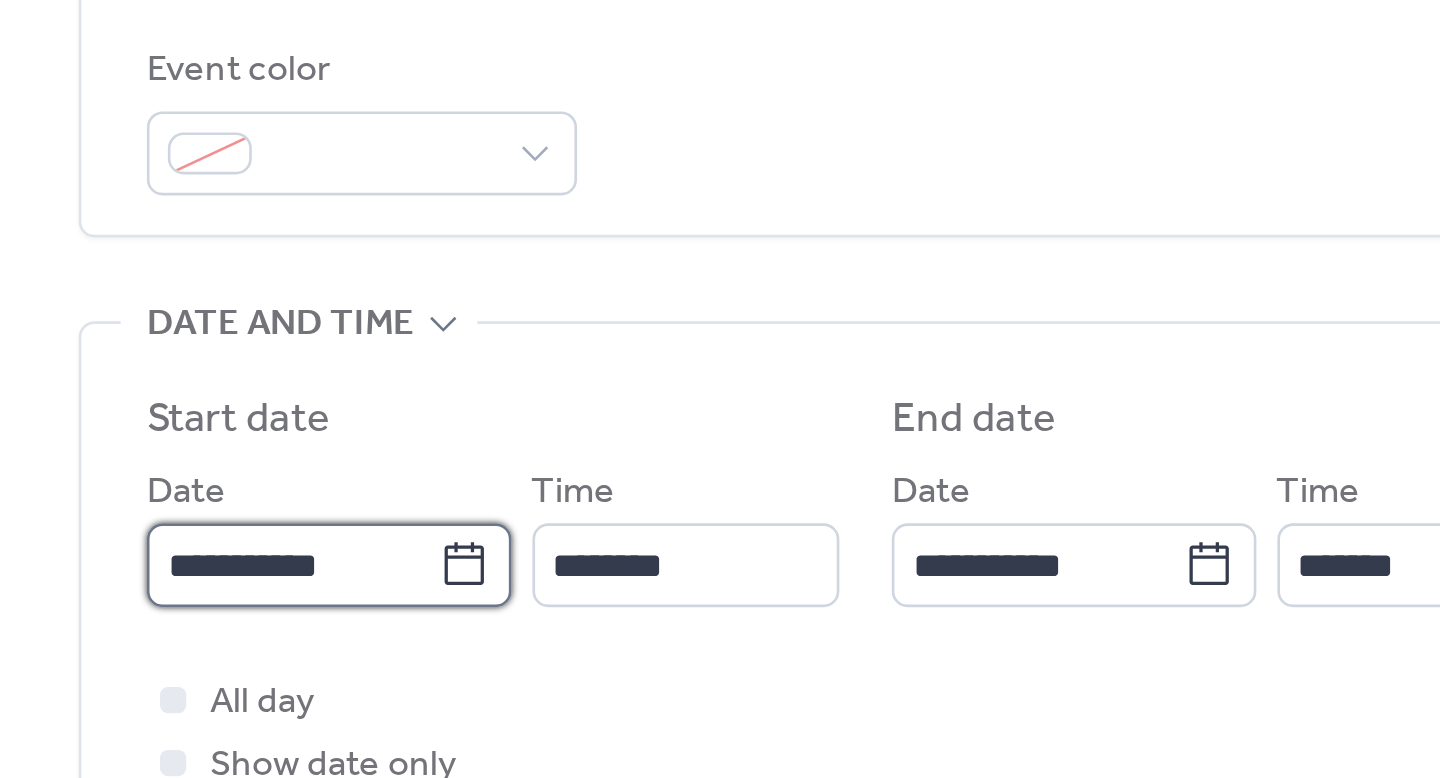 click on "**********" at bounding box center [111, 477] 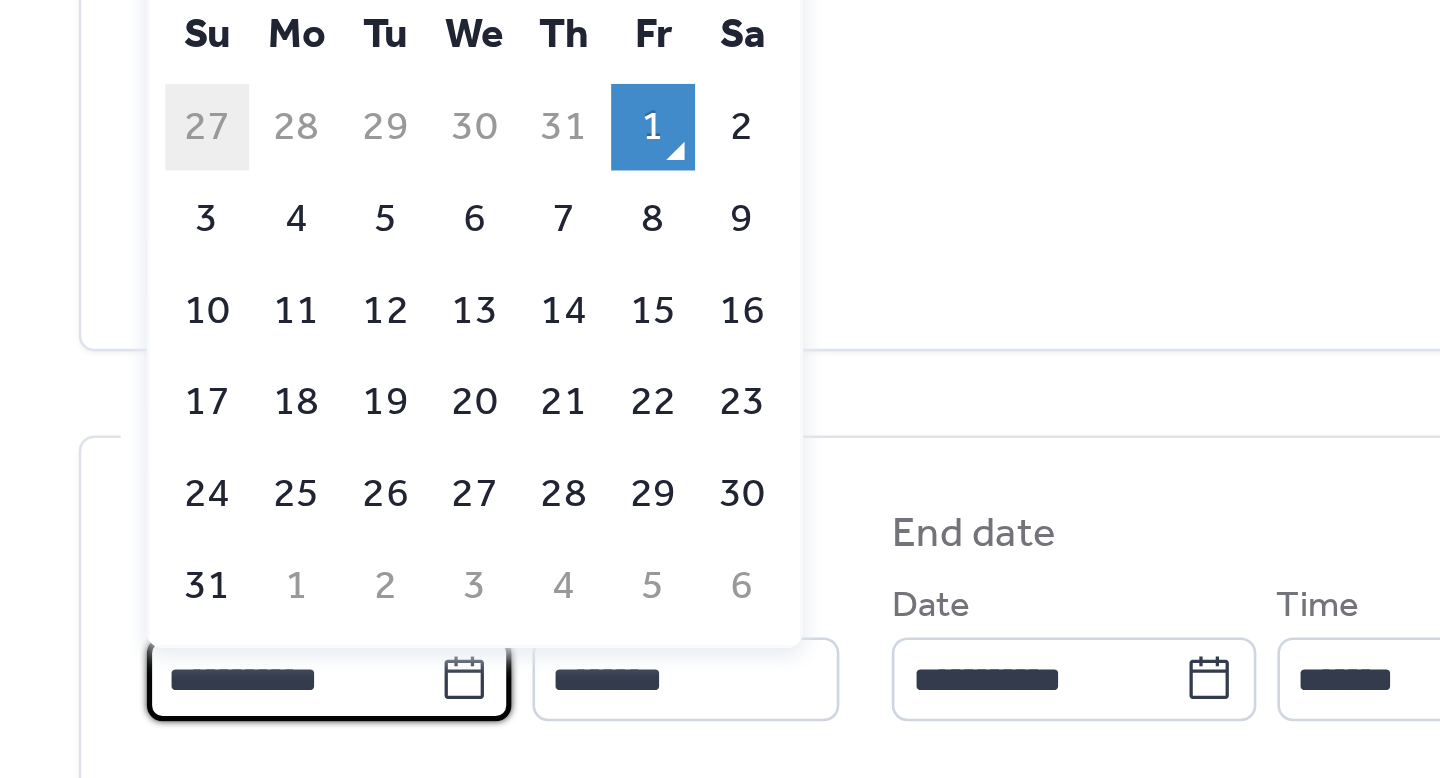 click on "27" at bounding box center [79, 266] 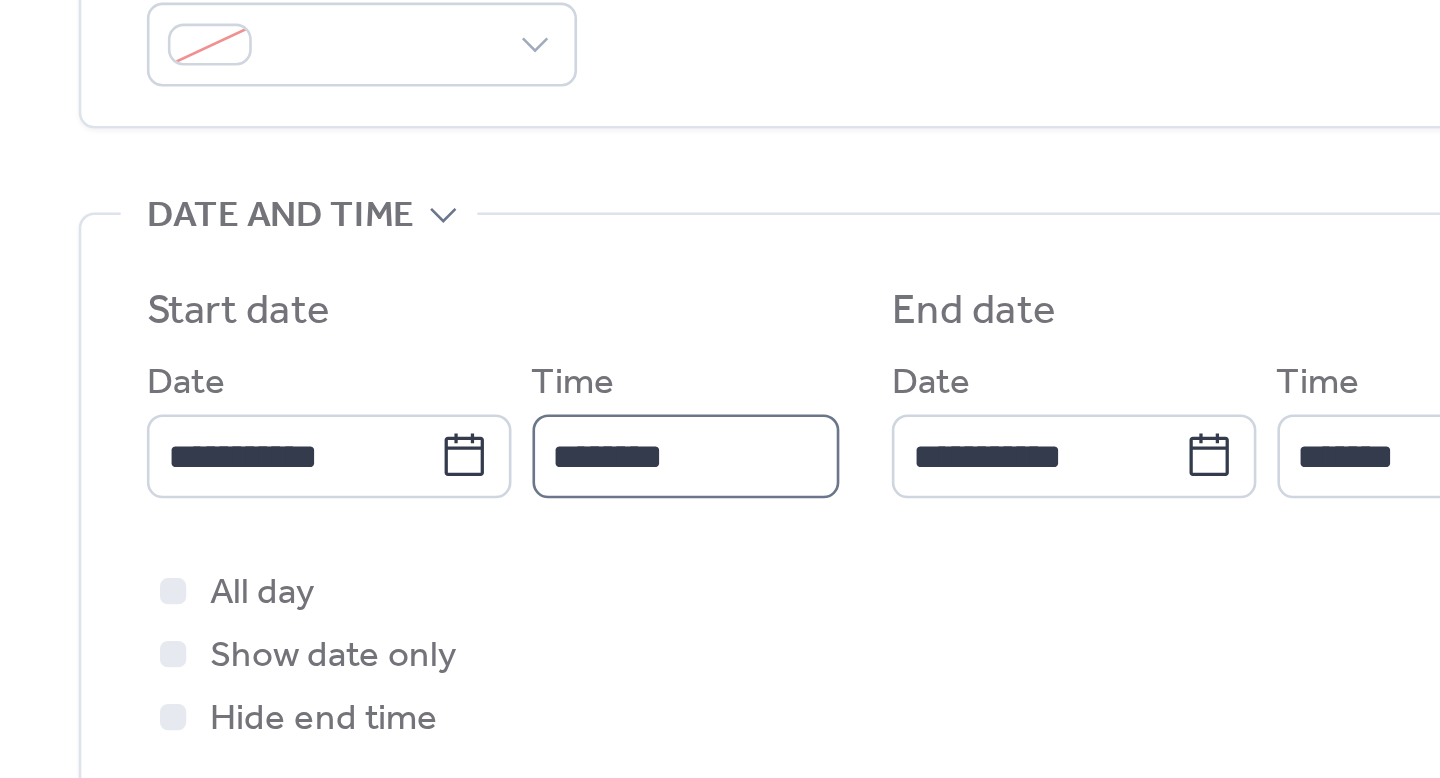 scroll, scrollTop: 551, scrollLeft: 0, axis: vertical 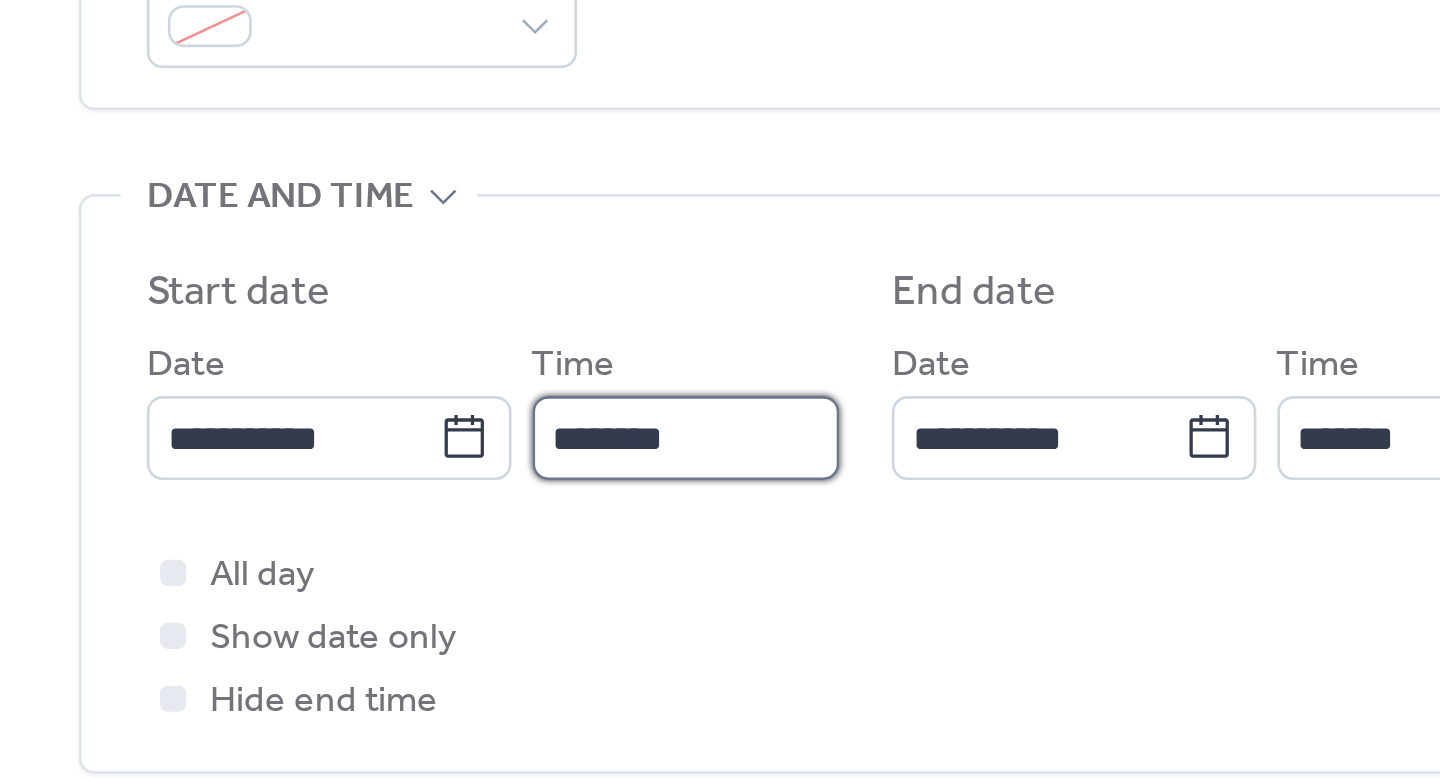 click on "********" at bounding box center [261, 385] 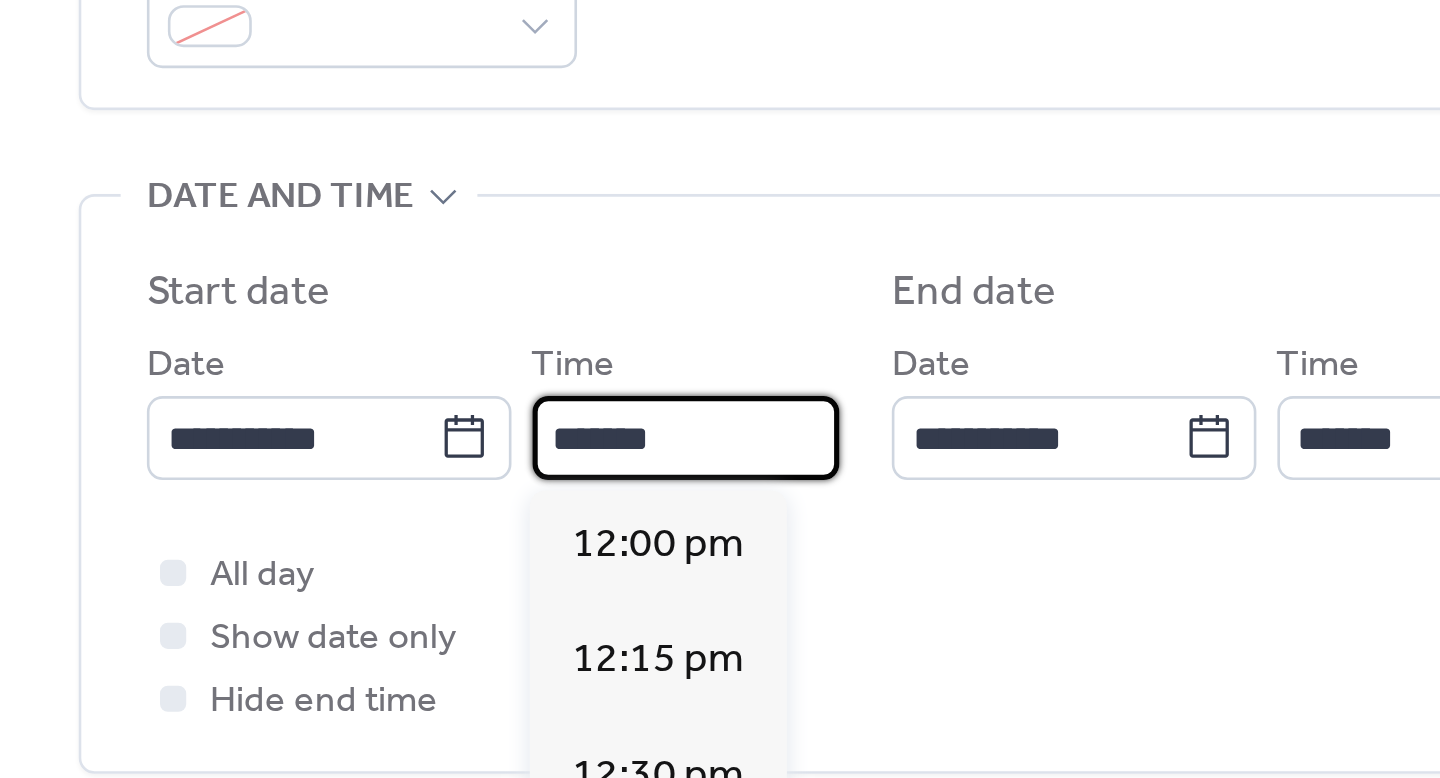 scroll, scrollTop: 2816, scrollLeft: 0, axis: vertical 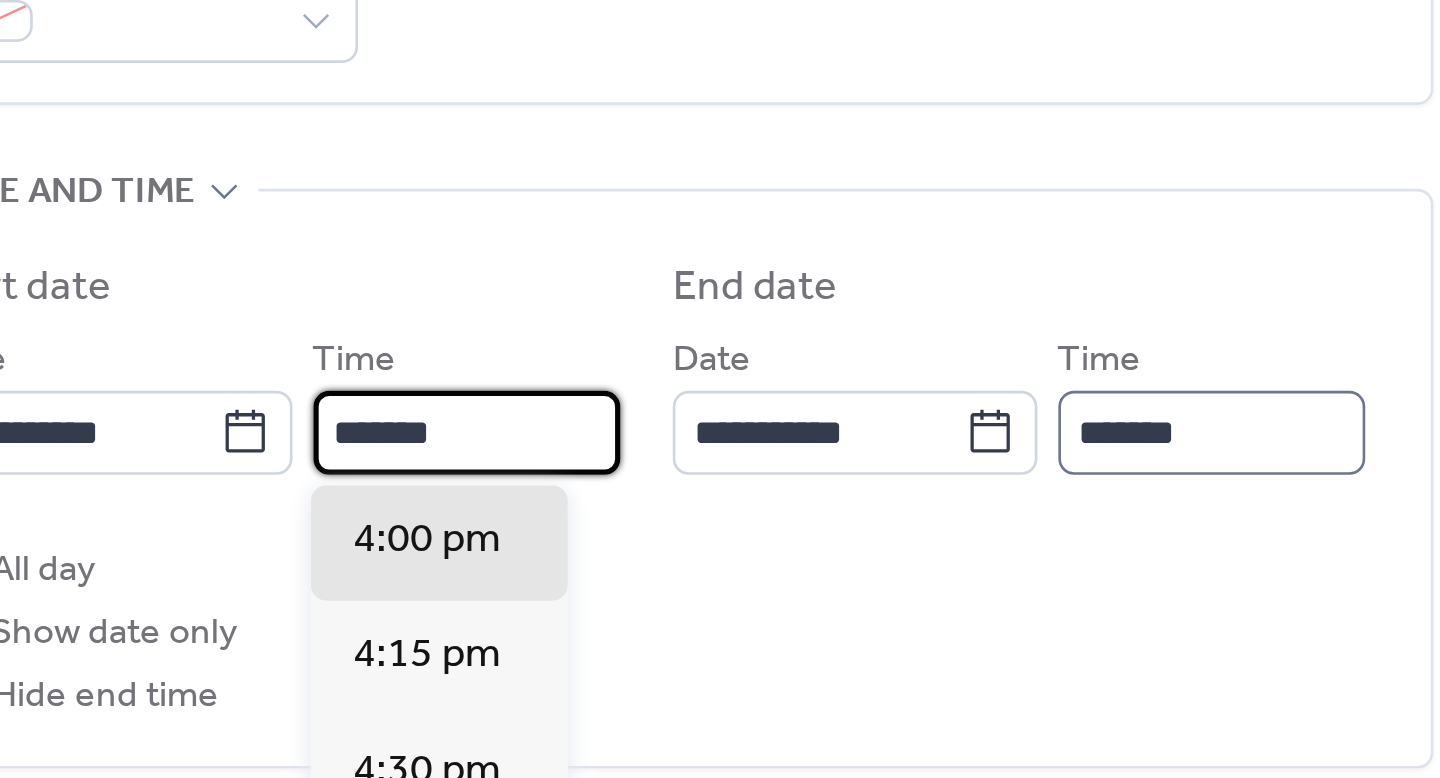 type on "*******" 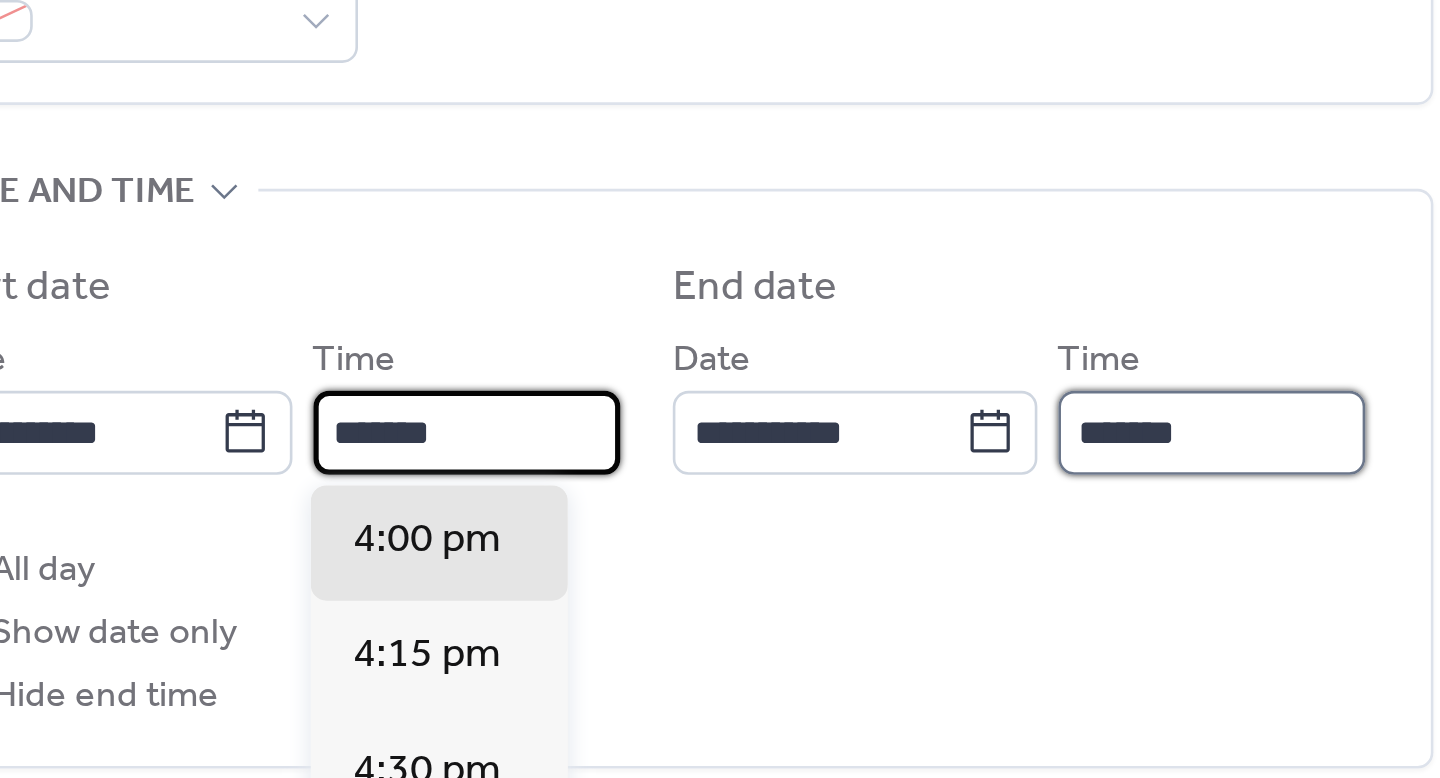click on "*******" at bounding box center (545, 383) 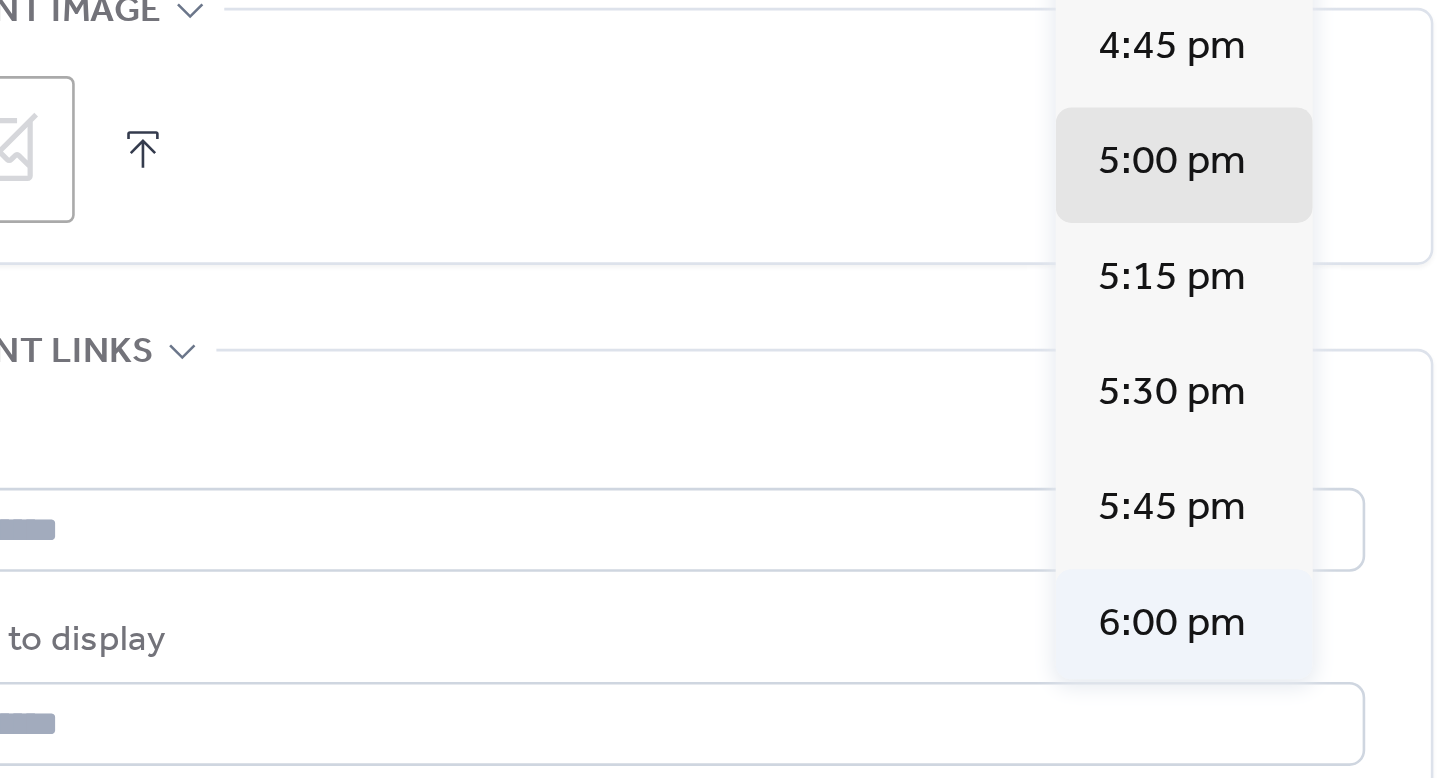 scroll, scrollTop: 985, scrollLeft: 0, axis: vertical 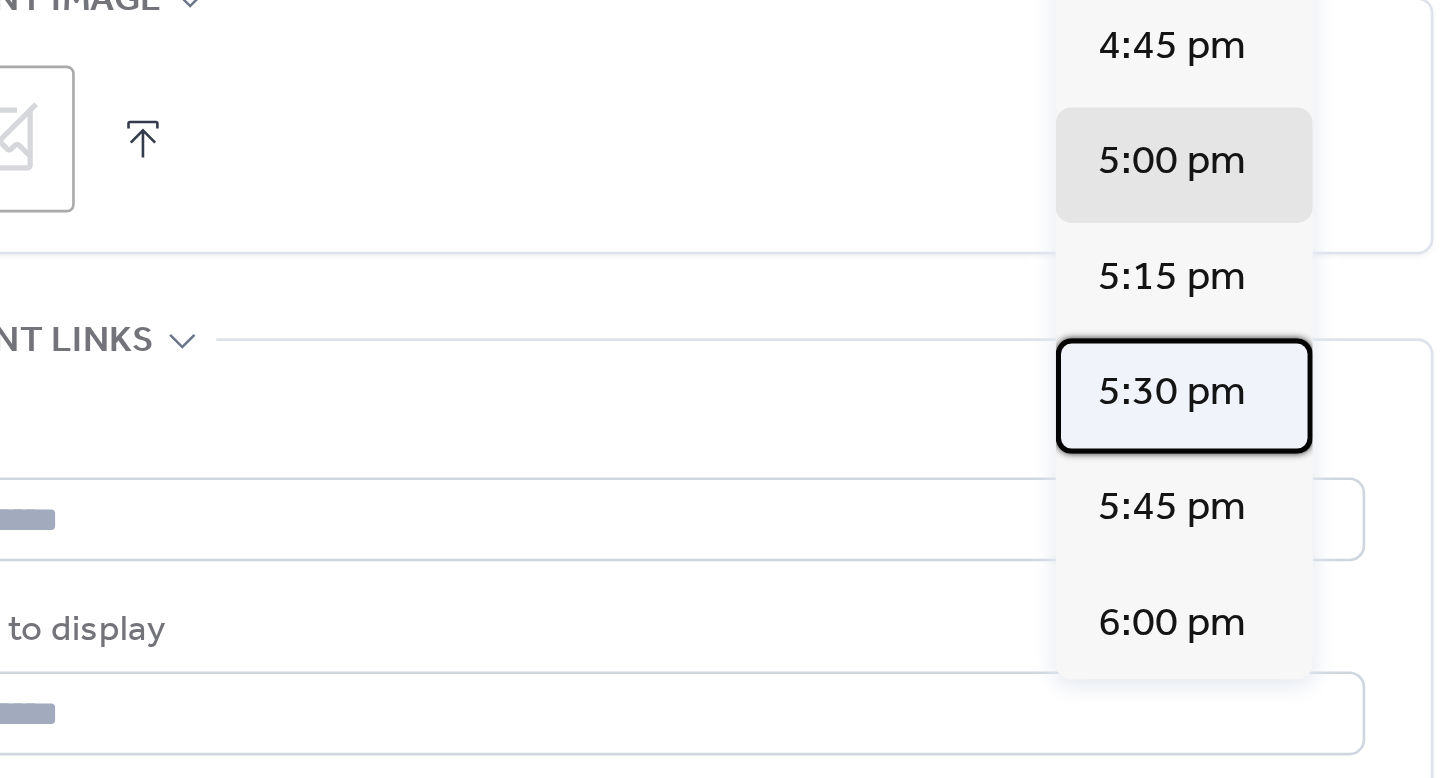 click on "5:30 pm" at bounding box center [535, 369] 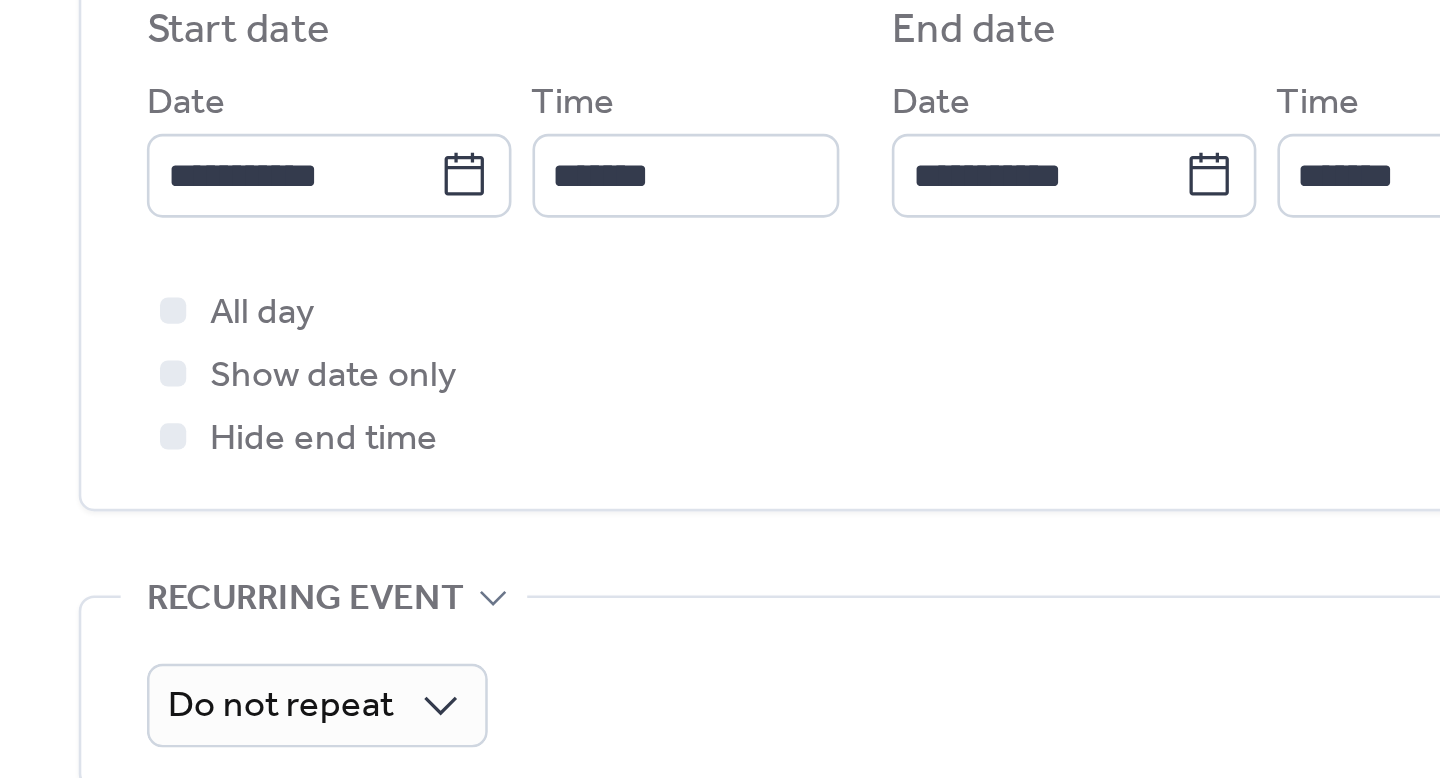 scroll, scrollTop: 644, scrollLeft: 0, axis: vertical 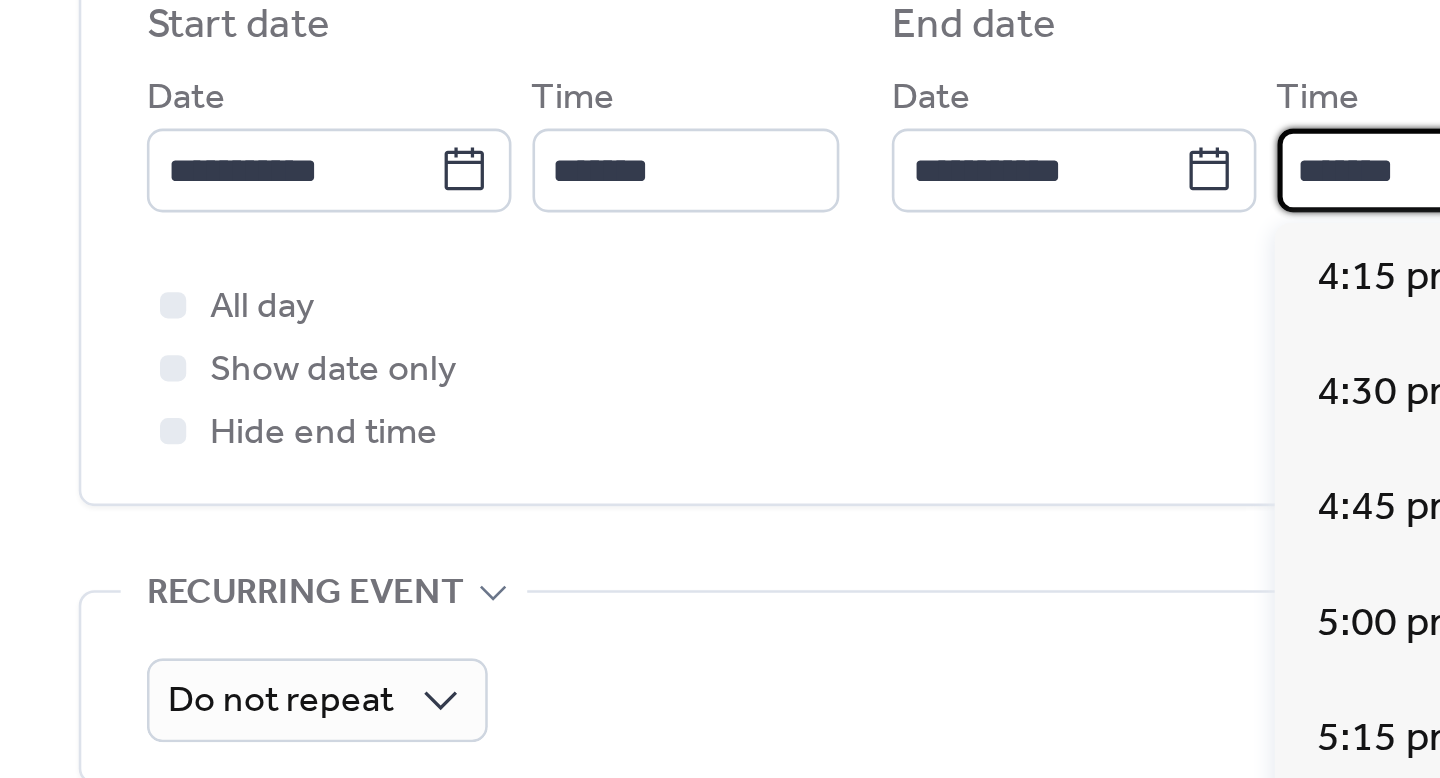 click on "*******" at bounding box center (545, 292) 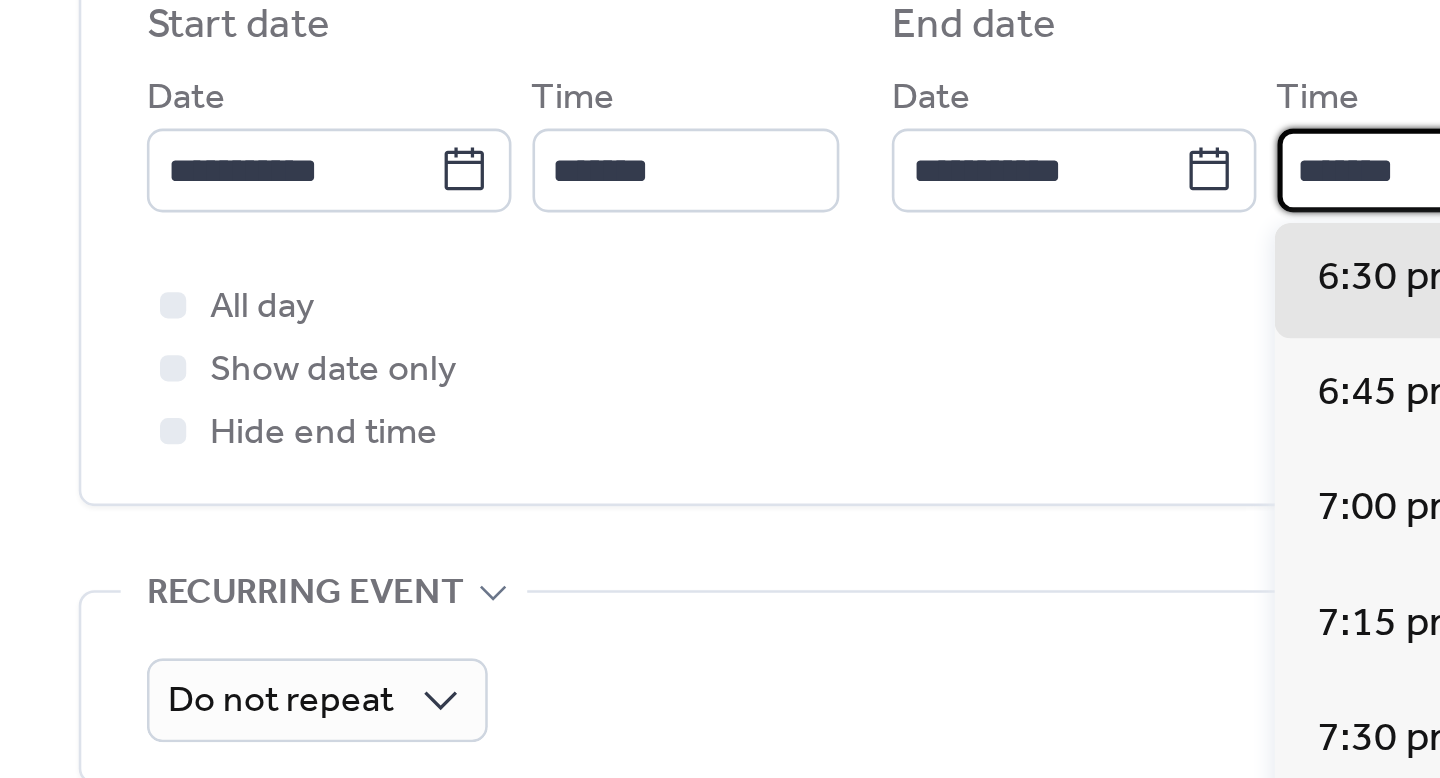 type on "*******" 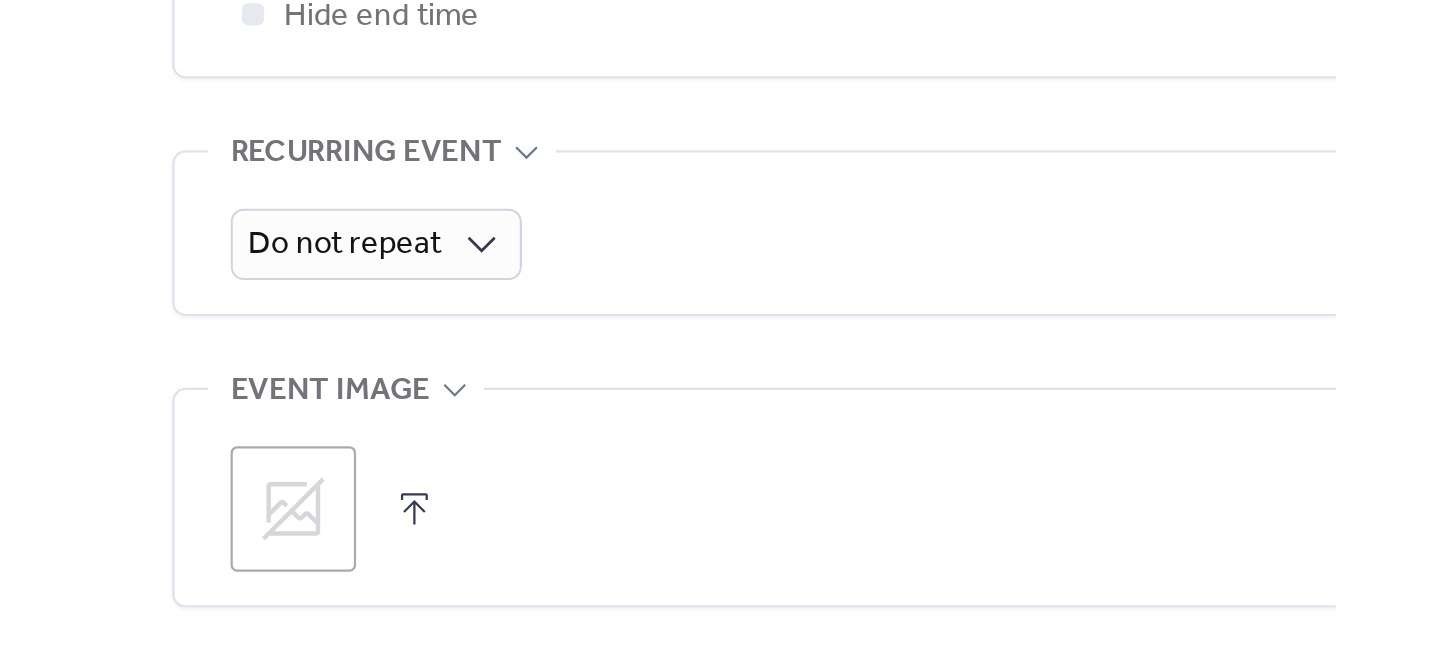 scroll, scrollTop: 803, scrollLeft: 0, axis: vertical 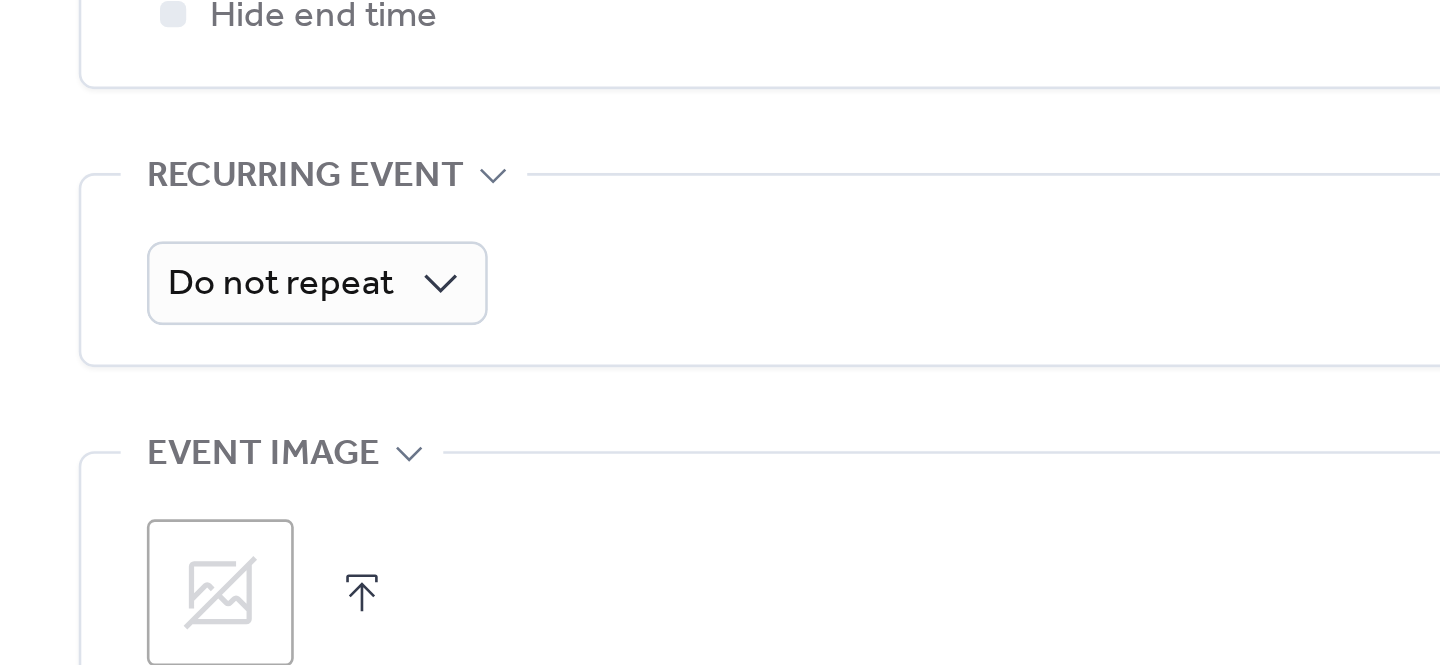 click 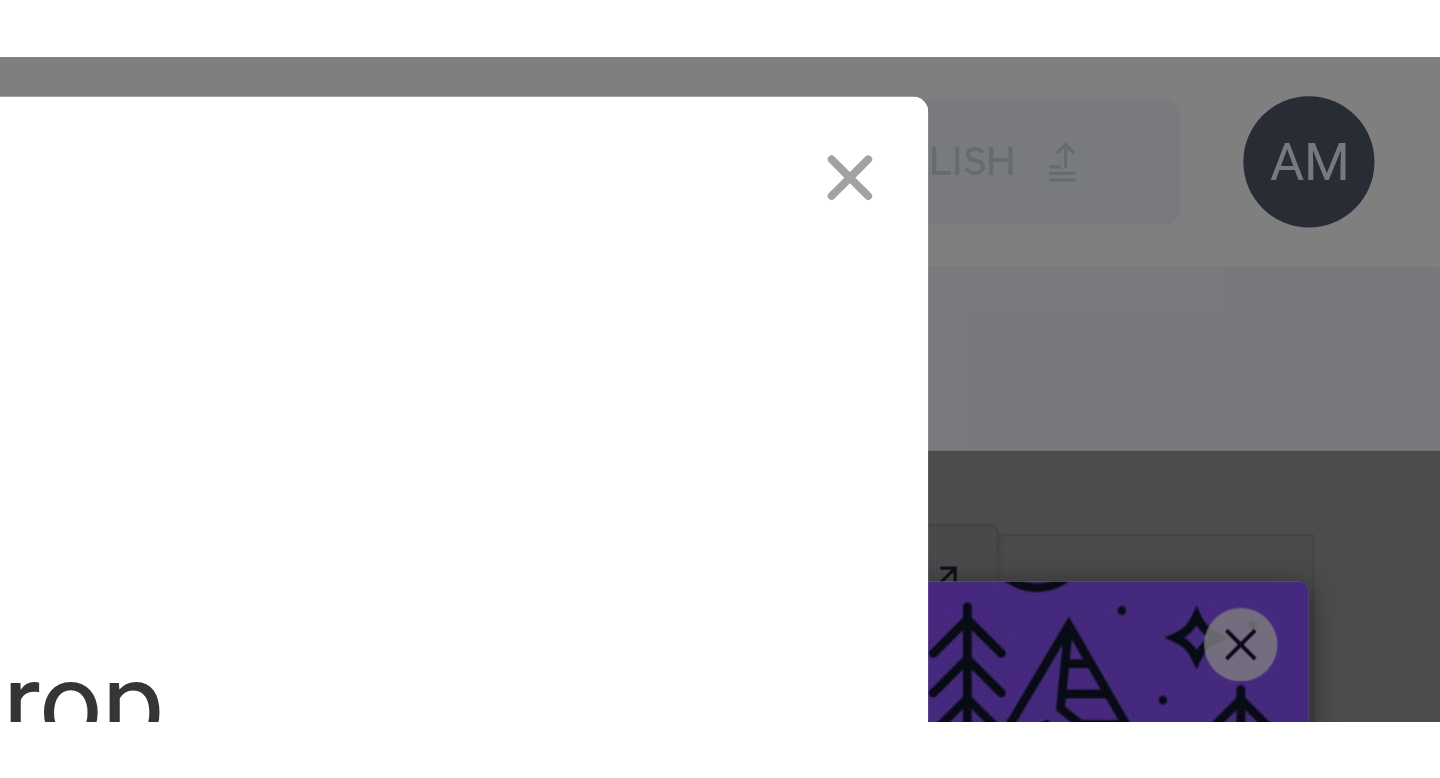 scroll, scrollTop: 0, scrollLeft: 0, axis: both 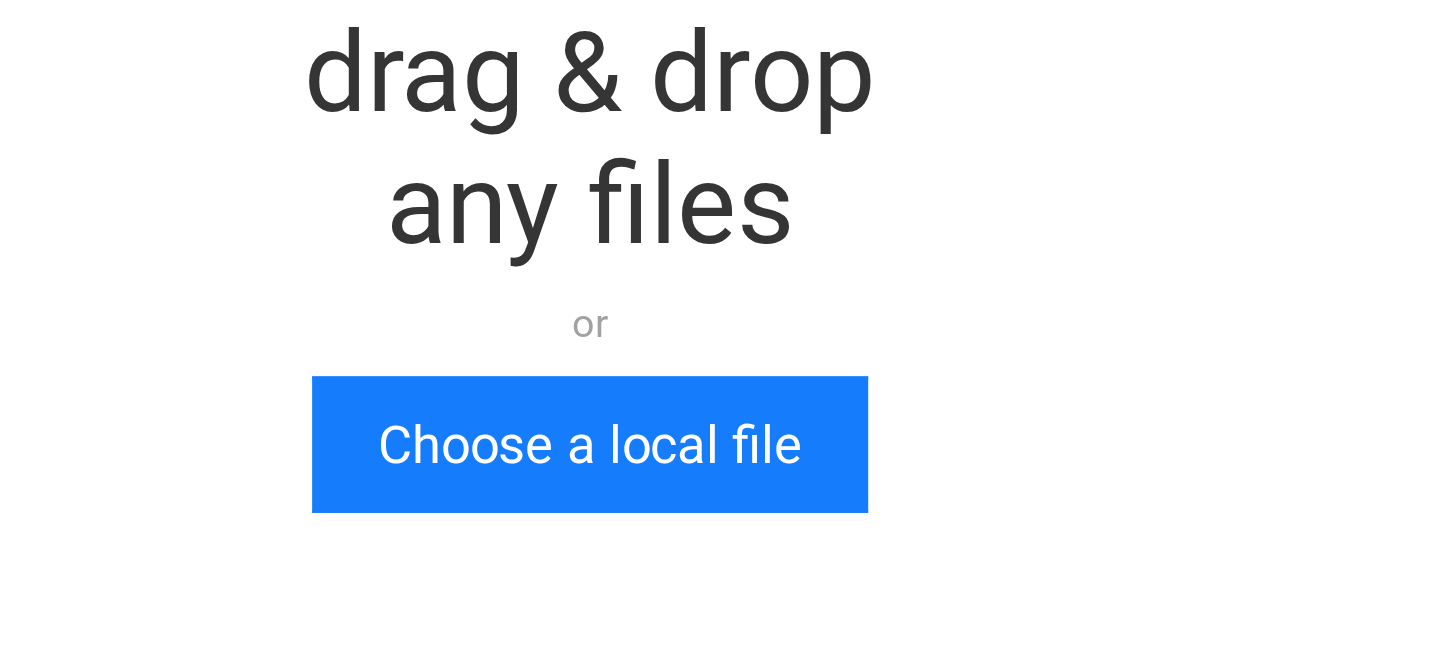 click on "drag & drop any files or" at bounding box center [845, 287] 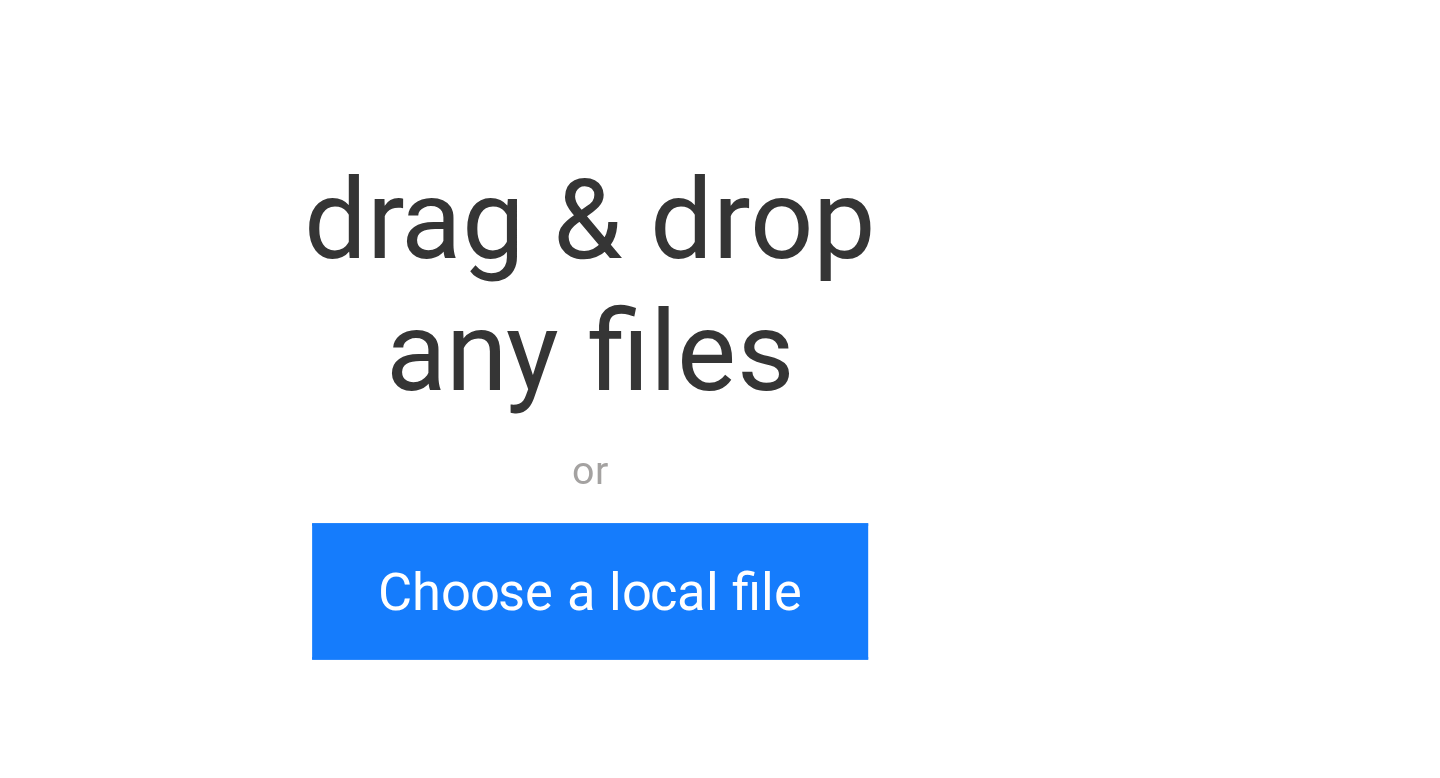 scroll, scrollTop: 762, scrollLeft: 0, axis: vertical 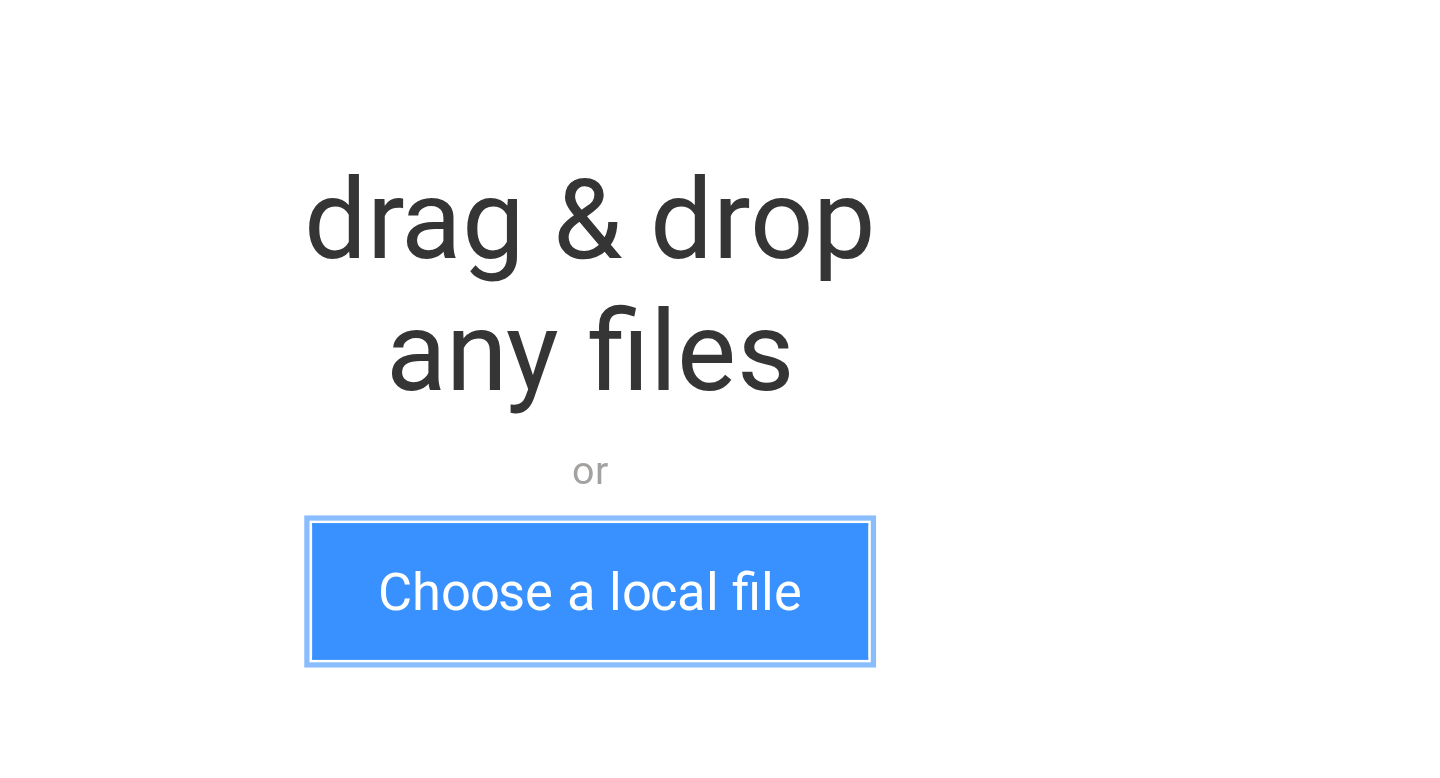 click on "Choose a local file" at bounding box center (845, 444) 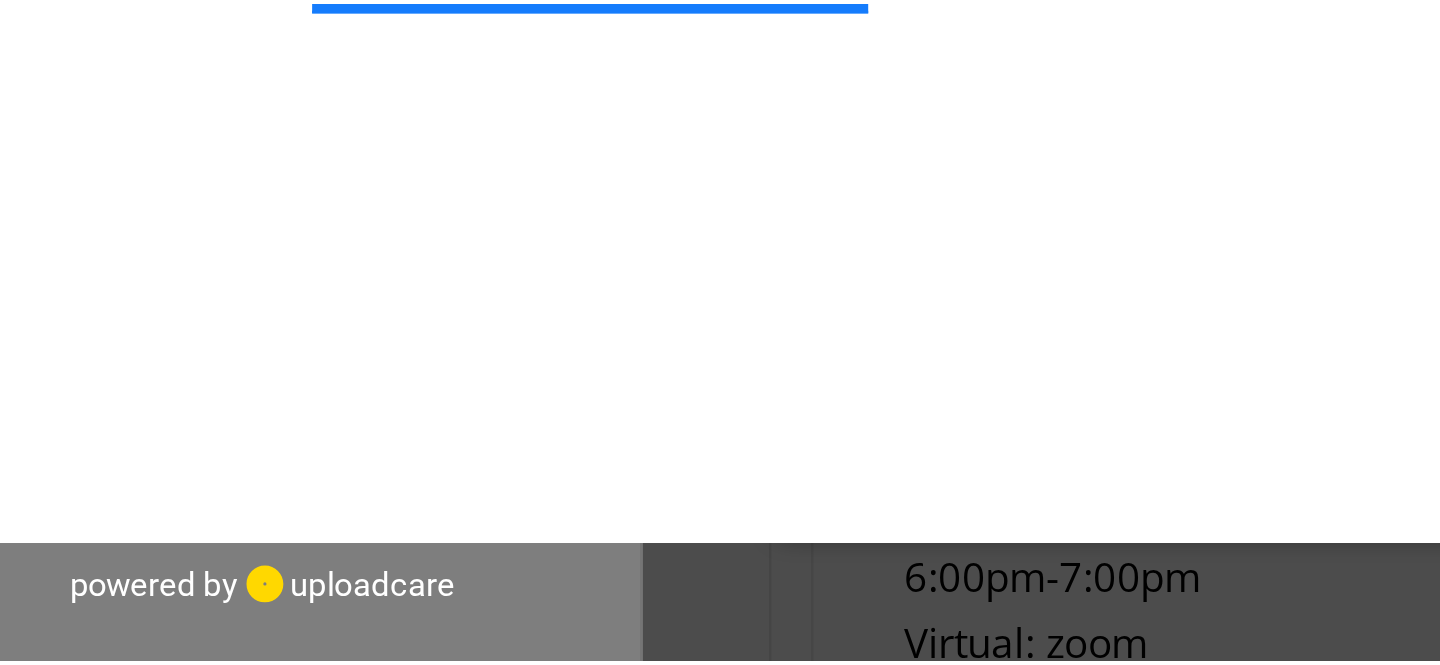 scroll, scrollTop: 0, scrollLeft: 0, axis: both 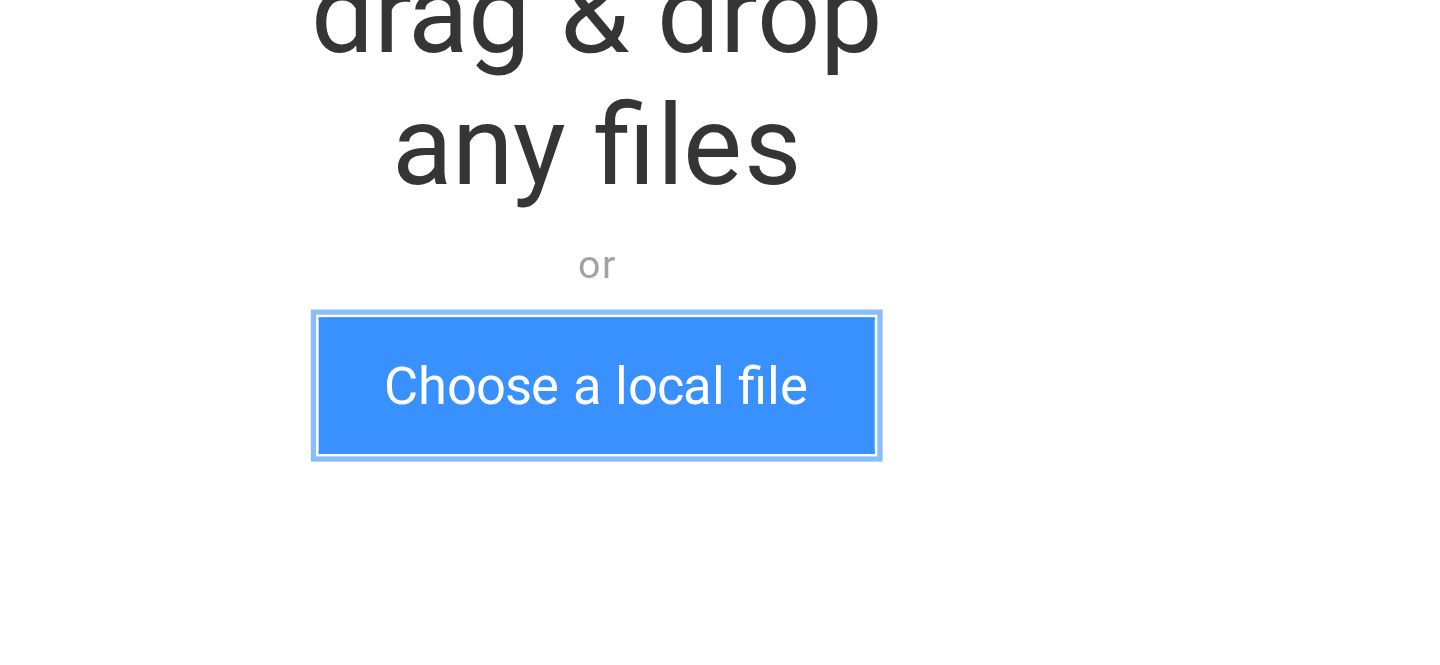 click on "Choose a local file" at bounding box center (845, 388) 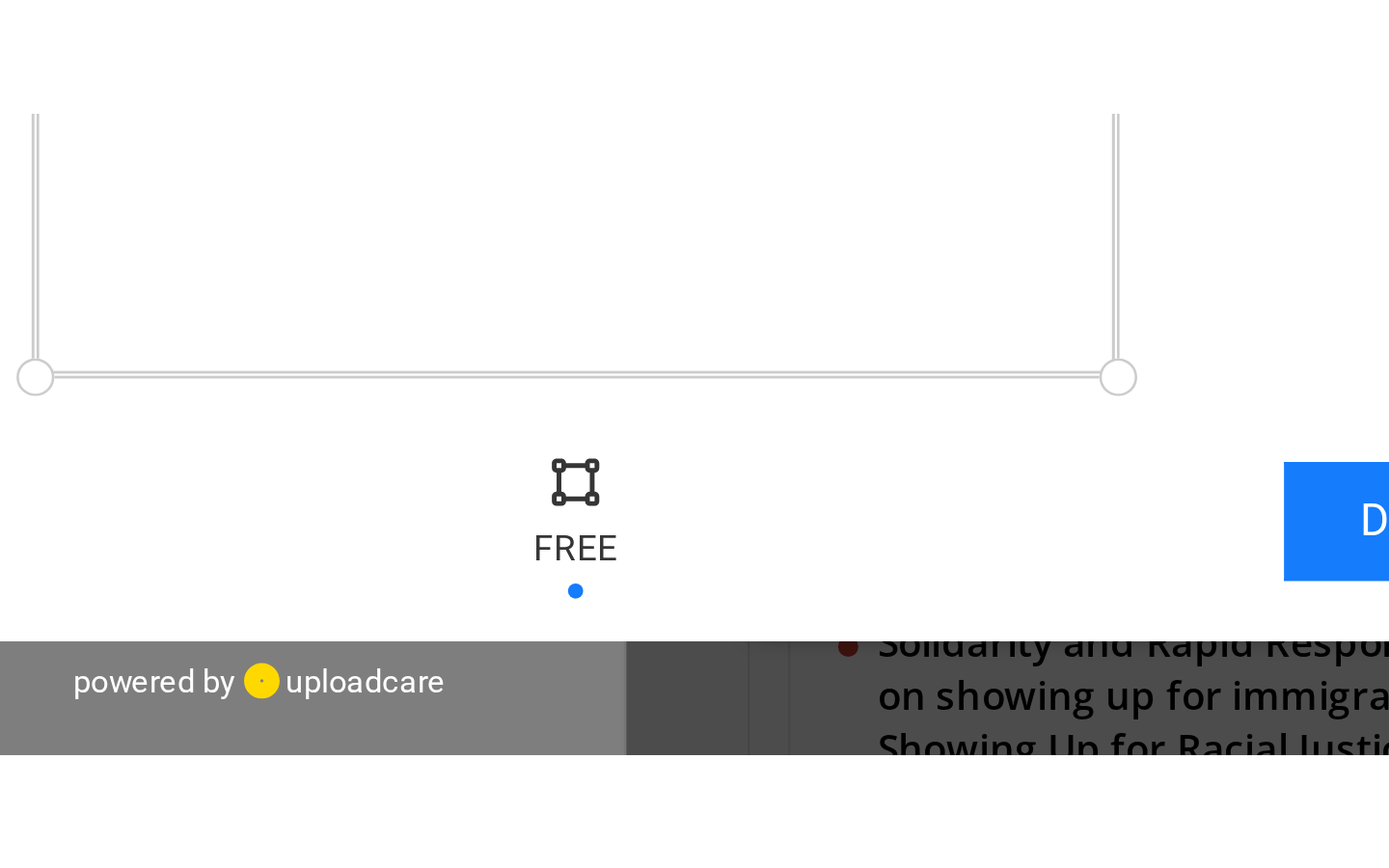 scroll, scrollTop: 0, scrollLeft: 0, axis: both 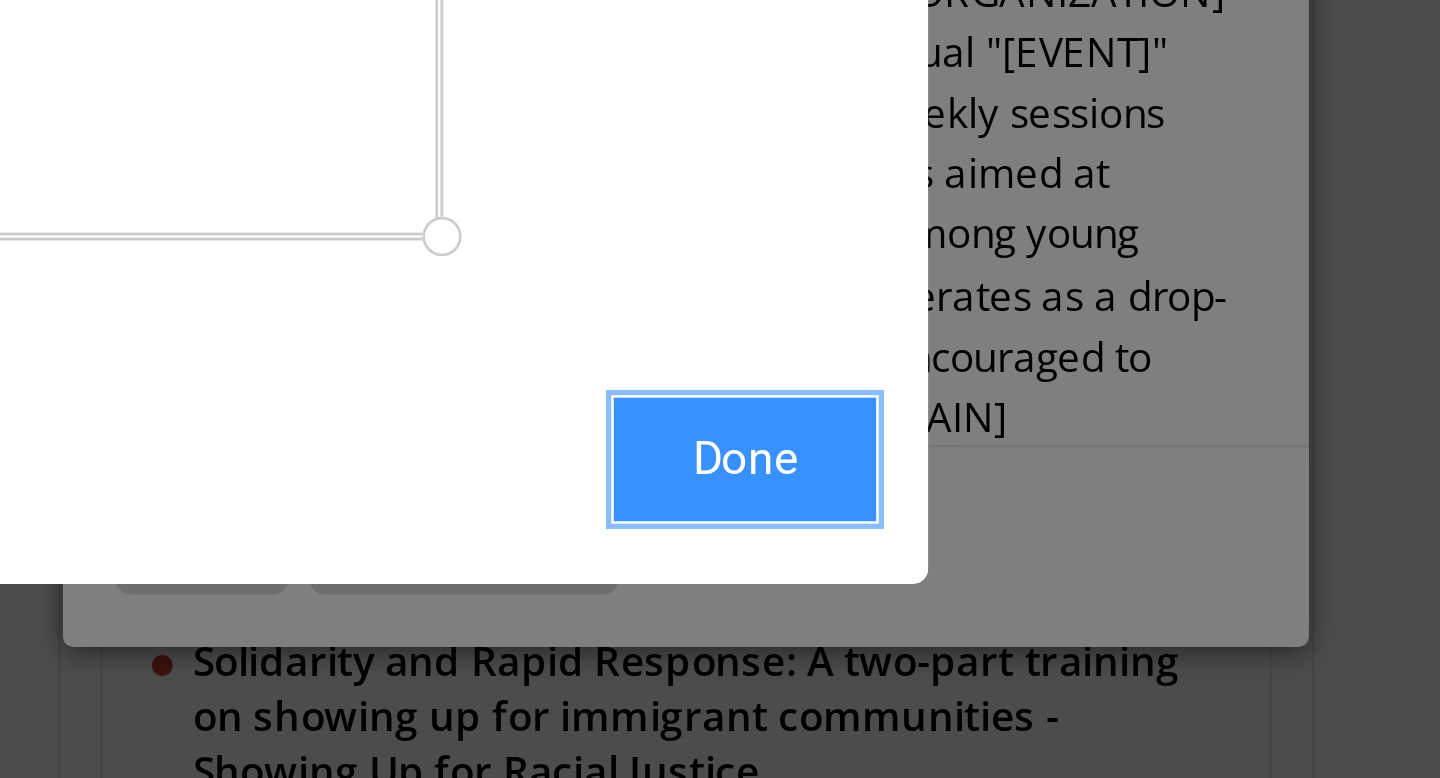 click on "Done" at bounding box center [1175, 656] 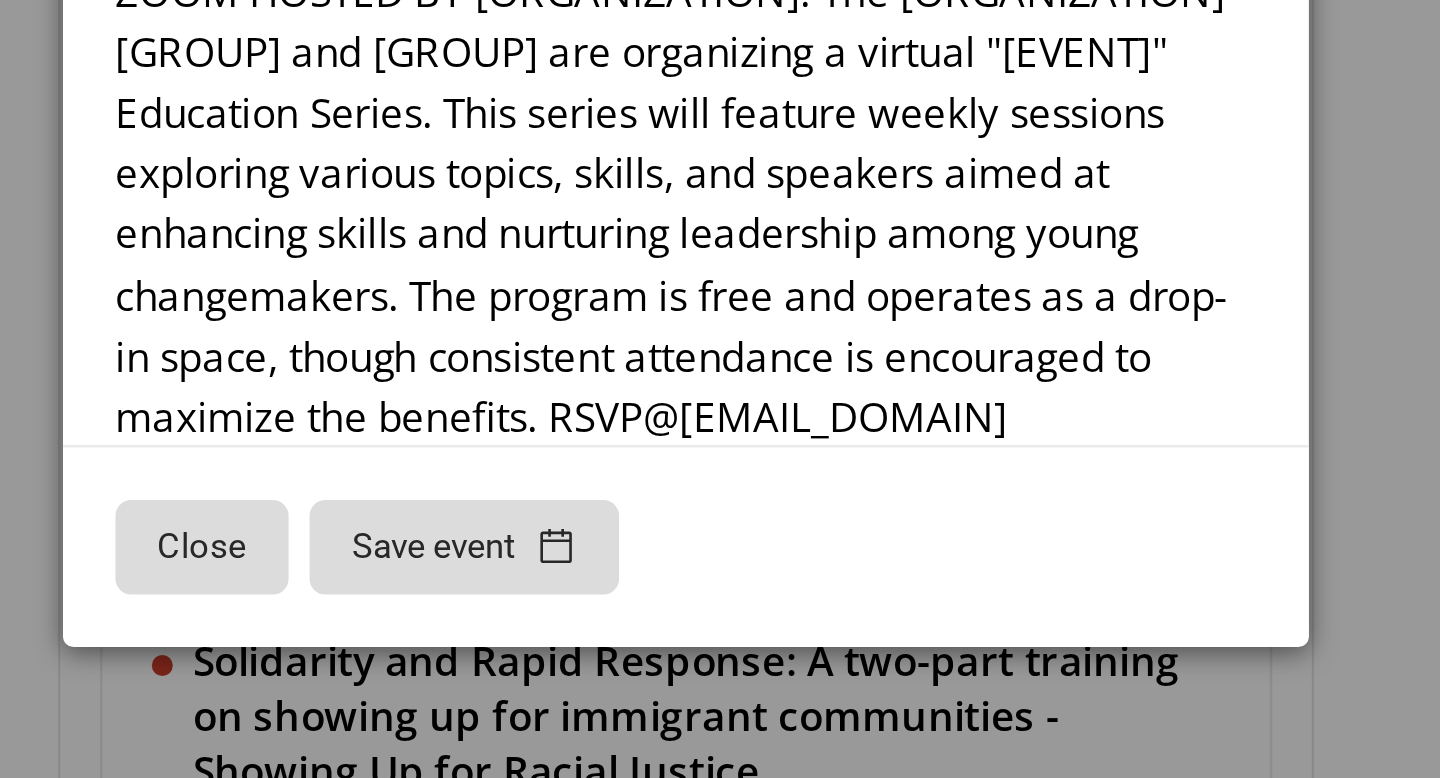 scroll, scrollTop: 702, scrollLeft: 0, axis: vertical 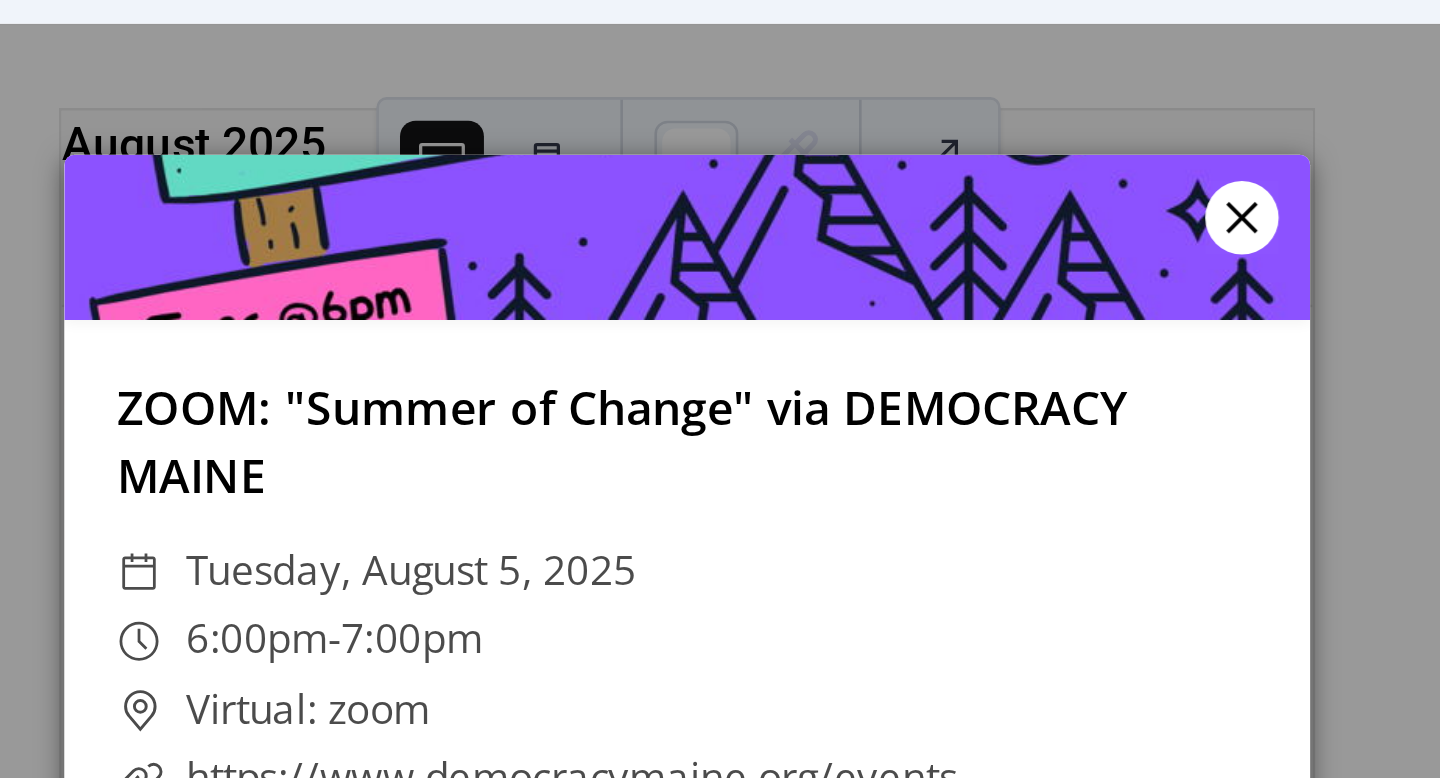 click 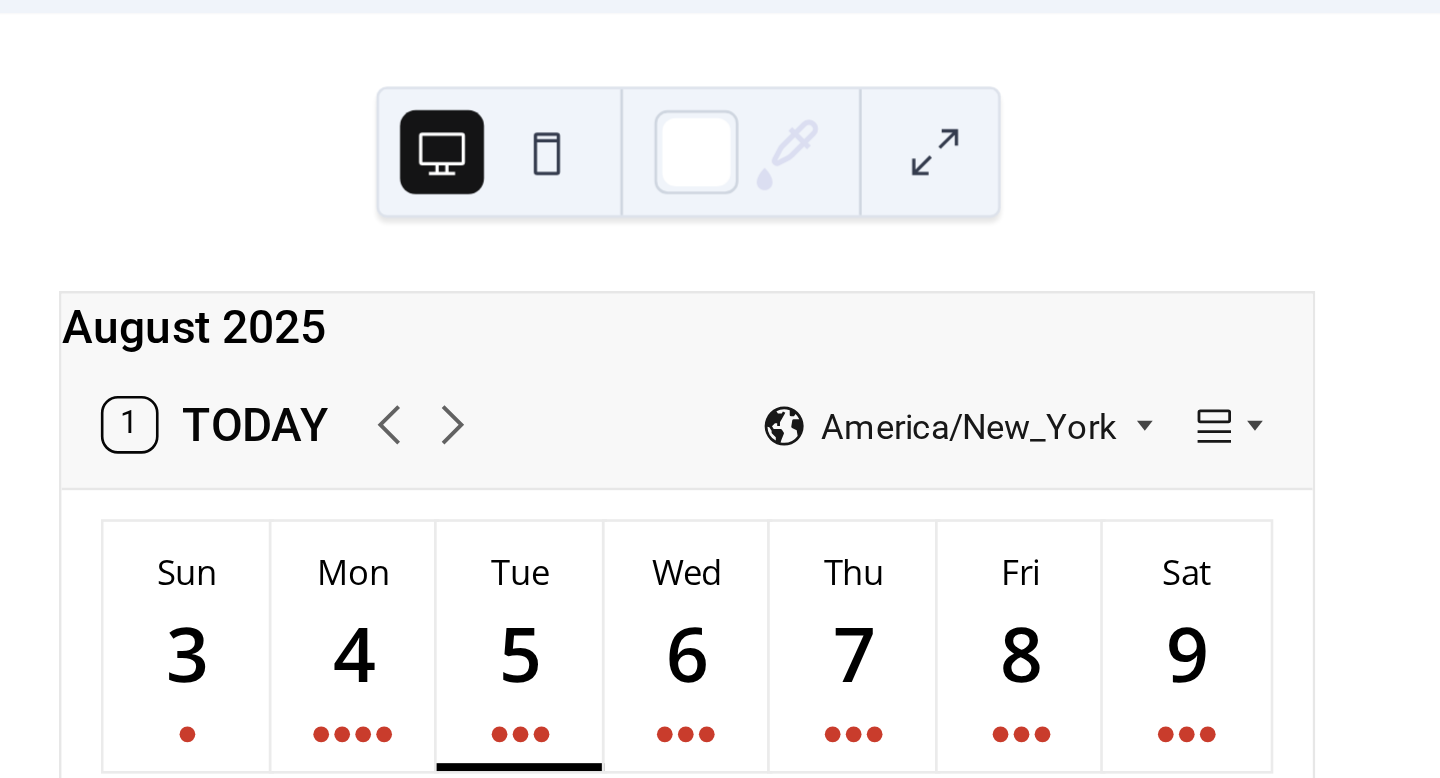 scroll, scrollTop: 1, scrollLeft: 0, axis: vertical 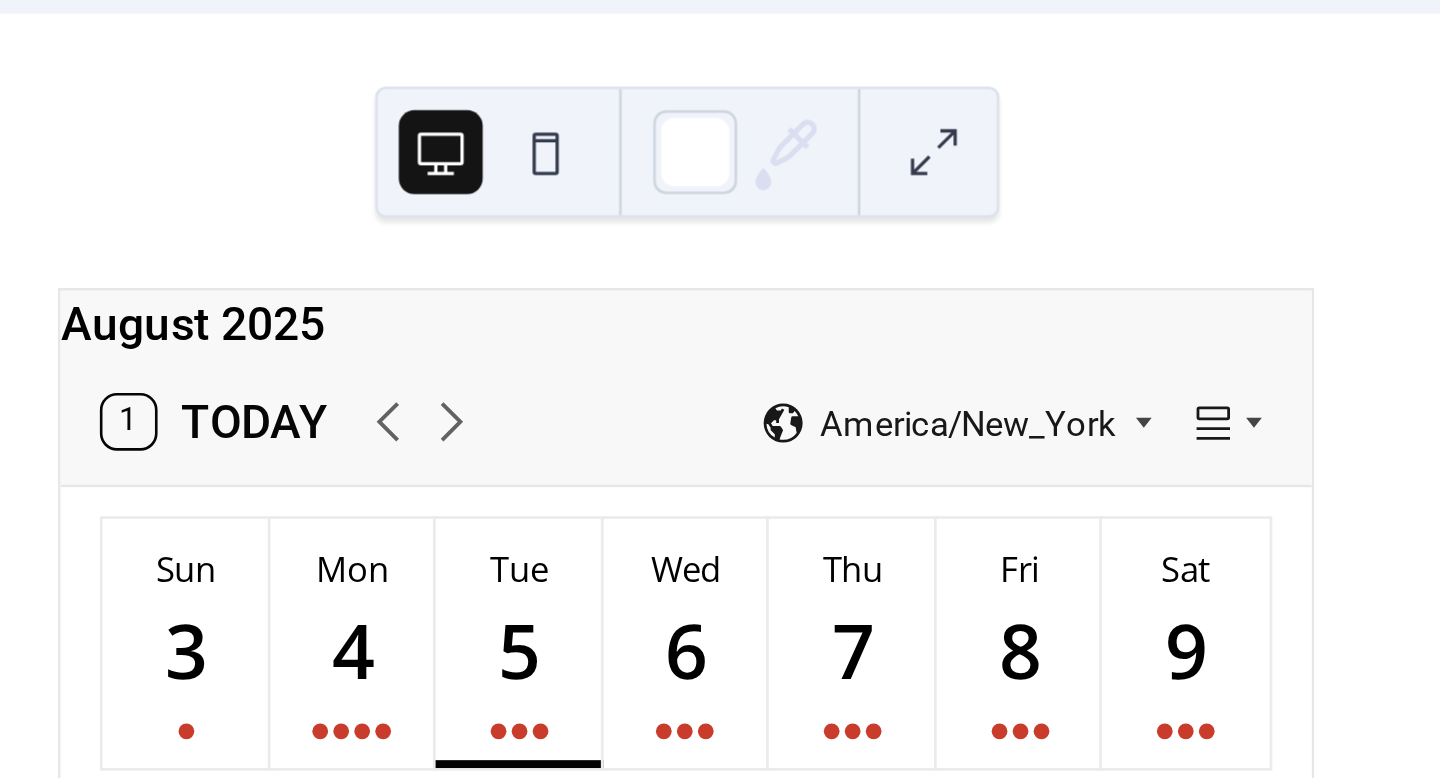click at bounding box center [1247, 203] 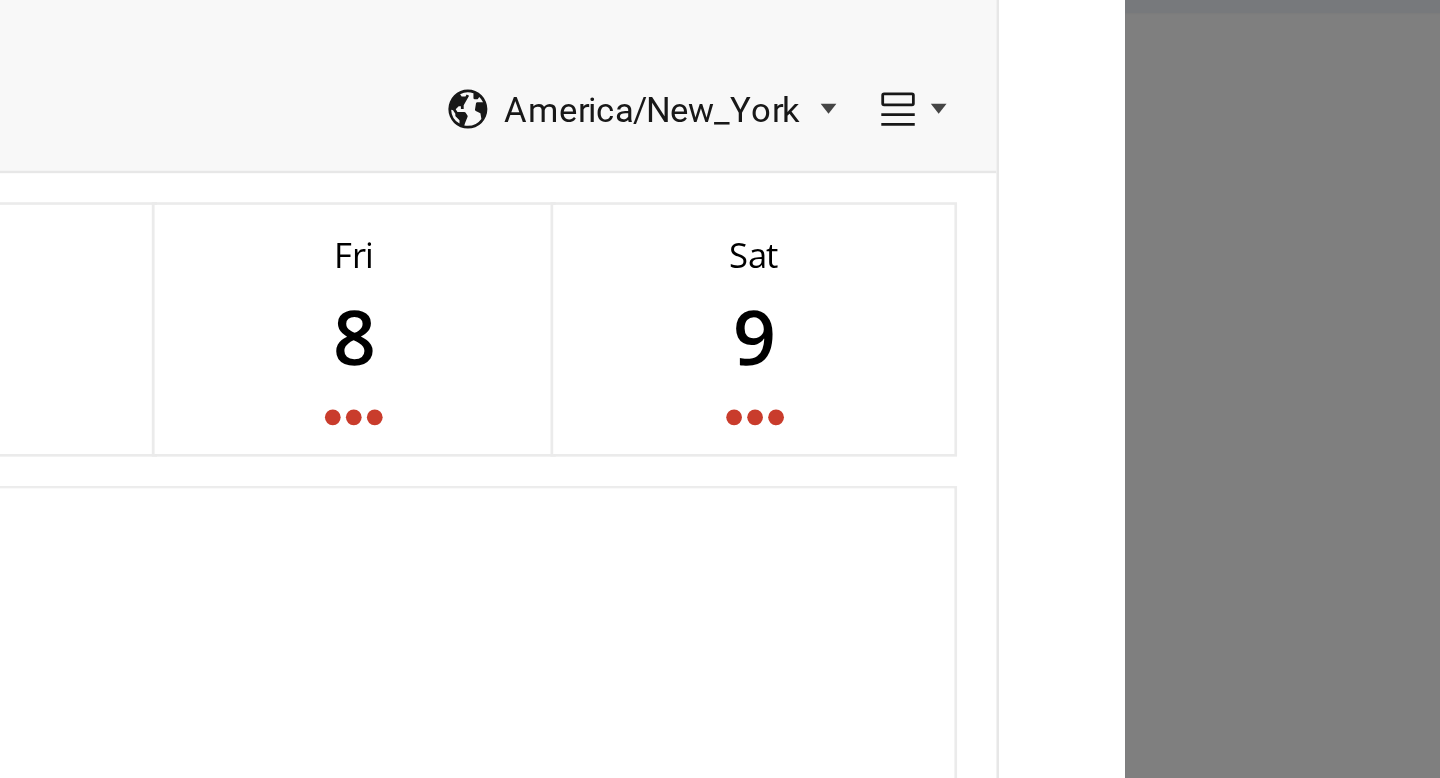 scroll, scrollTop: 600, scrollLeft: 0, axis: vertical 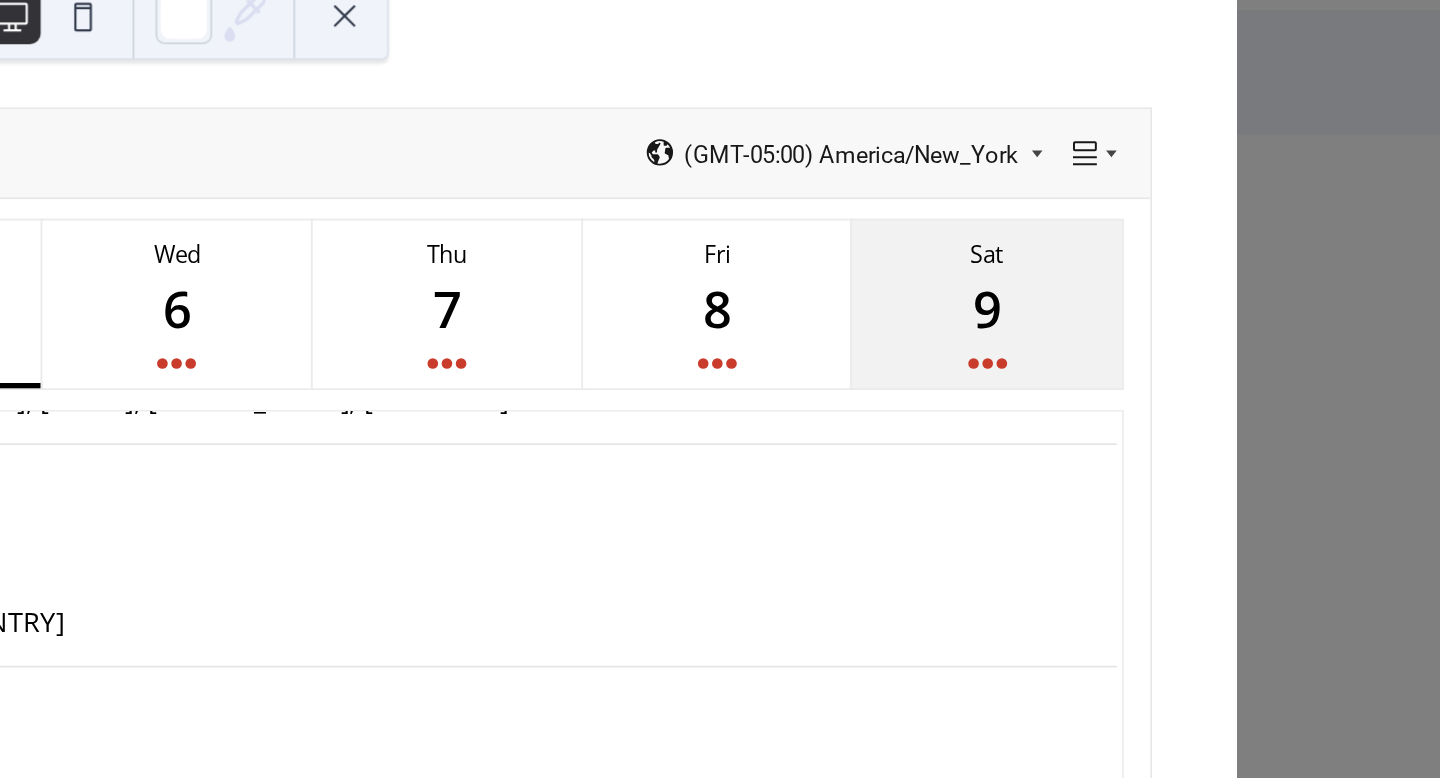 drag, startPoint x: 1133, startPoint y: 240, endPoint x: 1141, endPoint y: 249, distance: 12.0415945 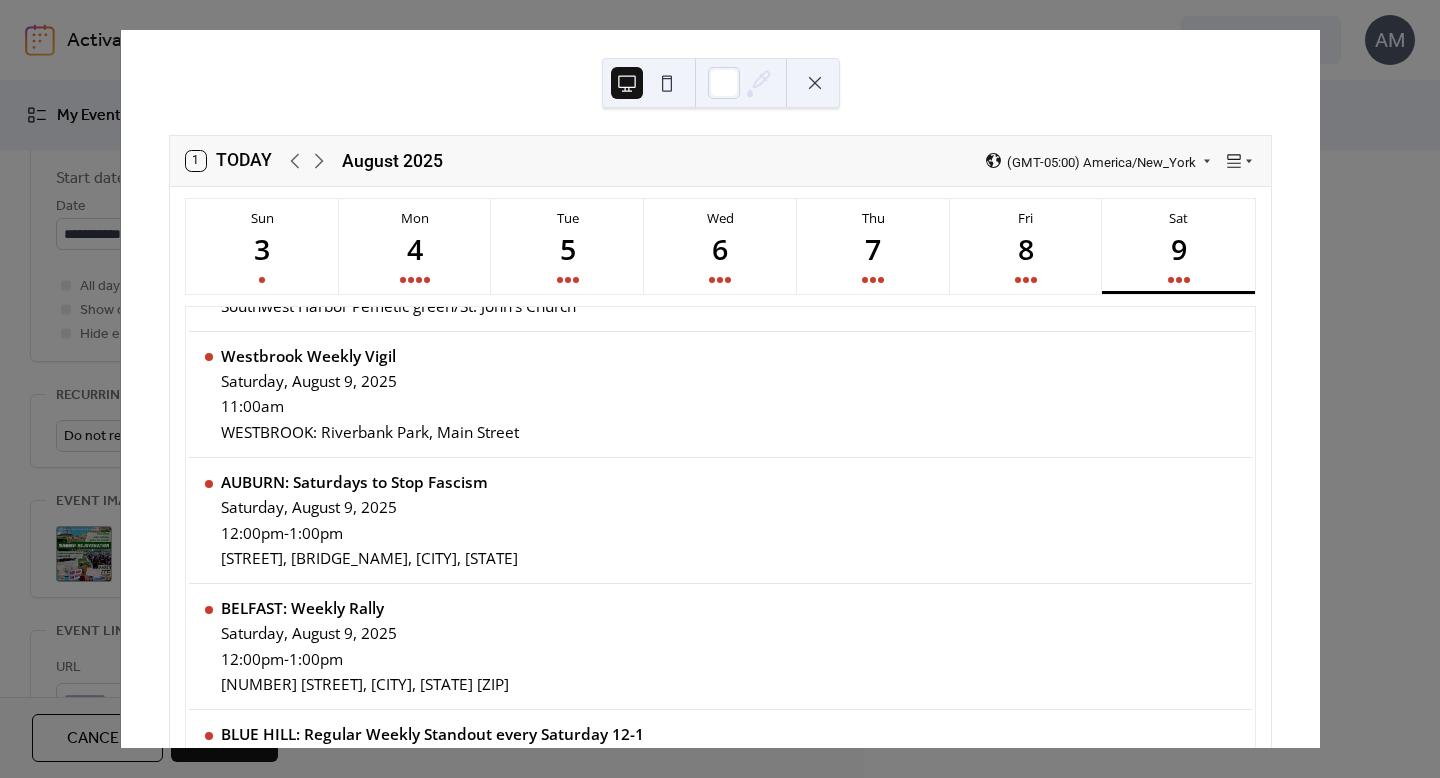 click at bounding box center (815, 83) 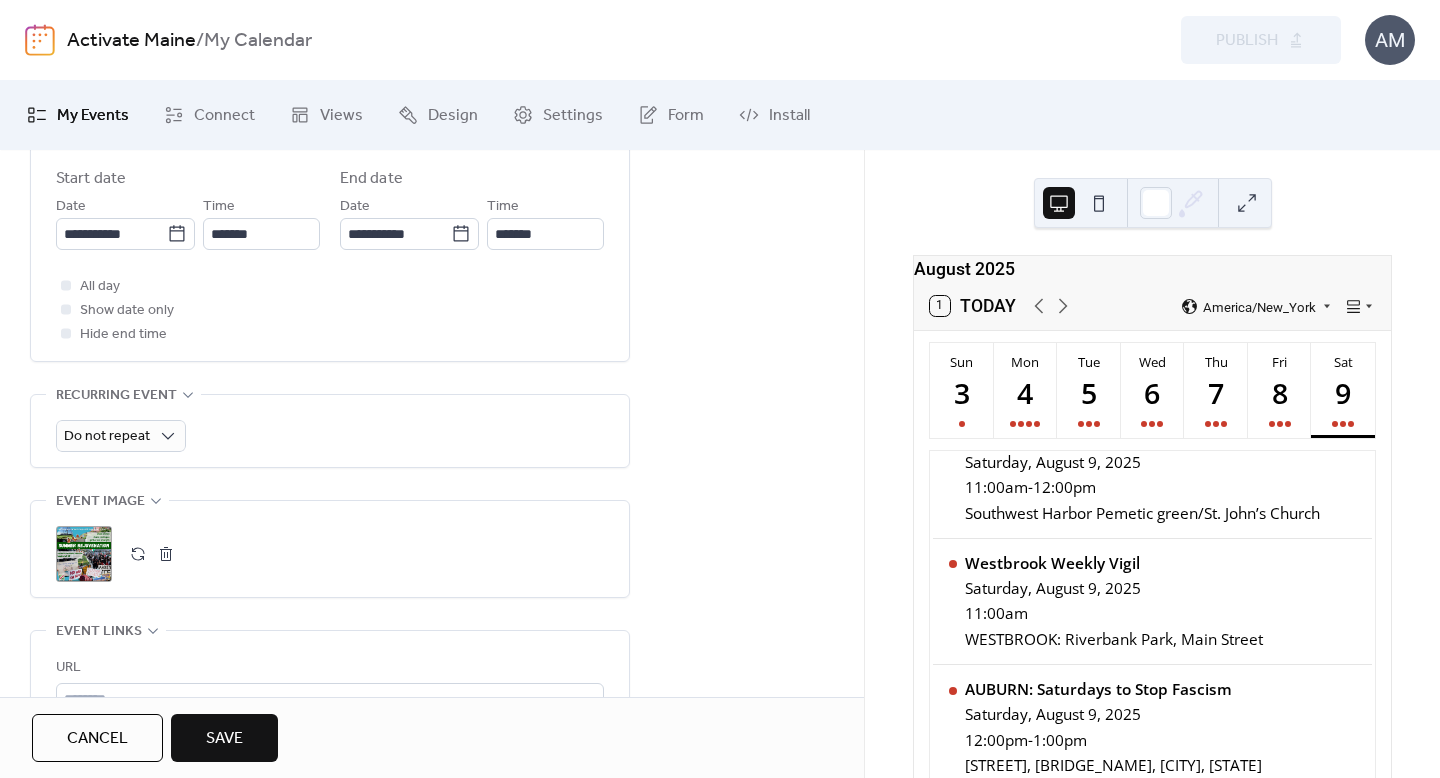 scroll, scrollTop: 804, scrollLeft: 0, axis: vertical 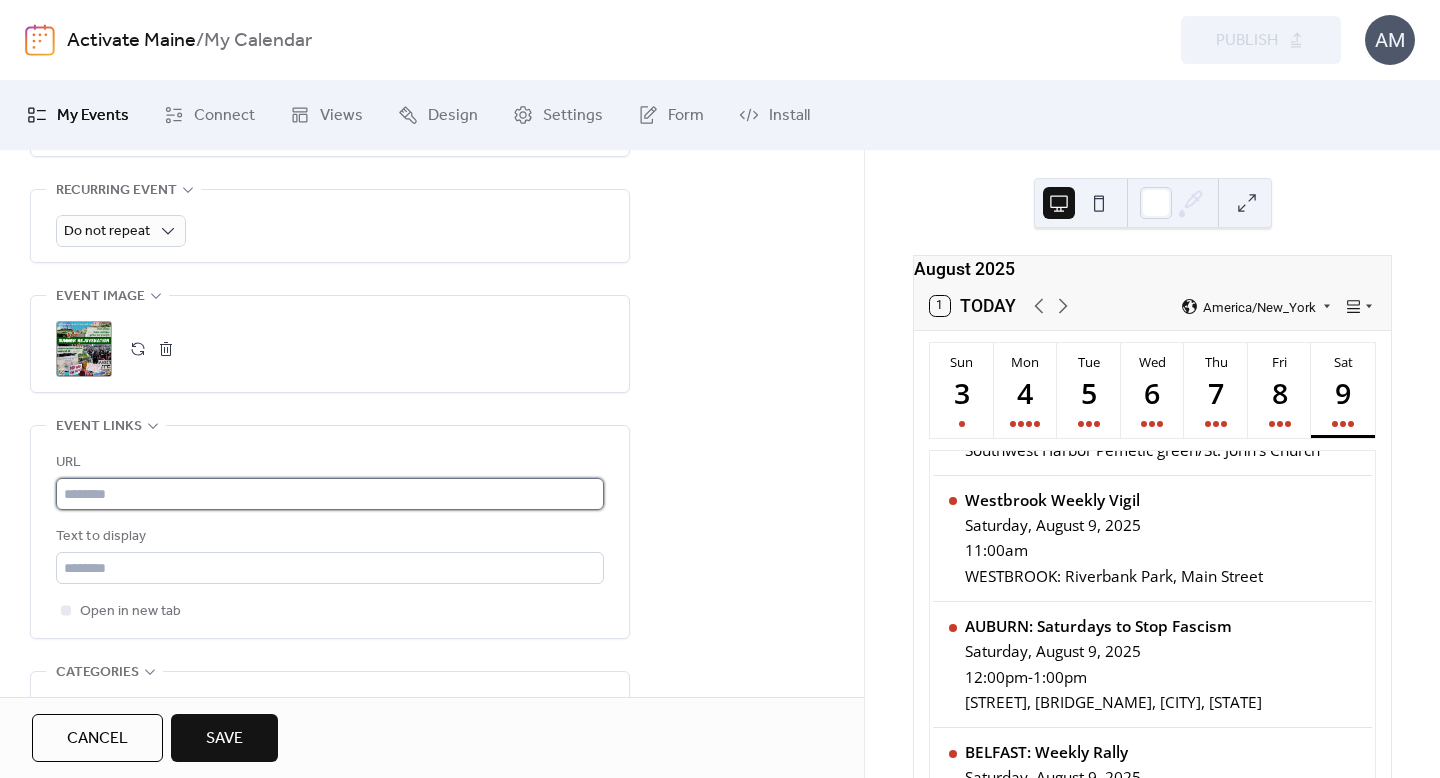 click at bounding box center (330, 494) 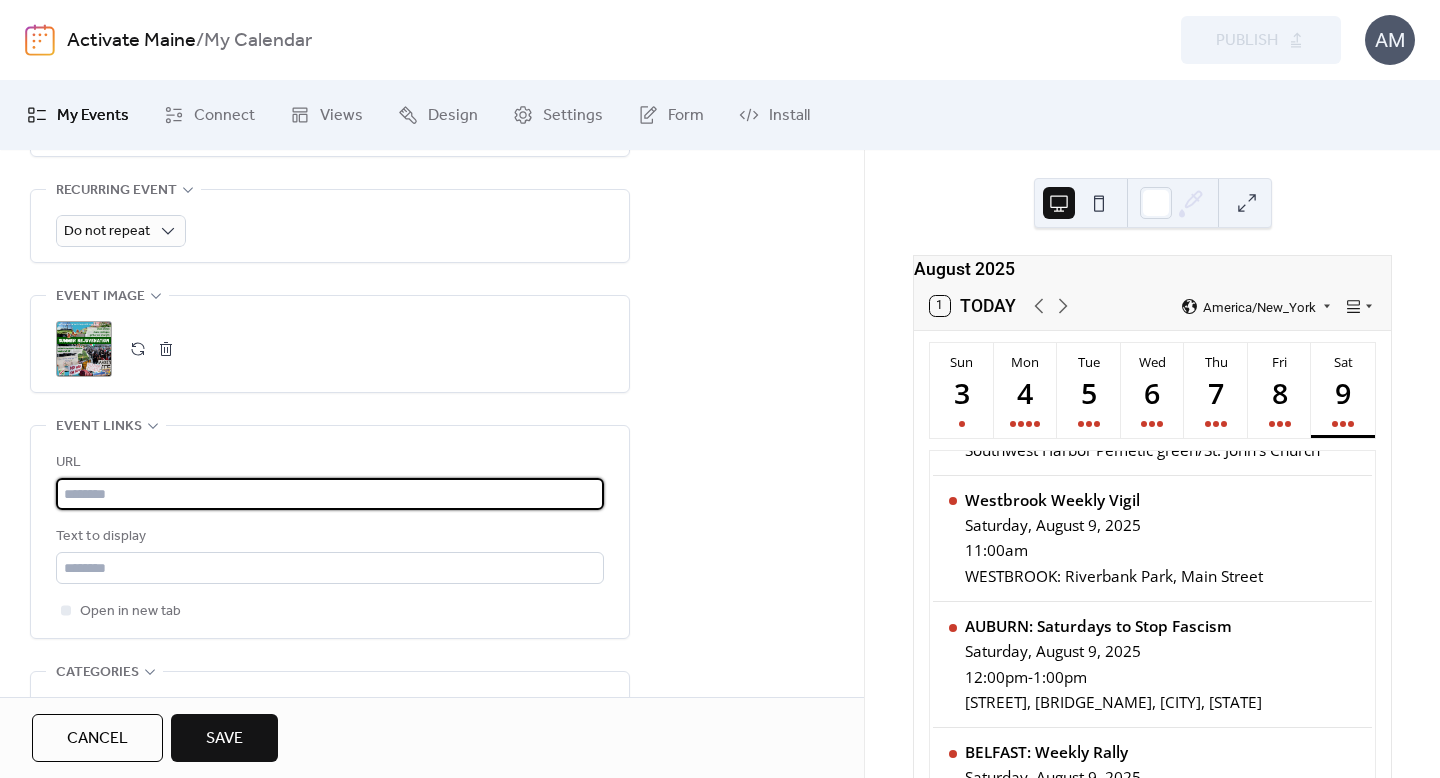 paste on "**********" 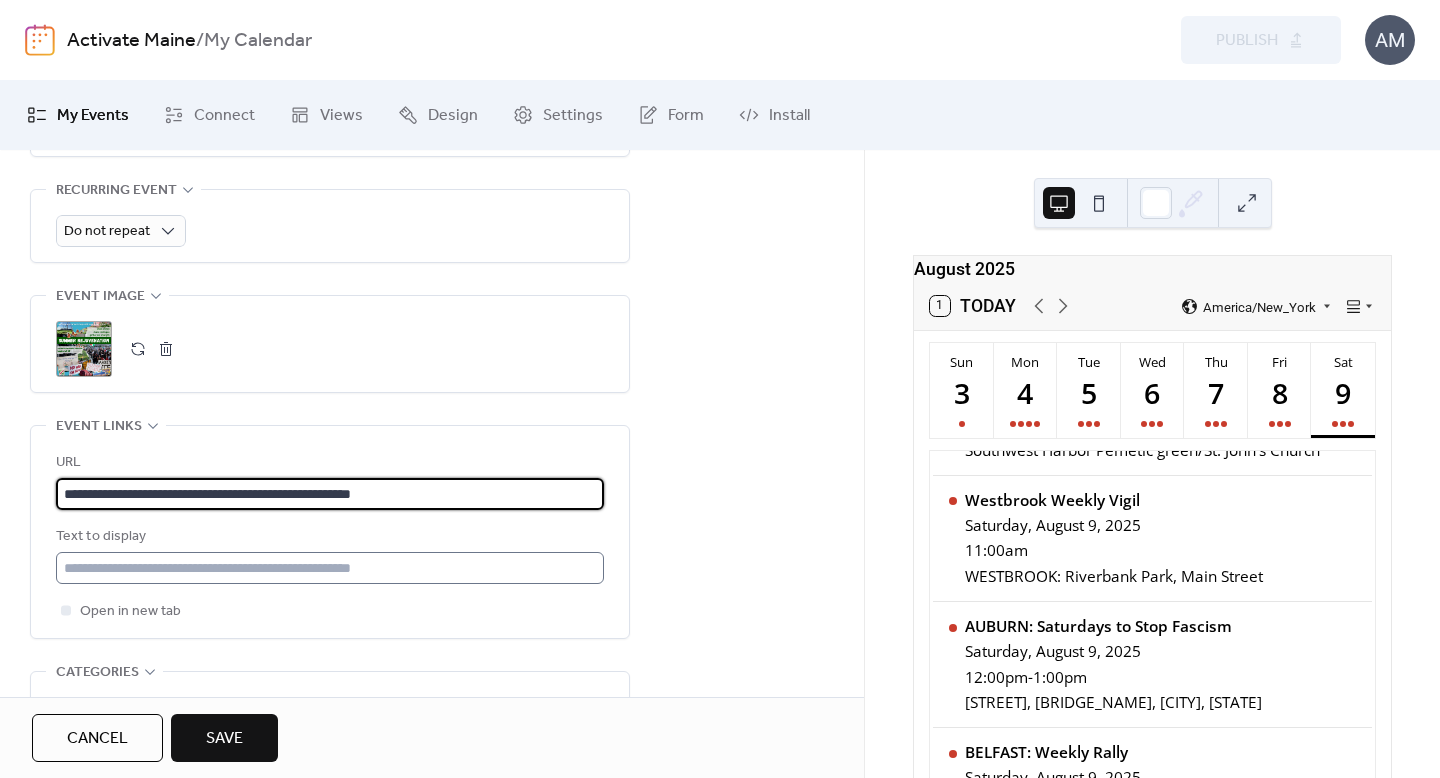 type on "**********" 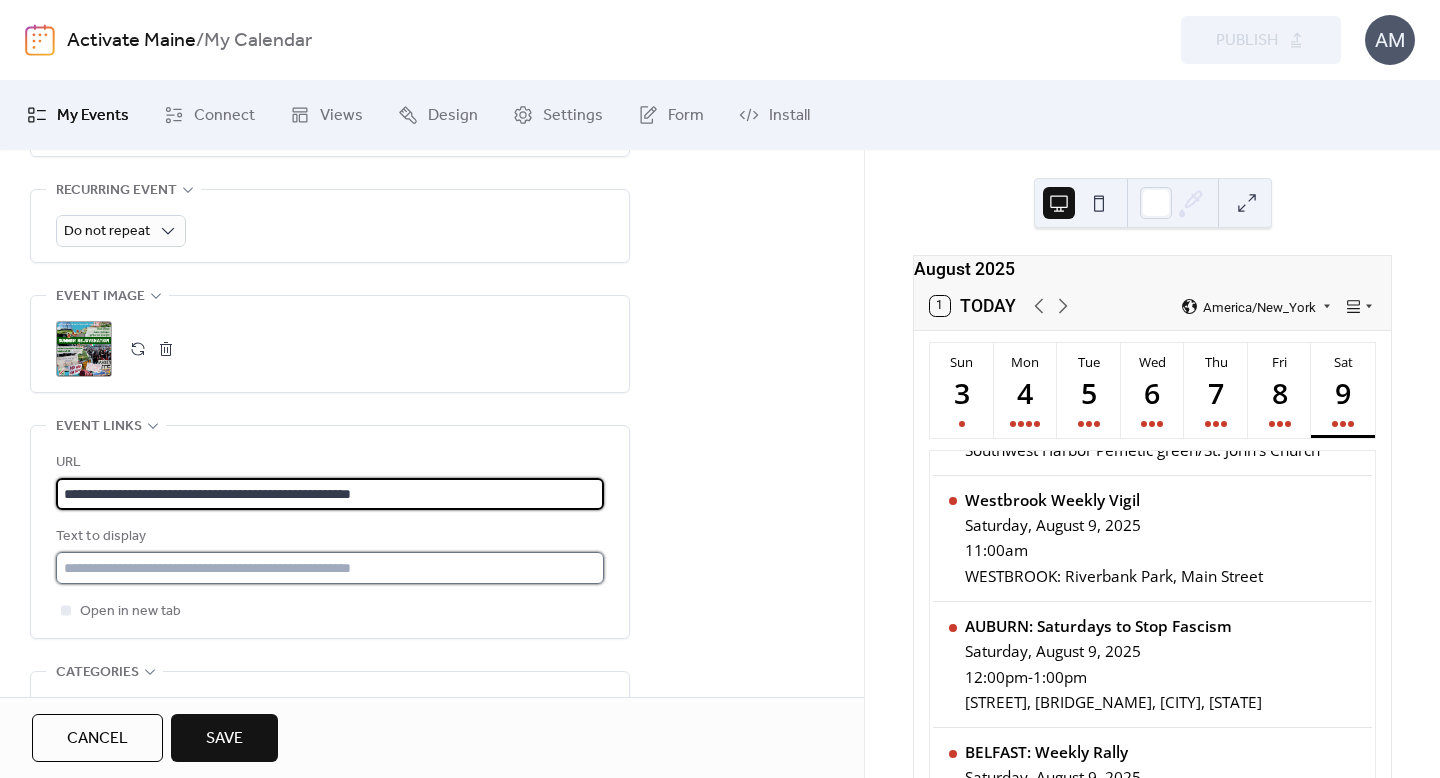click at bounding box center (330, 568) 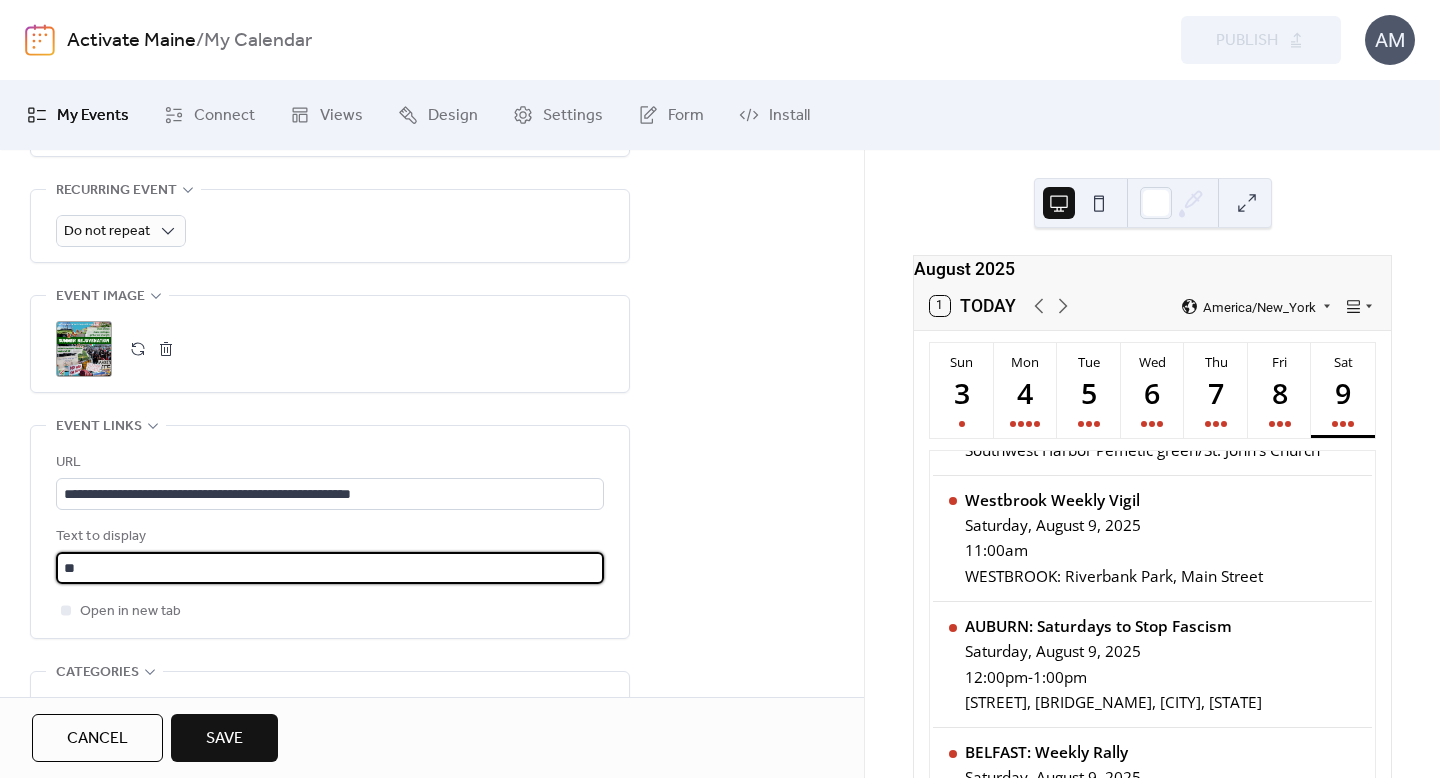 type on "*" 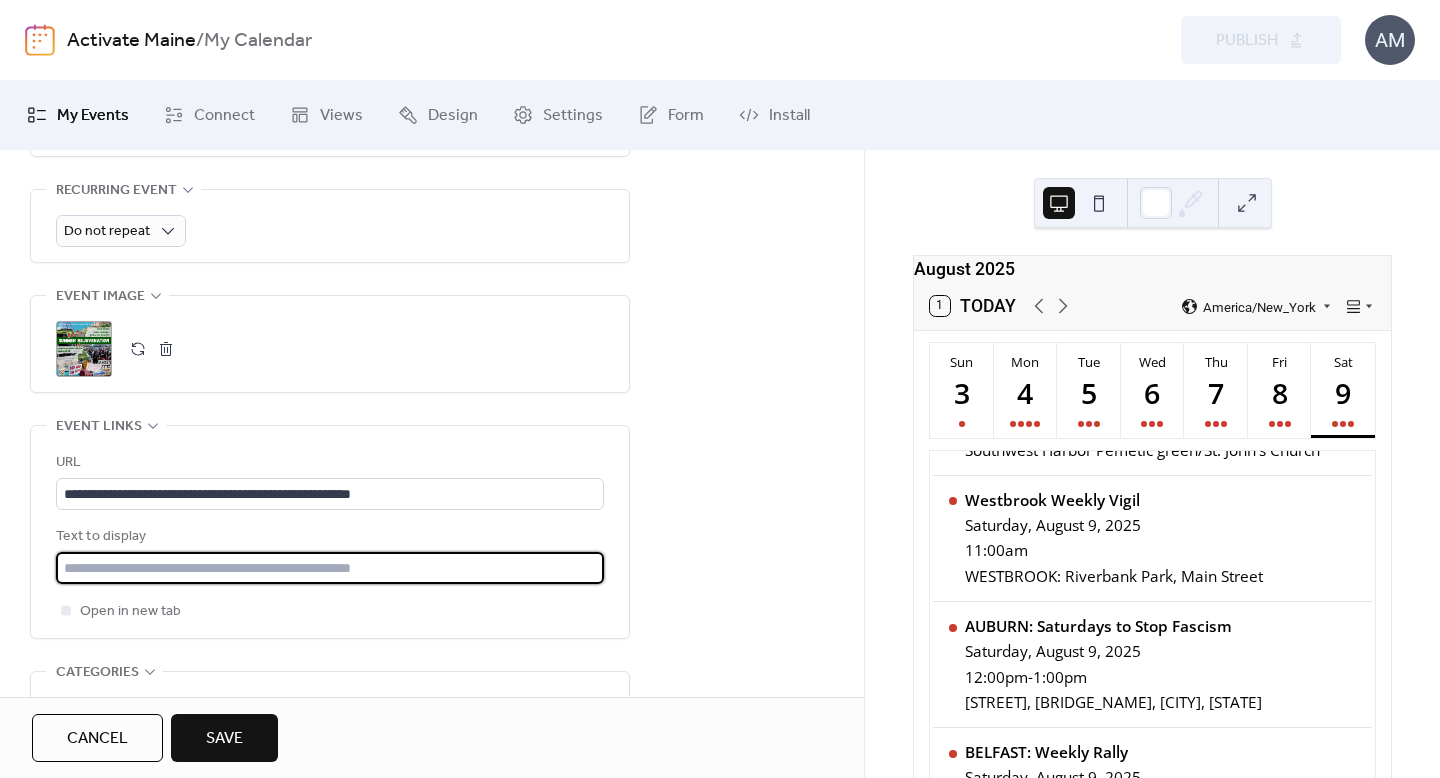 paste on "**********" 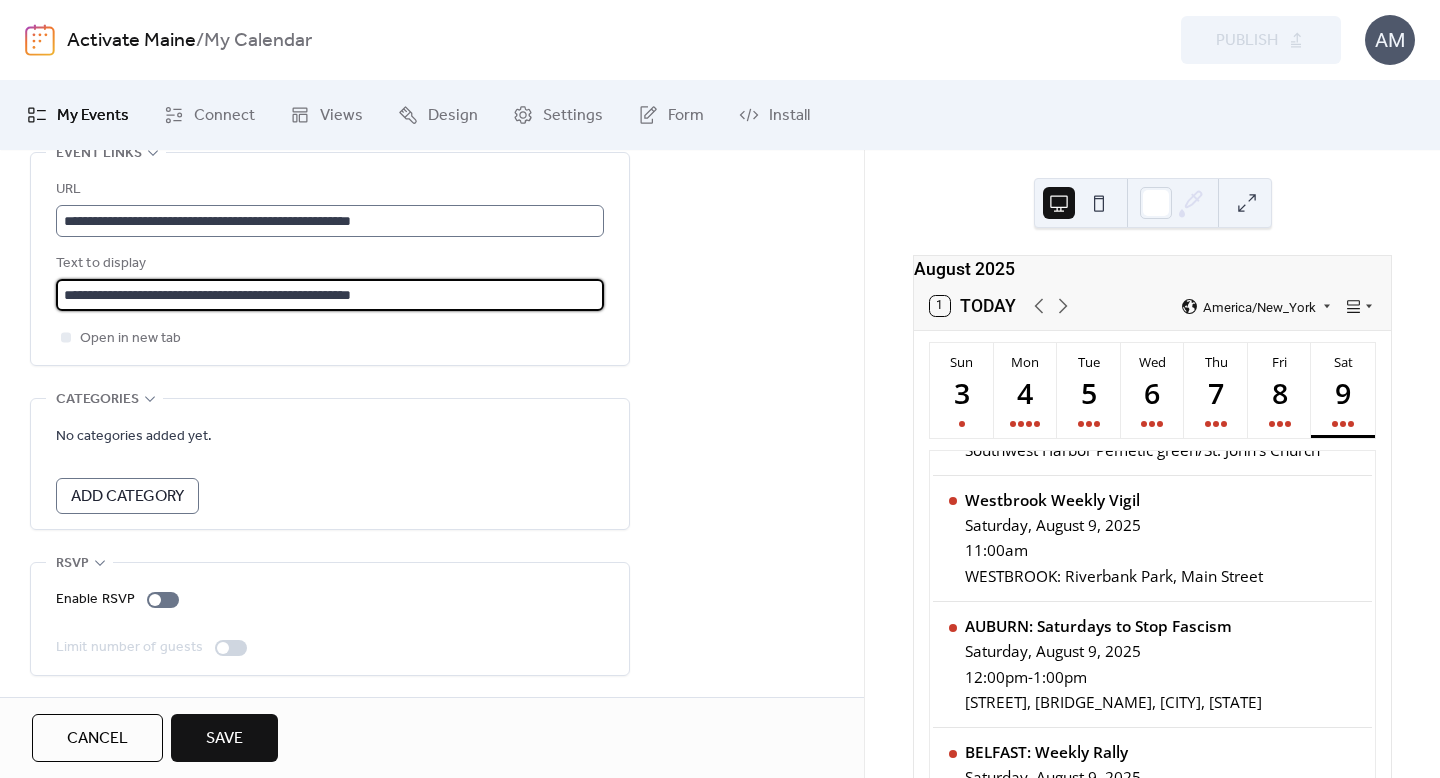 scroll, scrollTop: 1183, scrollLeft: 0, axis: vertical 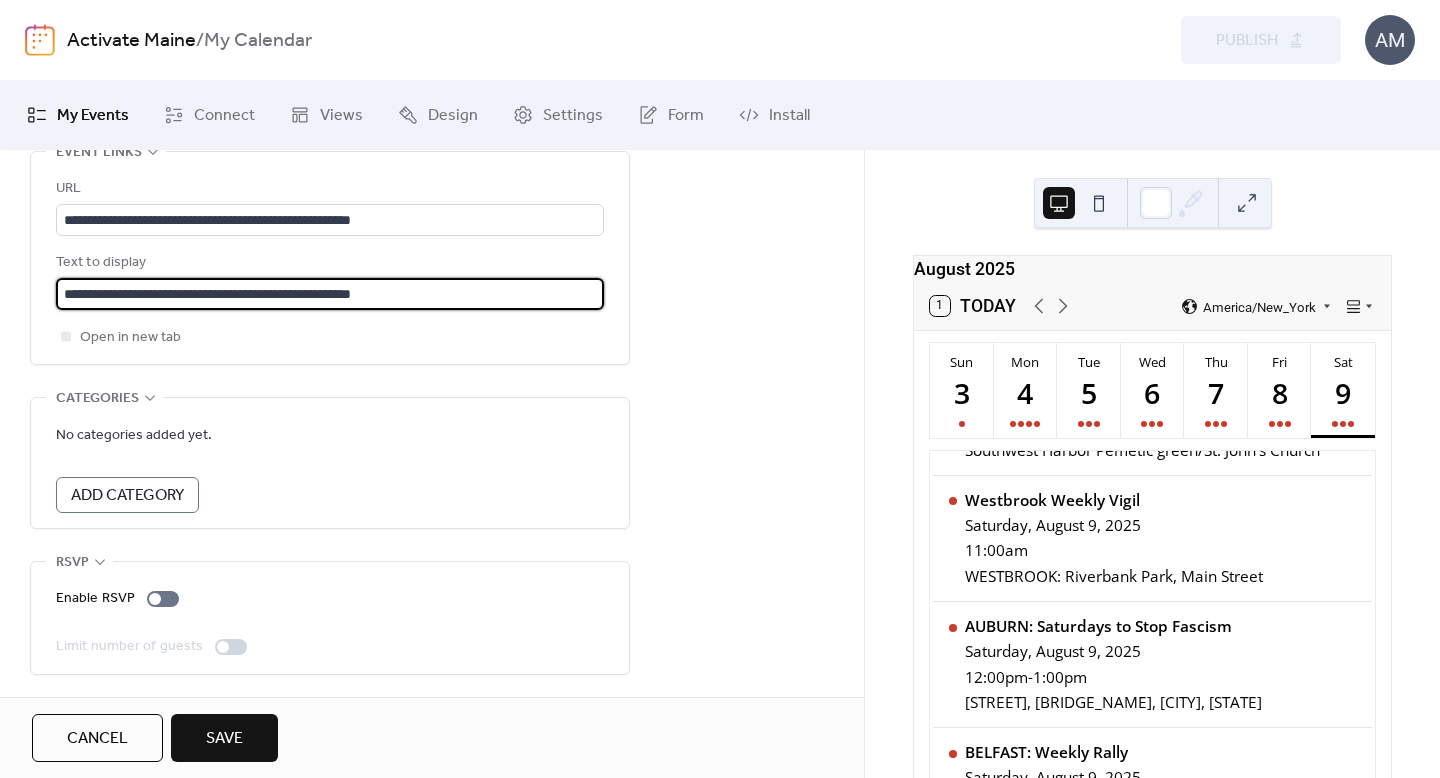 type on "**********" 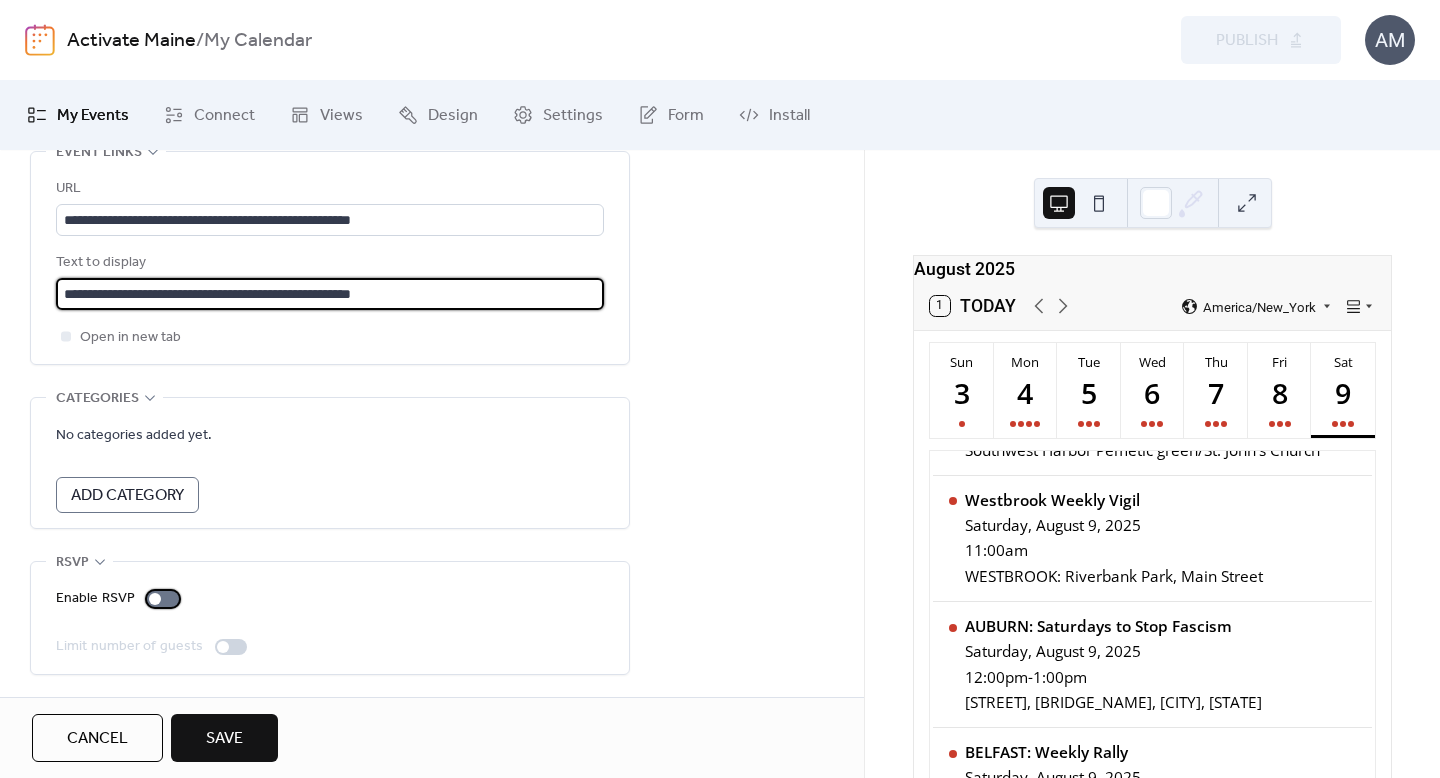 click at bounding box center [155, 599] 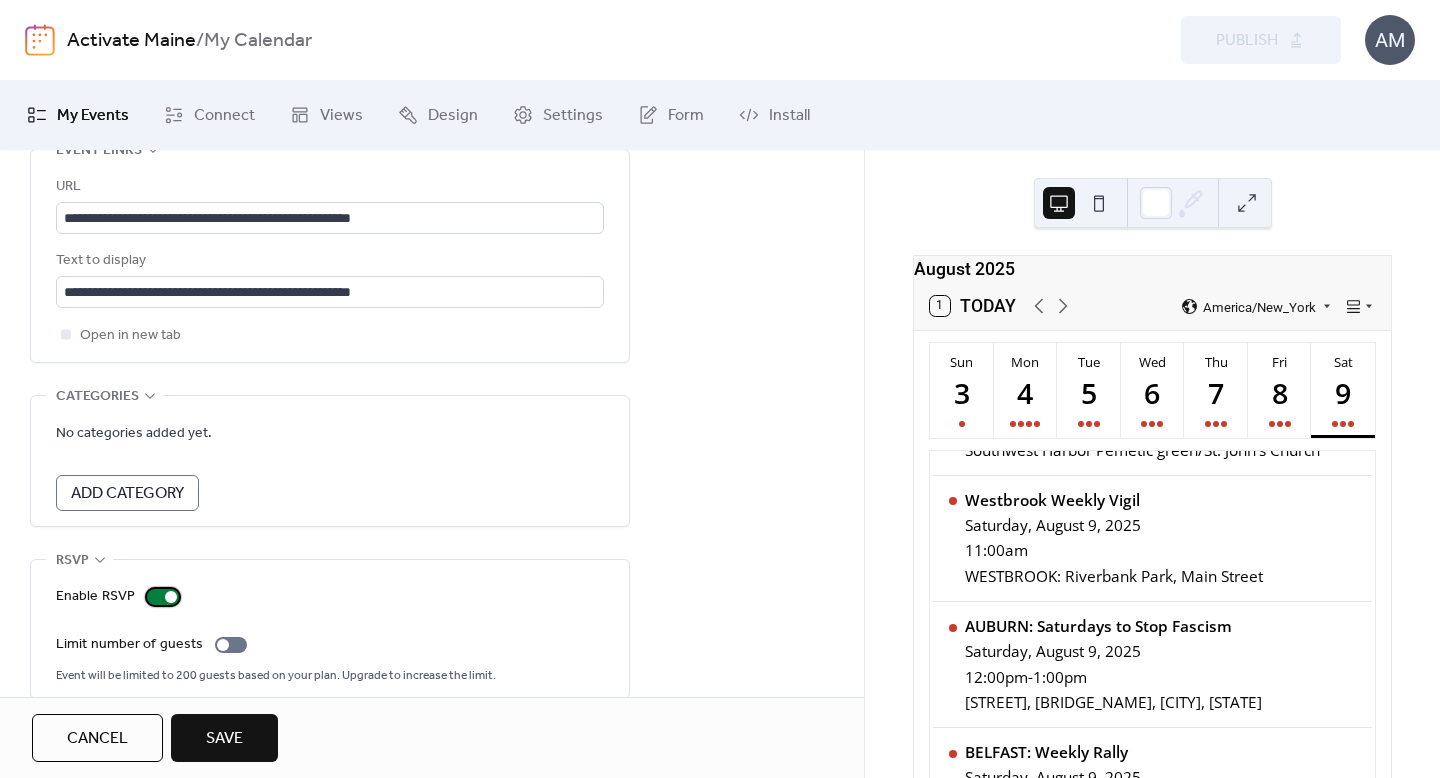 click at bounding box center [171, 597] 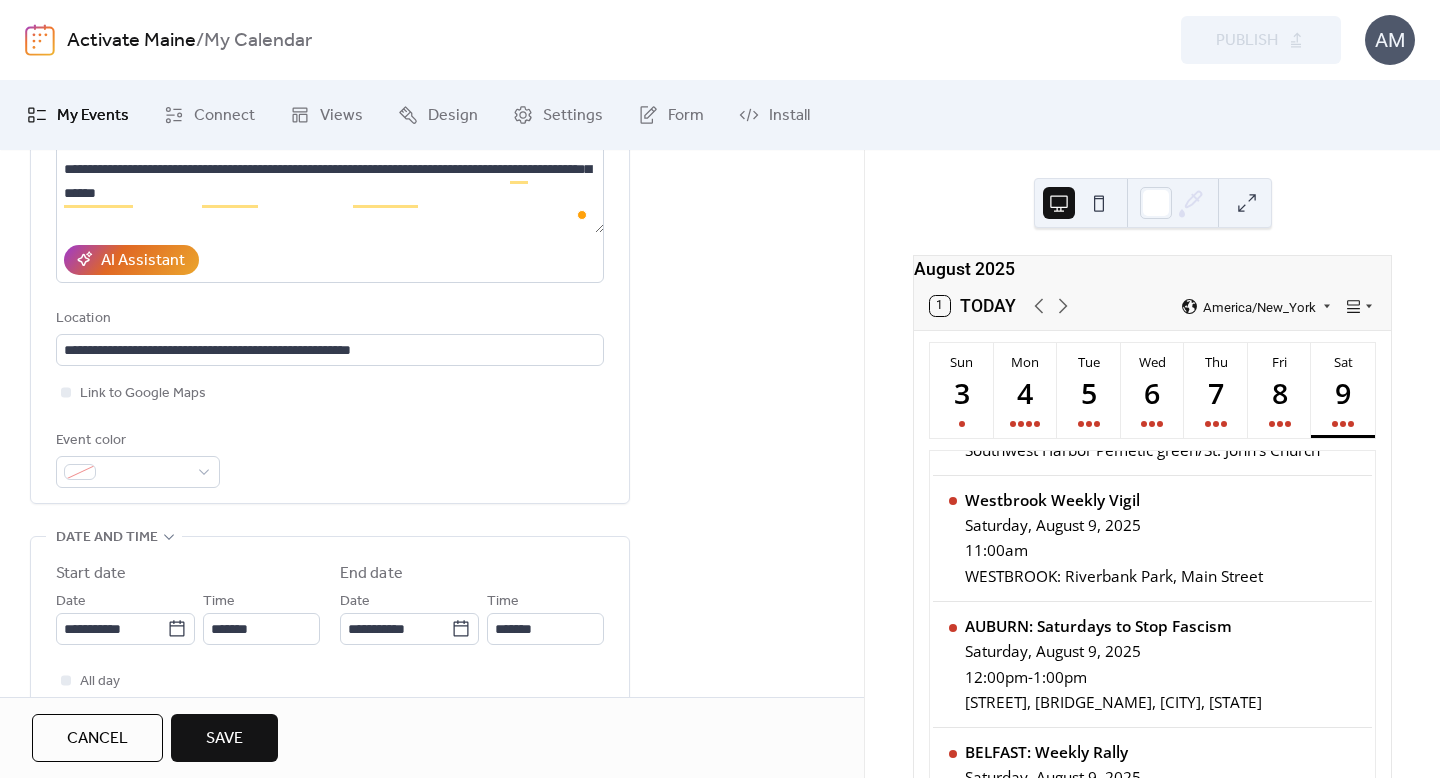 scroll, scrollTop: 0, scrollLeft: 0, axis: both 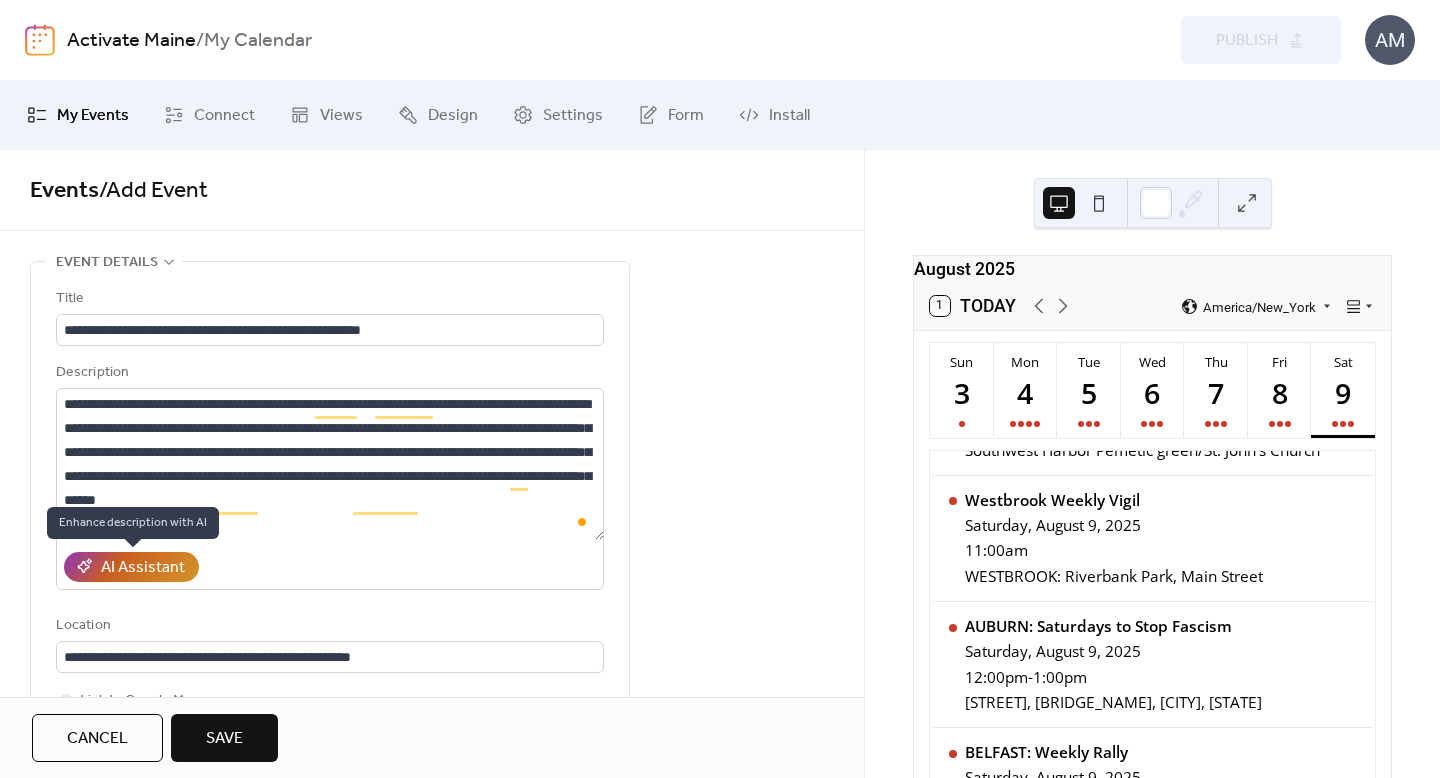click on "AI Assistant" at bounding box center [143, 568] 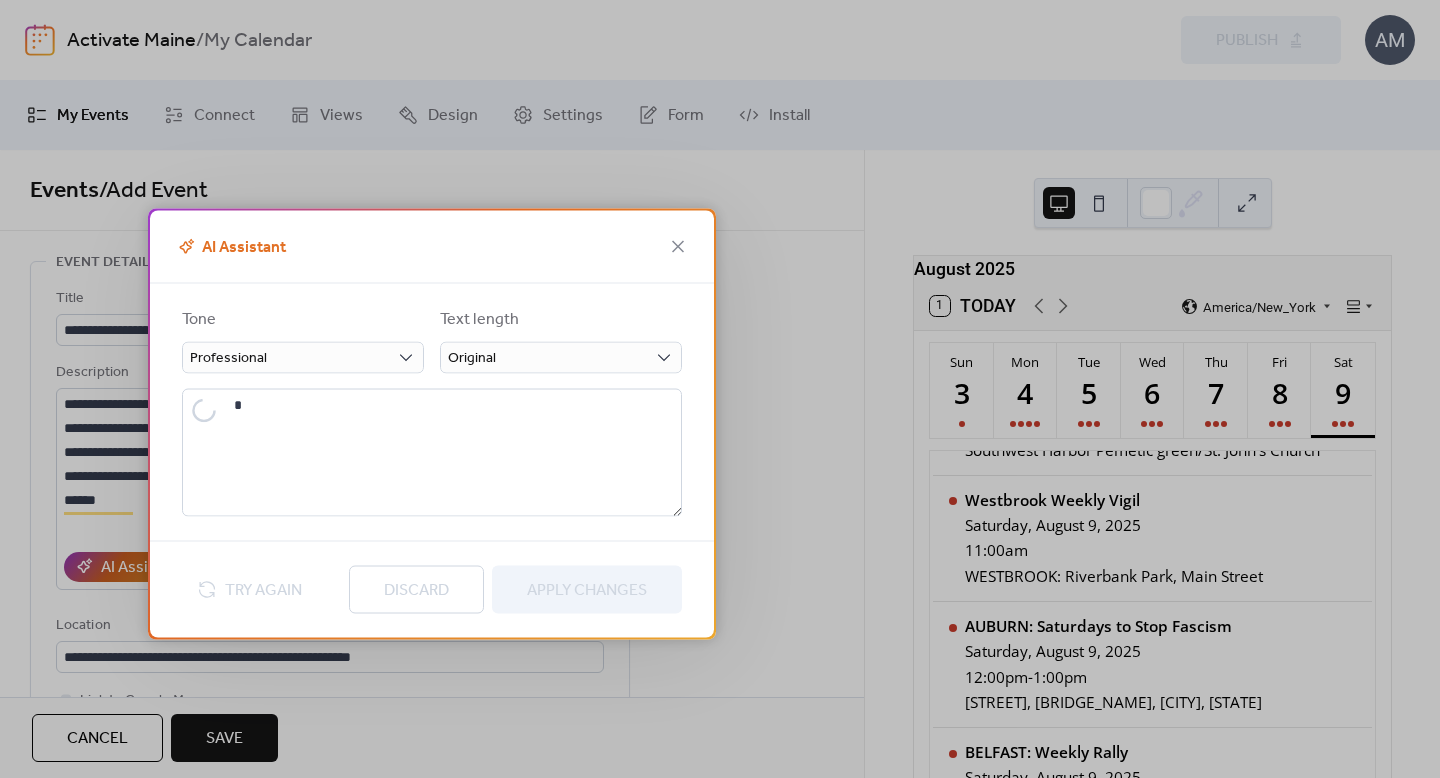 type on "**********" 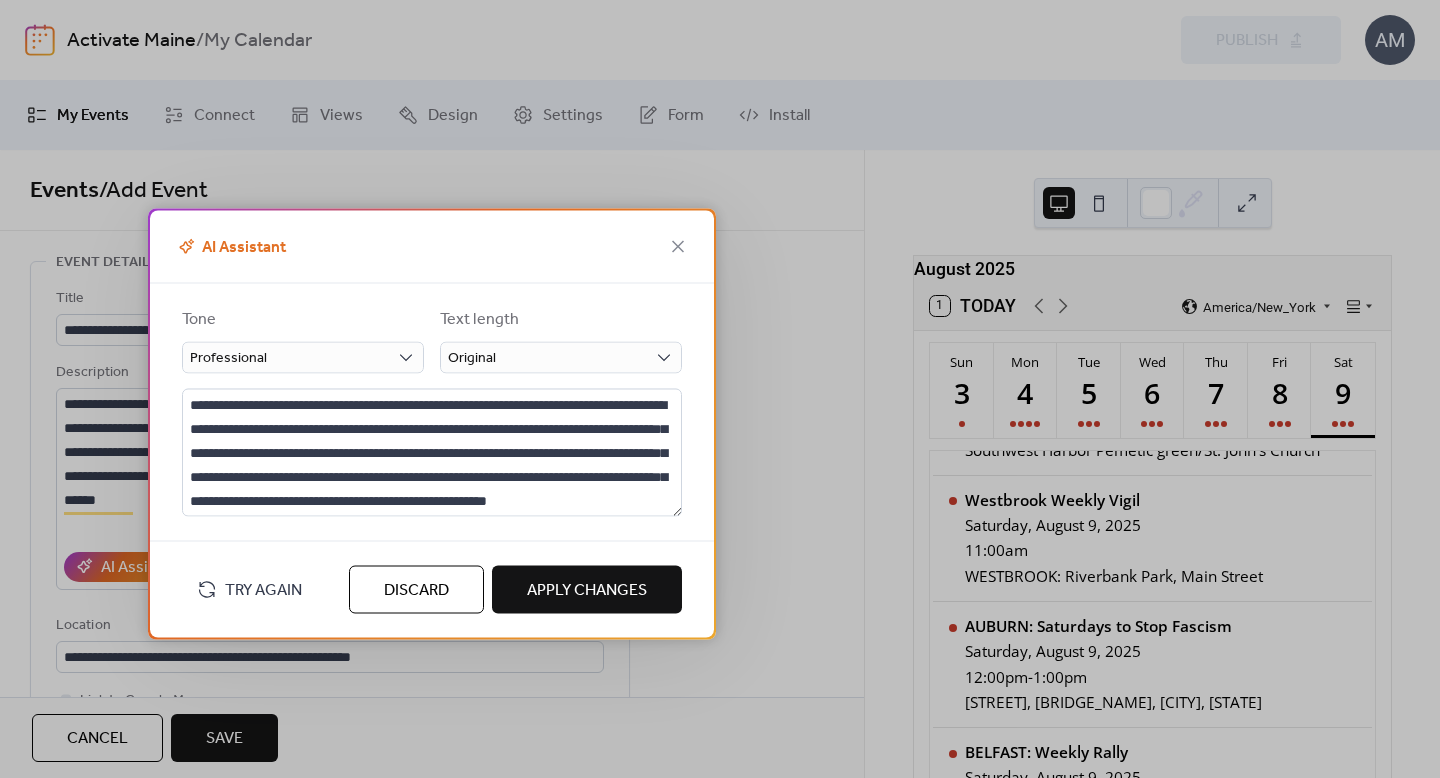 click on "Apply Changes" at bounding box center (587, 589) 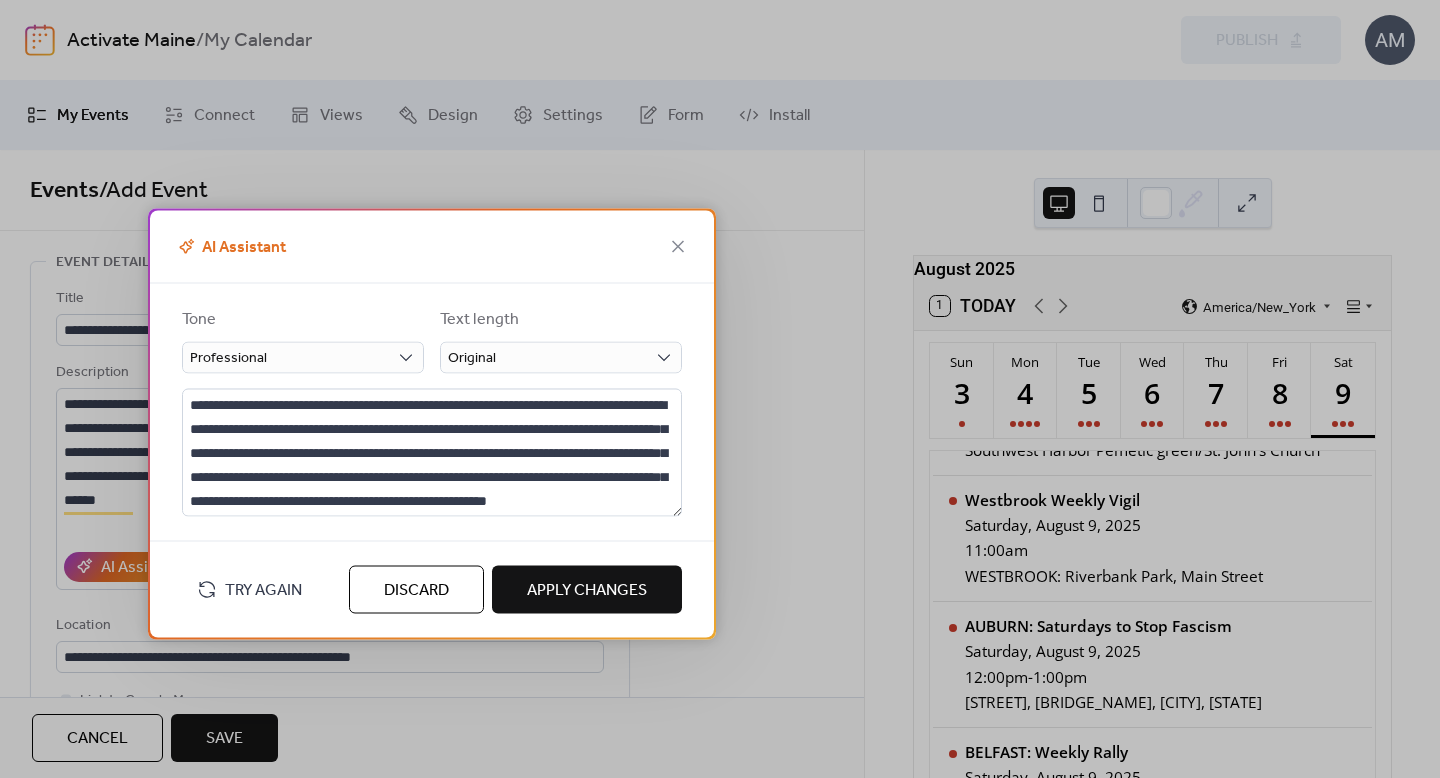 type on "**********" 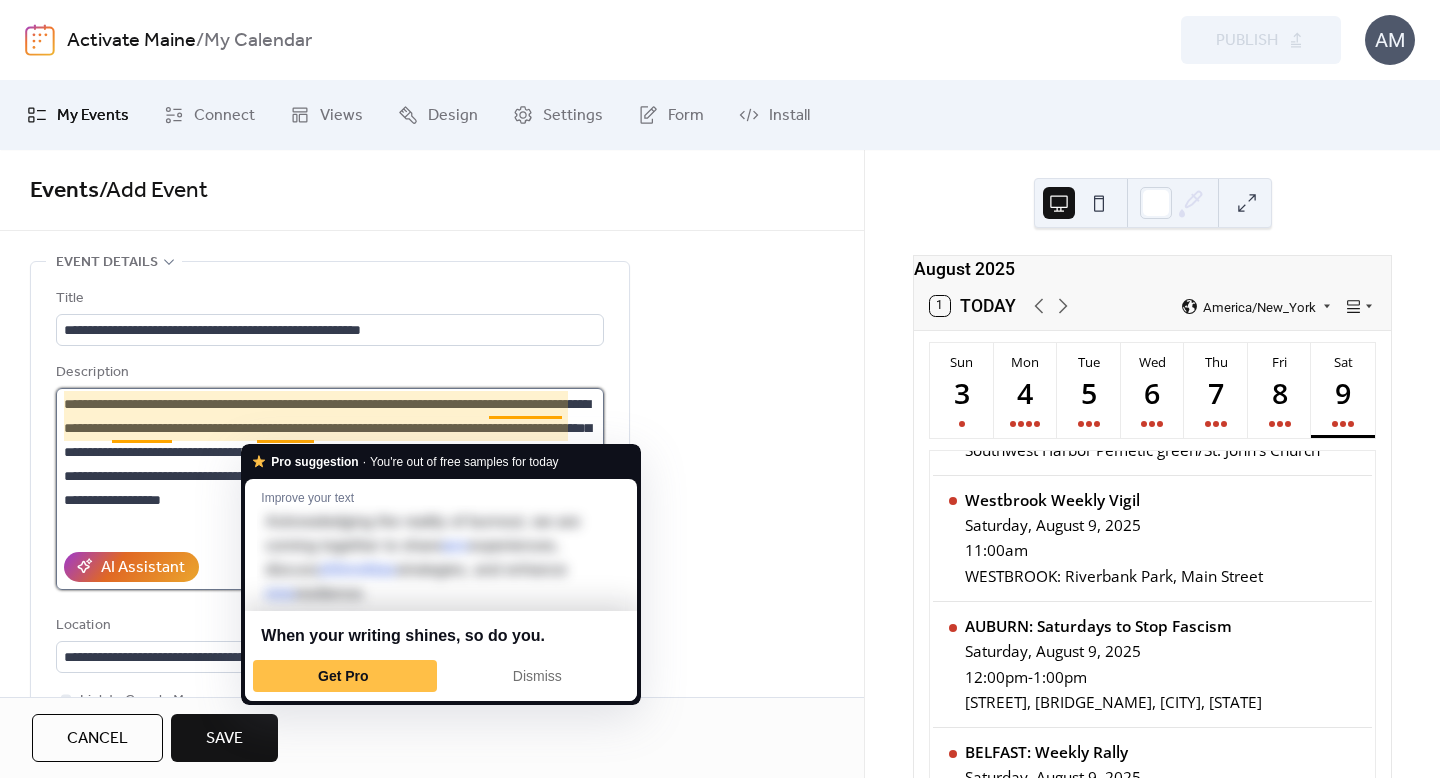 click on "**********" at bounding box center (330, 464) 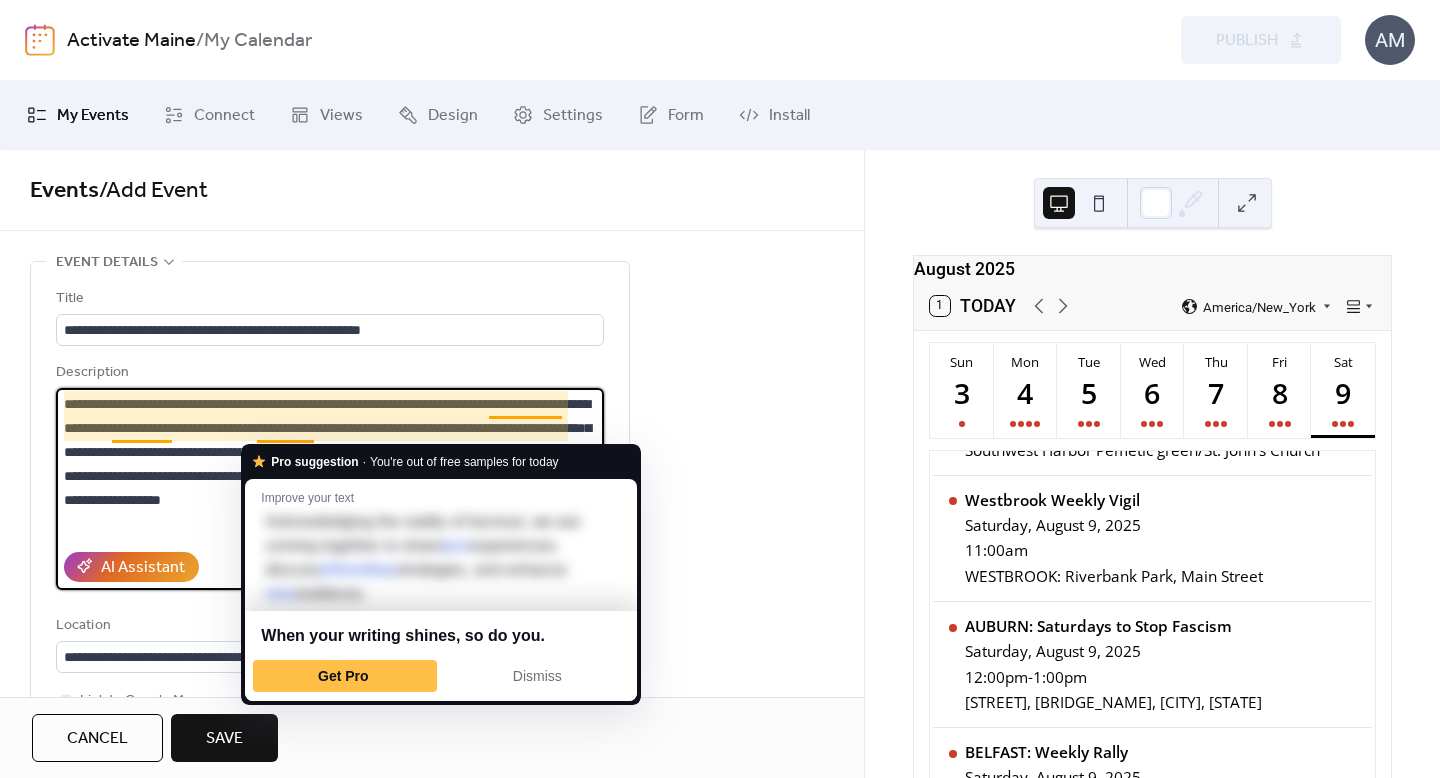 click on "**********" at bounding box center (330, 464) 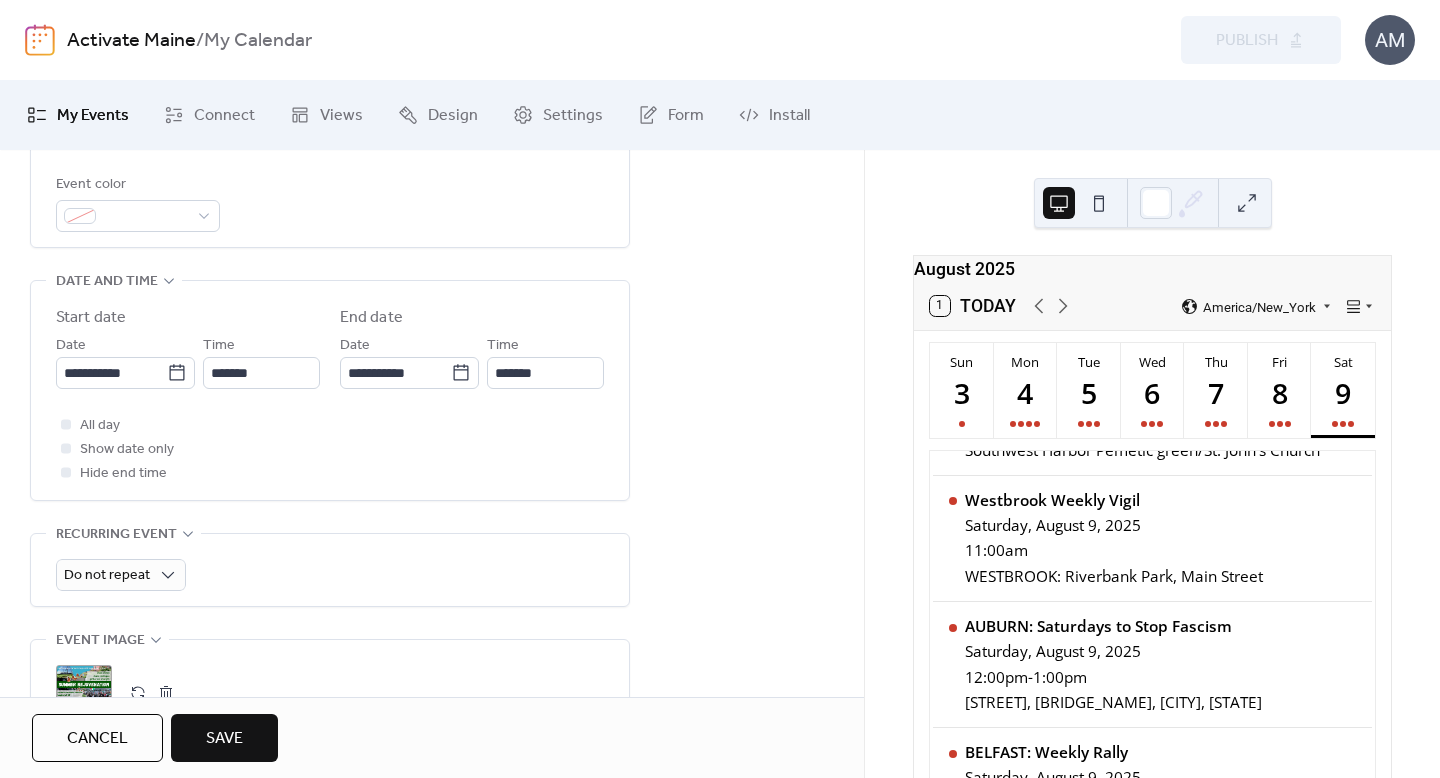 scroll, scrollTop: 684, scrollLeft: 0, axis: vertical 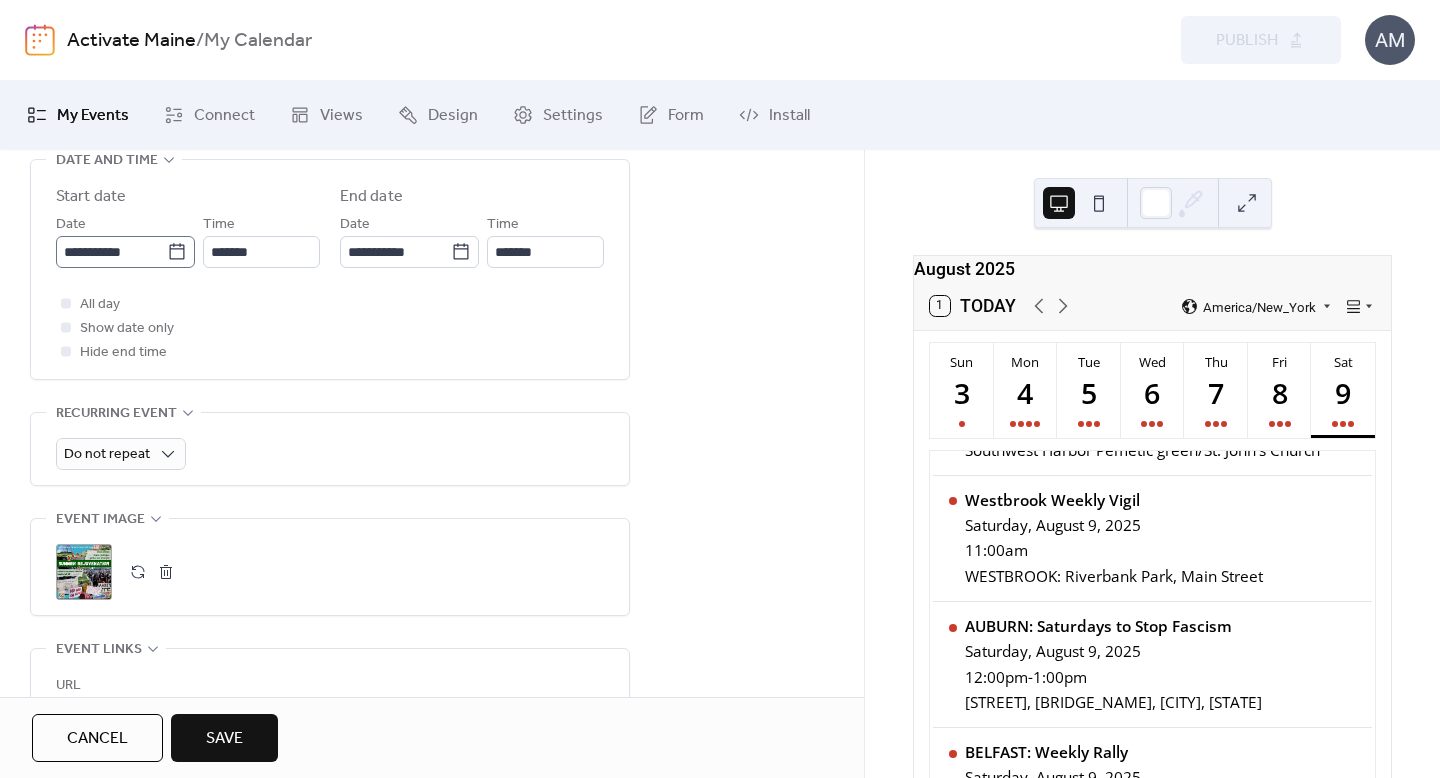 click 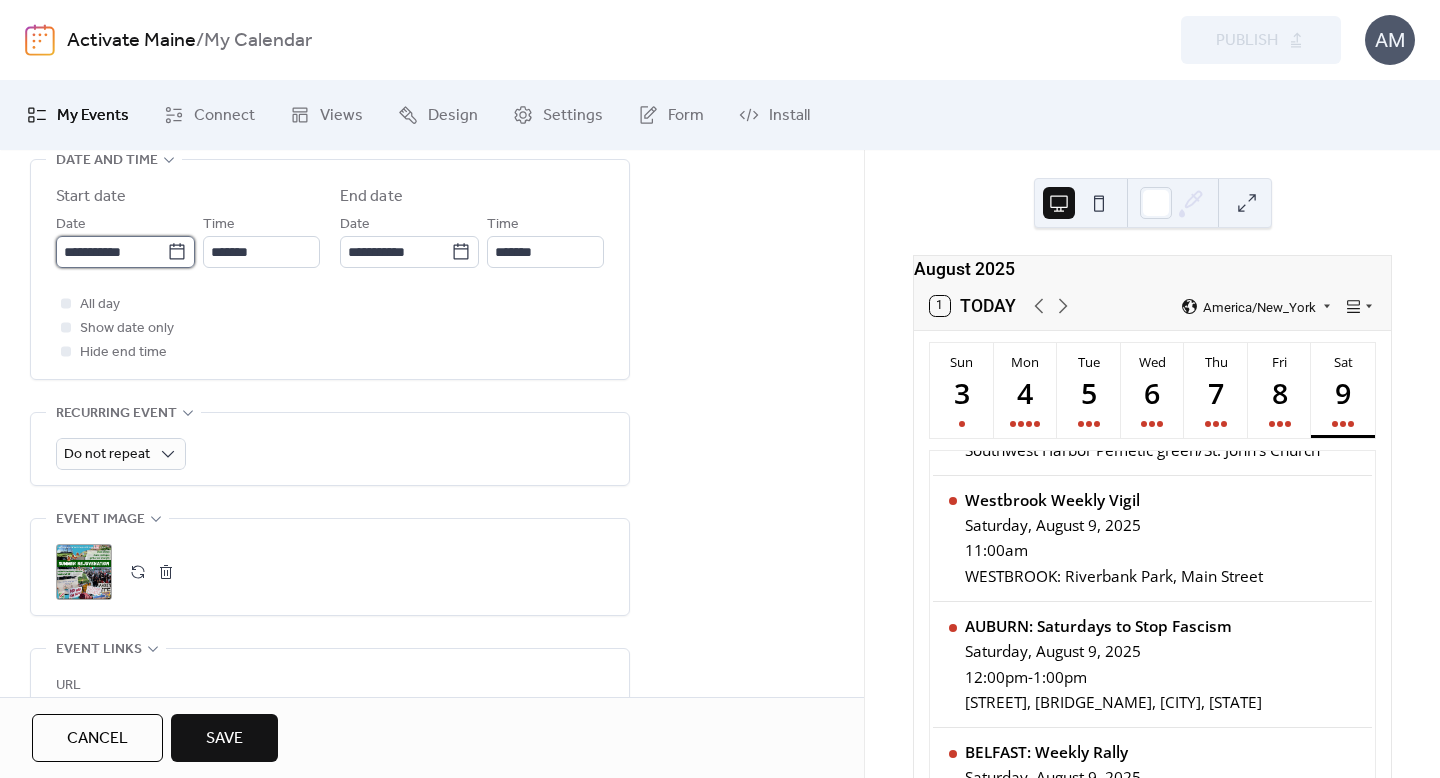 click on "**********" at bounding box center (111, 252) 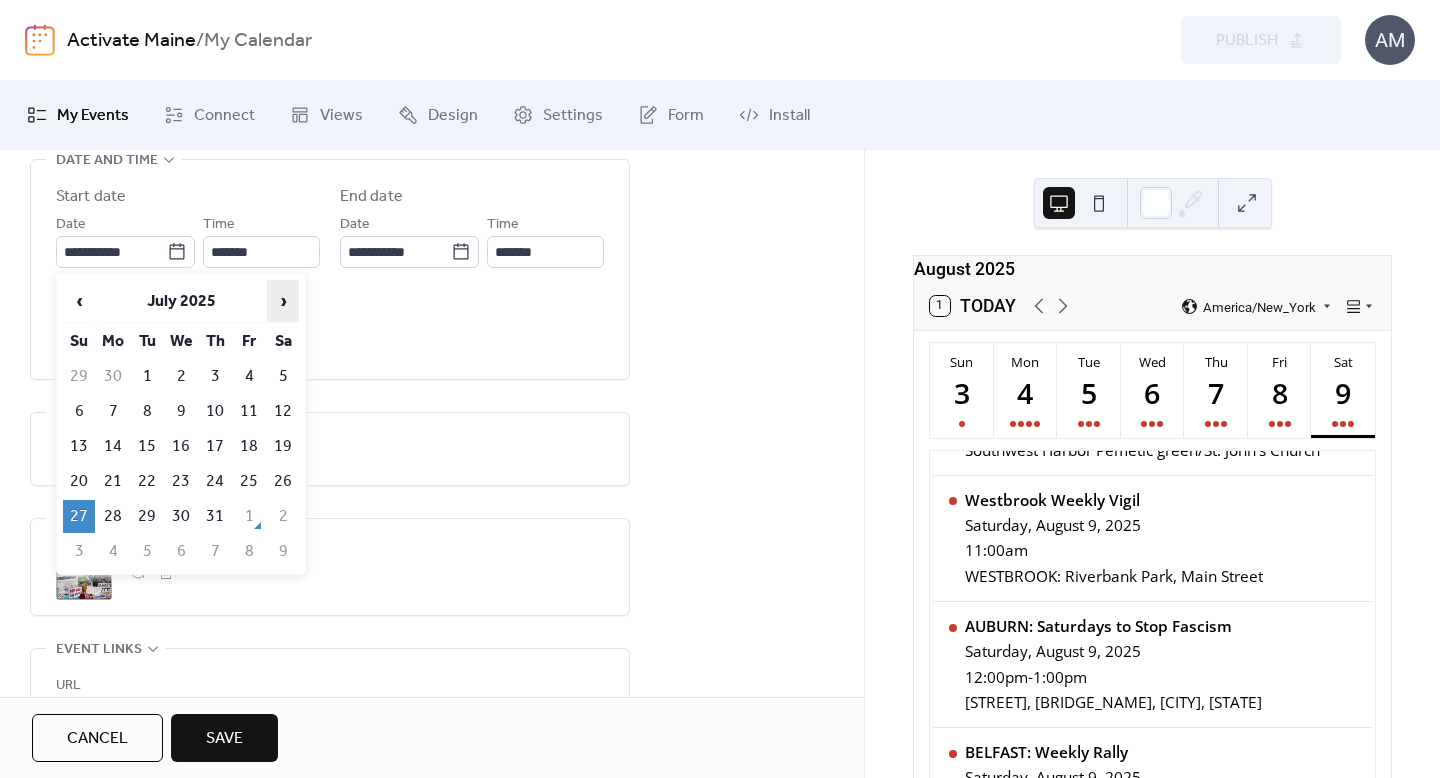 click on "›" at bounding box center (283, 301) 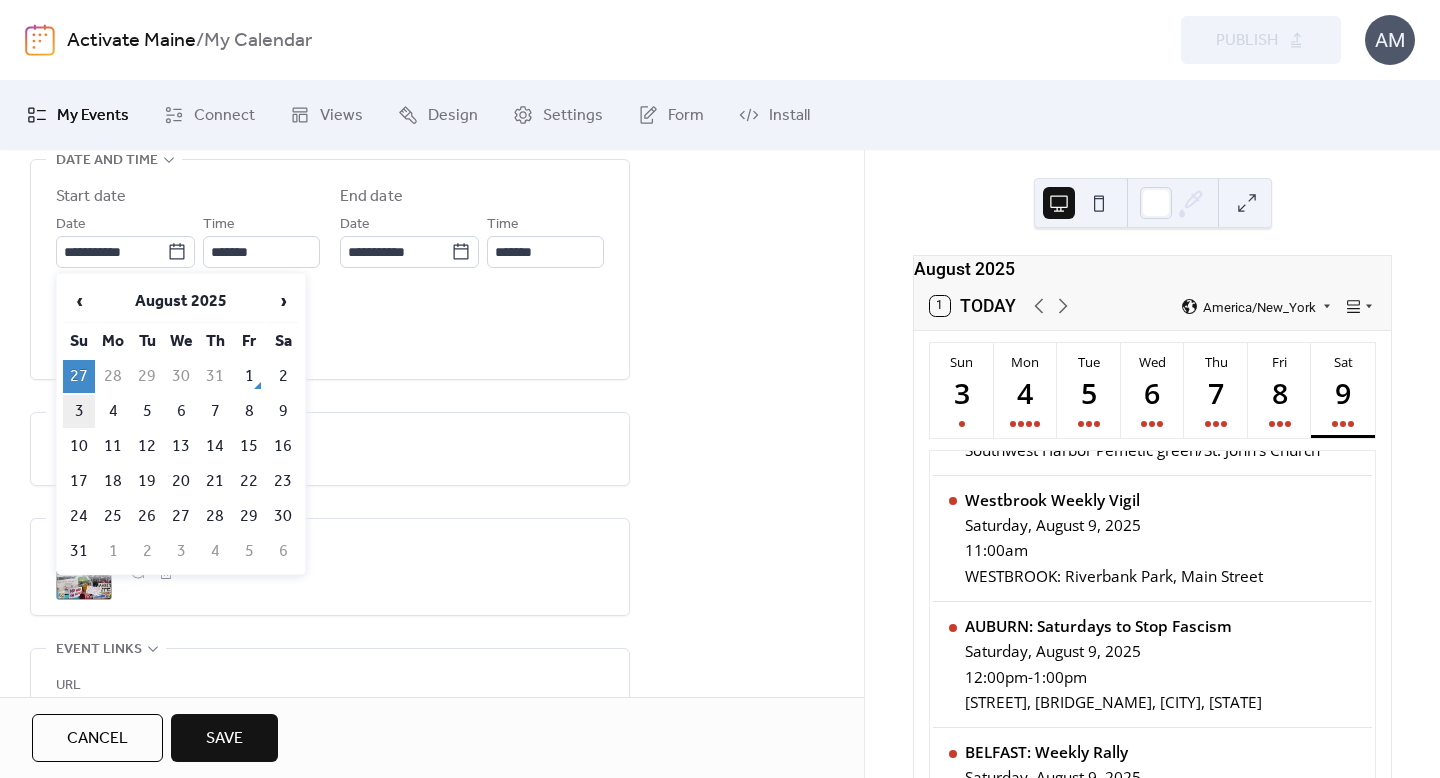 click on "3" at bounding box center [79, 411] 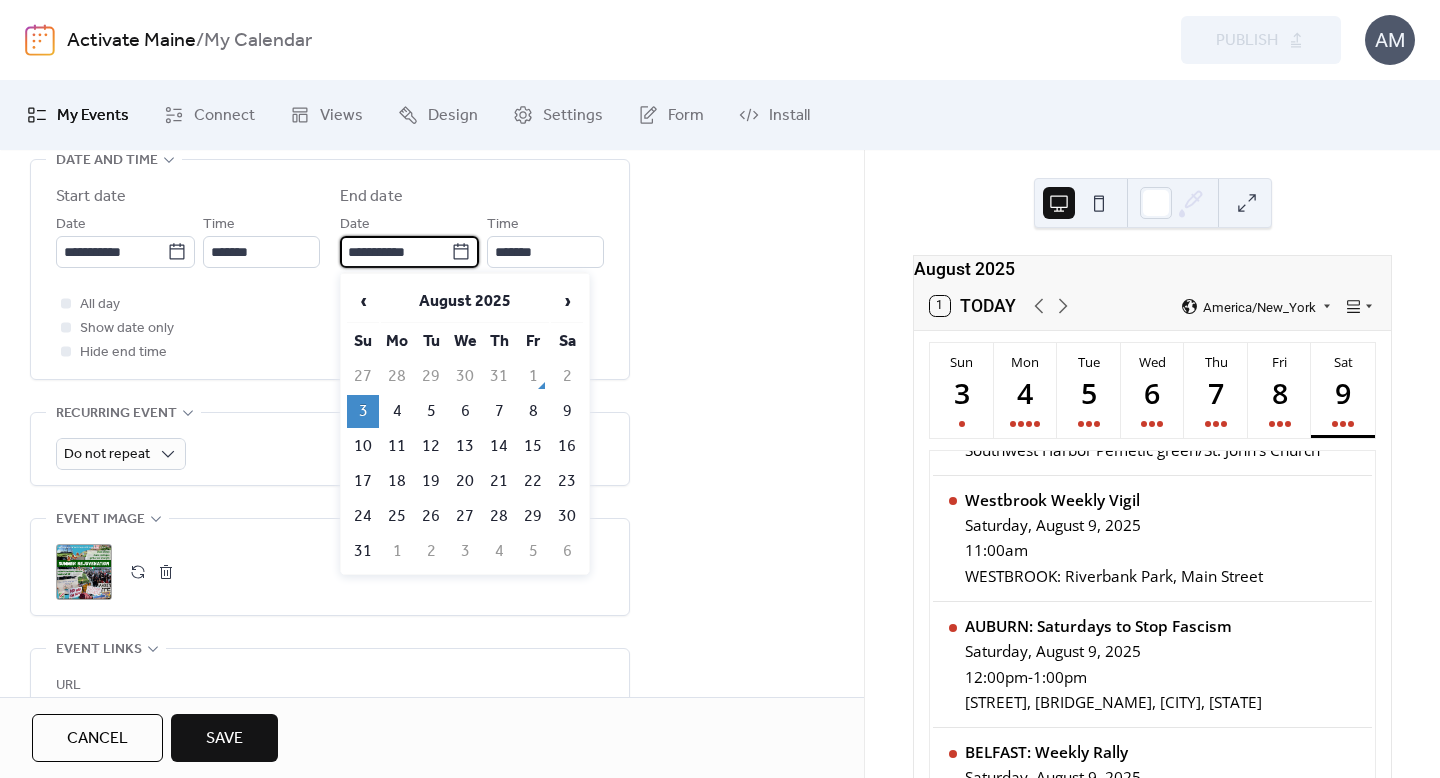 click on "**********" at bounding box center [395, 252] 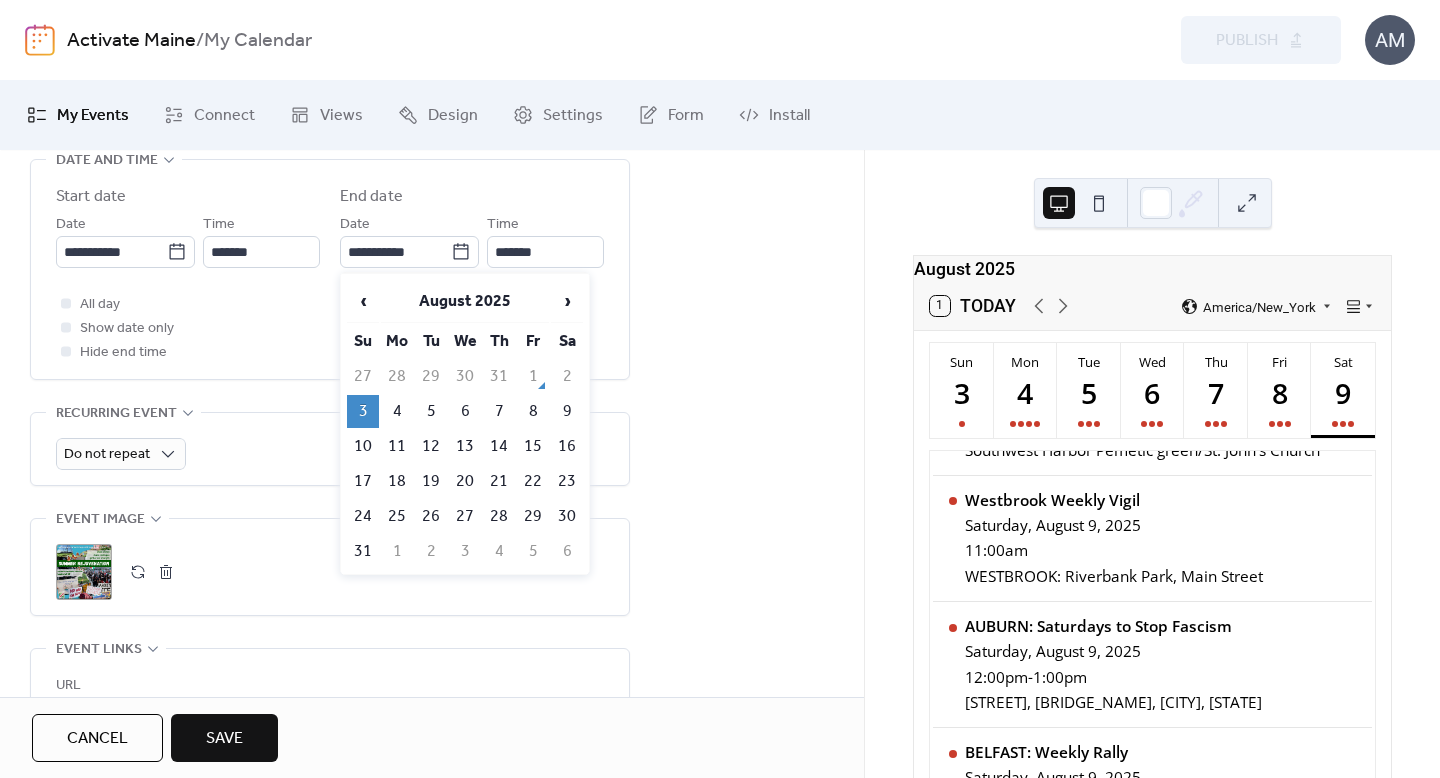 click on "3" at bounding box center [363, 411] 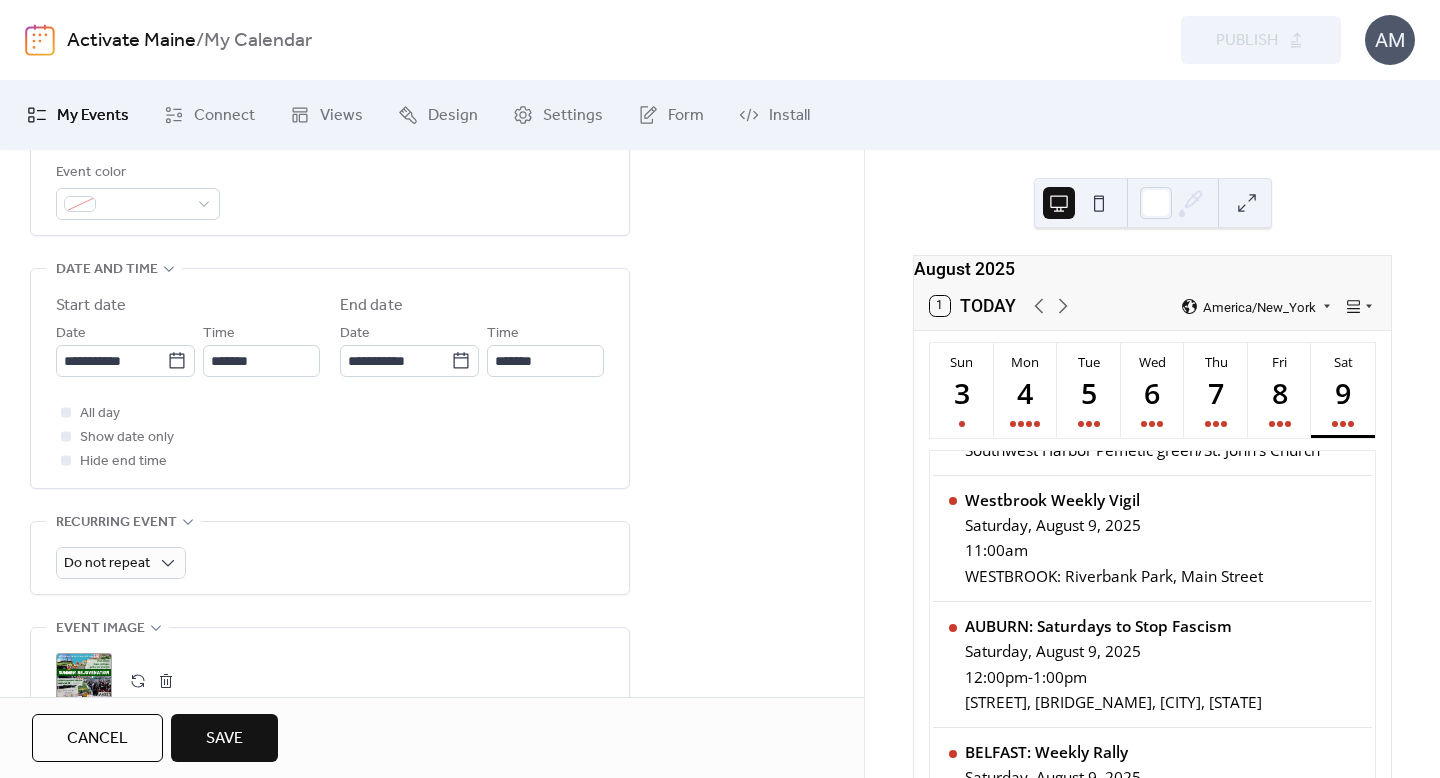 scroll, scrollTop: 579, scrollLeft: 0, axis: vertical 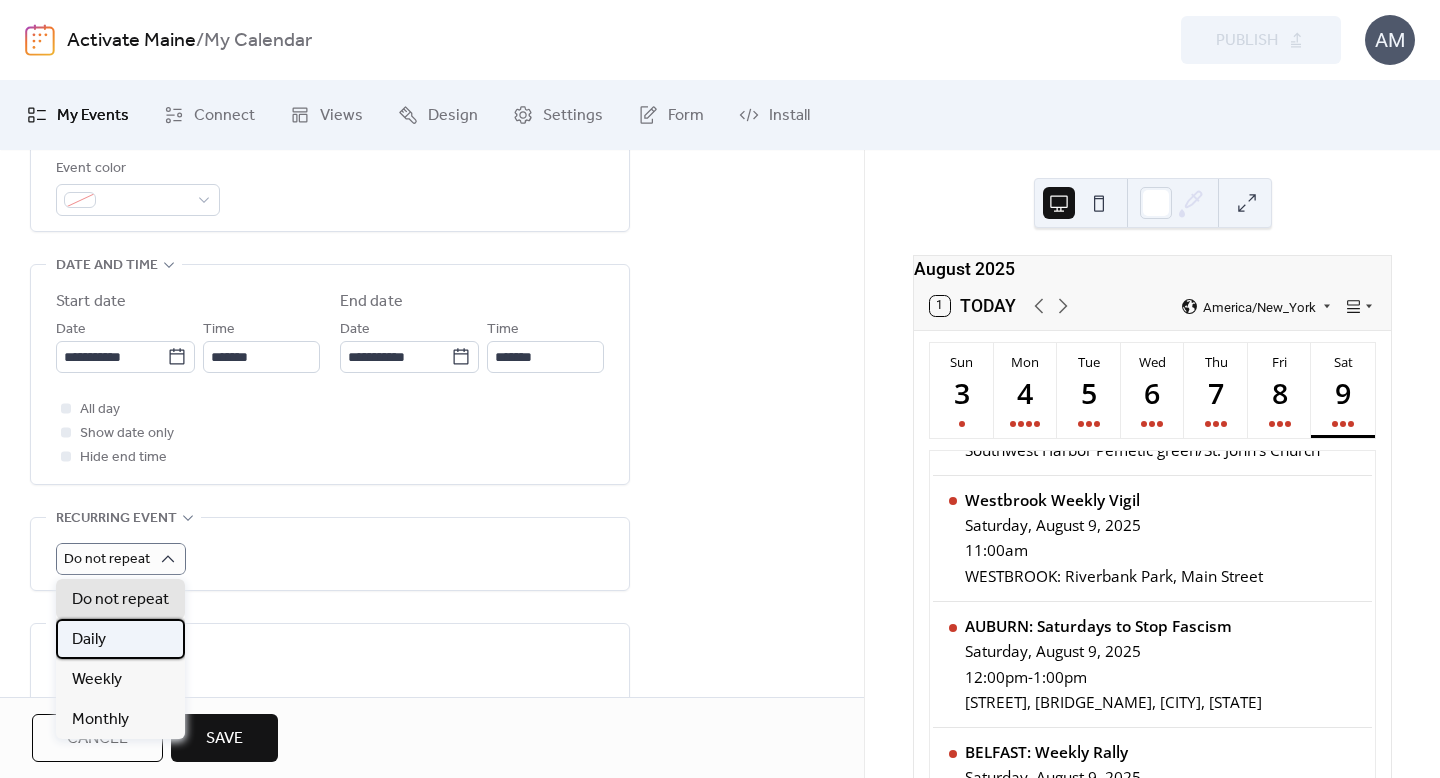 click on "Daily" at bounding box center [120, 639] 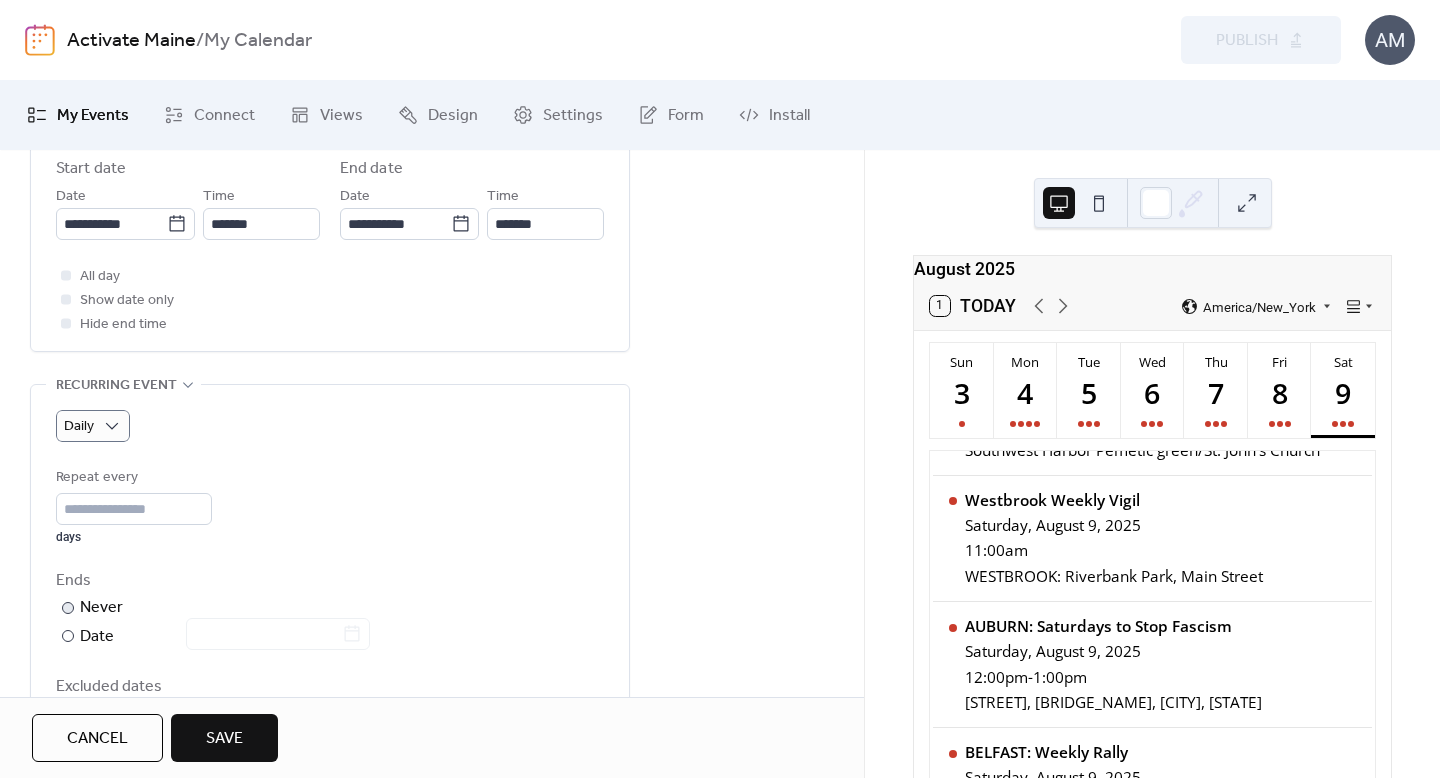 scroll, scrollTop: 718, scrollLeft: 0, axis: vertical 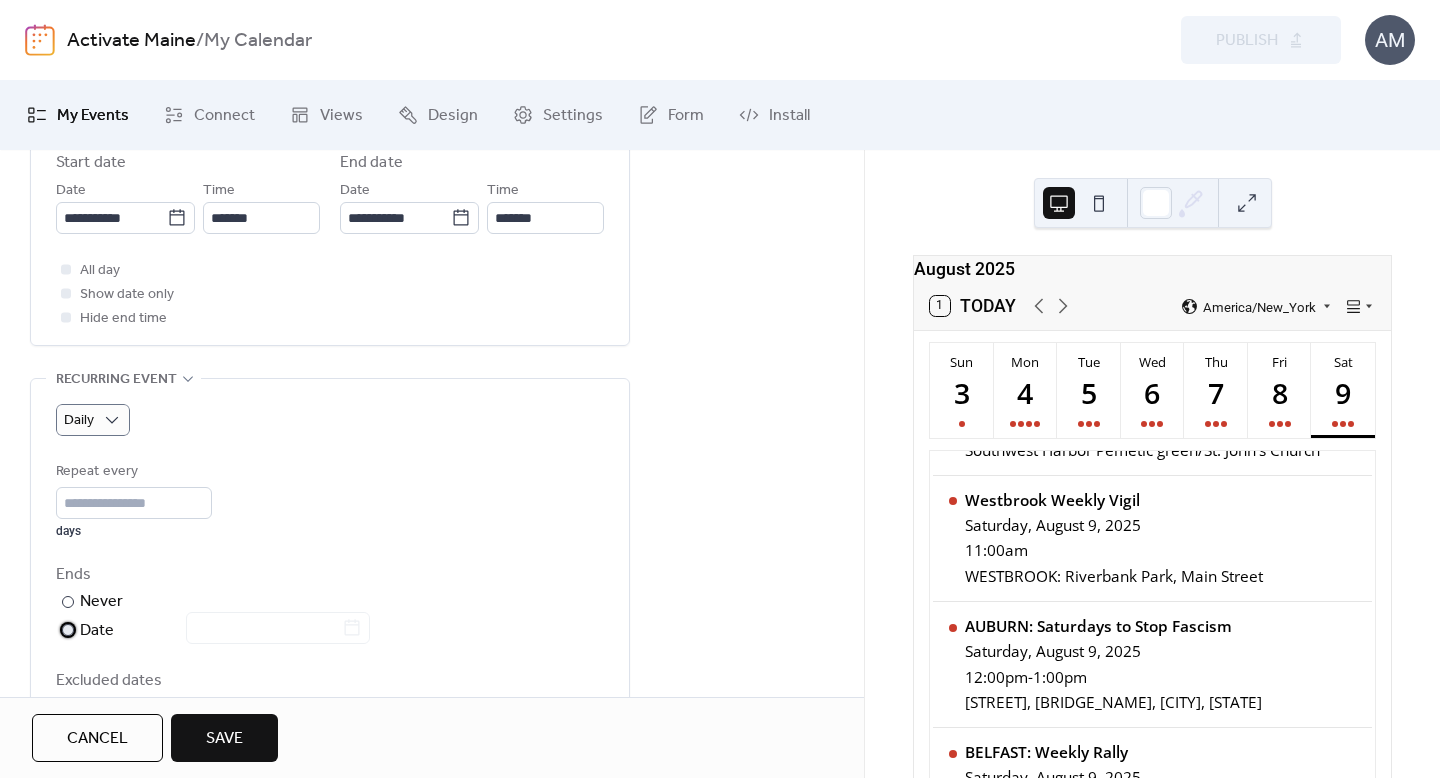 click at bounding box center [68, 630] 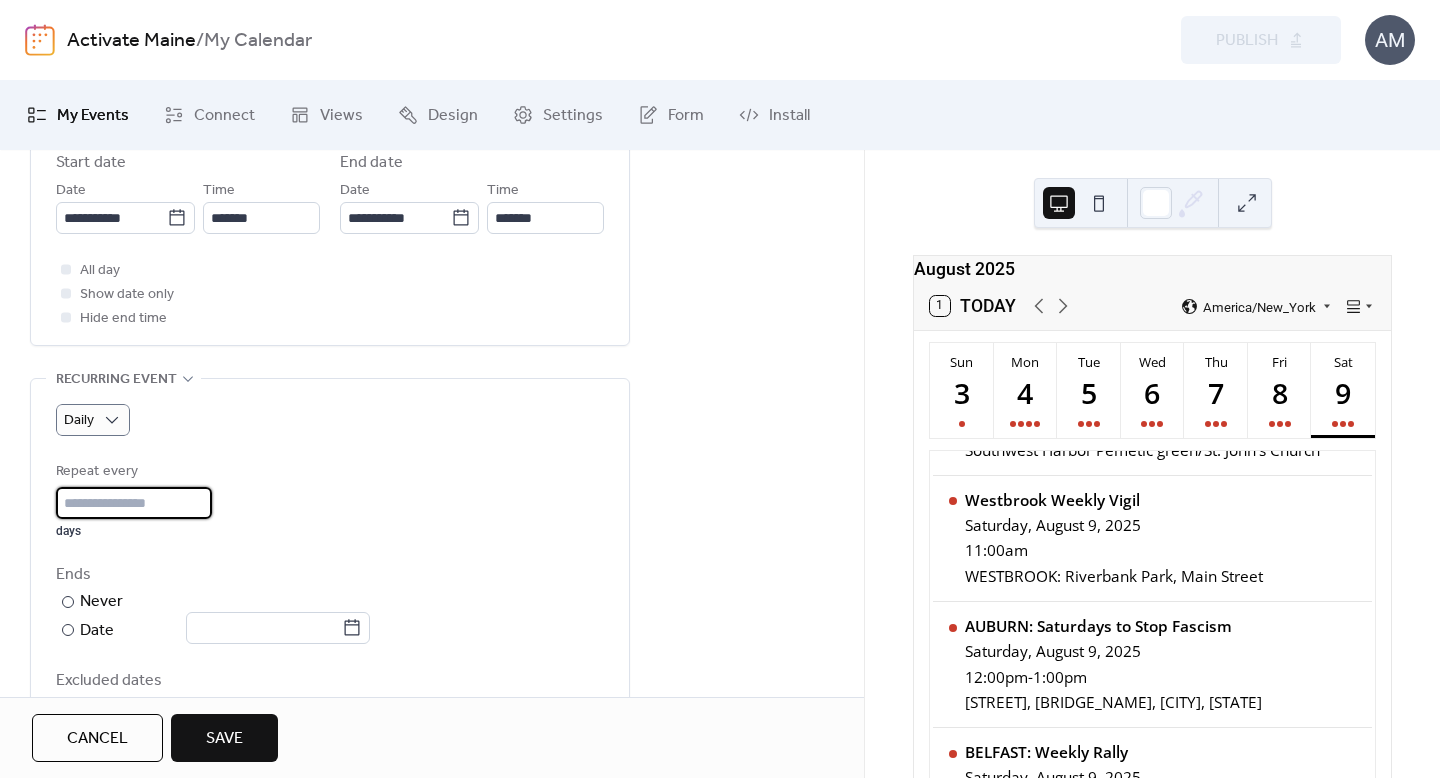 click on "*" at bounding box center [134, 503] 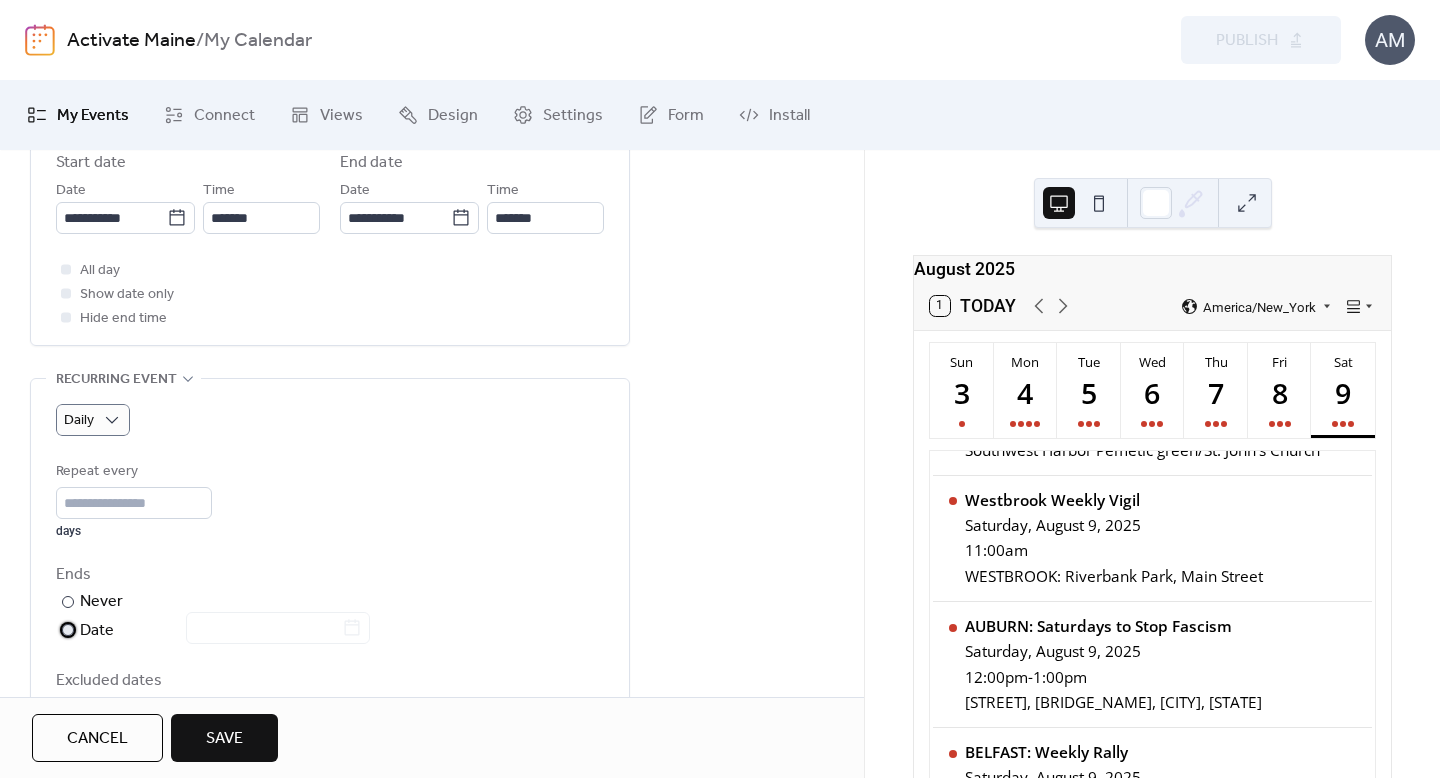 click at bounding box center [68, 630] 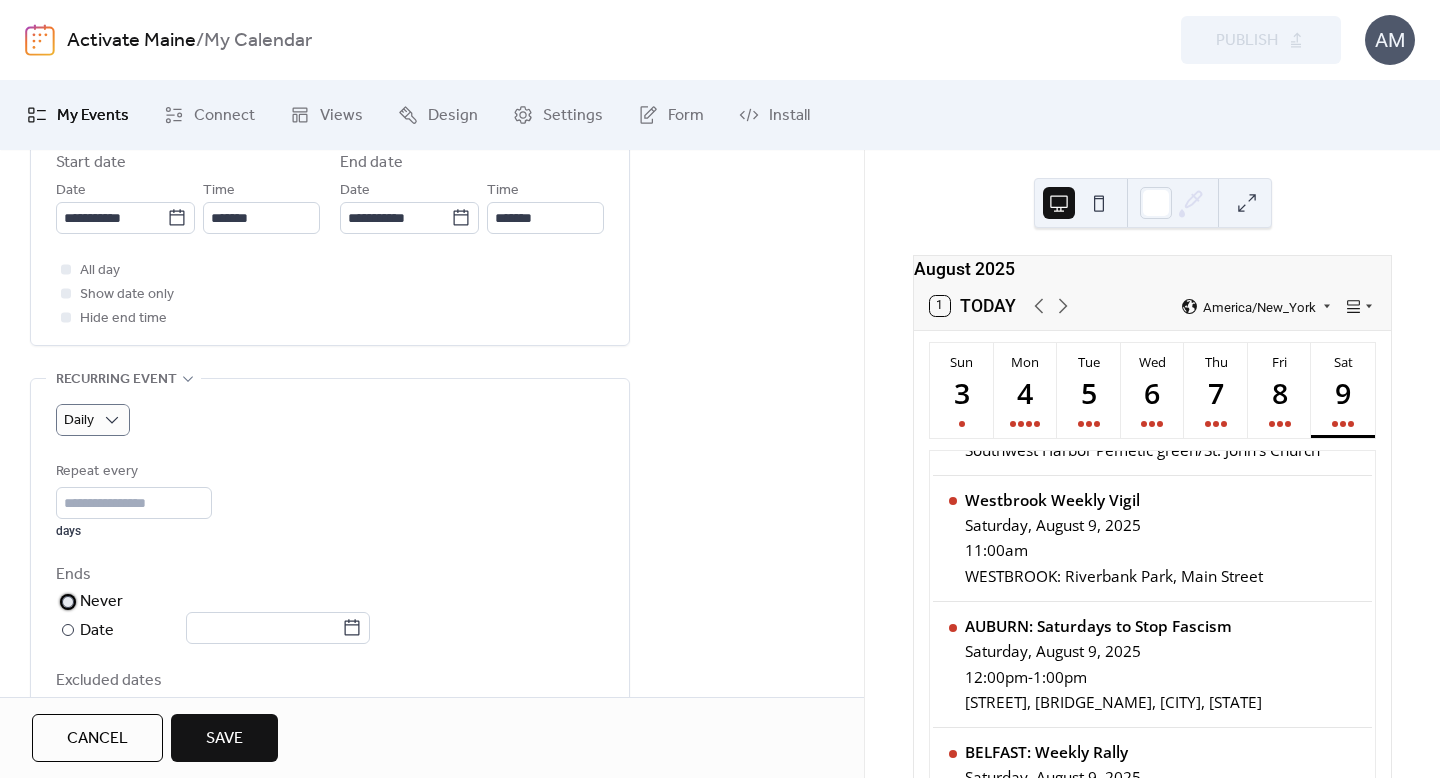 click at bounding box center (68, 602) 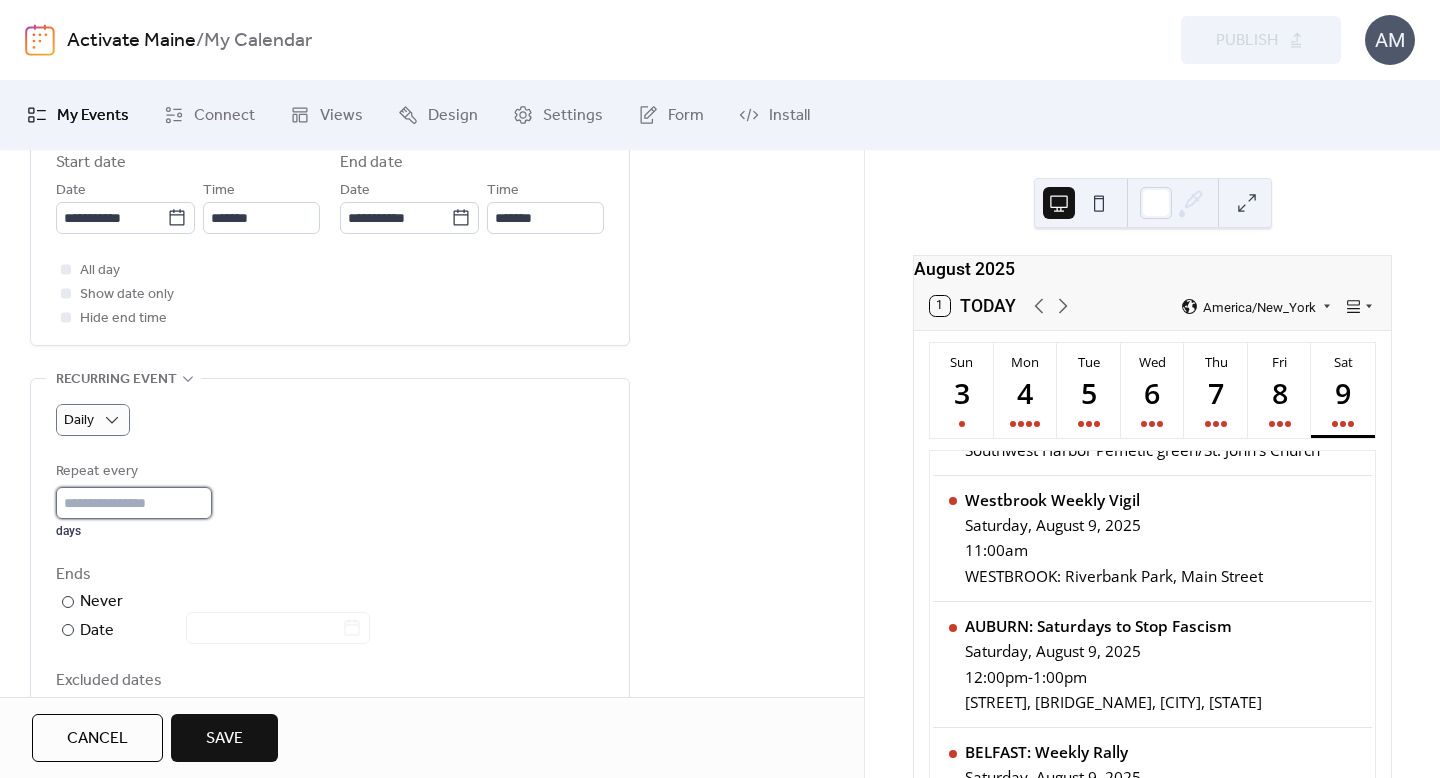 type on "*" 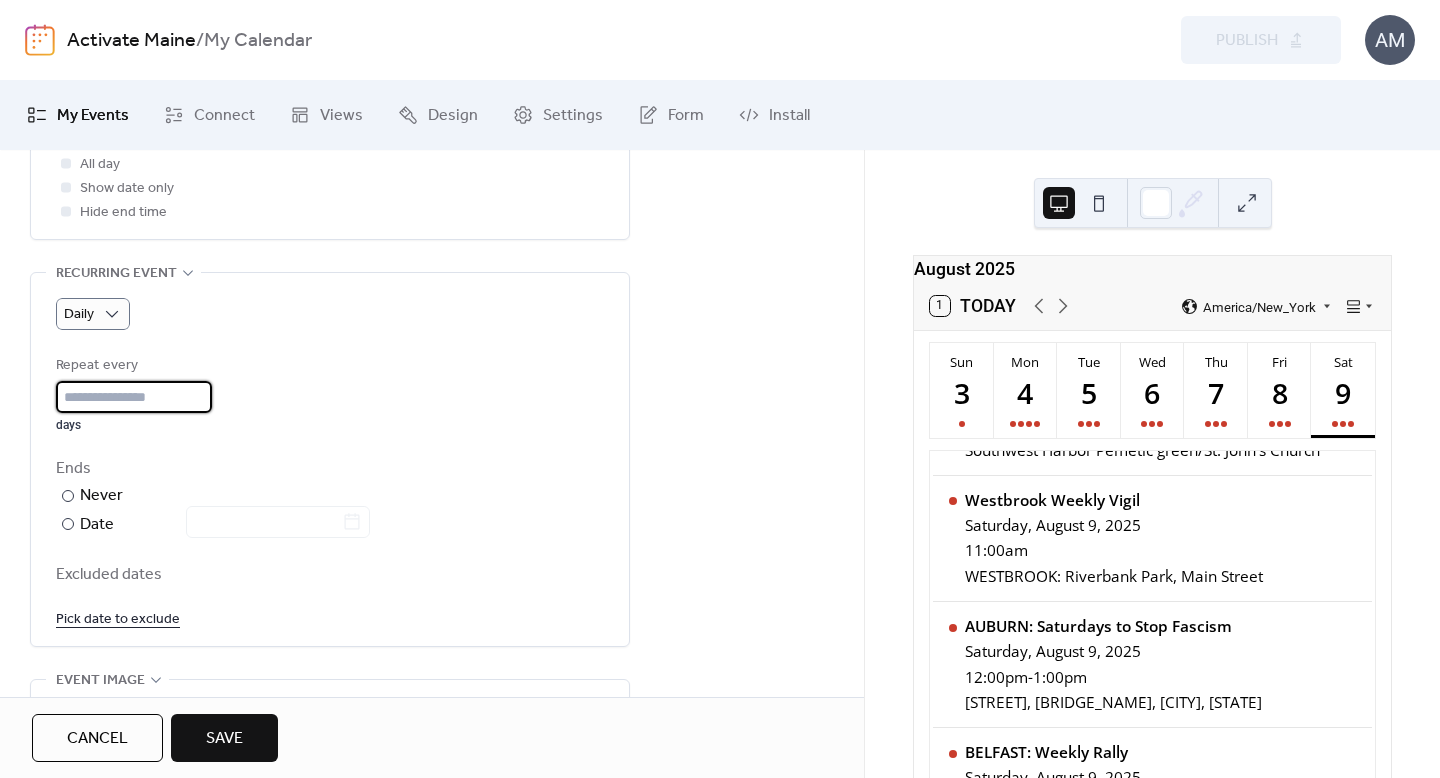 scroll, scrollTop: 823, scrollLeft: 0, axis: vertical 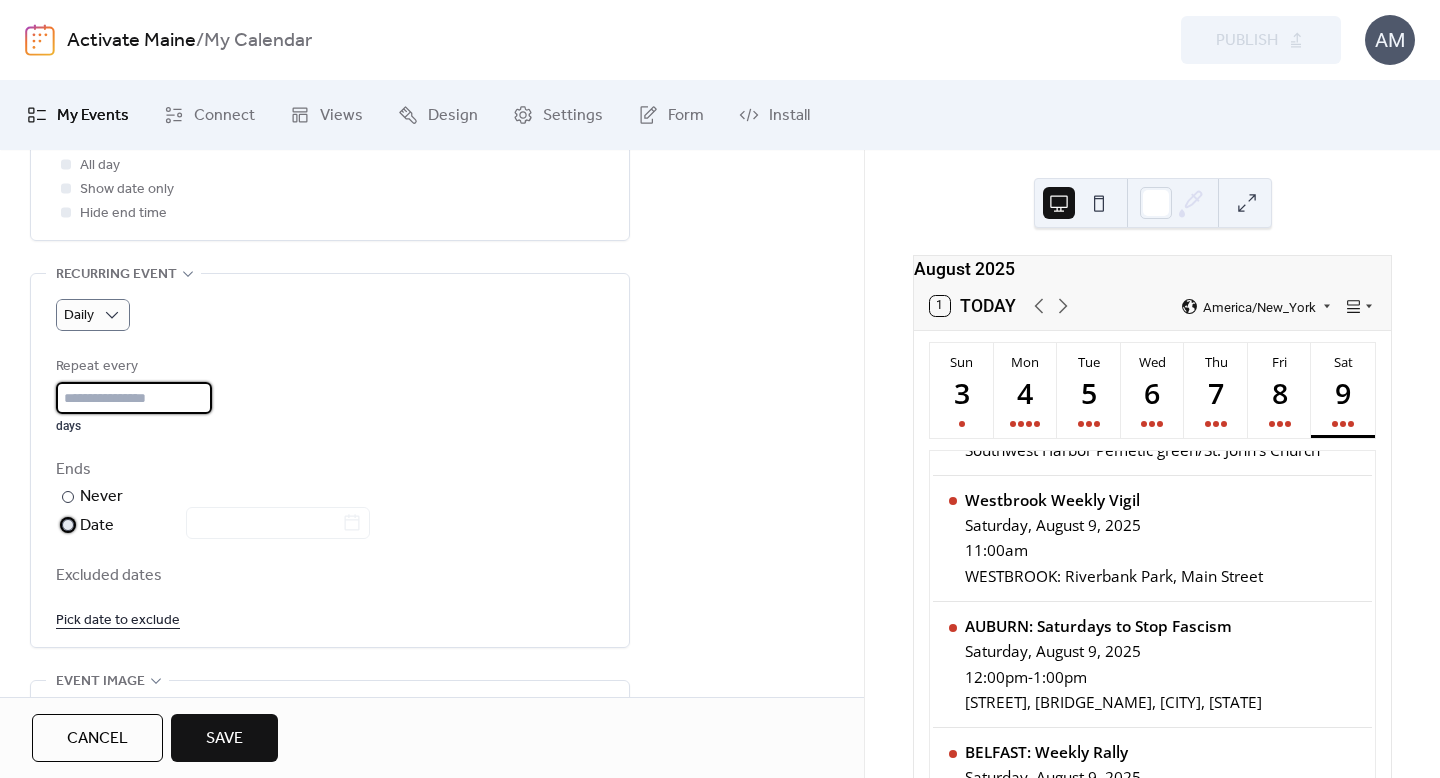 click at bounding box center [68, 525] 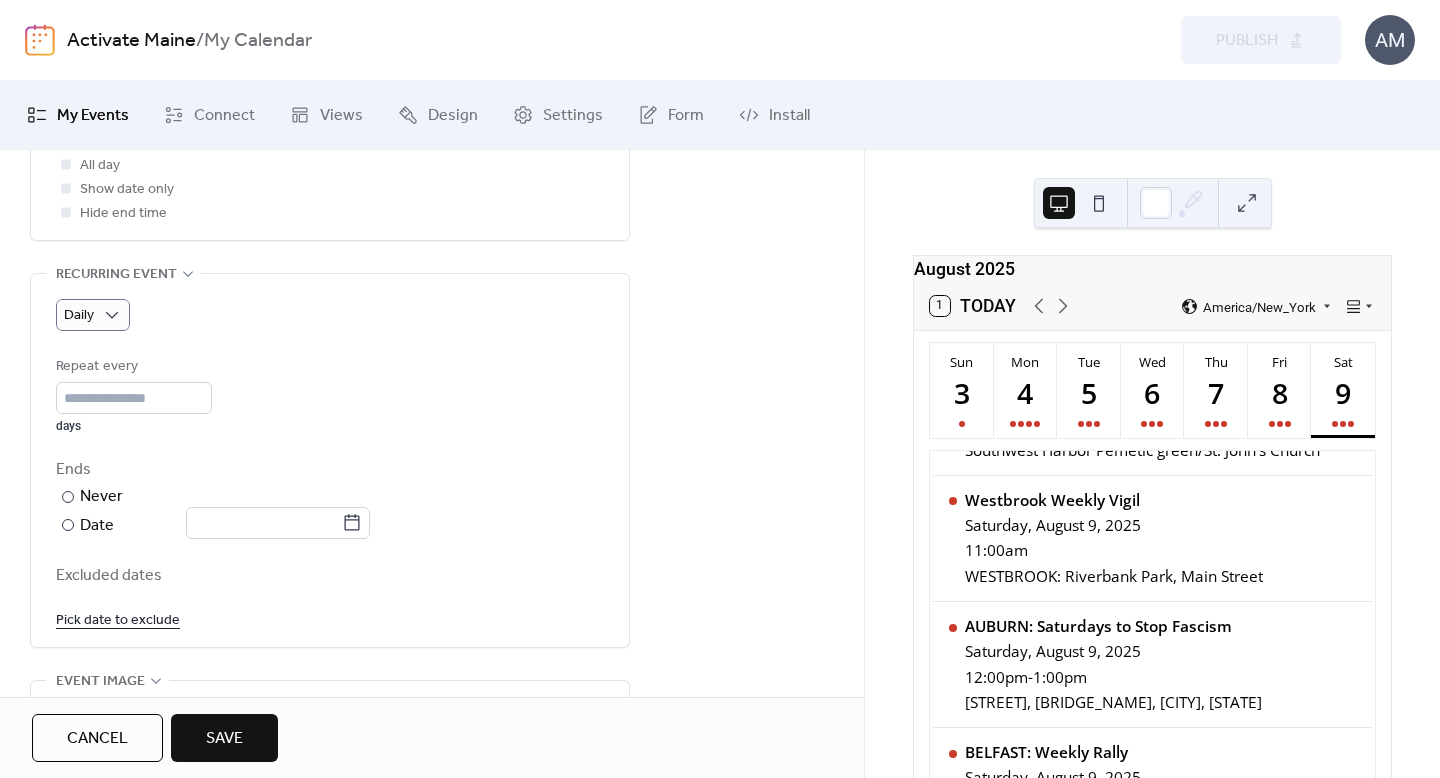 click on "Repeat every * days" at bounding box center [330, 394] 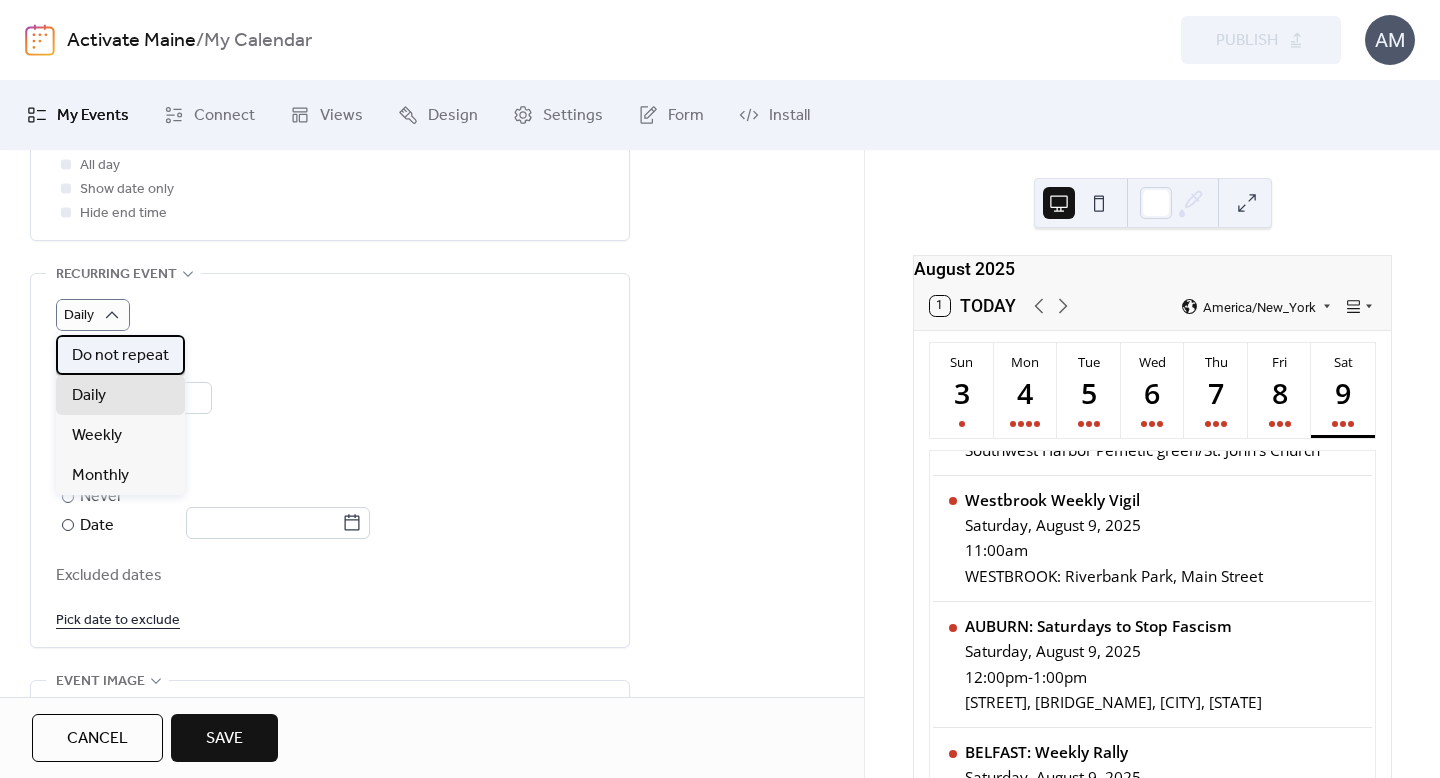click on "Do not repeat" at bounding box center [120, 356] 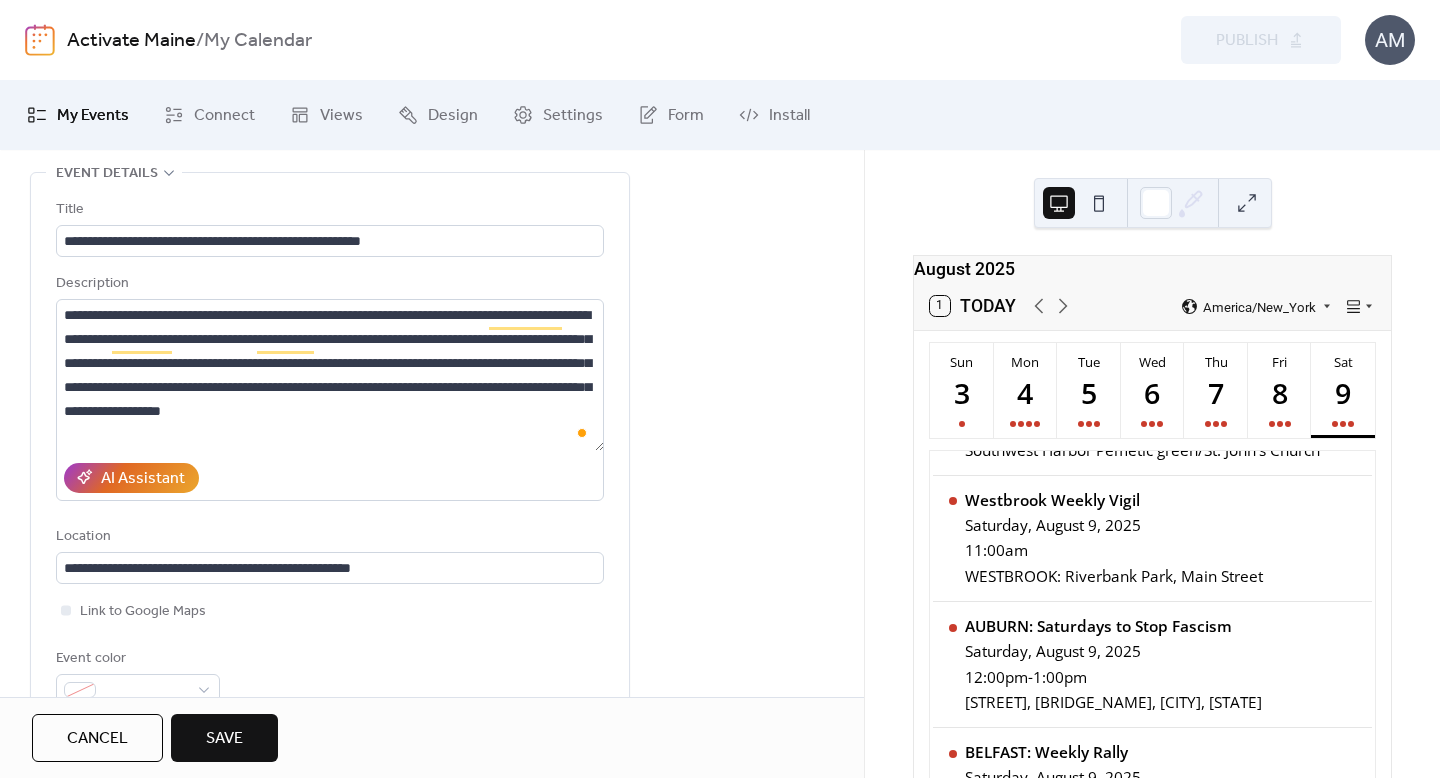scroll, scrollTop: 364, scrollLeft: 0, axis: vertical 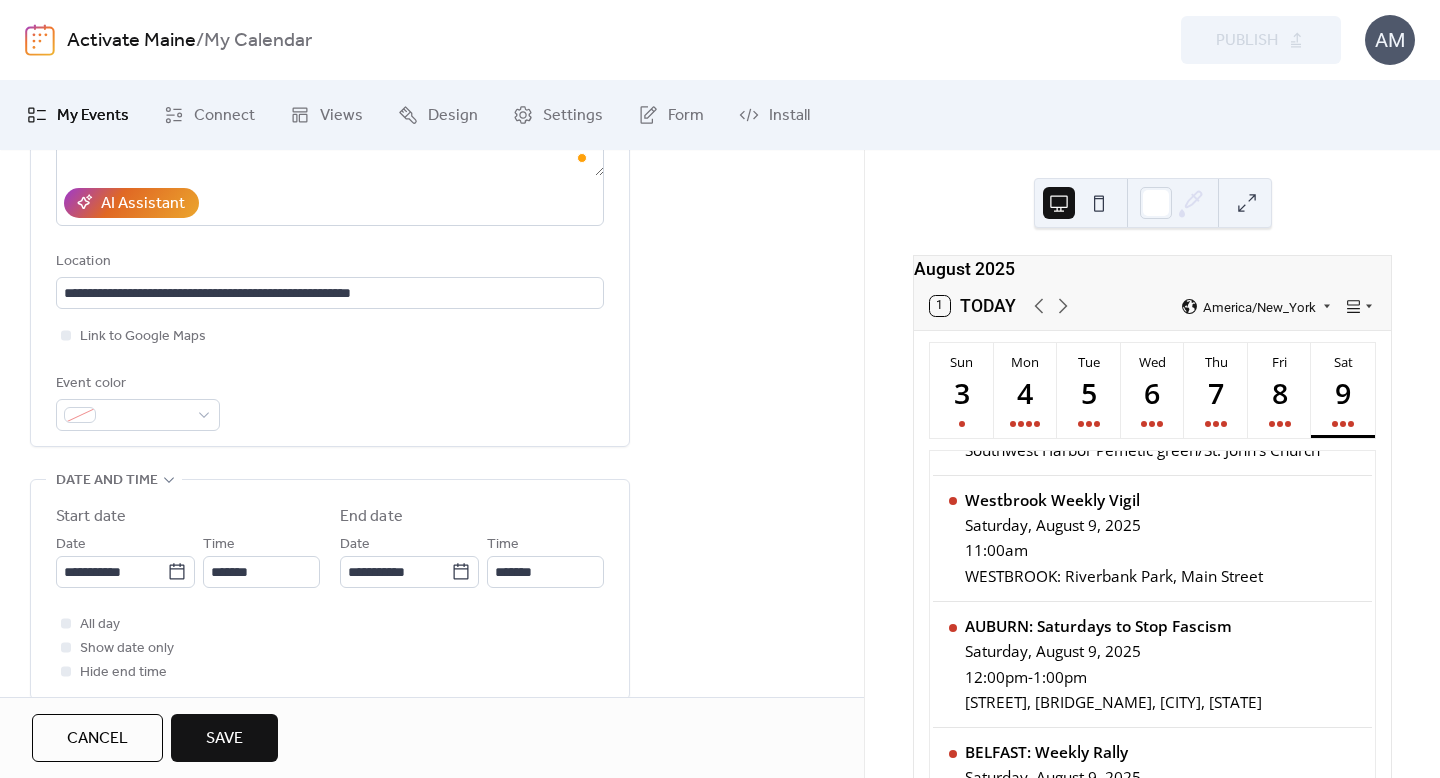click on "Save" at bounding box center [224, 739] 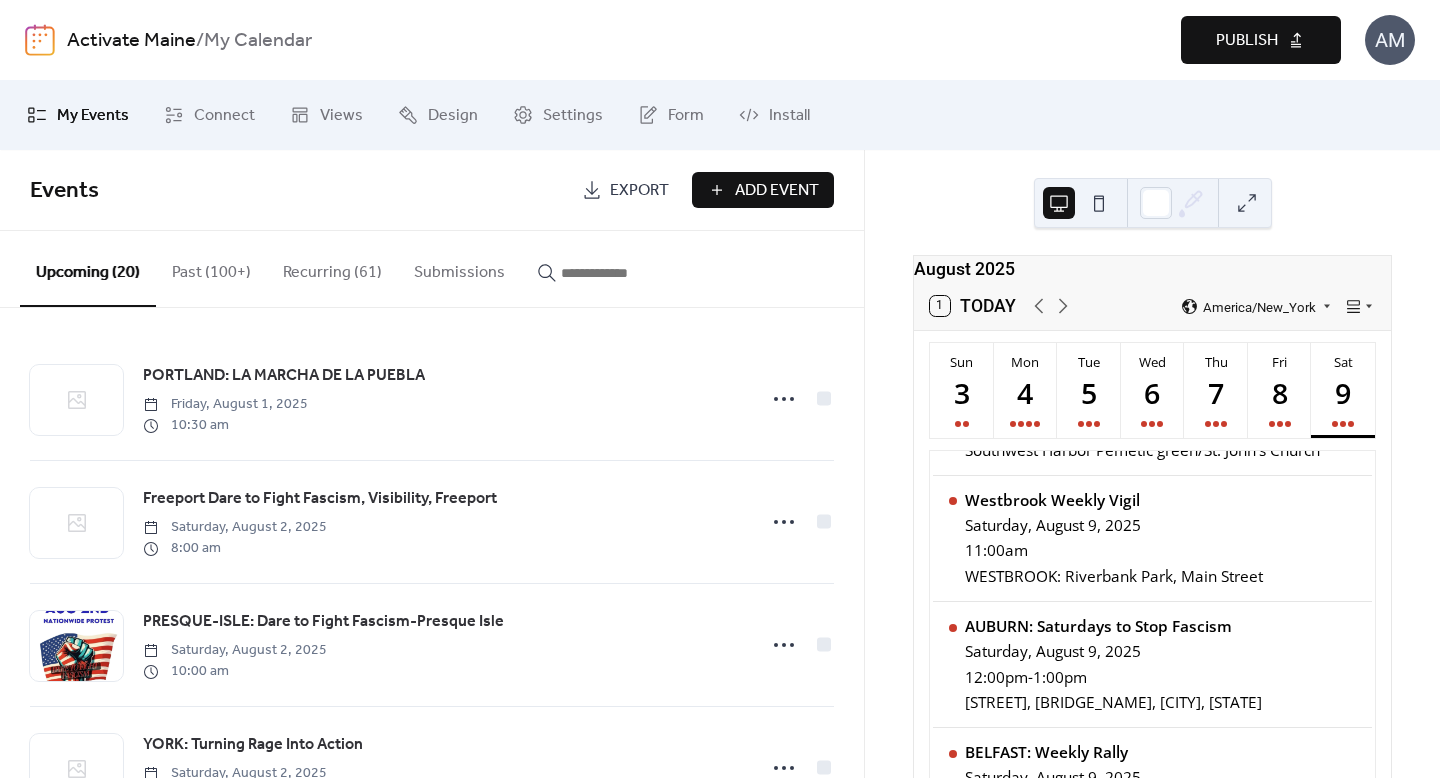 click on "Publish" at bounding box center [1247, 41] 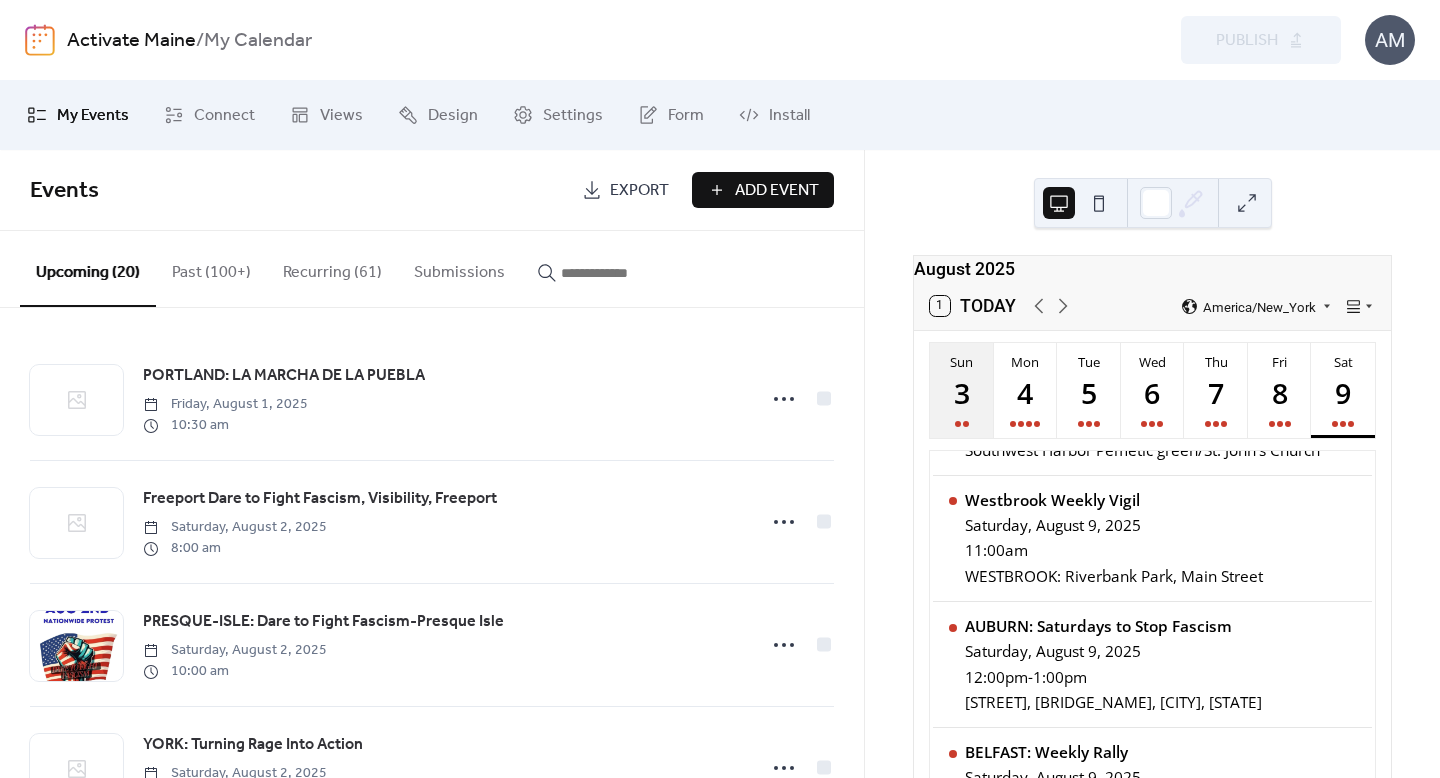 click on "3" at bounding box center [961, 392] 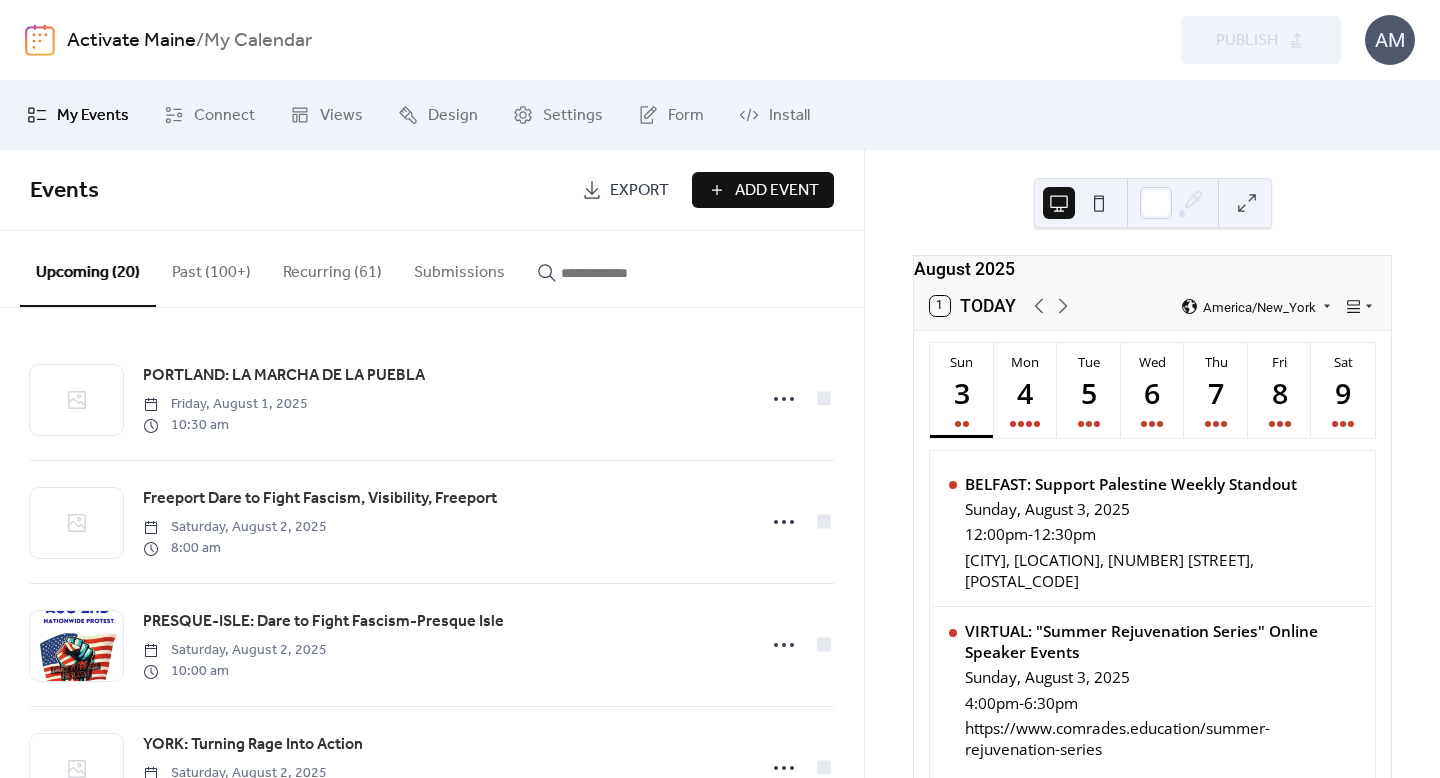 click on "Add Event" at bounding box center [777, 191] 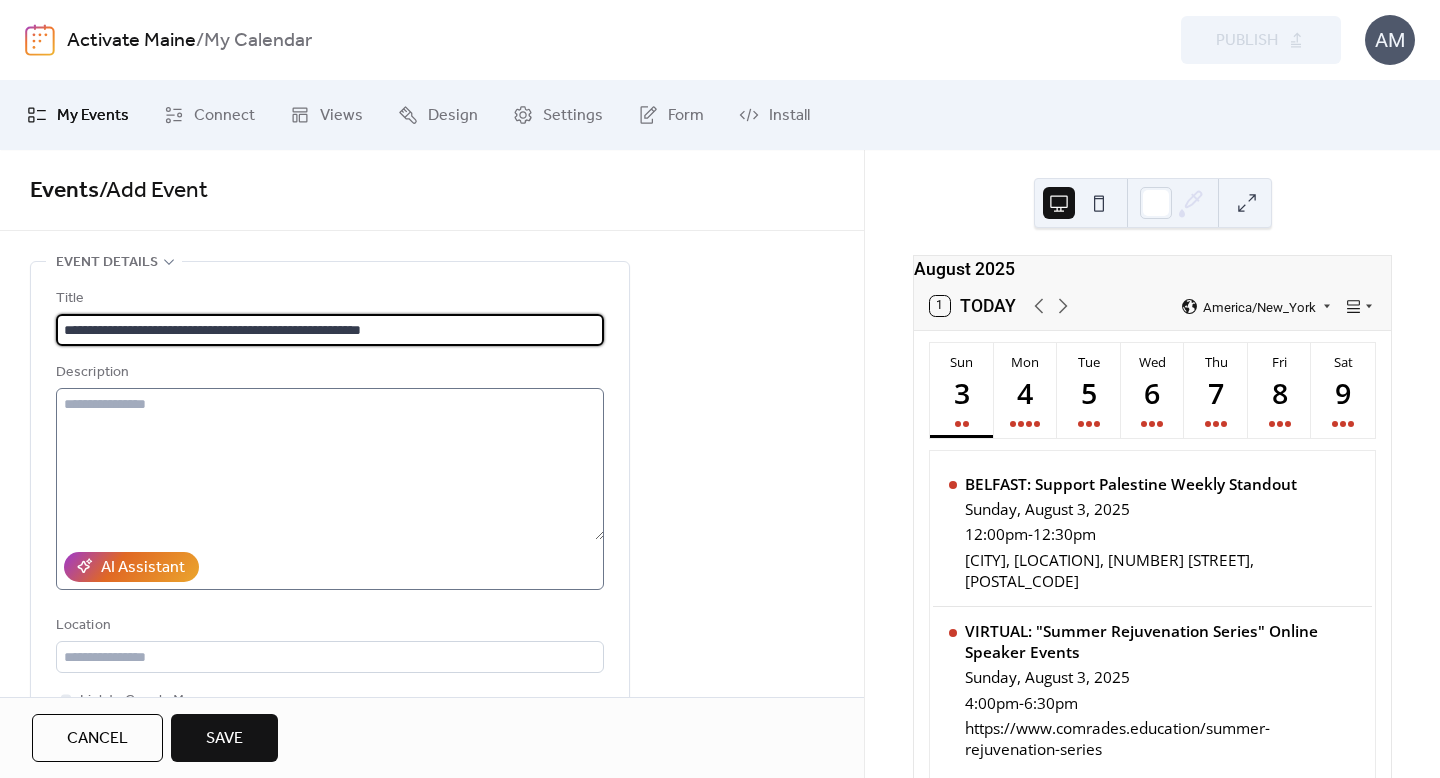 type on "**********" 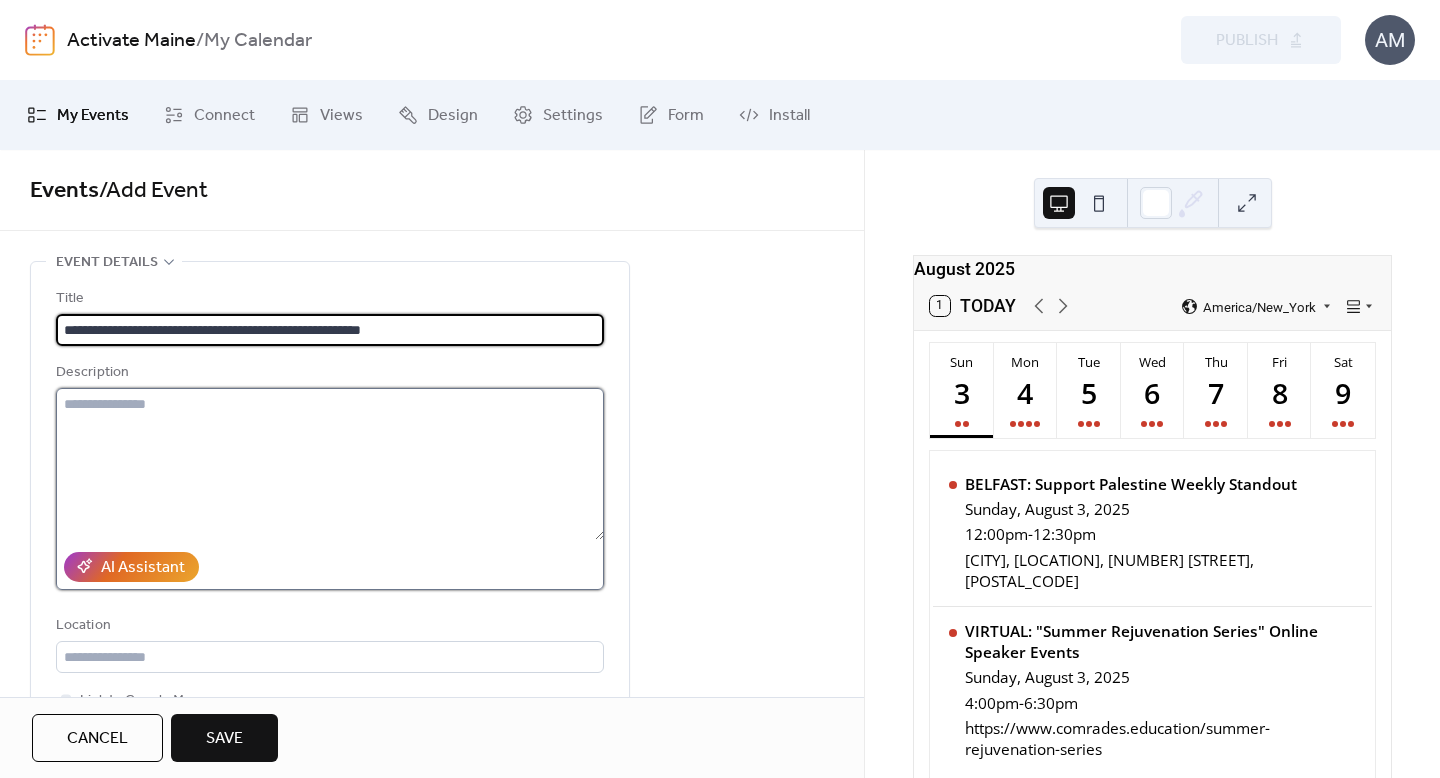 click at bounding box center [330, 464] 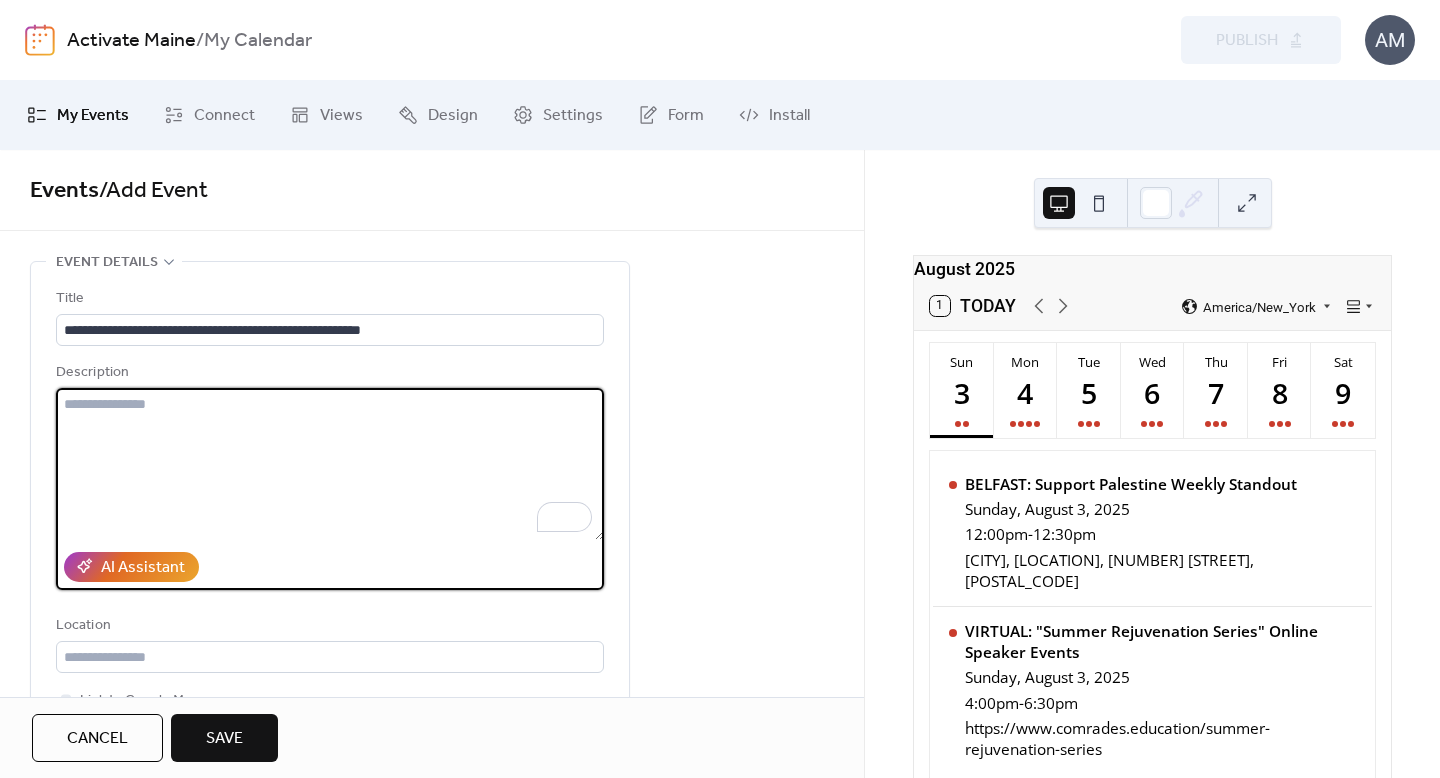 paste on "**********" 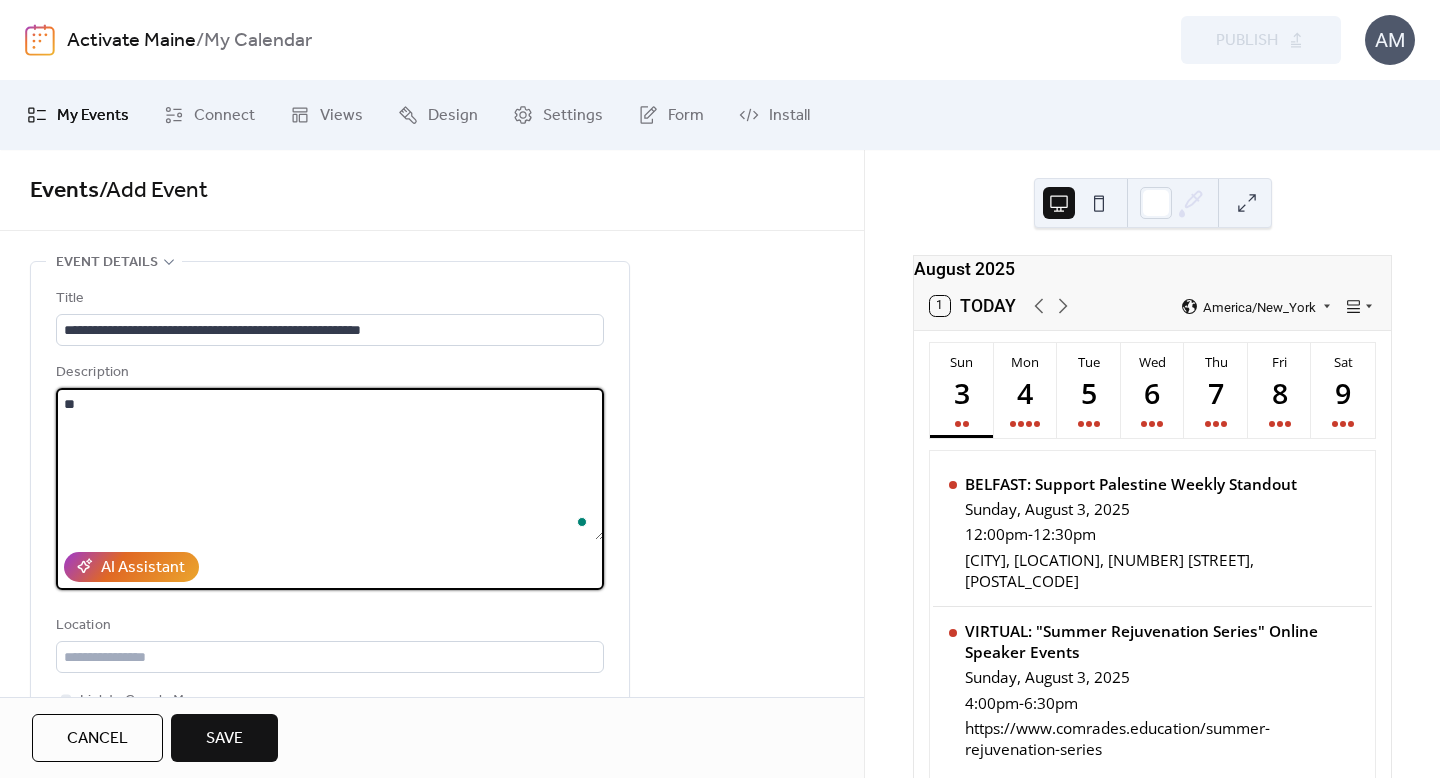 type on "*" 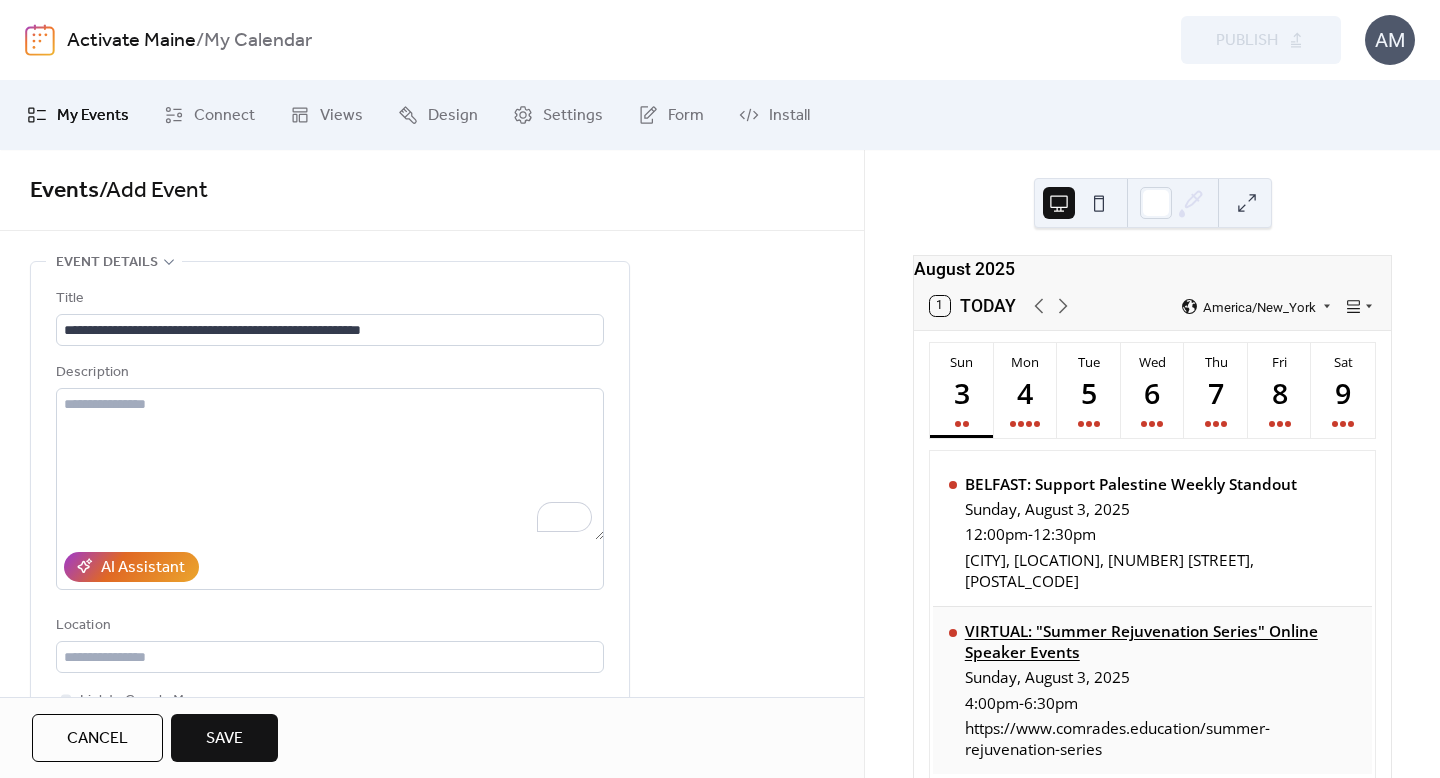 click on "VIRTUAL: "Summer Rejuvenation Series" Online Speaker Events" at bounding box center [1161, 642] 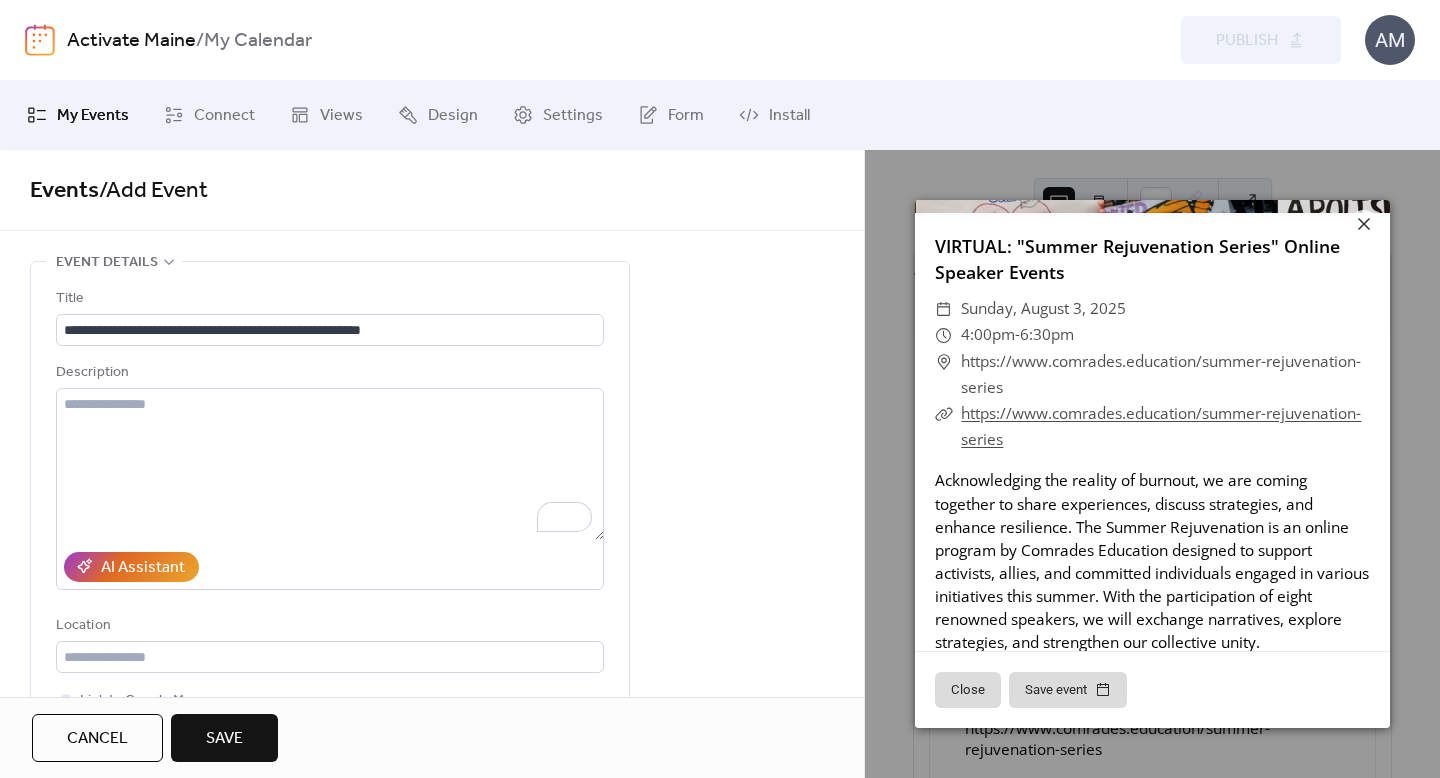 scroll, scrollTop: 245, scrollLeft: 0, axis: vertical 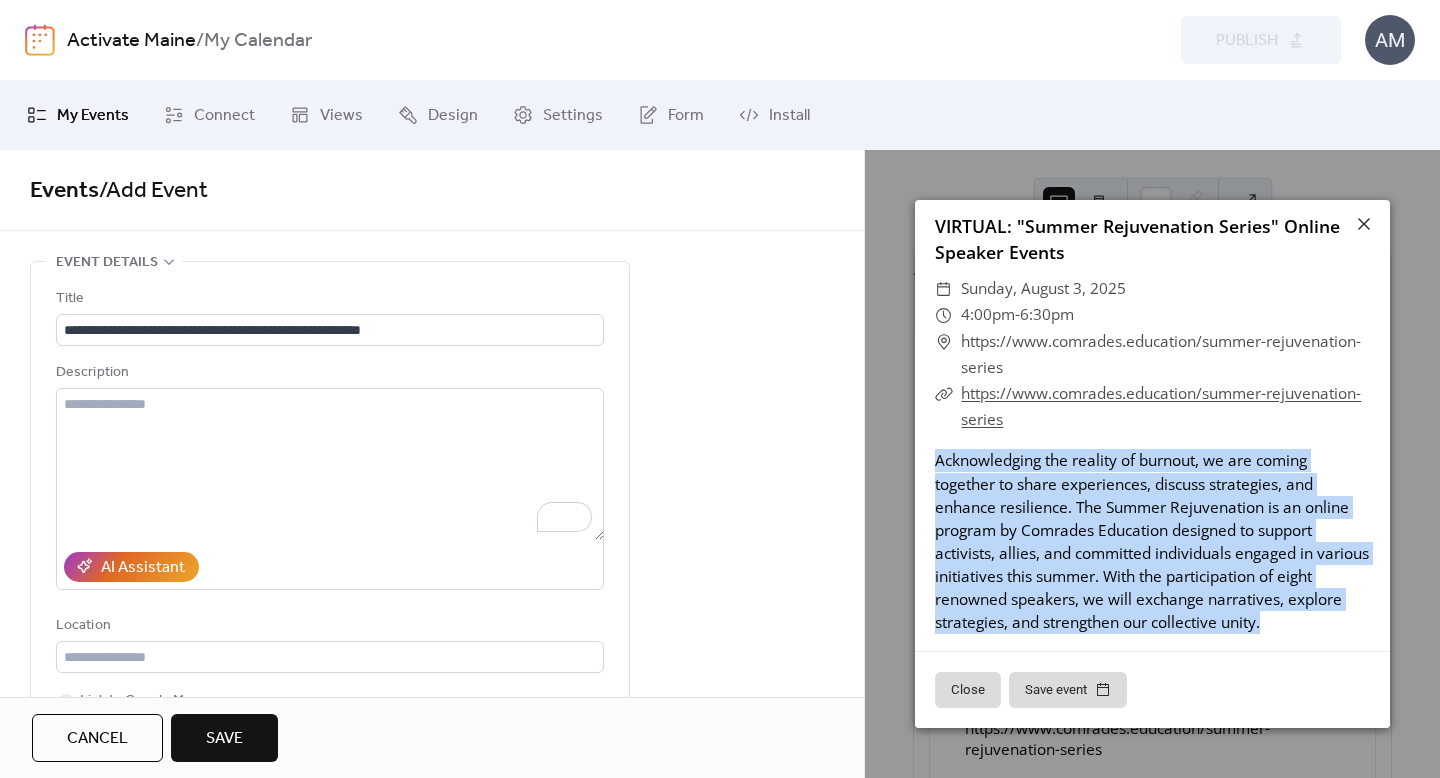 drag, startPoint x: 1332, startPoint y: 624, endPoint x: 934, endPoint y: 440, distance: 438.47464 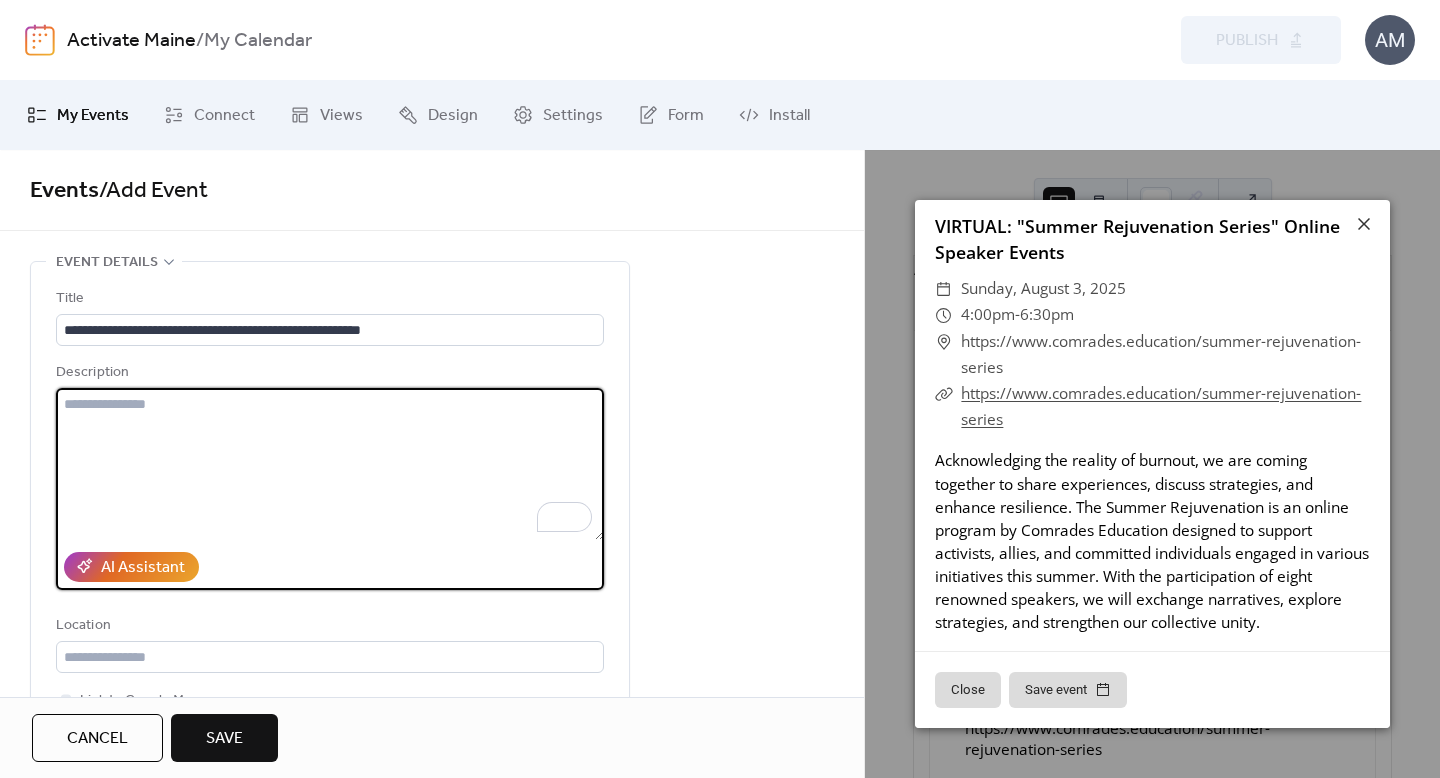 click at bounding box center [330, 464] 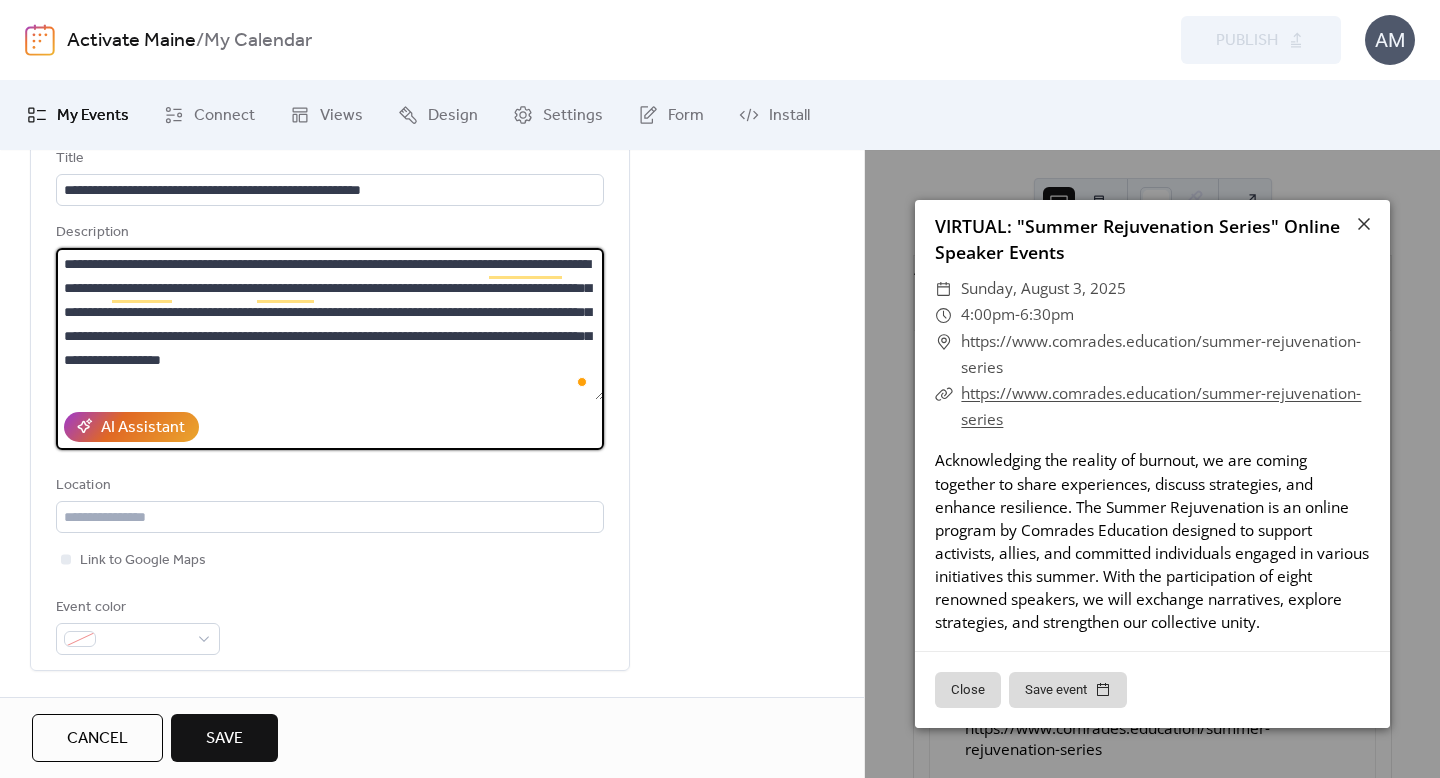scroll, scrollTop: 180, scrollLeft: 0, axis: vertical 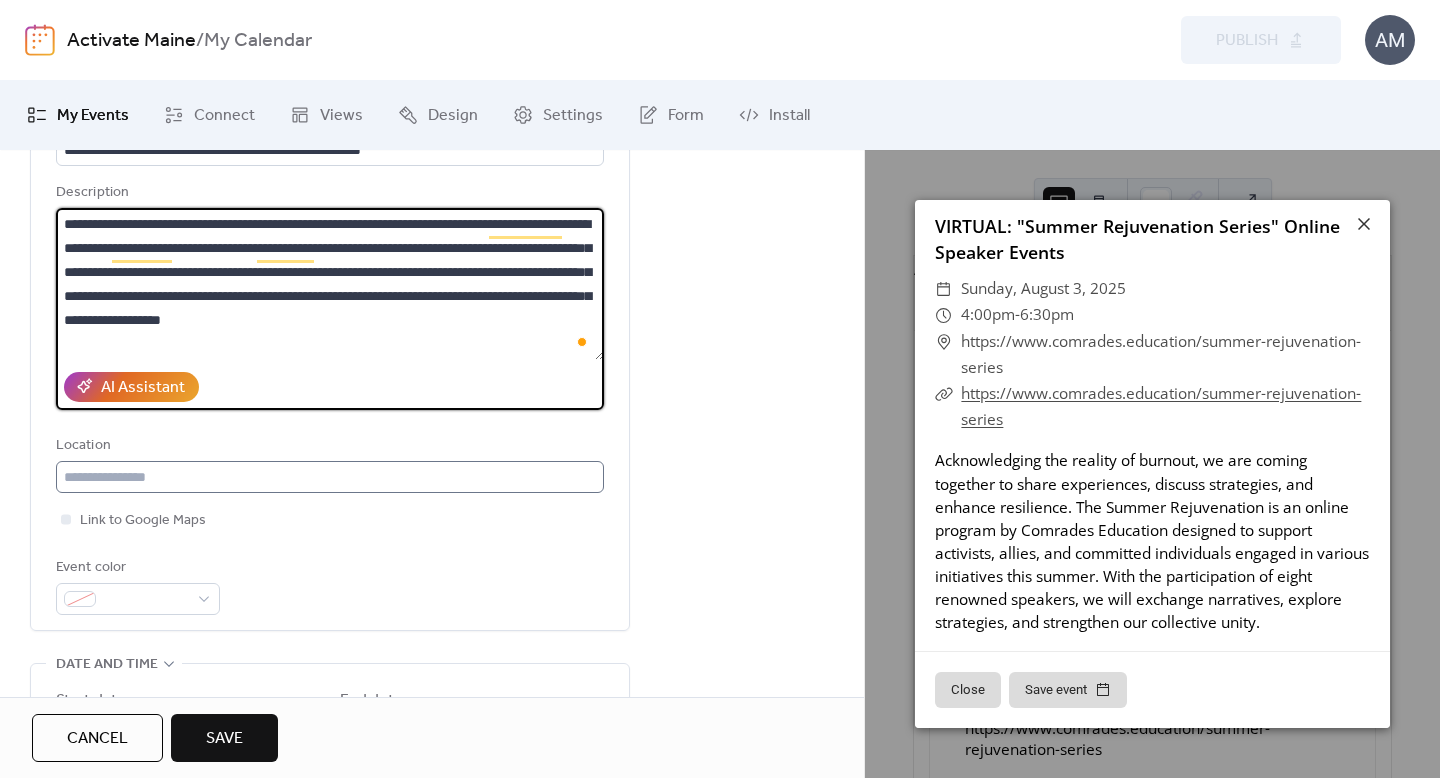 type on "**********" 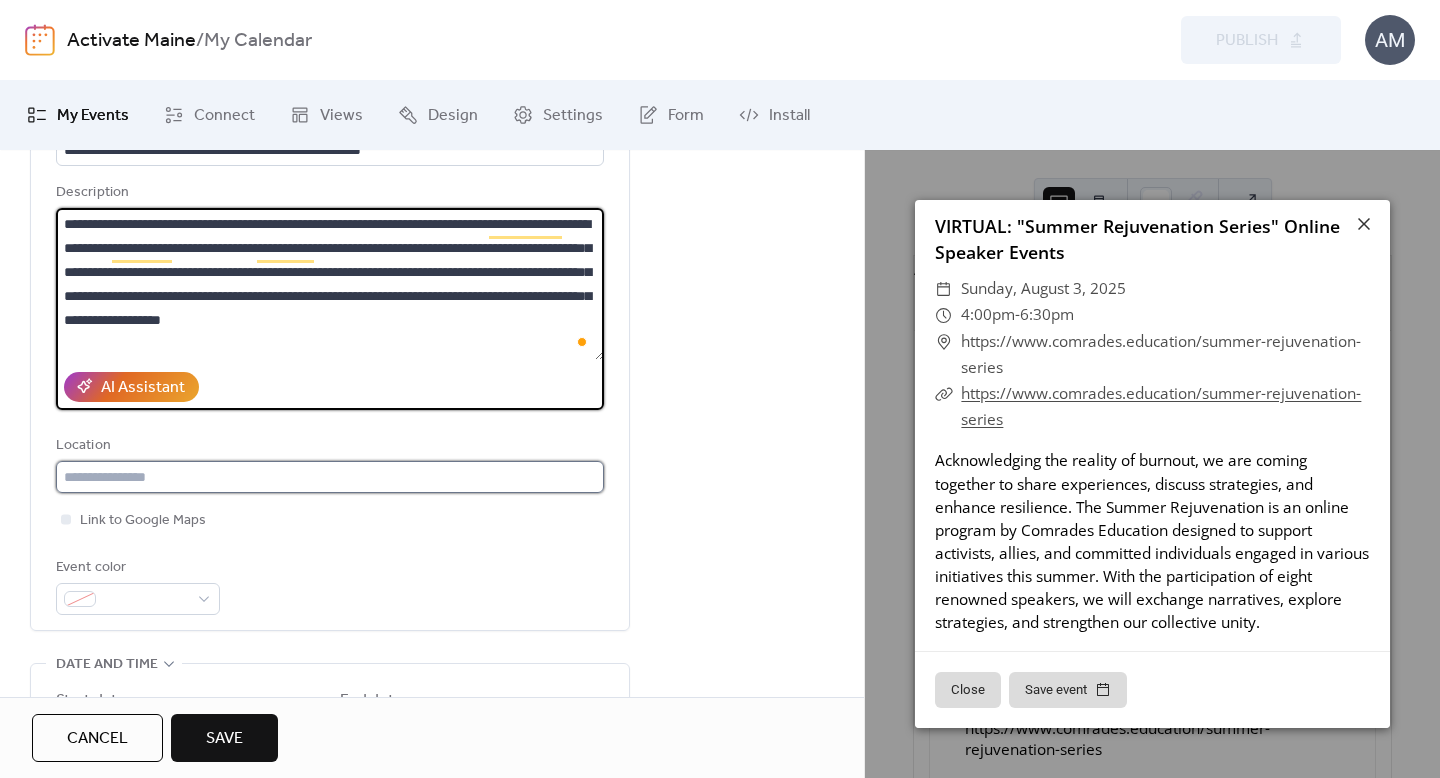 click at bounding box center [330, 477] 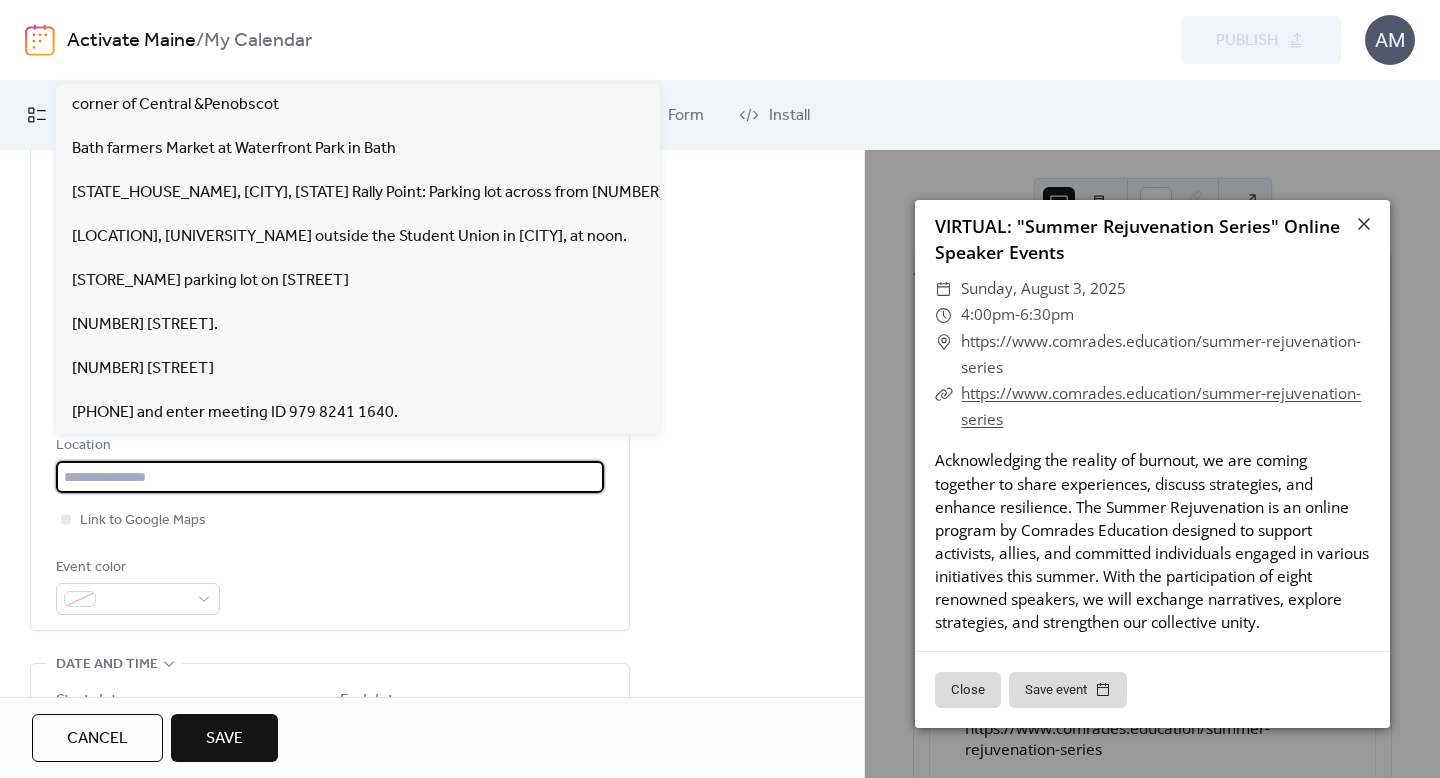click on "https://www.comrades.education/summer-rejuvenation-series" at bounding box center (1165, 407) 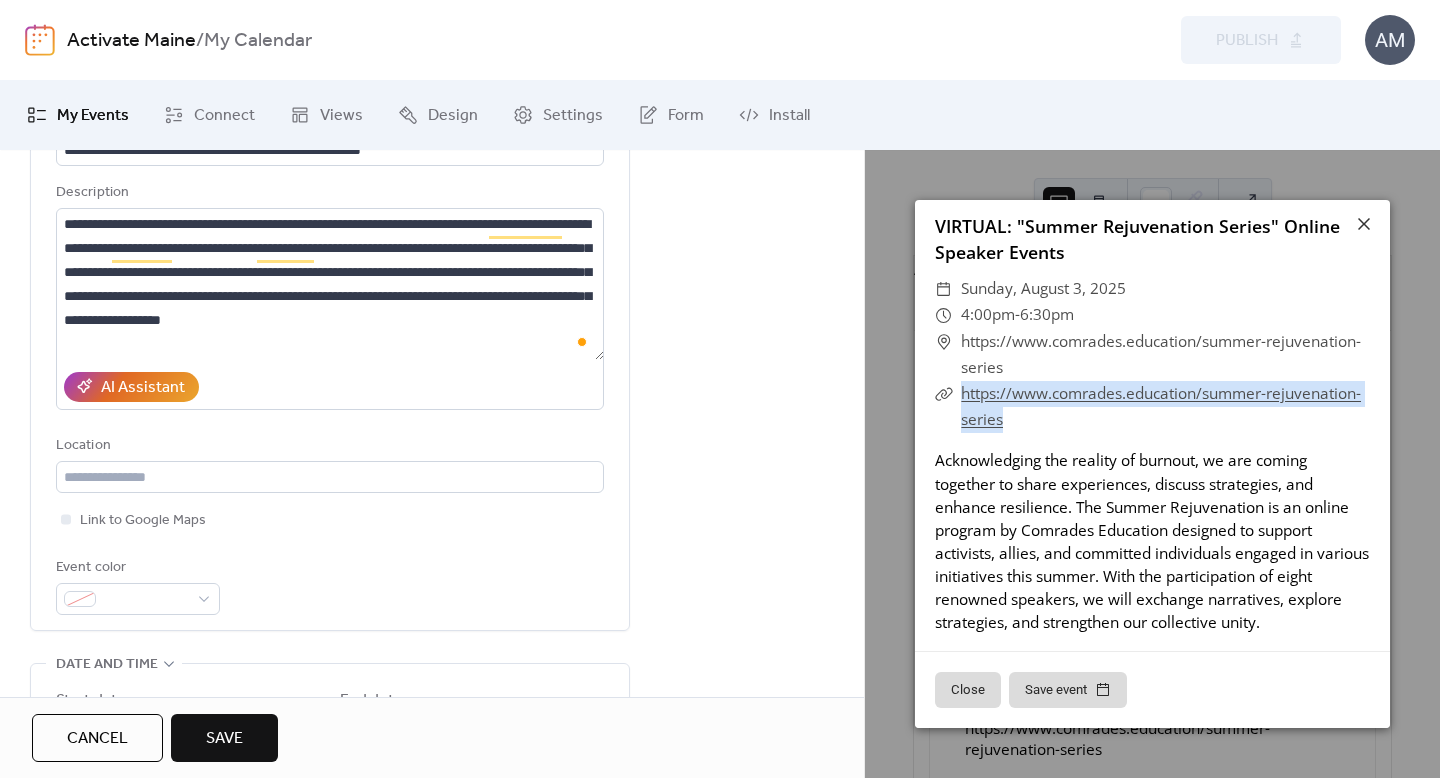 drag, startPoint x: 1129, startPoint y: 413, endPoint x: 936, endPoint y: 401, distance: 193.3727 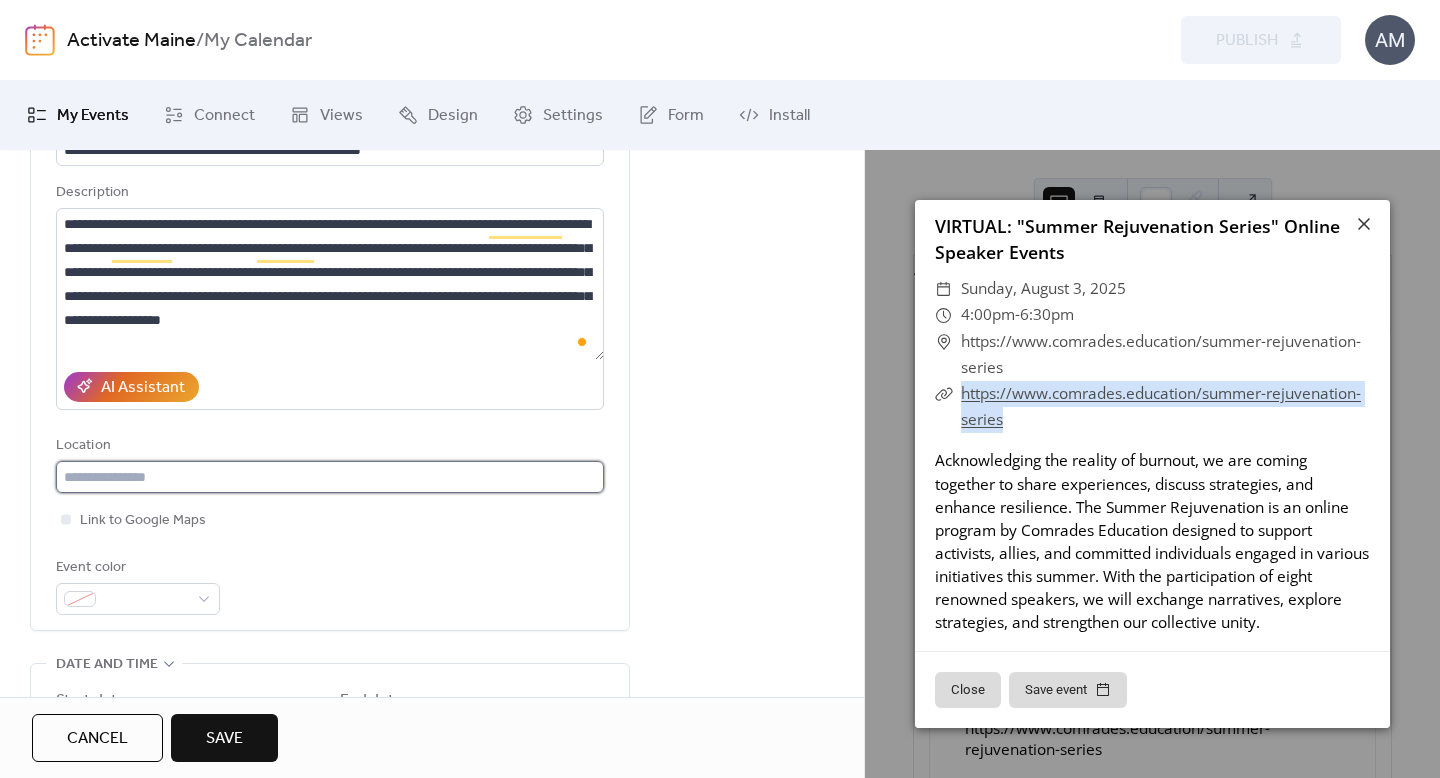 click at bounding box center [330, 477] 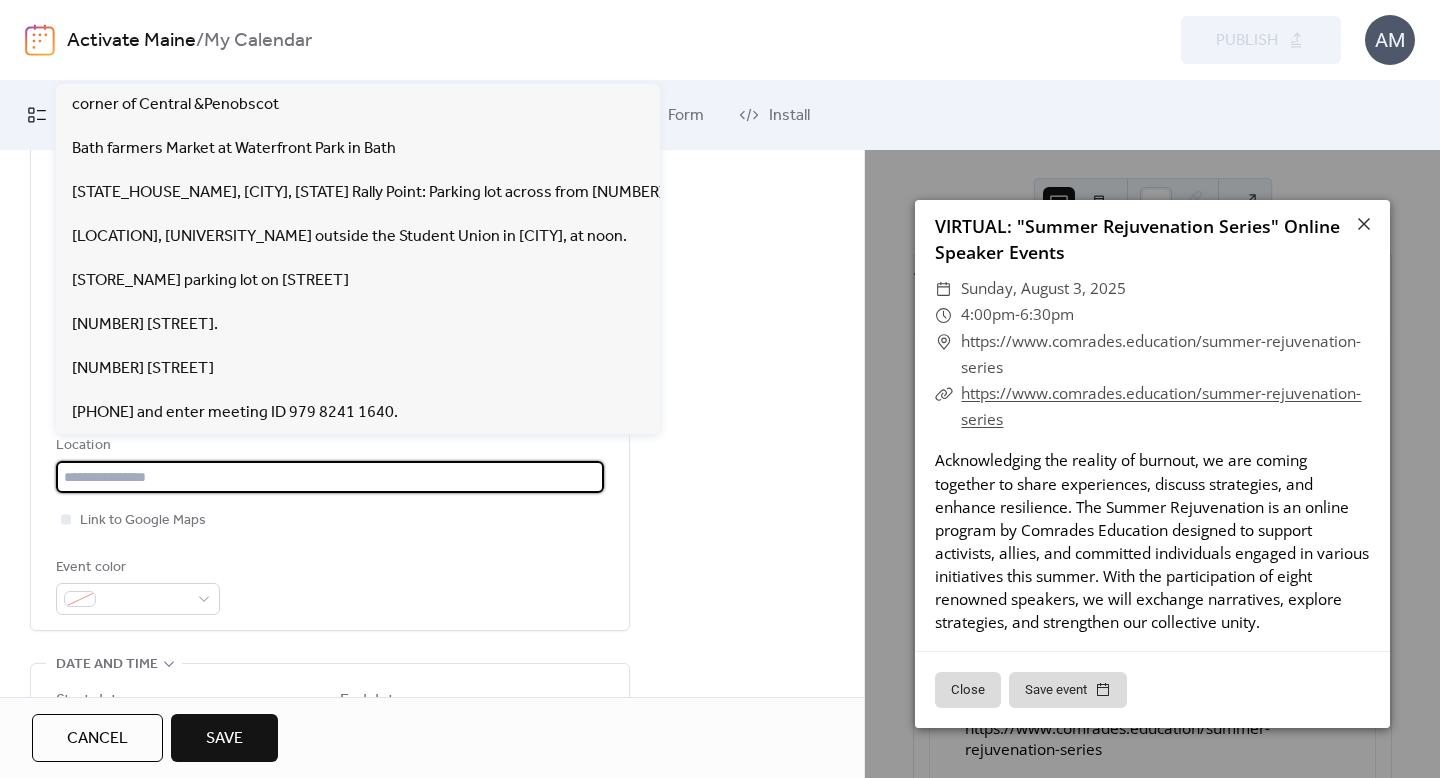 paste on "**********" 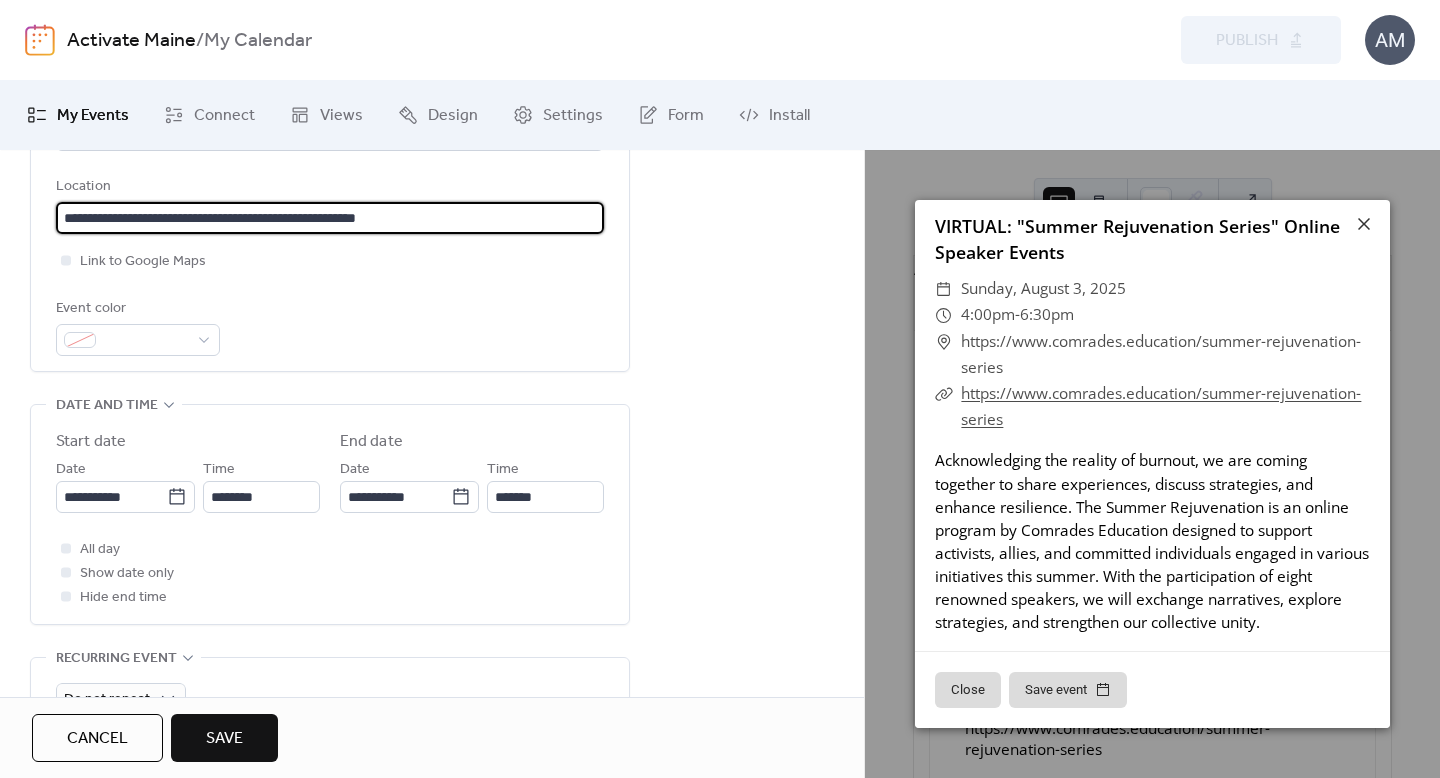 scroll, scrollTop: 463, scrollLeft: 0, axis: vertical 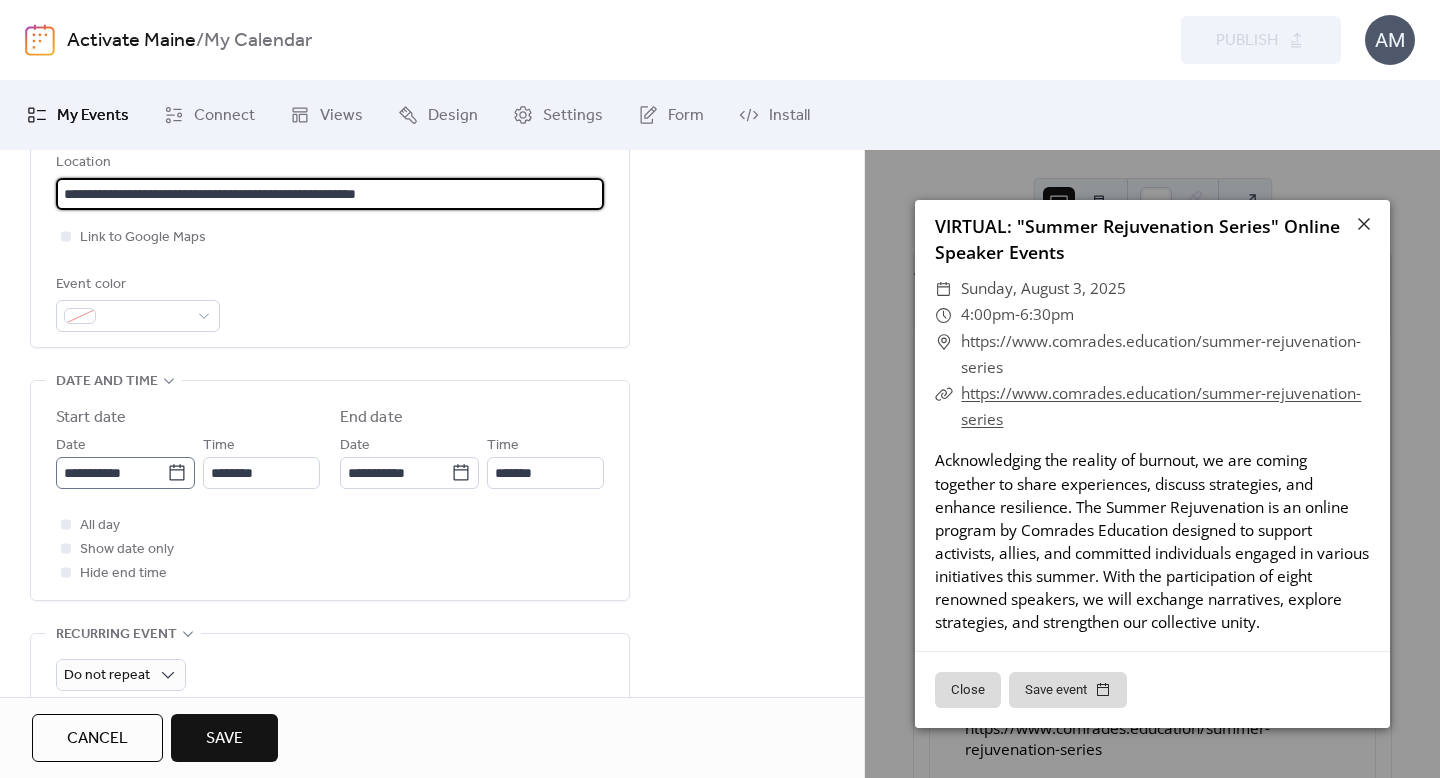 type on "**********" 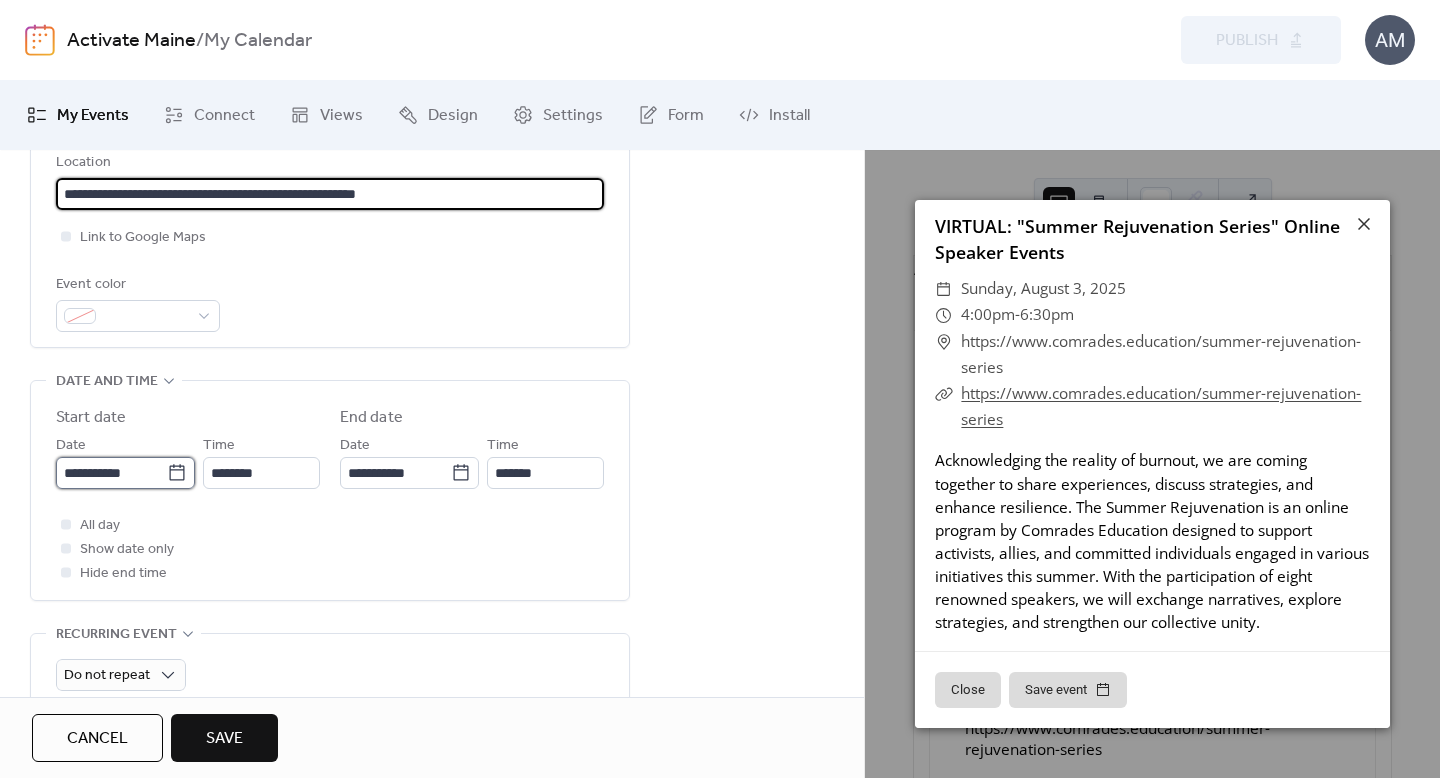 click on "**********" at bounding box center [111, 473] 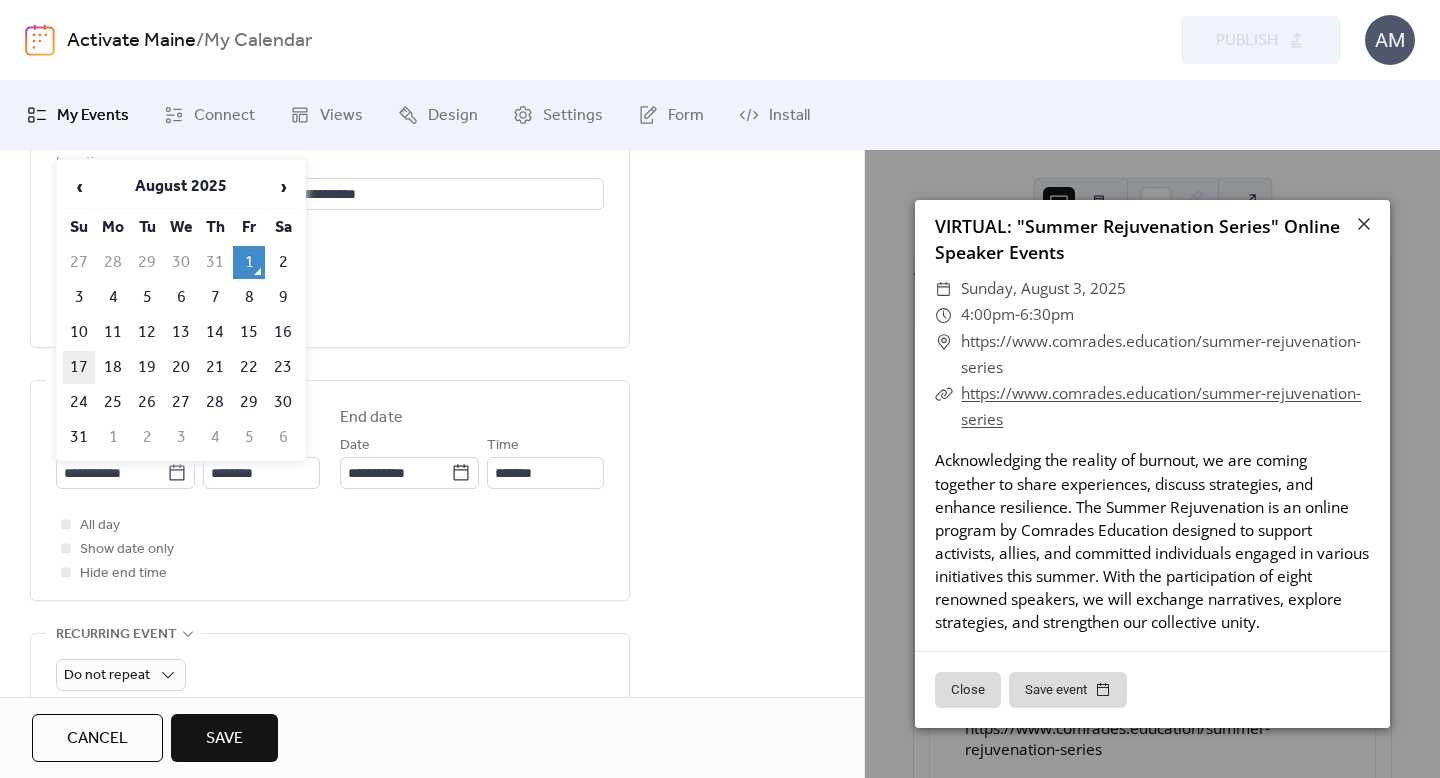 click on "17" at bounding box center [79, 367] 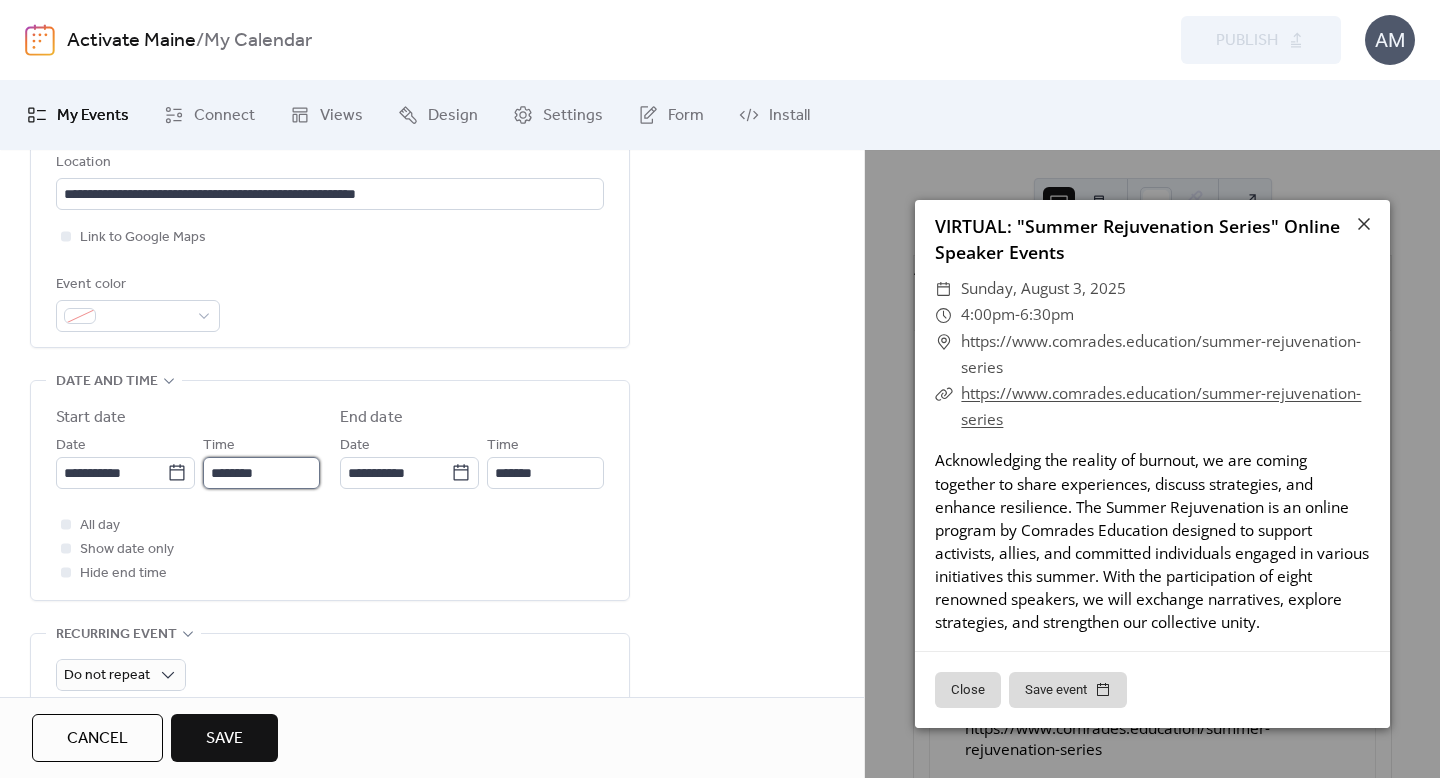 click on "********" at bounding box center [261, 473] 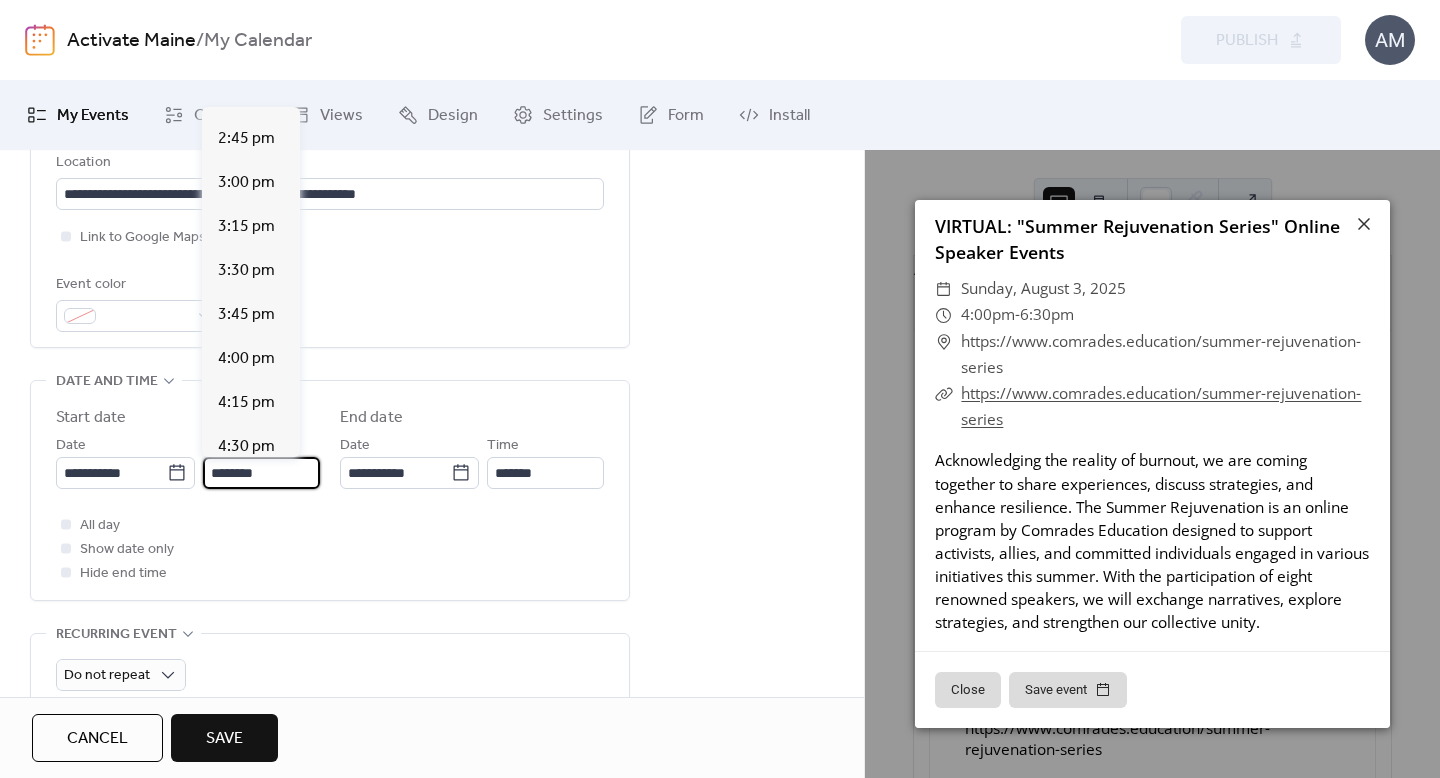 scroll, scrollTop: 2587, scrollLeft: 0, axis: vertical 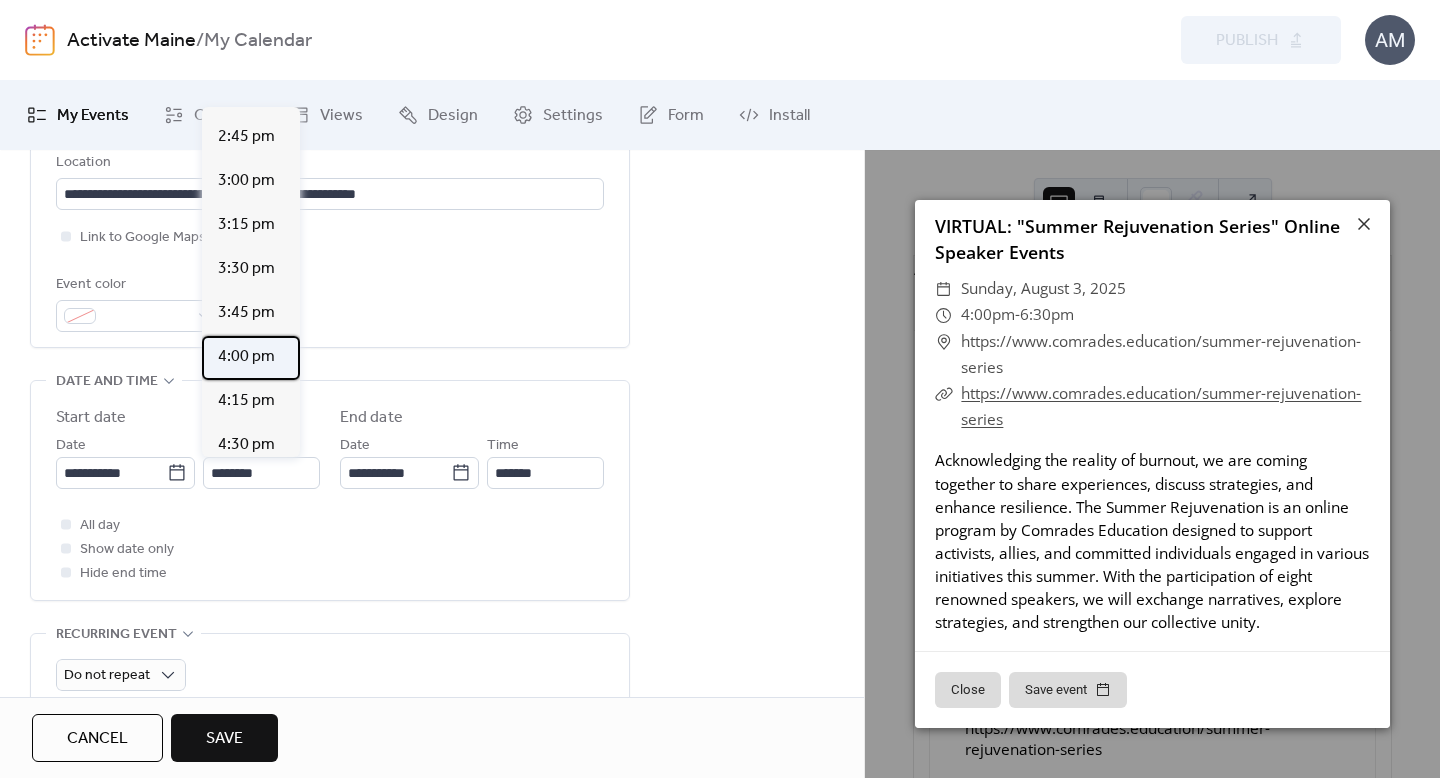 click on "4:00 pm" at bounding box center (246, 357) 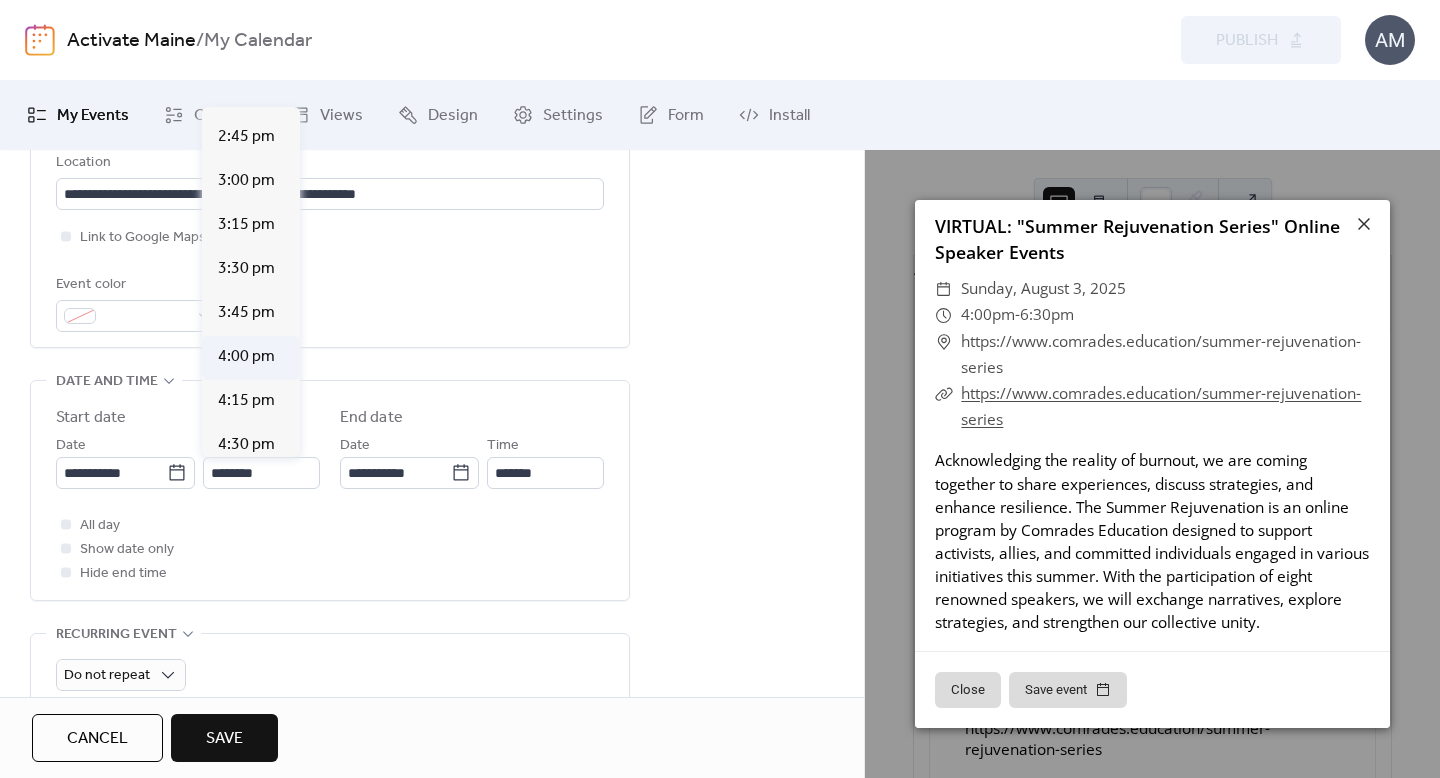 type on "*******" 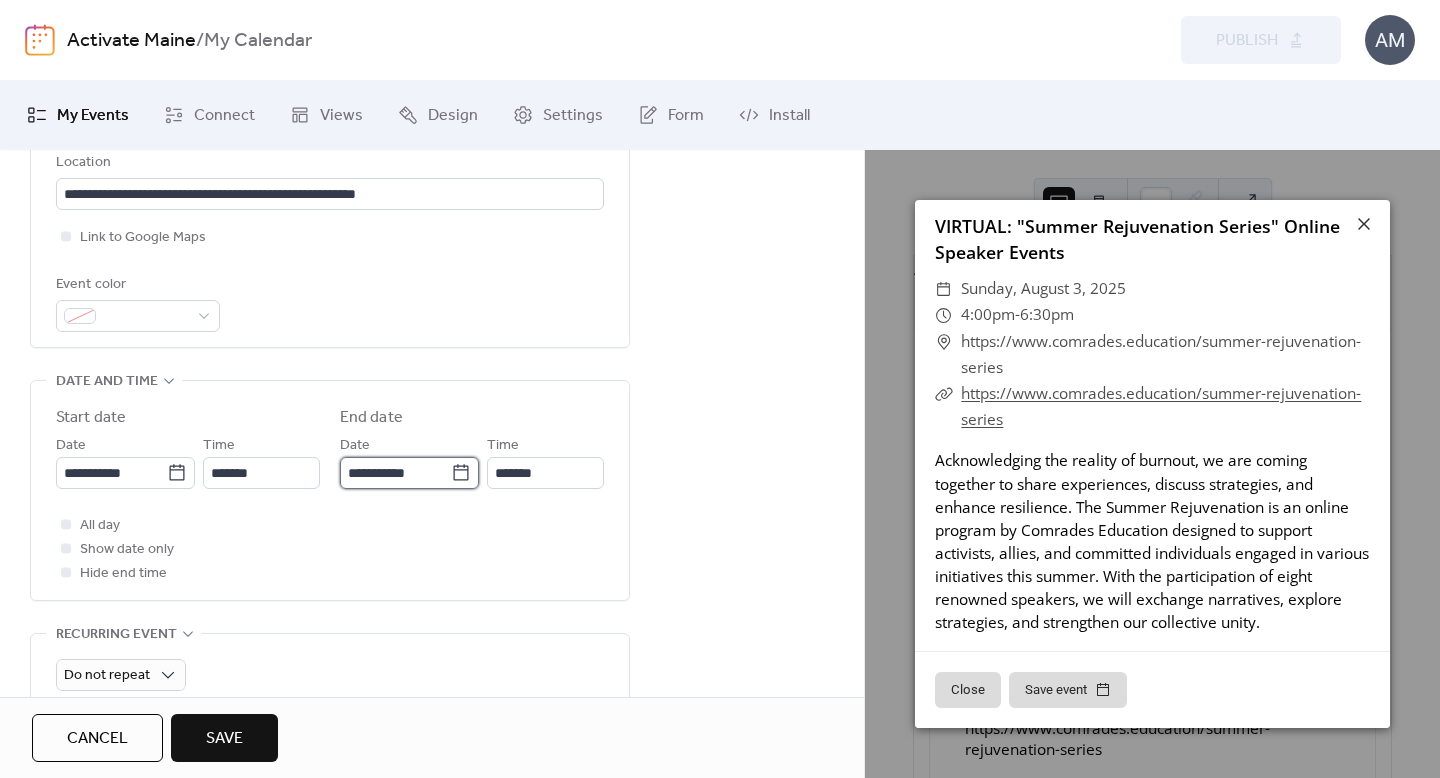 click on "**********" at bounding box center [395, 473] 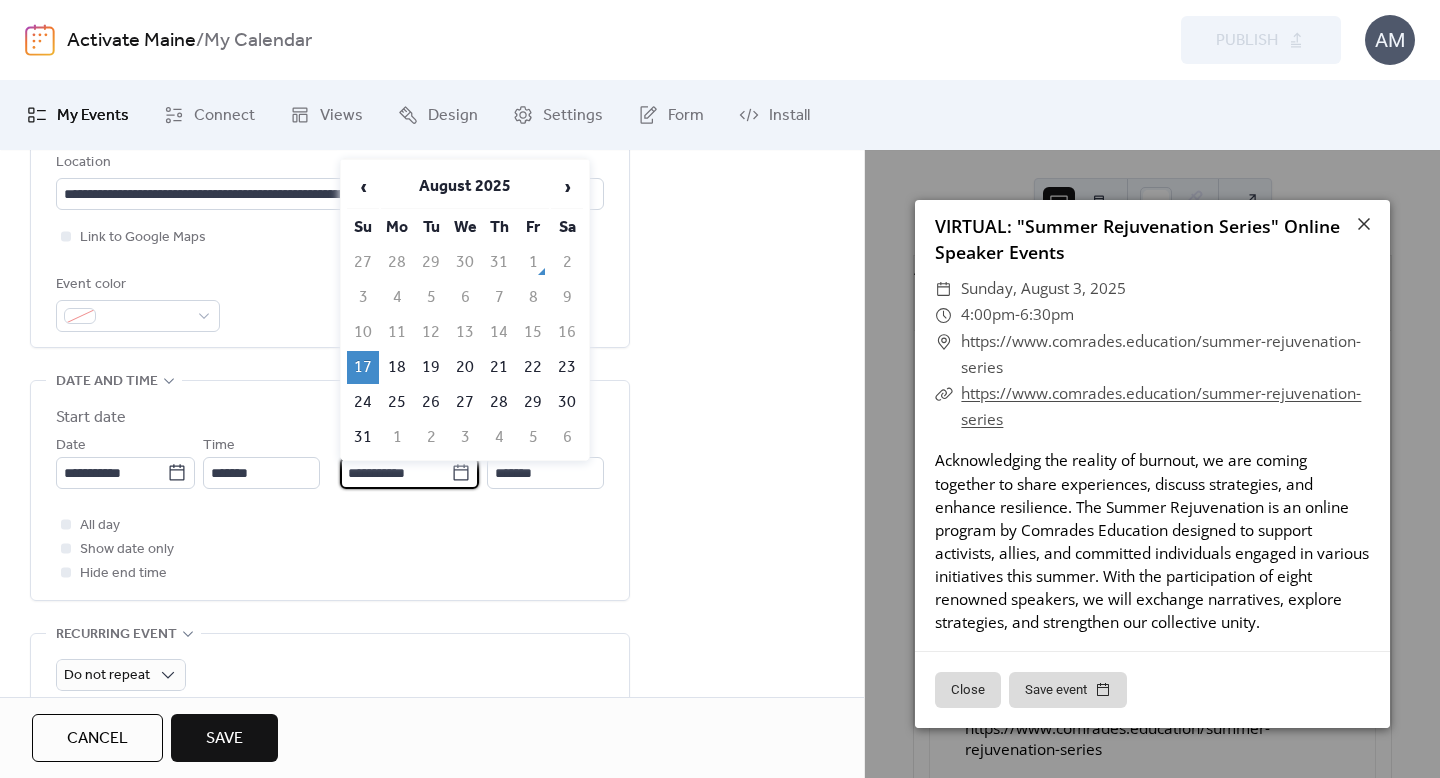 click on "All day Show date only Hide end time" at bounding box center [330, 549] 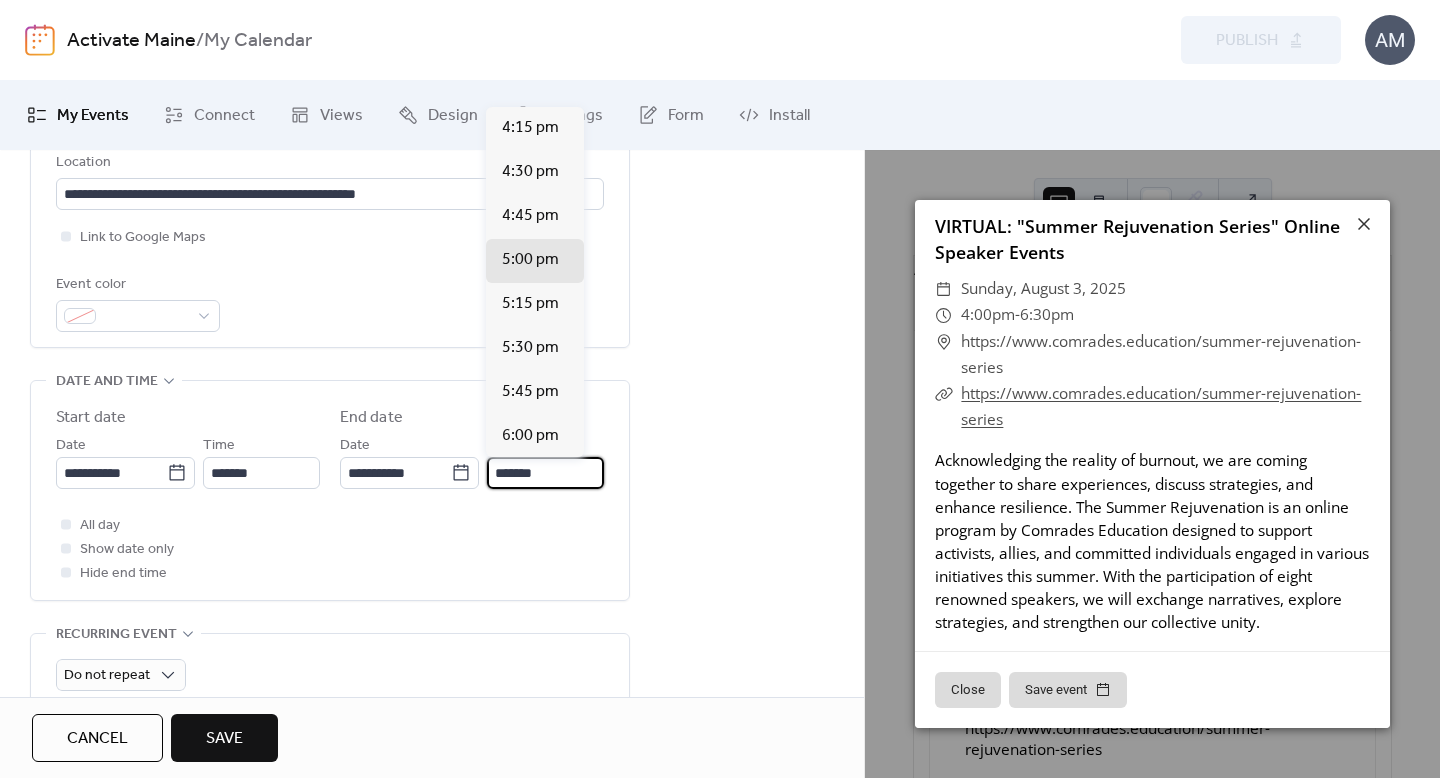 click on "*******" at bounding box center [545, 473] 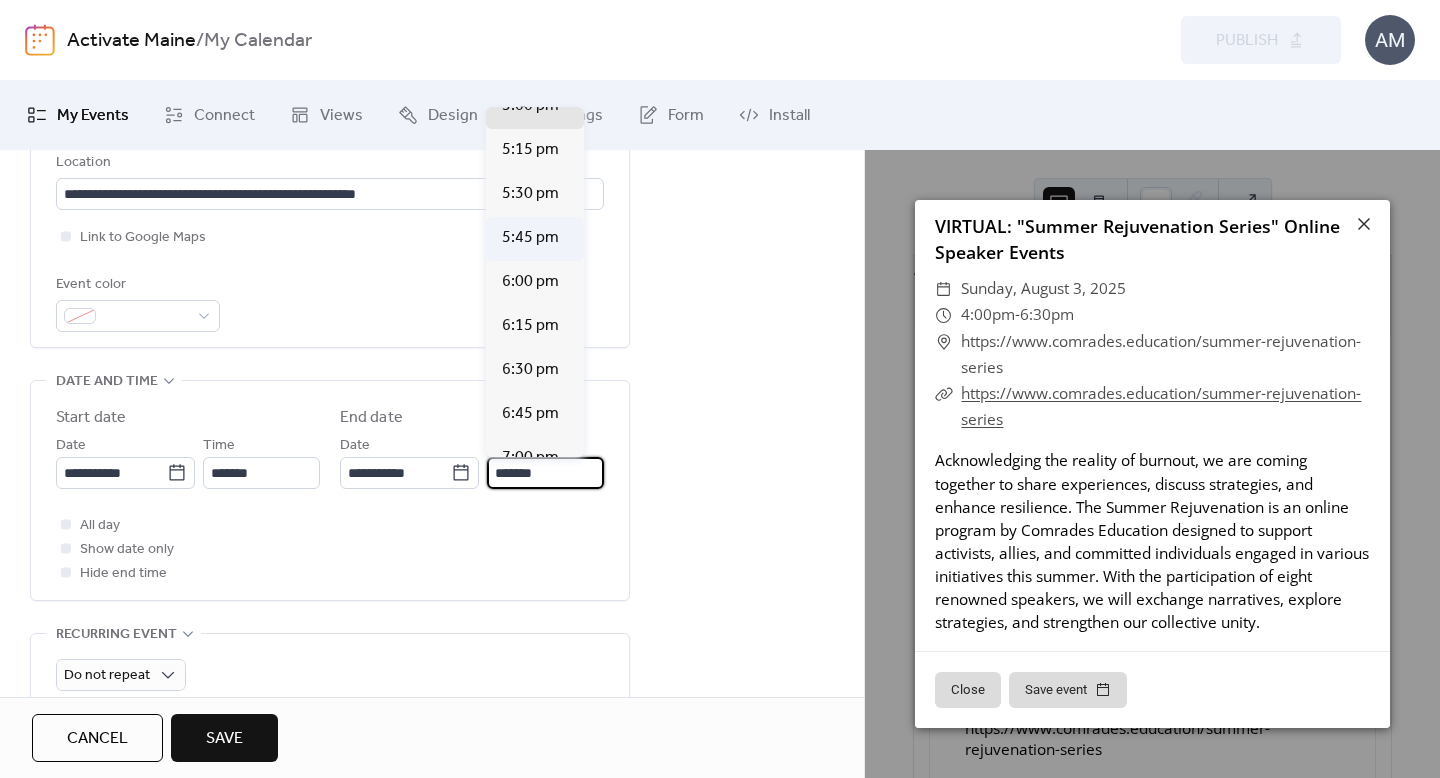 scroll, scrollTop: 166, scrollLeft: 0, axis: vertical 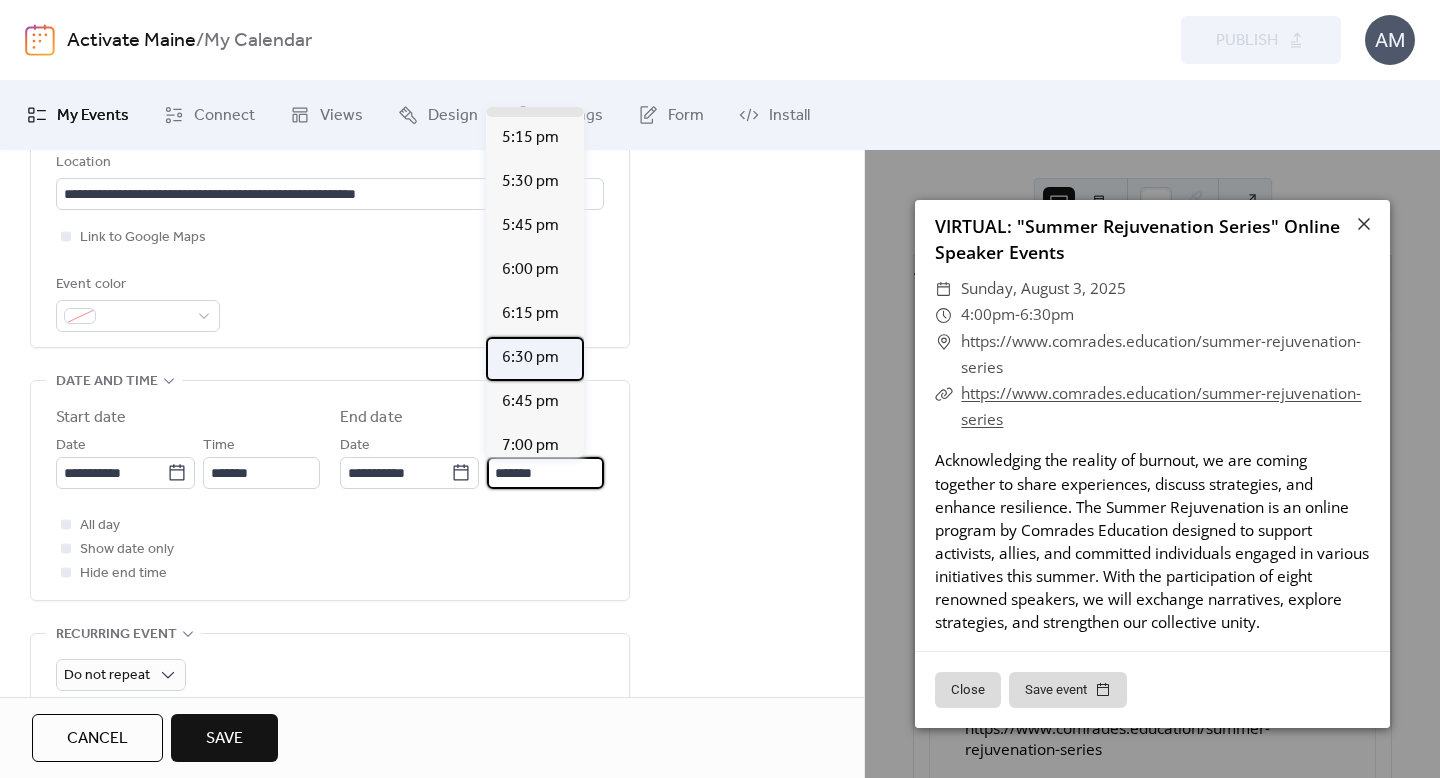 click on "6:30 pm" at bounding box center [530, 358] 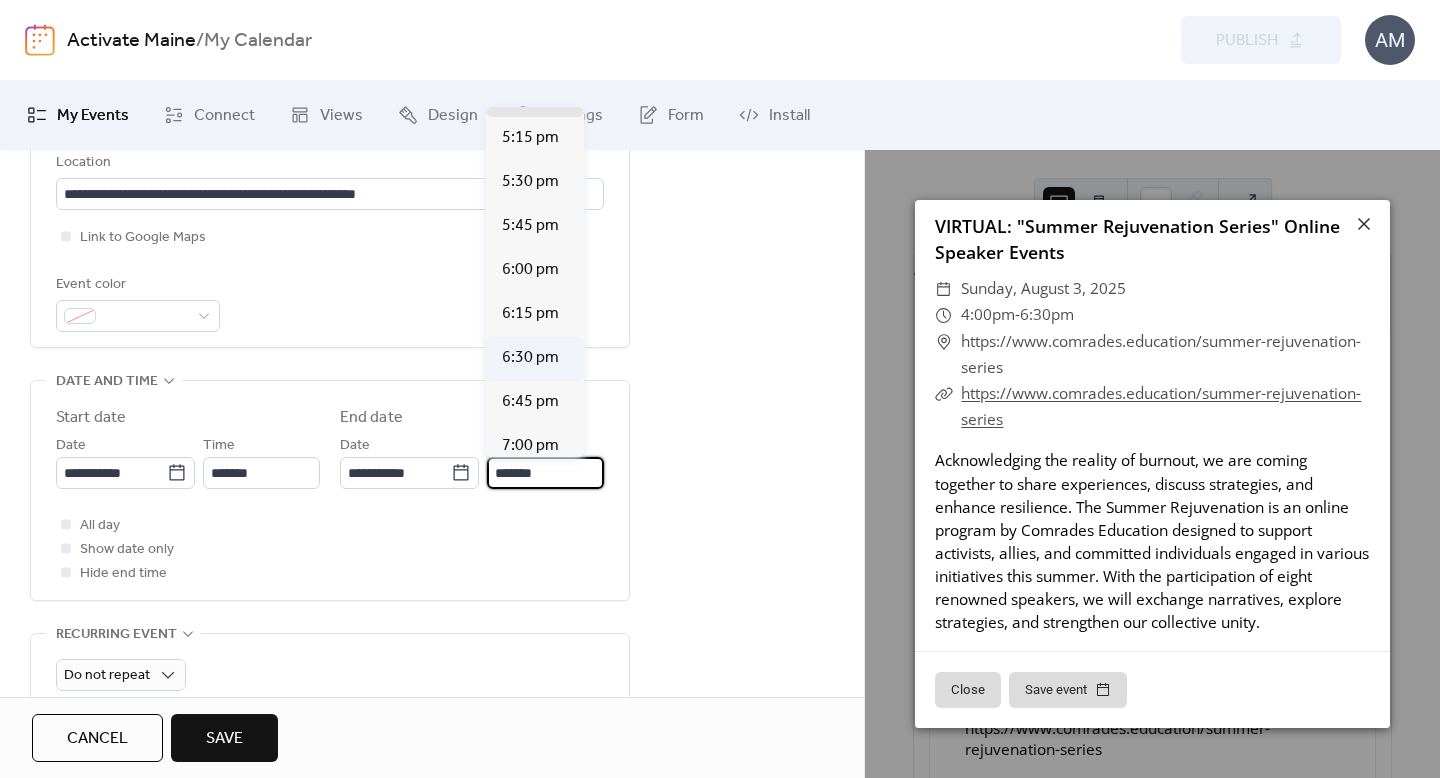 type on "*******" 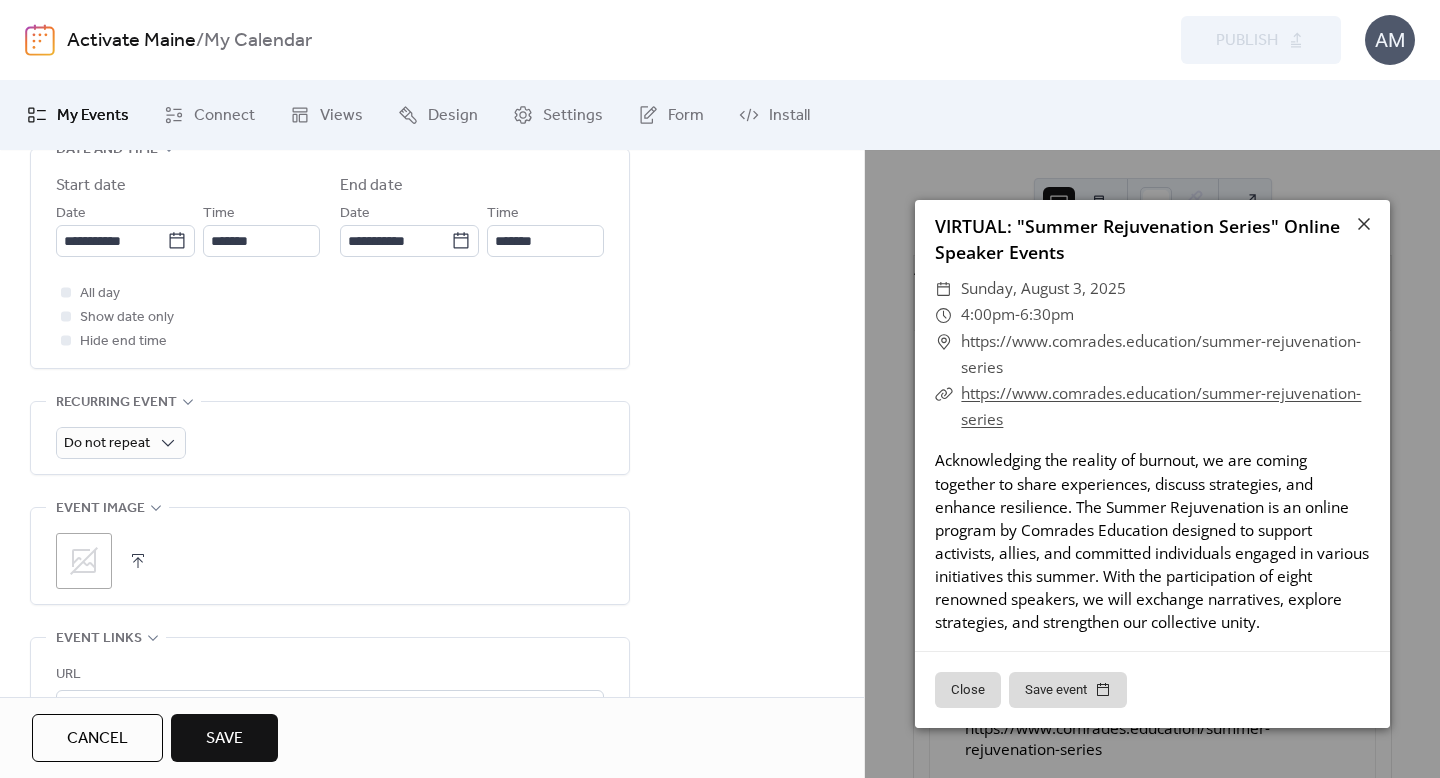 scroll, scrollTop: 710, scrollLeft: 0, axis: vertical 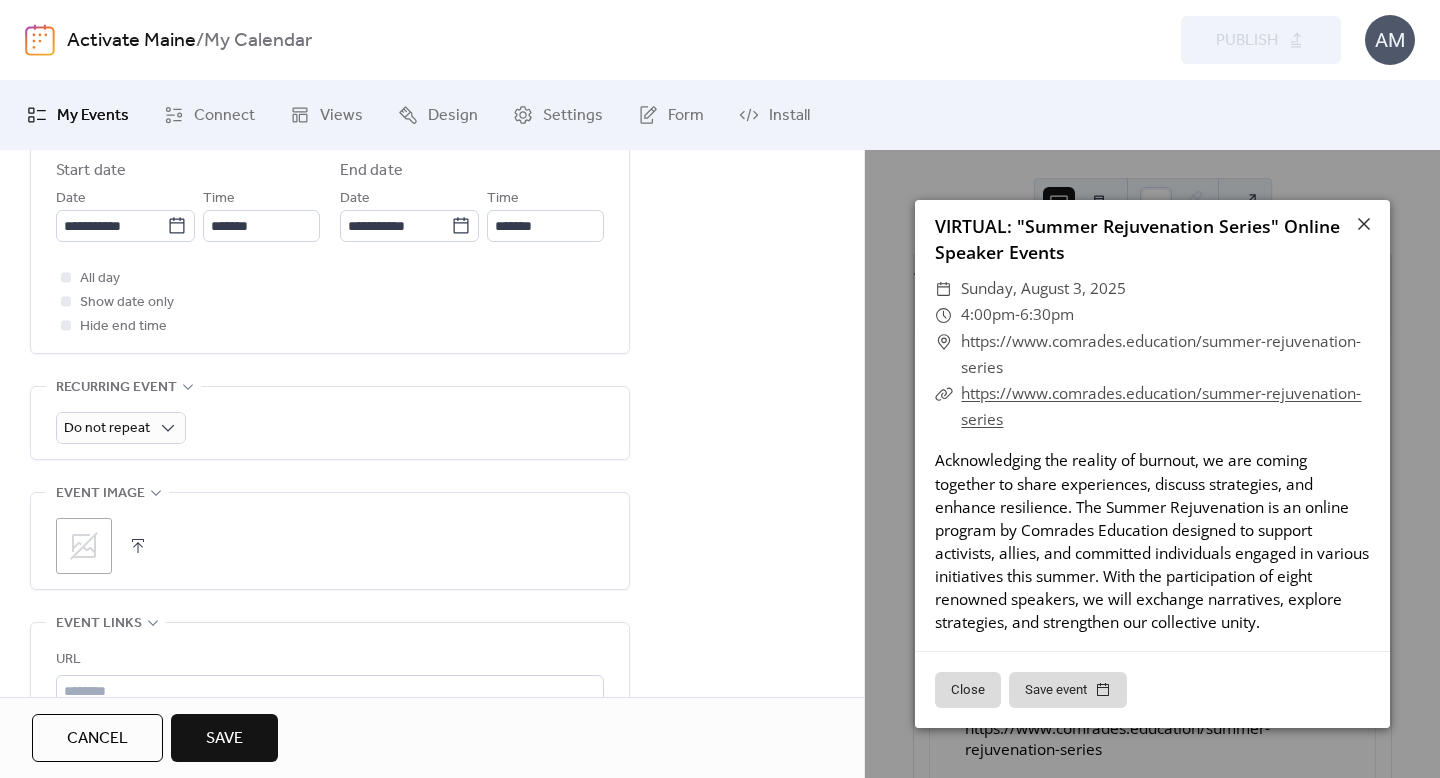 click 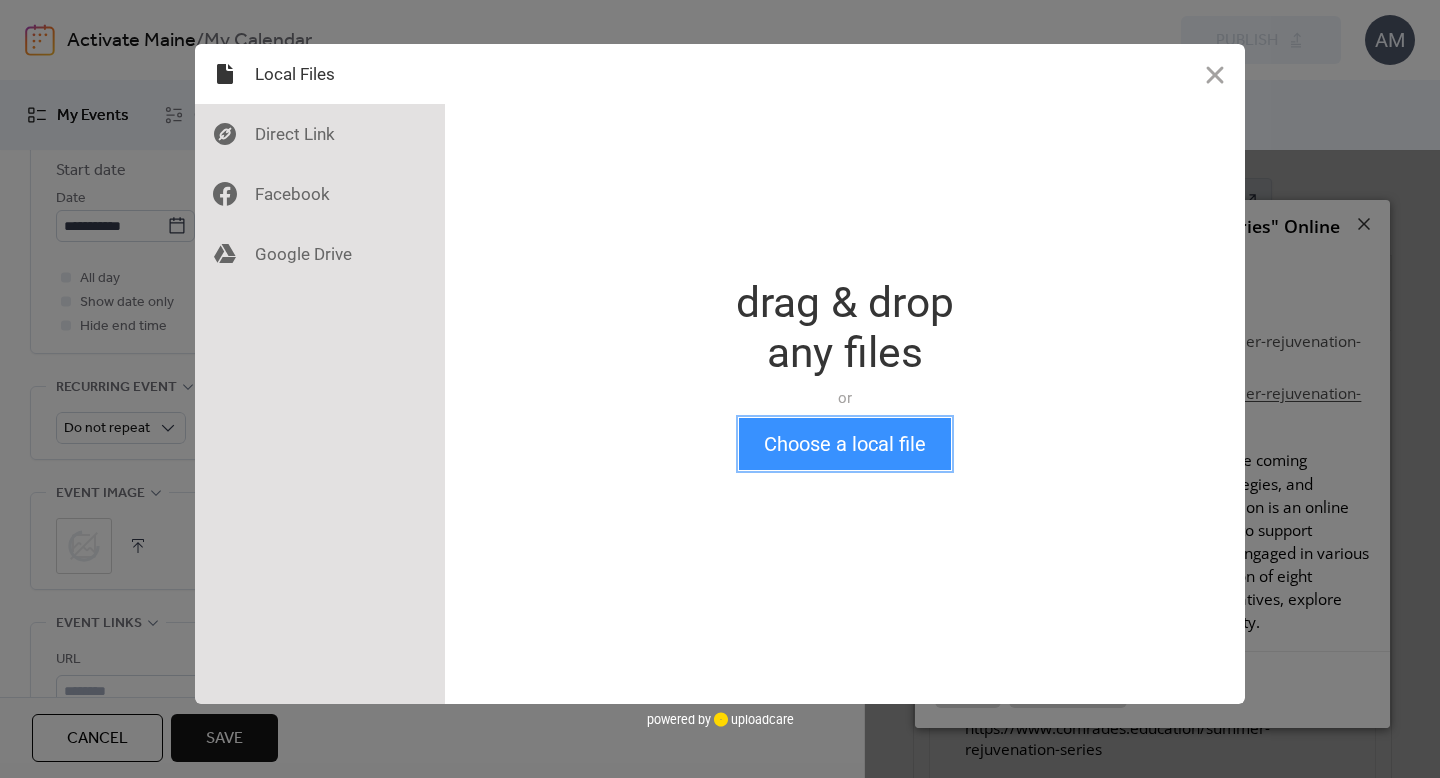 click on "Choose a local file" at bounding box center [845, 444] 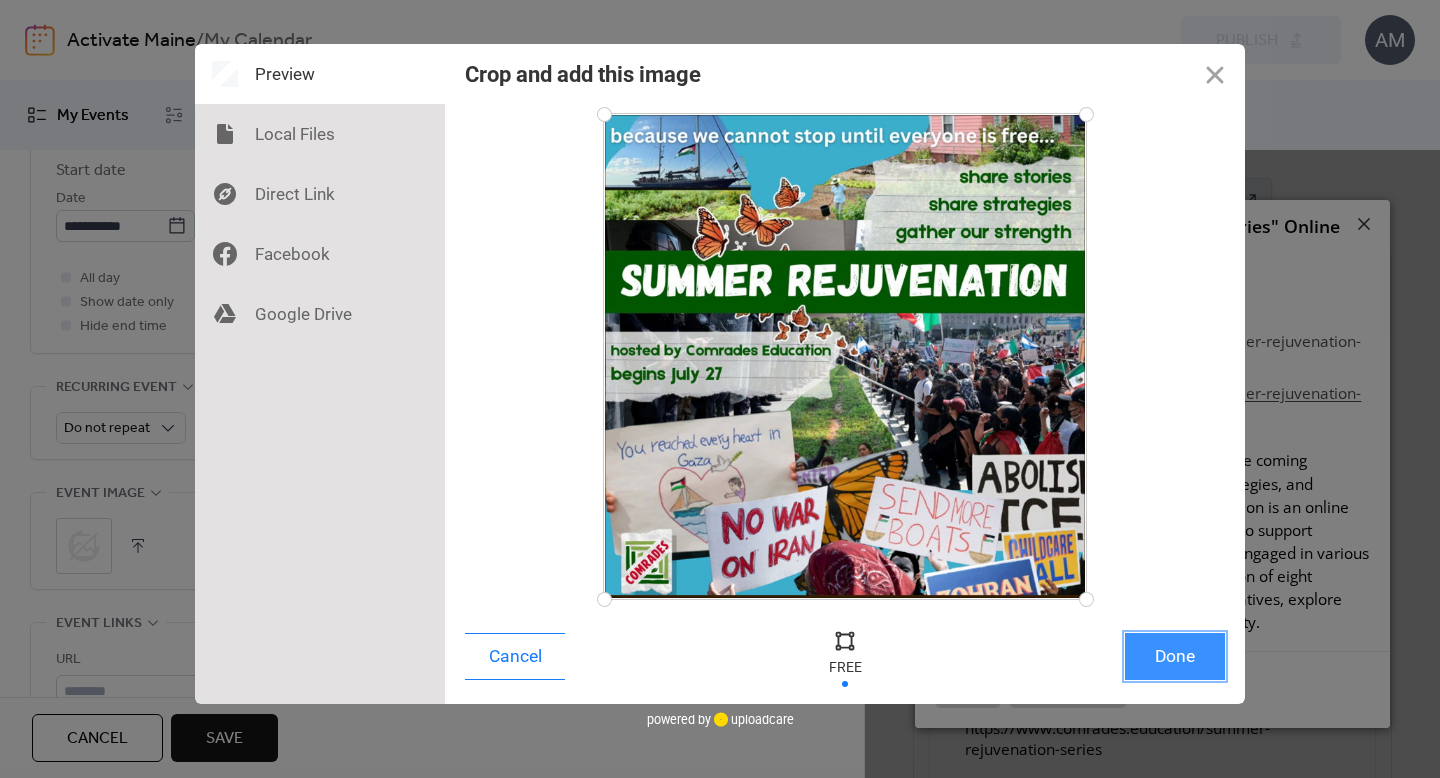 click on "Done" at bounding box center (1175, 656) 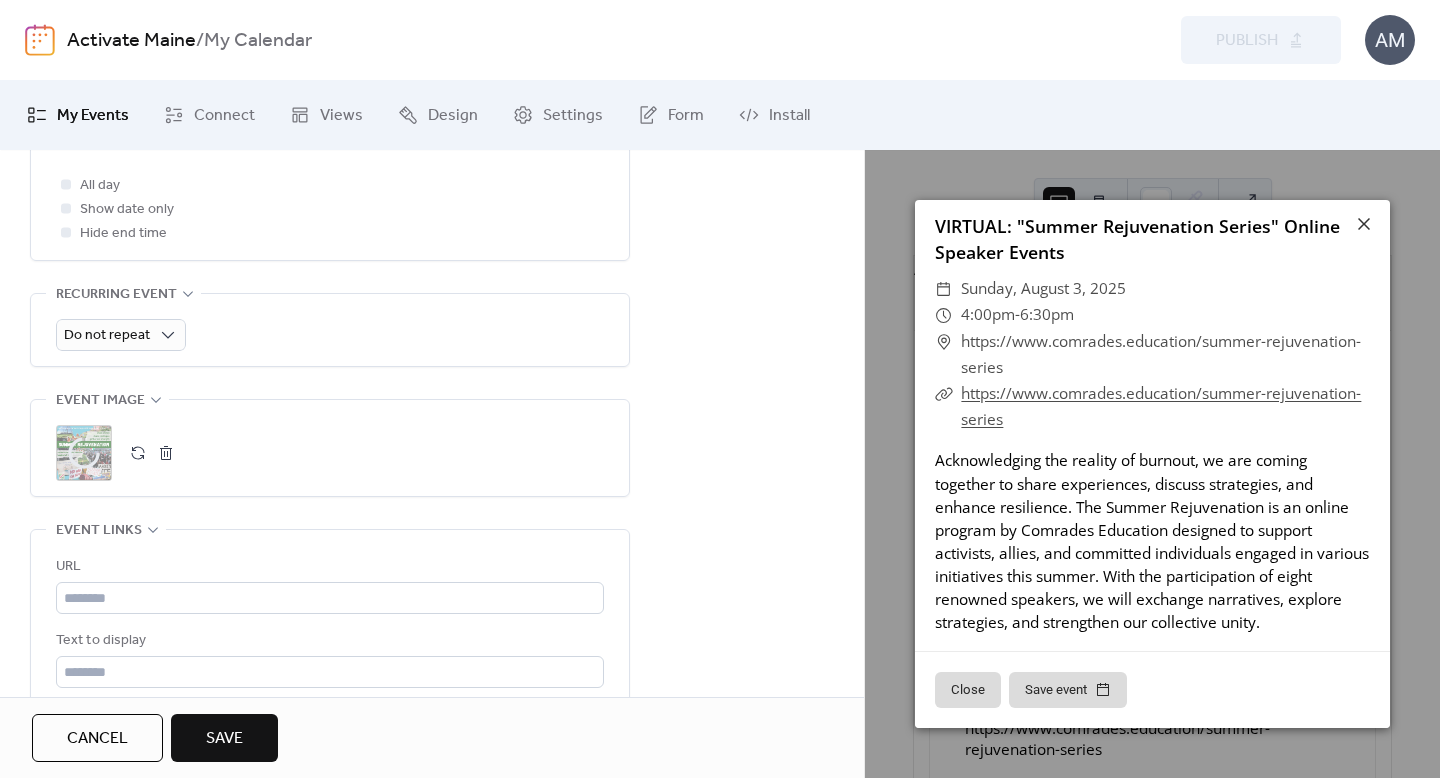 scroll, scrollTop: 817, scrollLeft: 0, axis: vertical 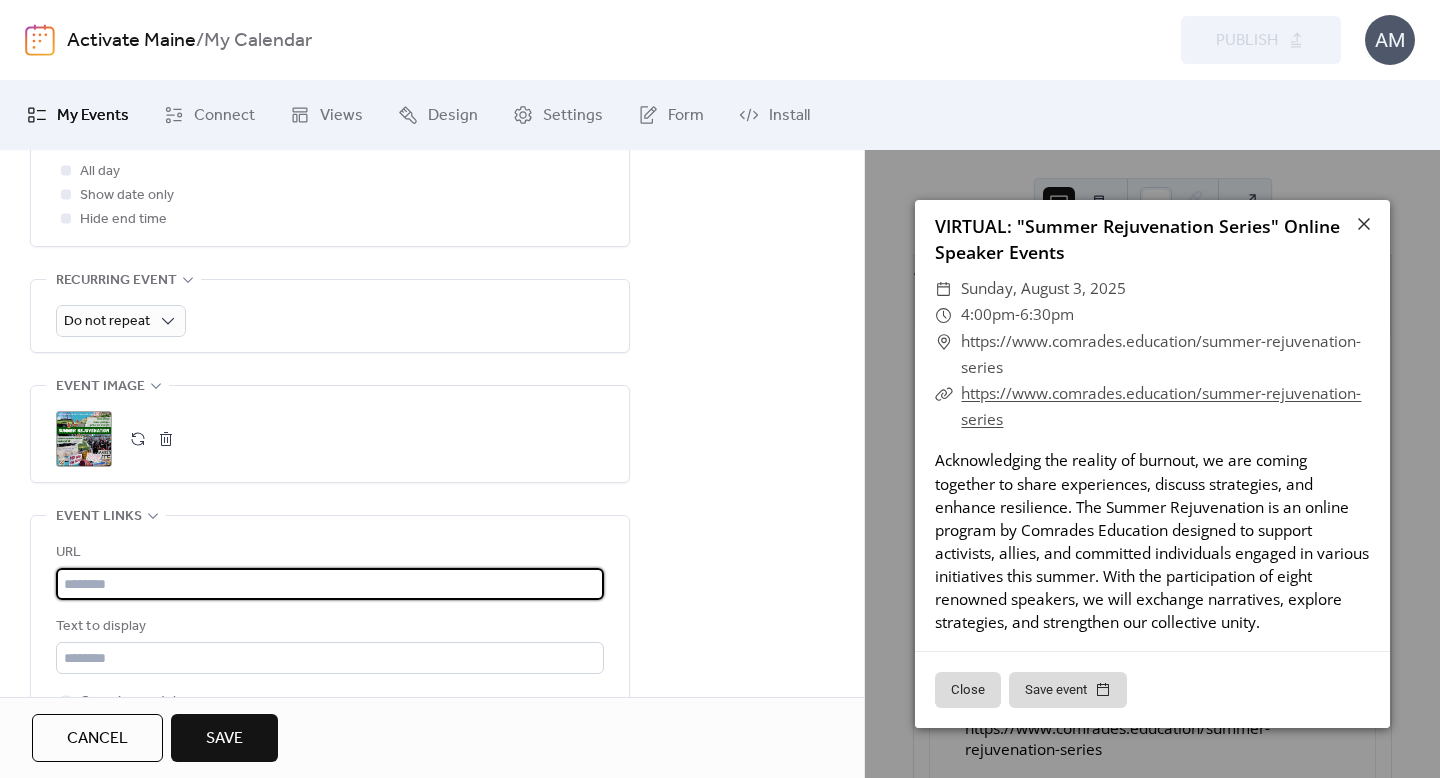 click at bounding box center (330, 584) 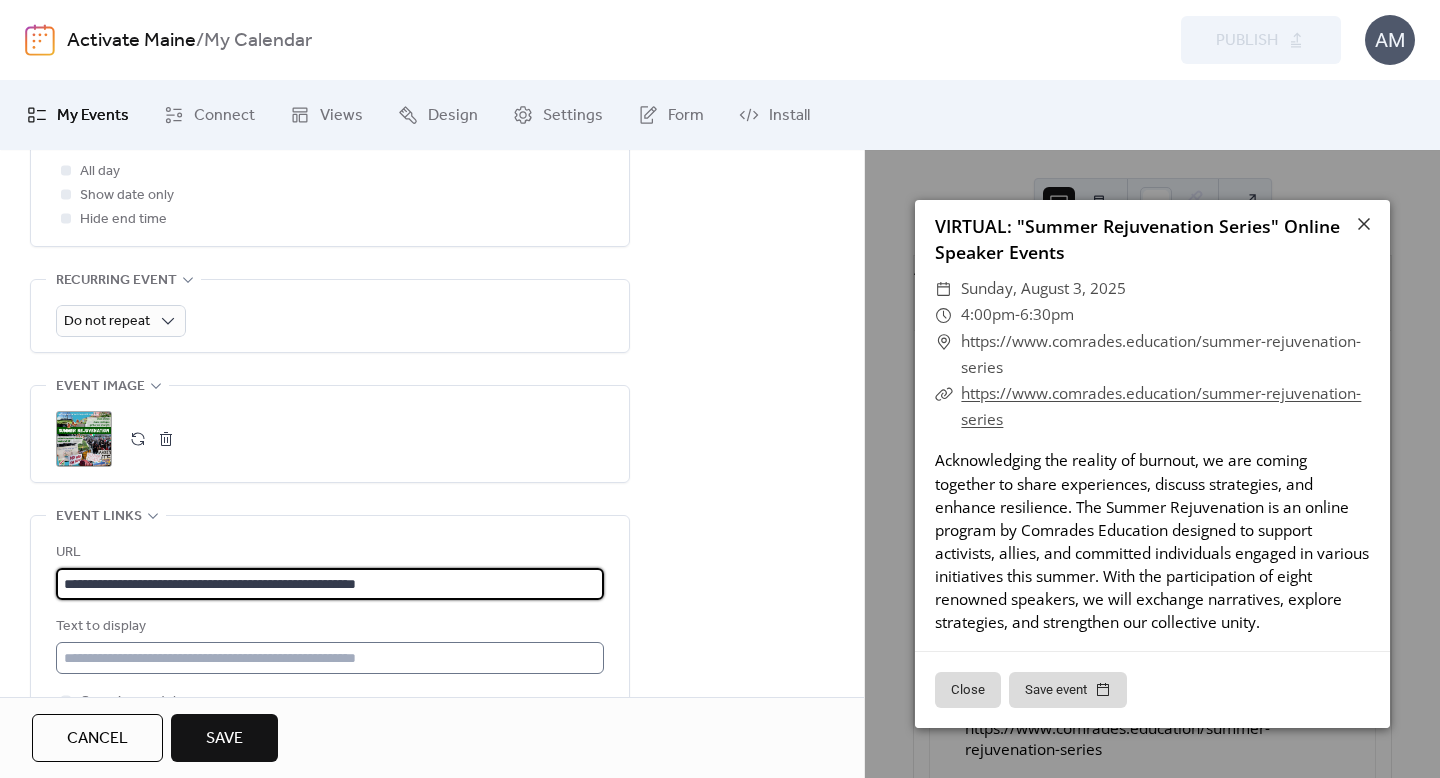 type on "**********" 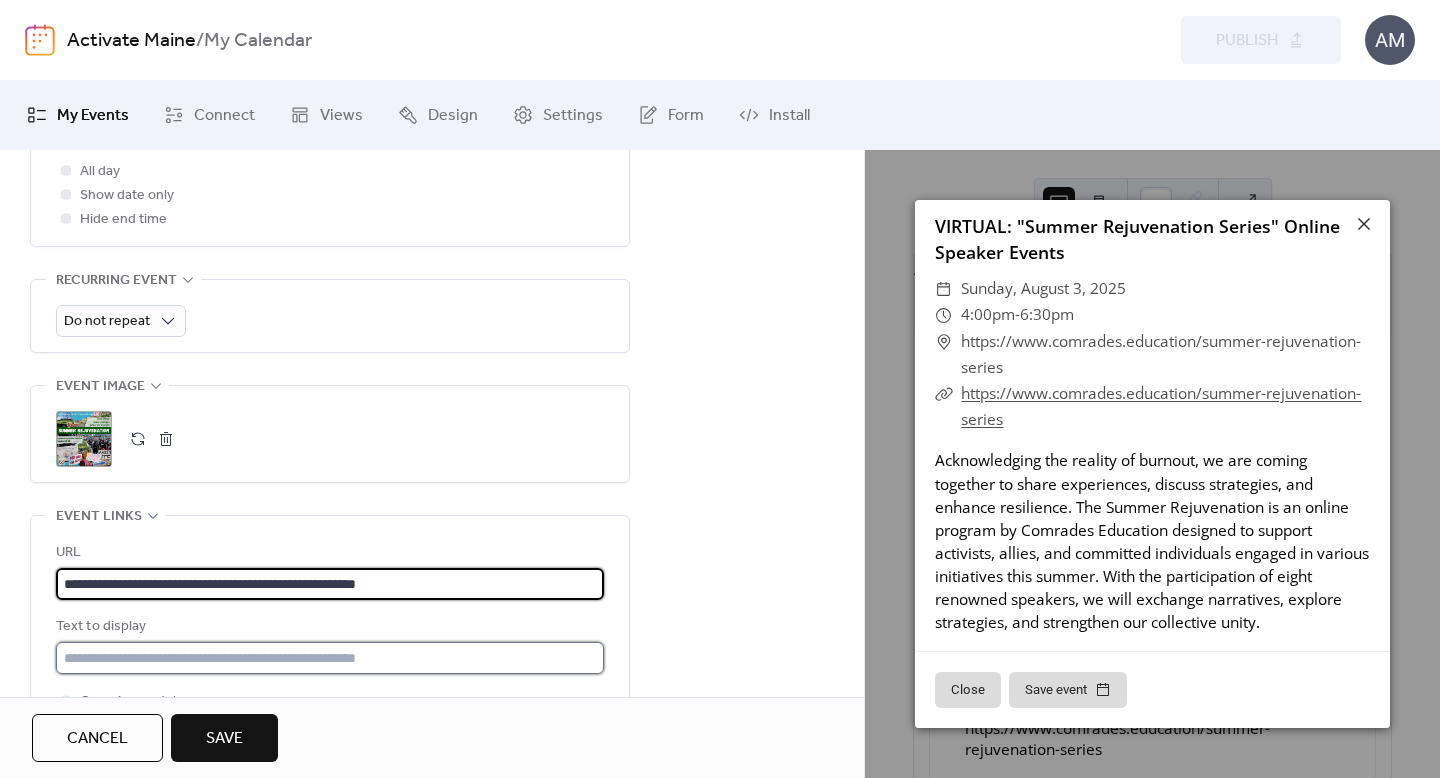 click at bounding box center (330, 658) 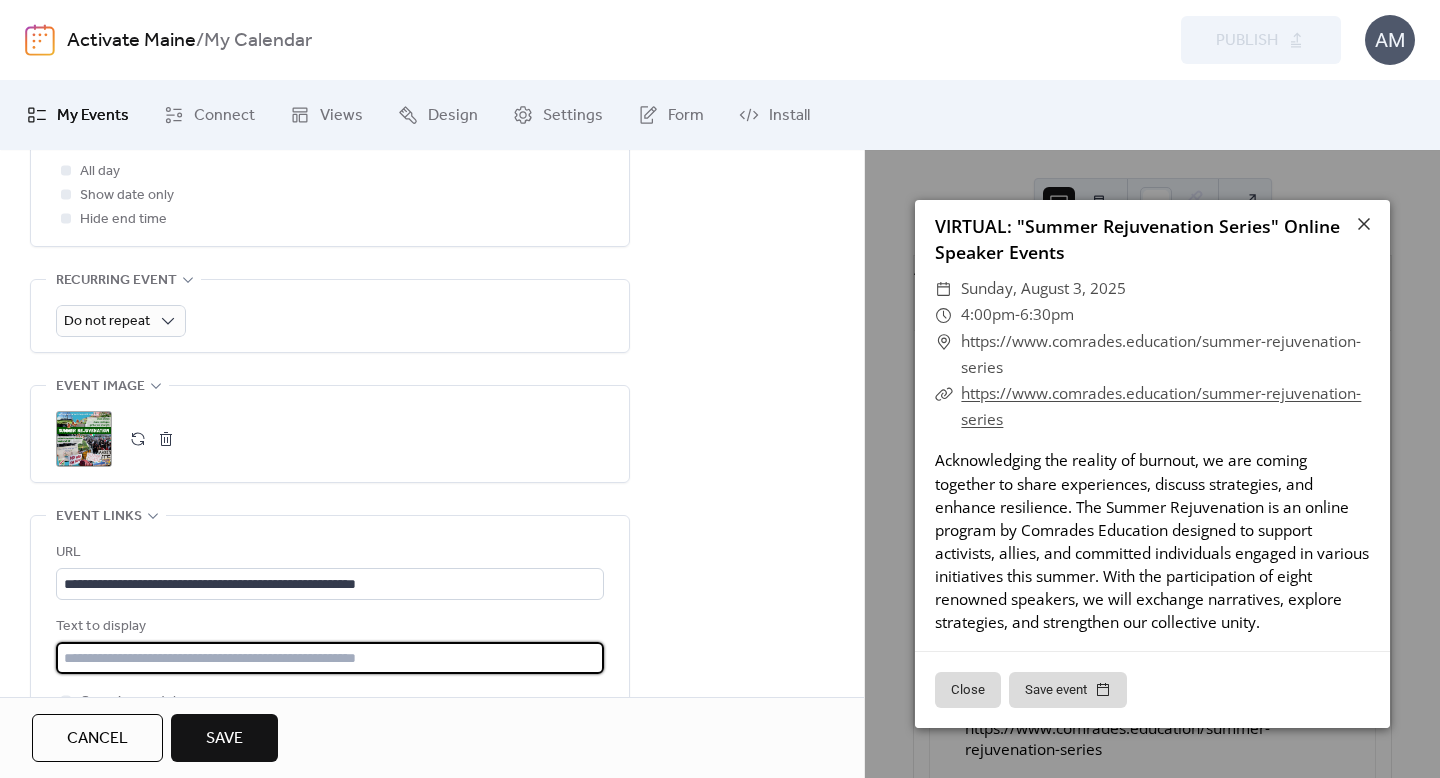 paste on "**********" 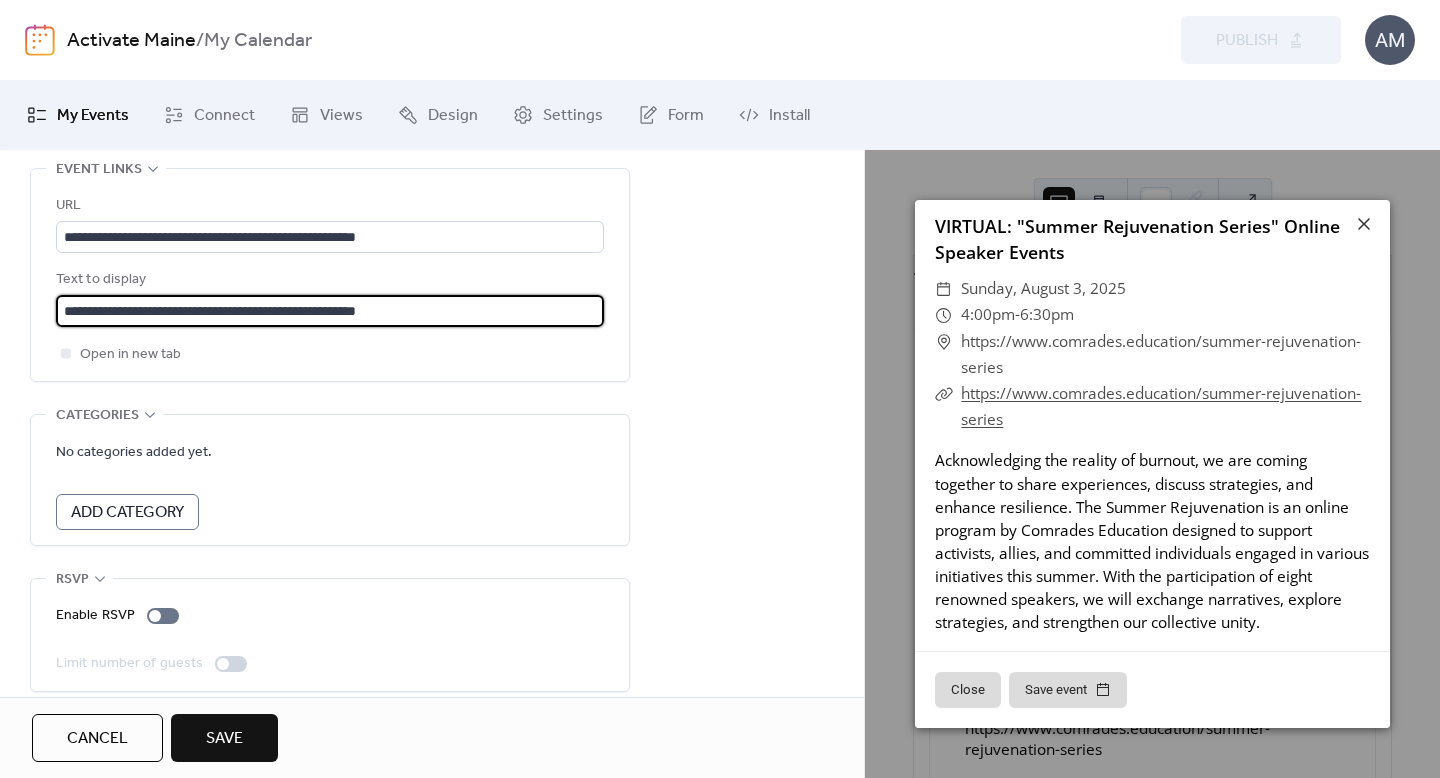 scroll, scrollTop: 1183, scrollLeft: 0, axis: vertical 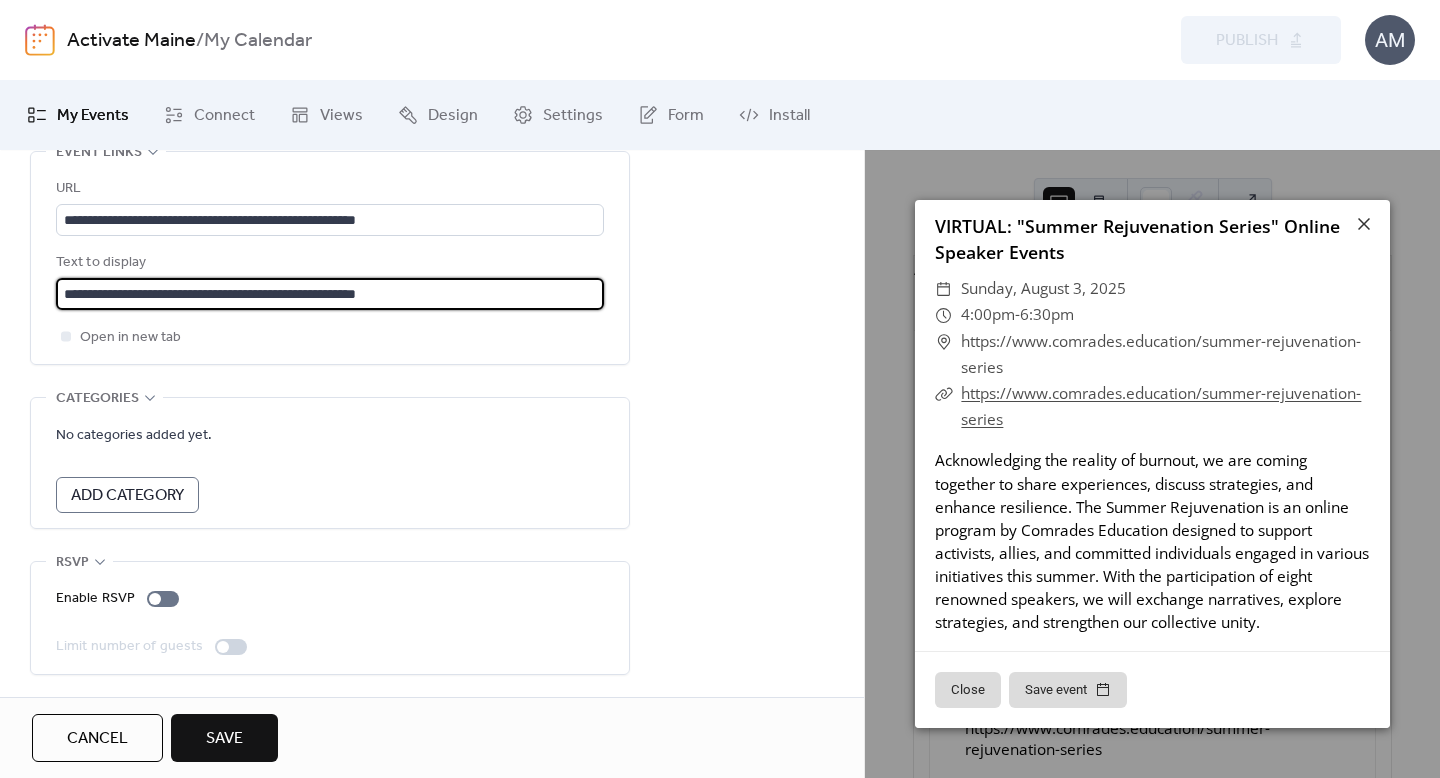 type on "**********" 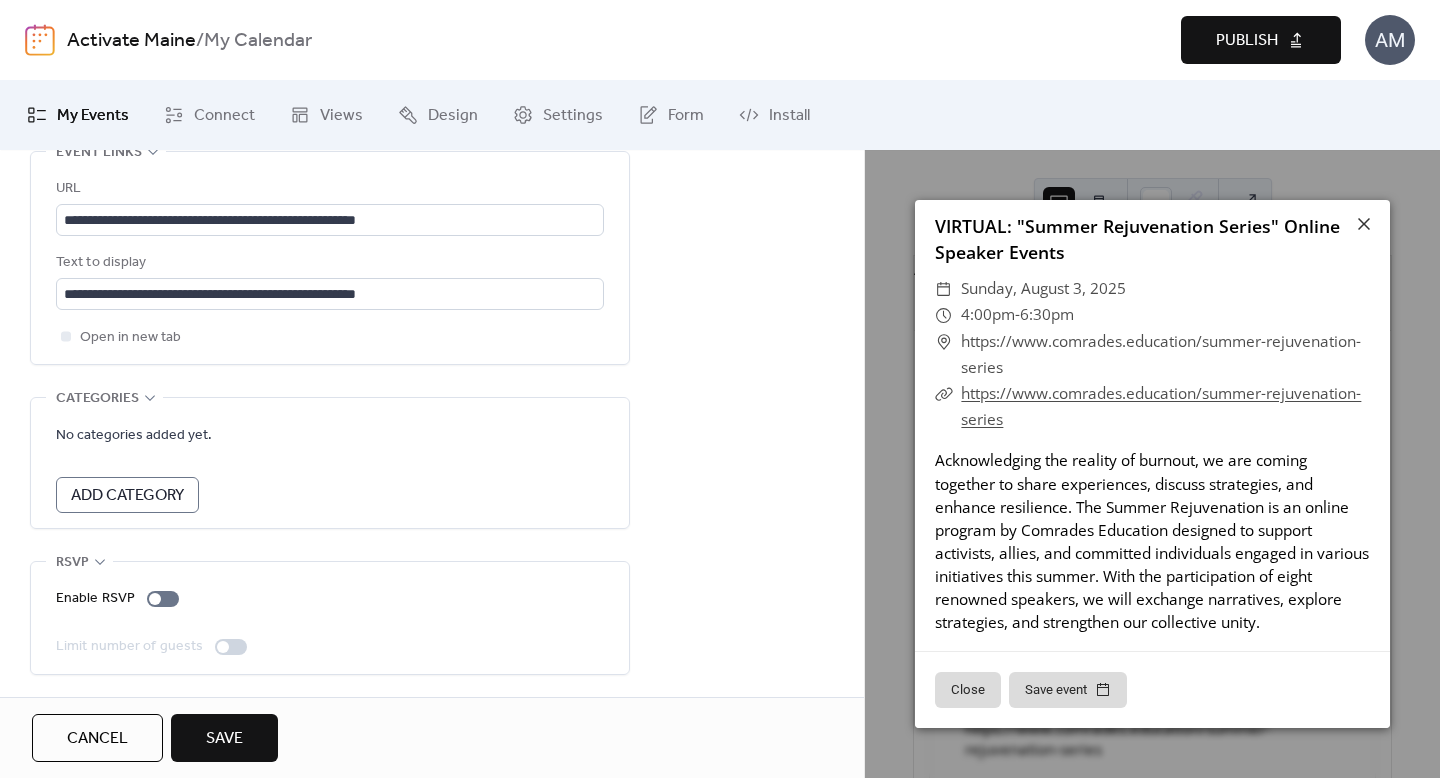 click on "Publish" at bounding box center (1261, 40) 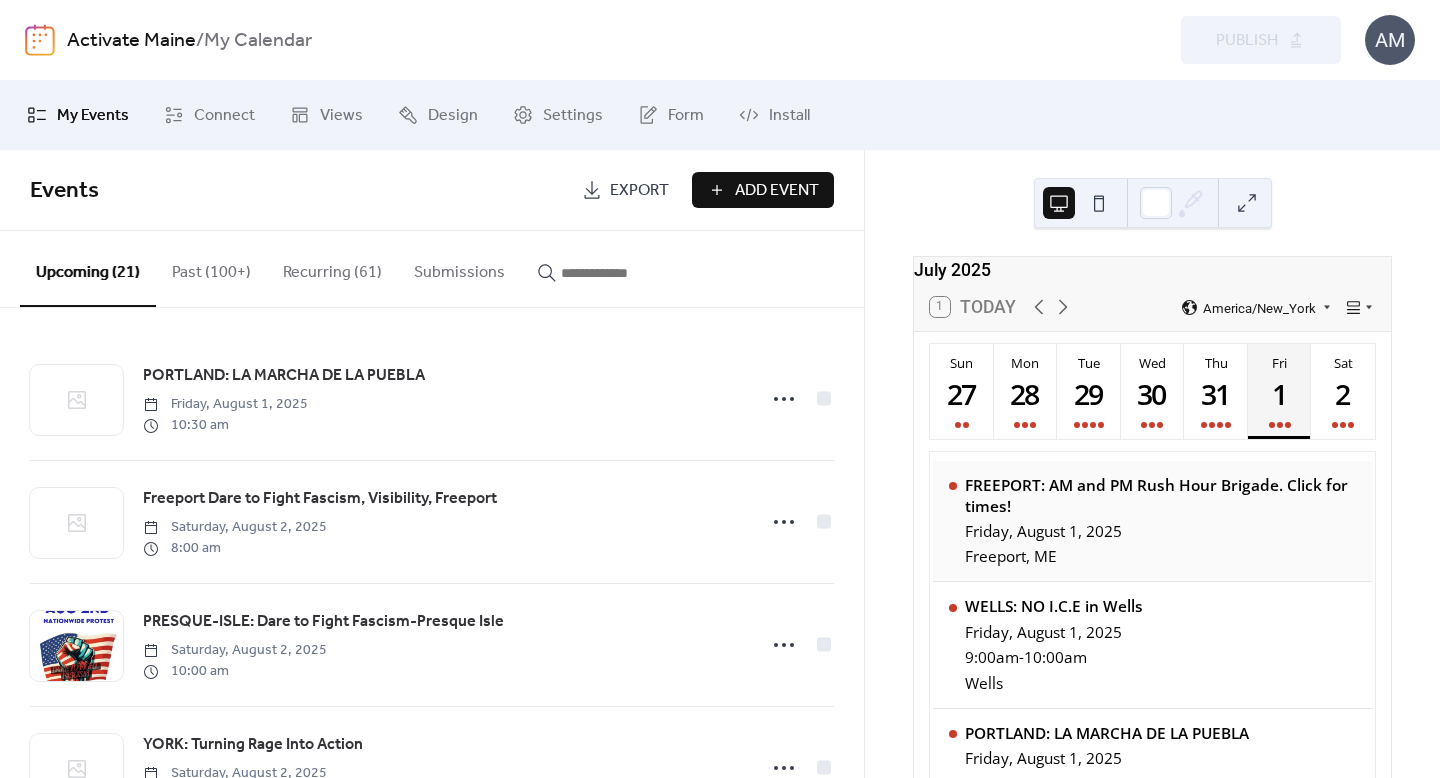 scroll, scrollTop: 0, scrollLeft: 0, axis: both 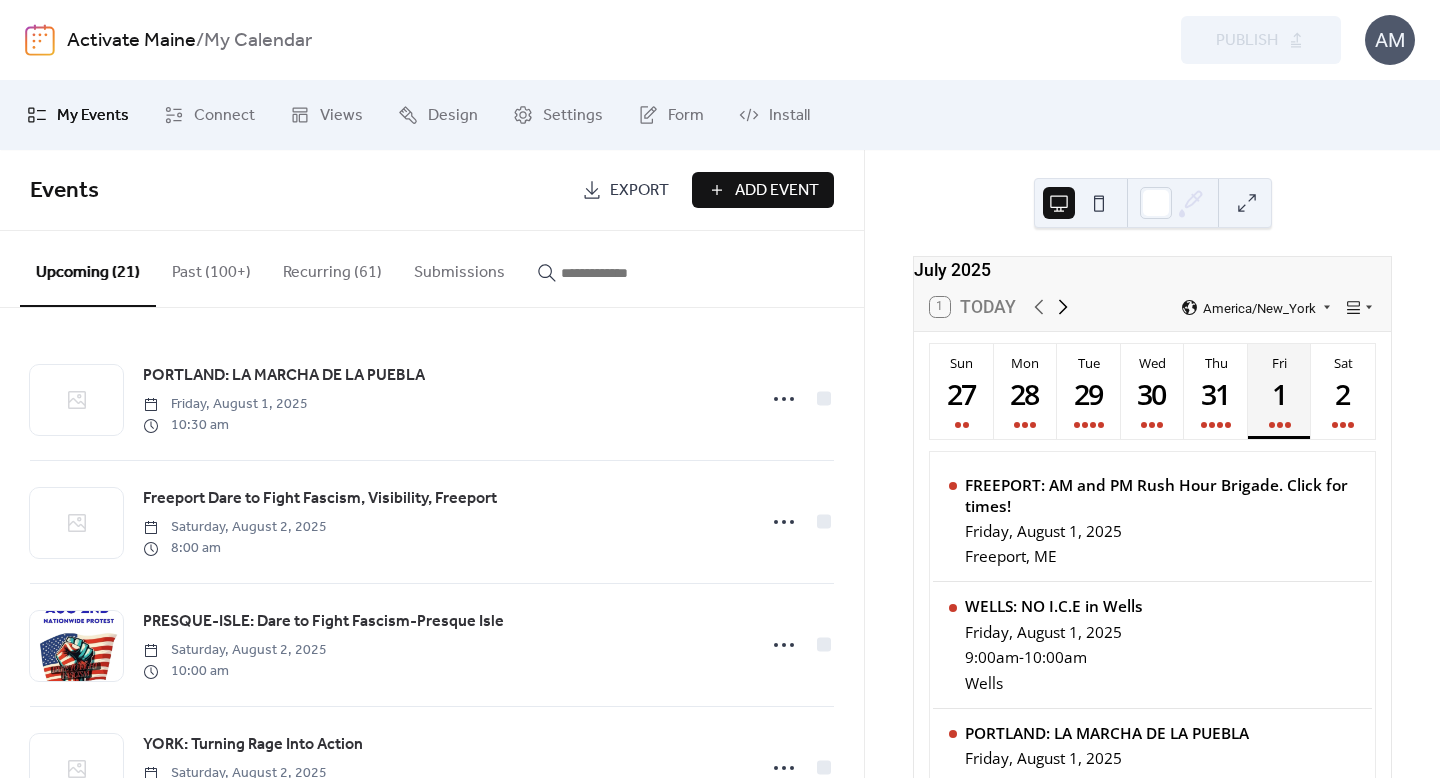 click 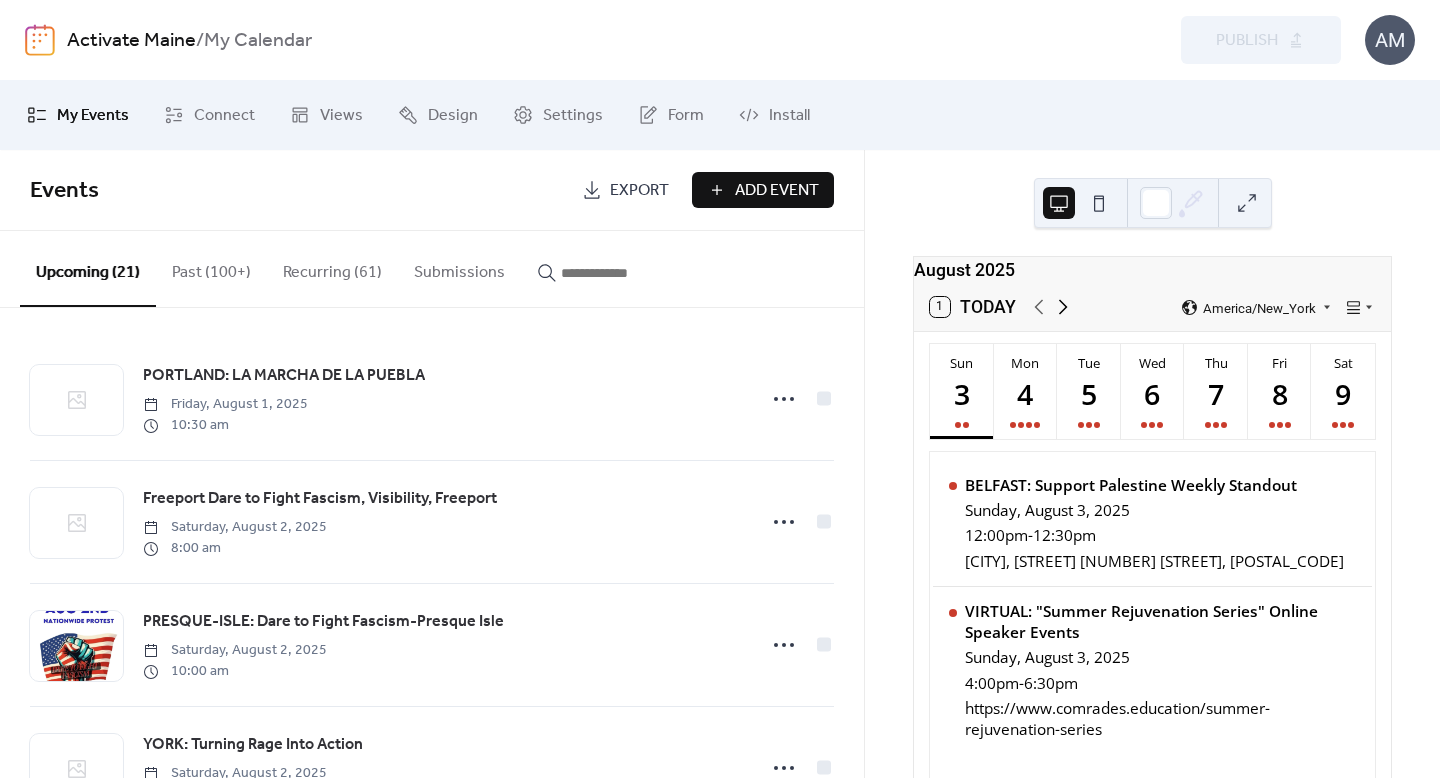 click 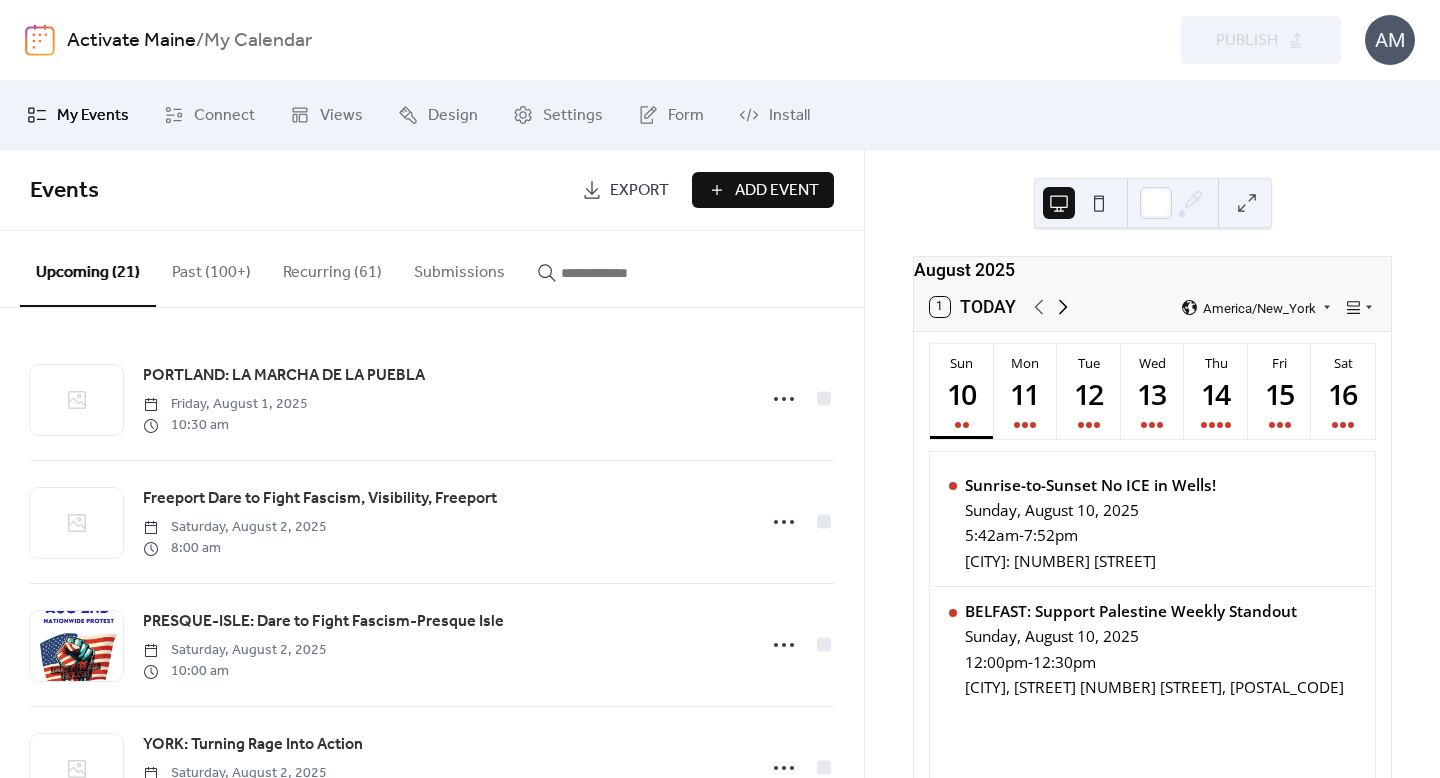 click 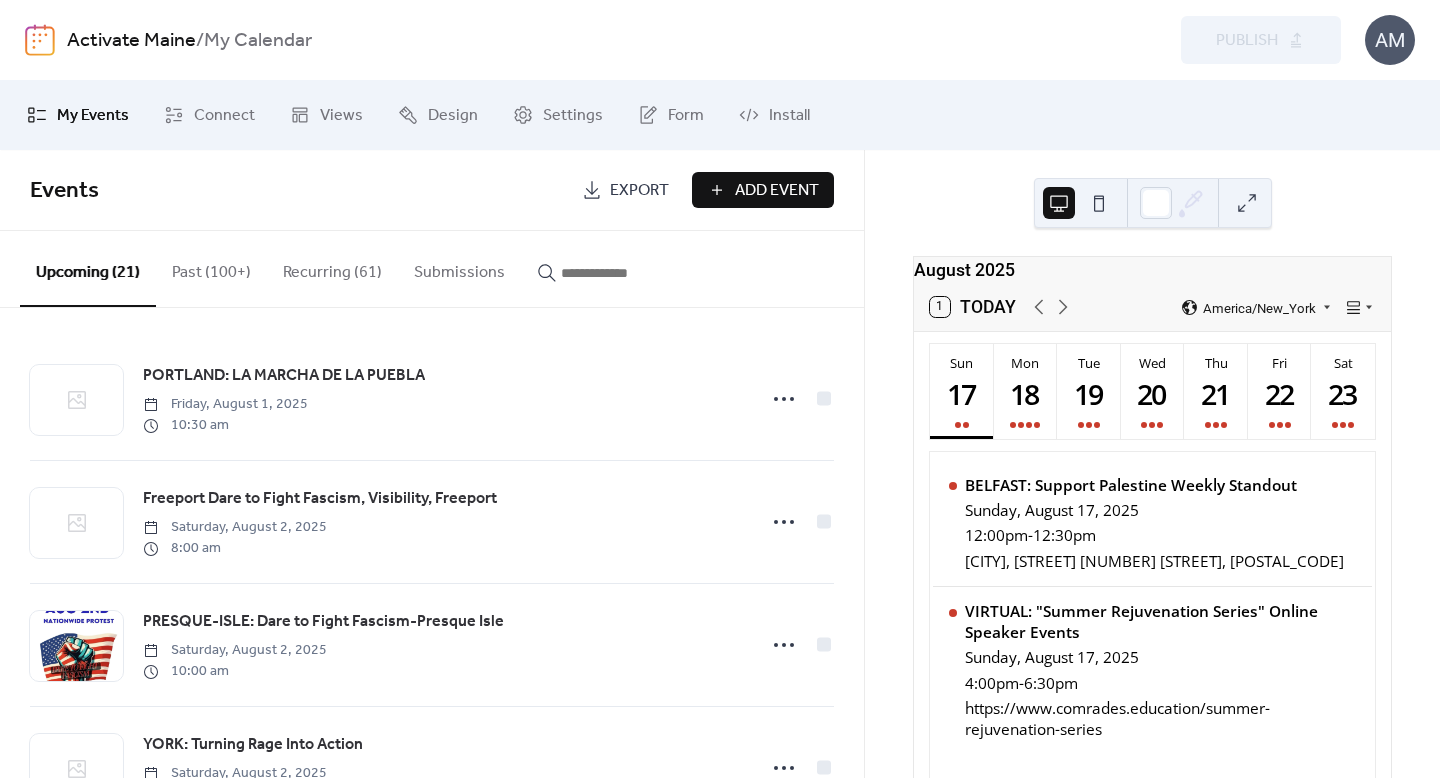 click on "Add Event" at bounding box center (777, 191) 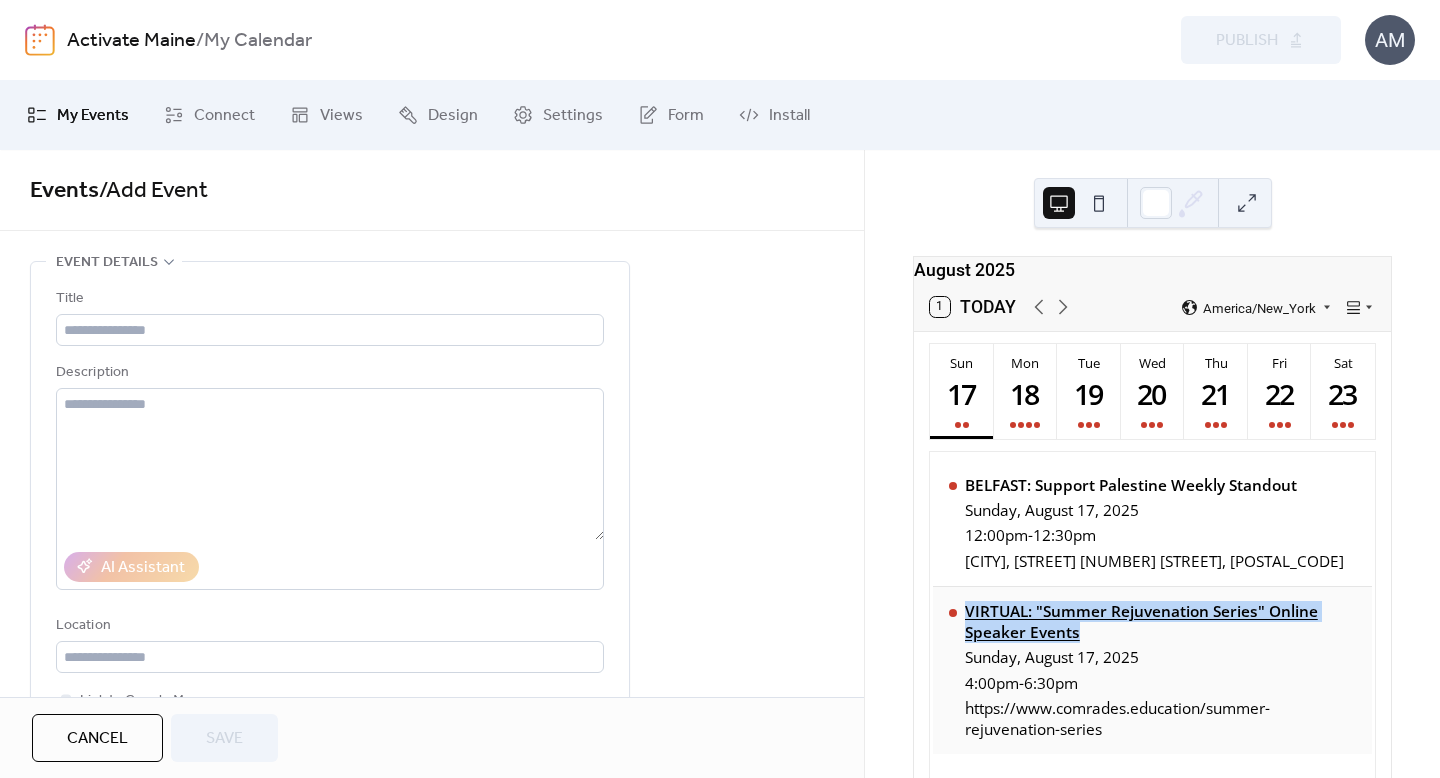 drag, startPoint x: 943, startPoint y: 622, endPoint x: 1099, endPoint y: 643, distance: 157.40712 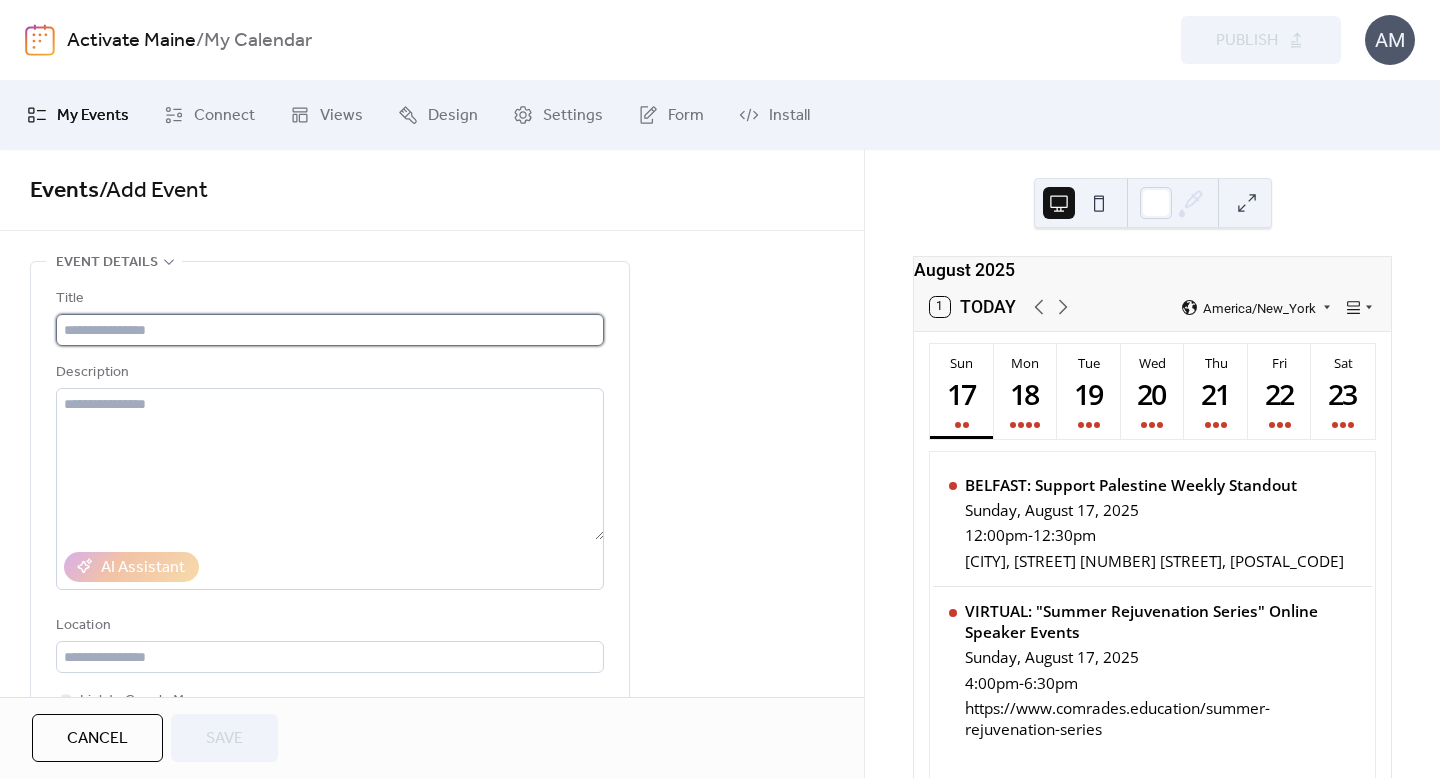 click at bounding box center (330, 330) 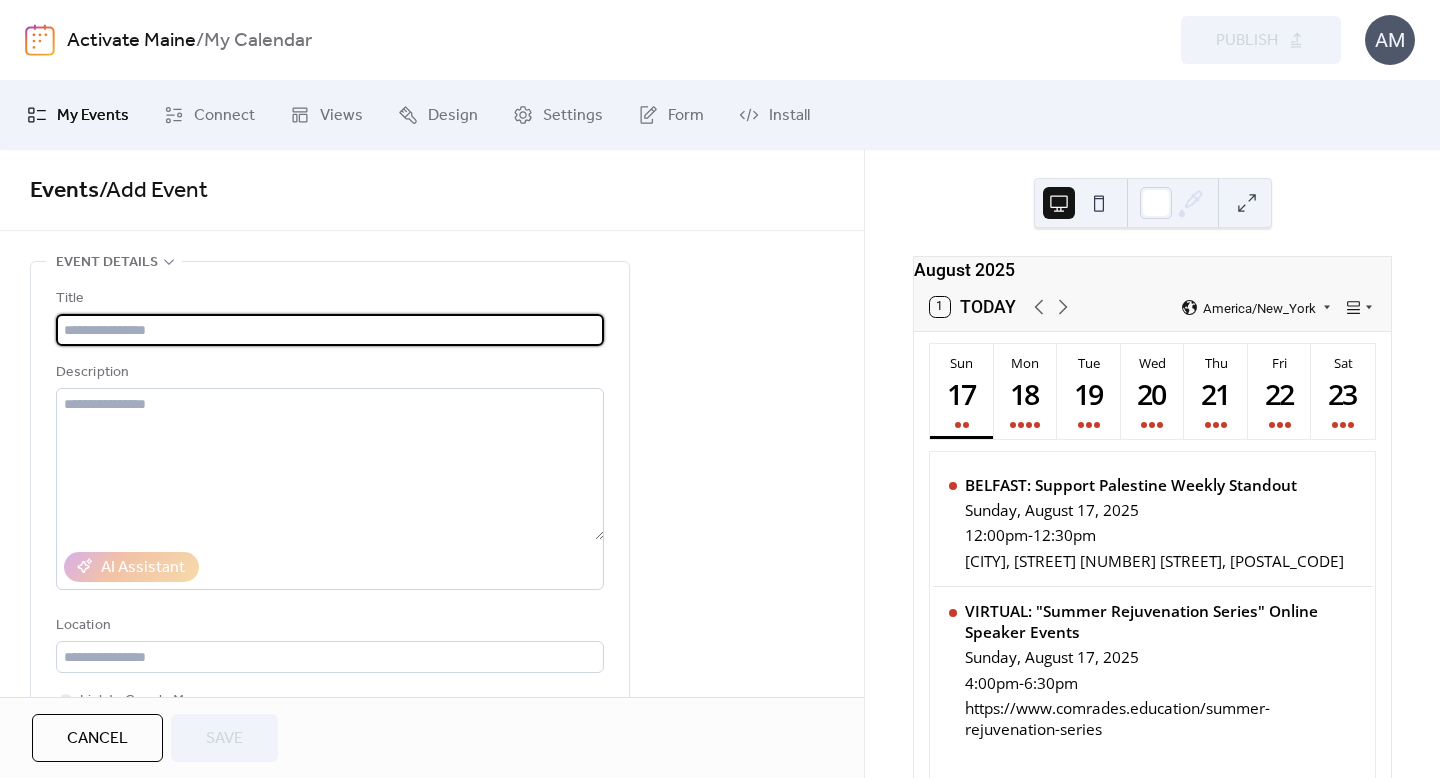 paste on "**********" 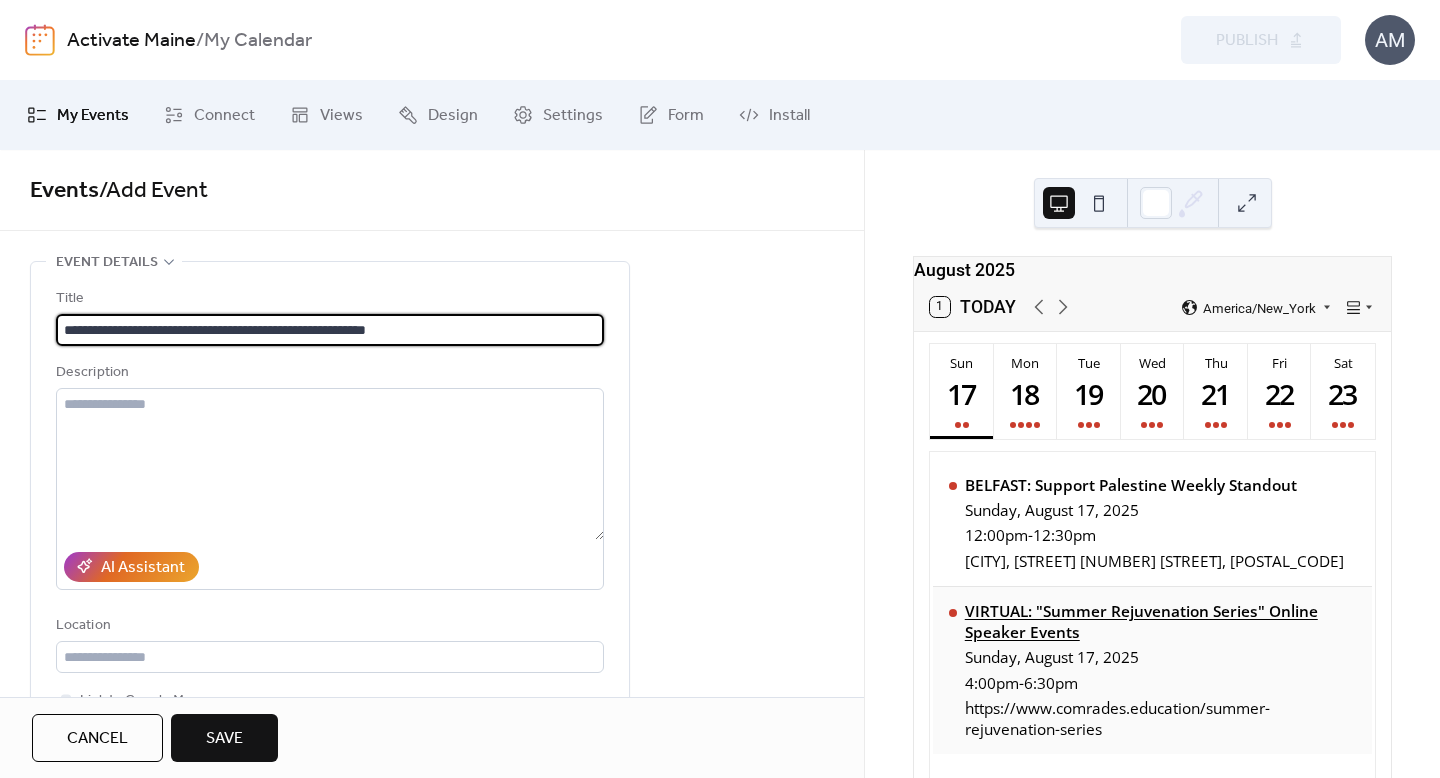 type on "**********" 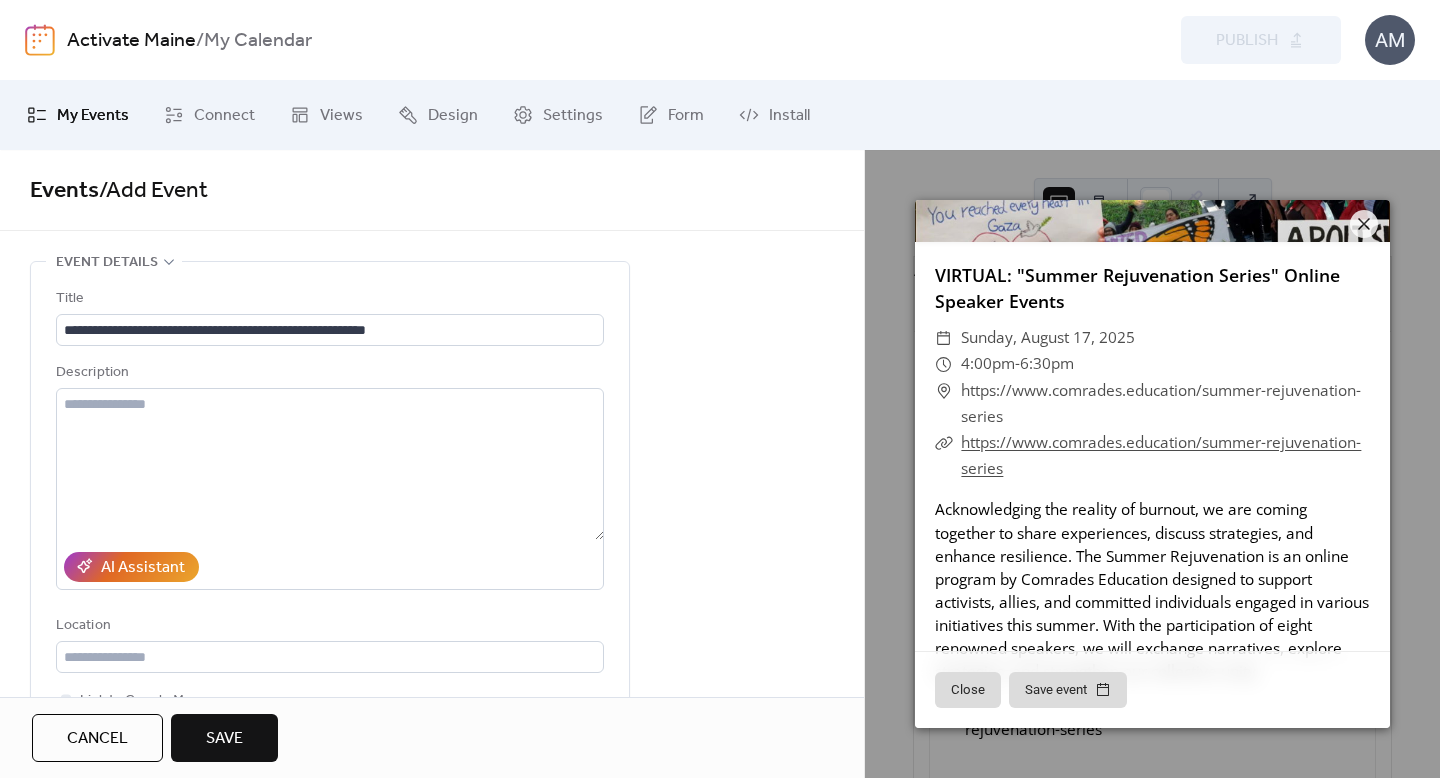 scroll, scrollTop: 245, scrollLeft: 0, axis: vertical 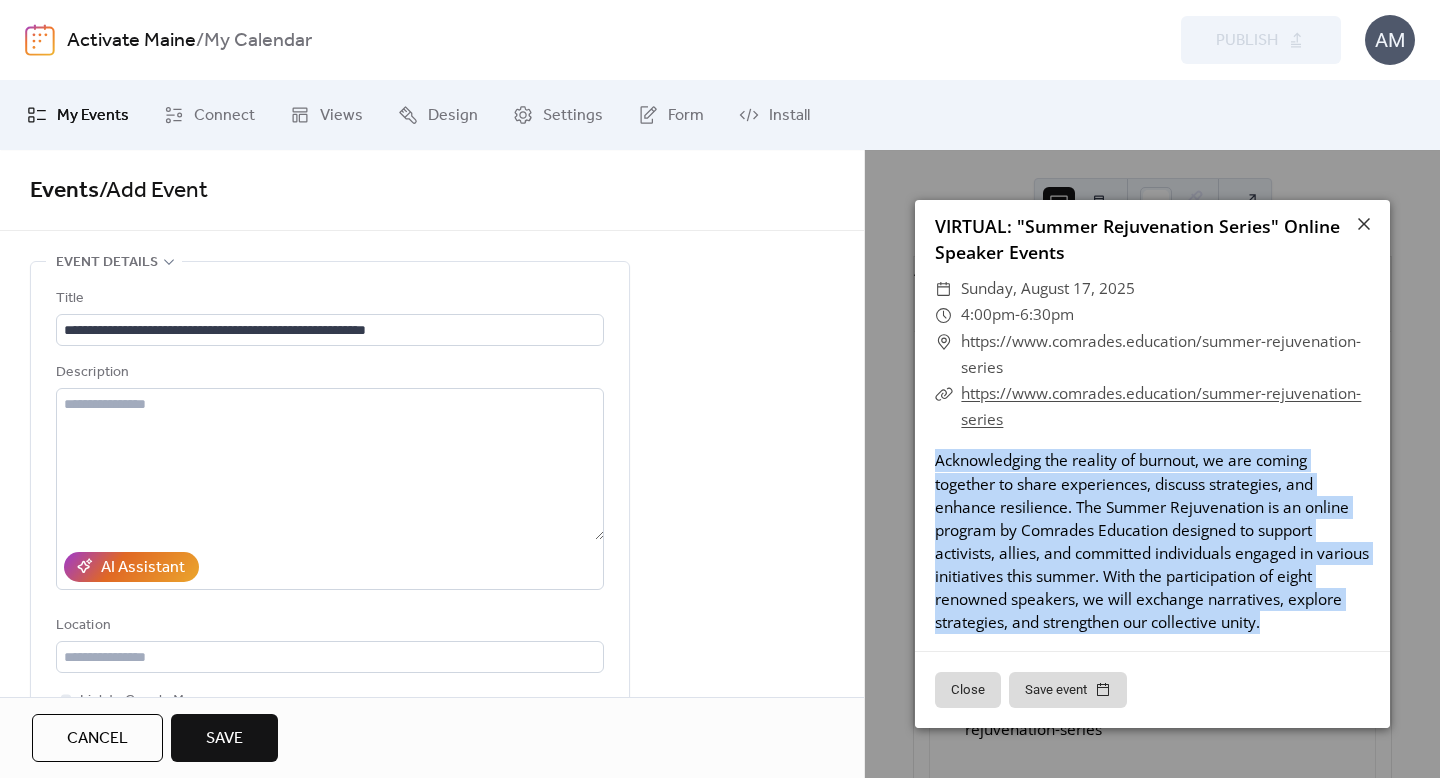 drag, startPoint x: 1332, startPoint y: 620, endPoint x: 933, endPoint y: 460, distance: 429.88486 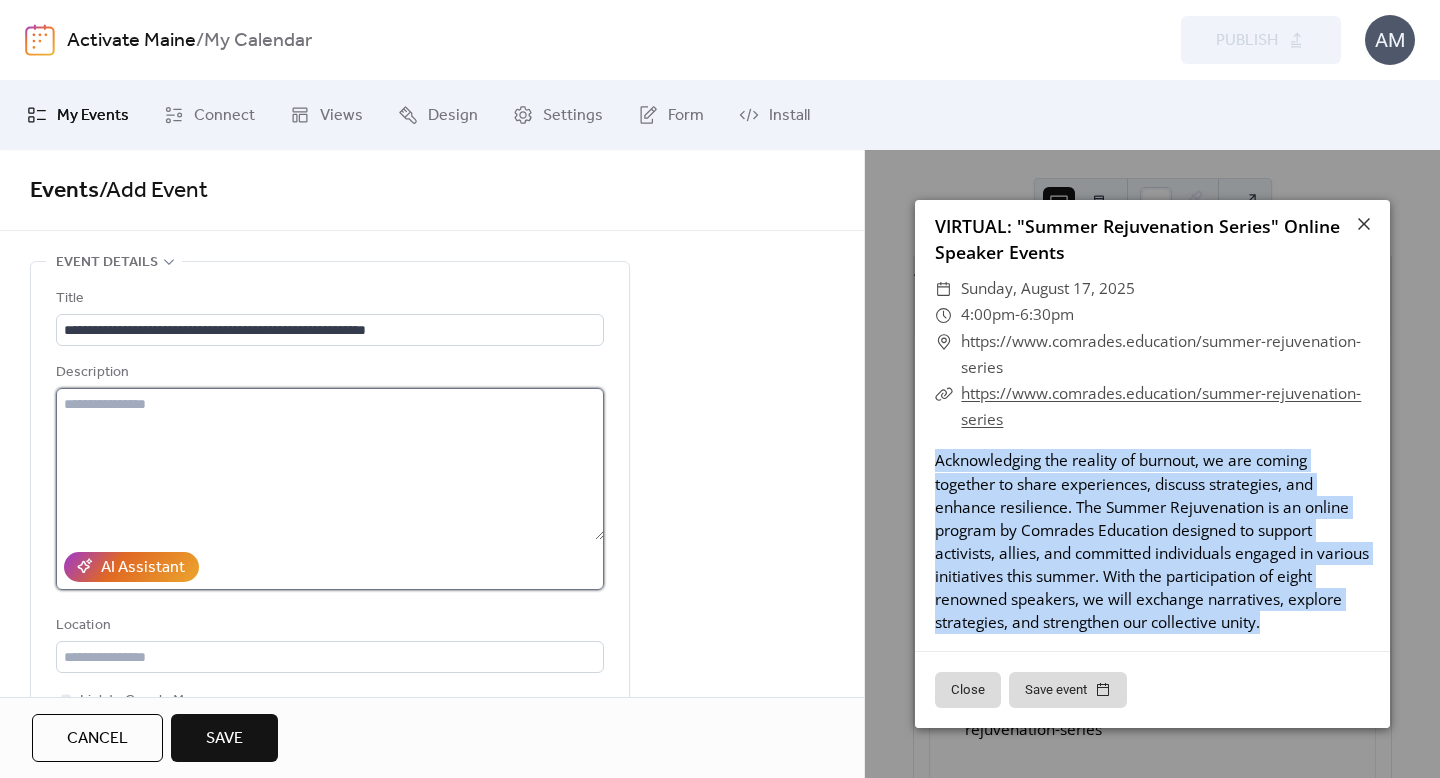 click at bounding box center (330, 464) 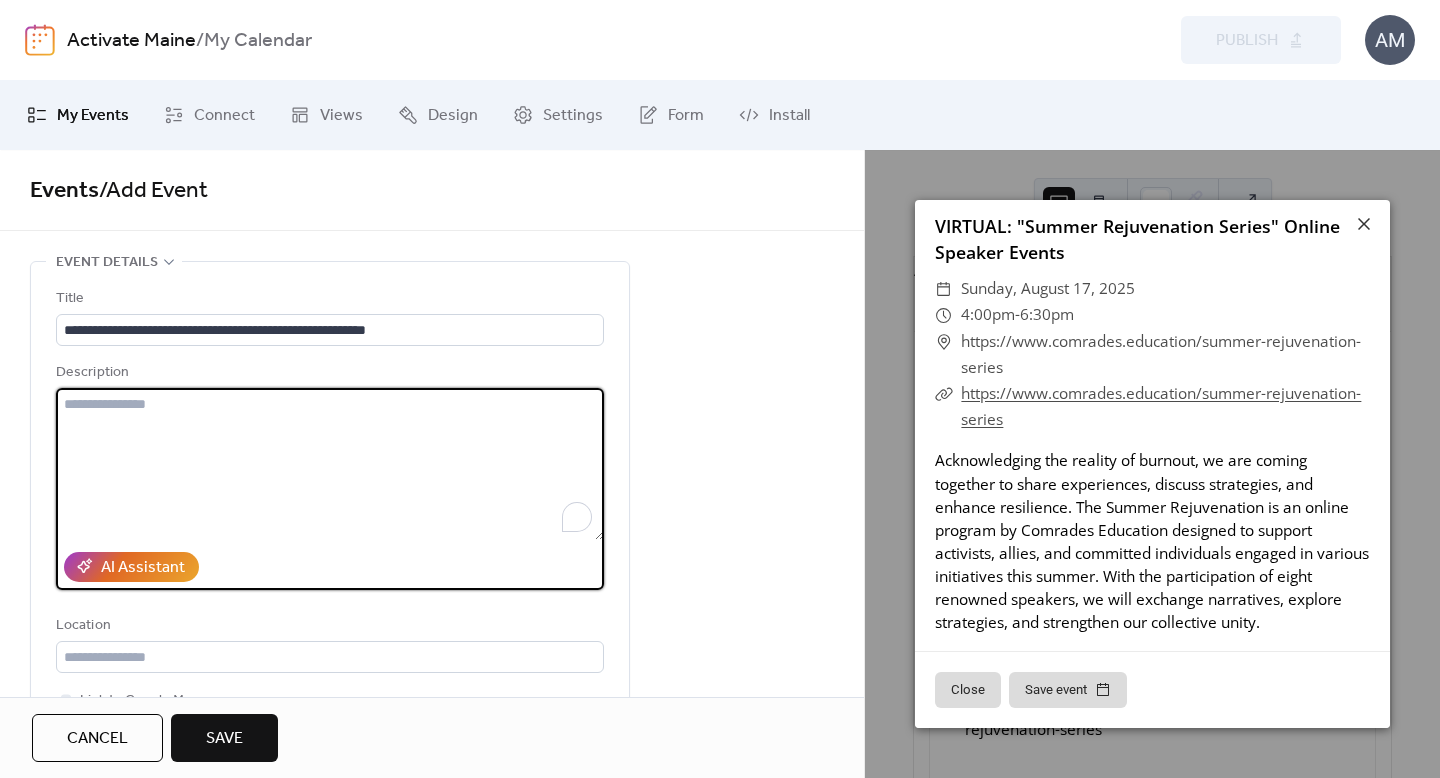 paste on "**********" 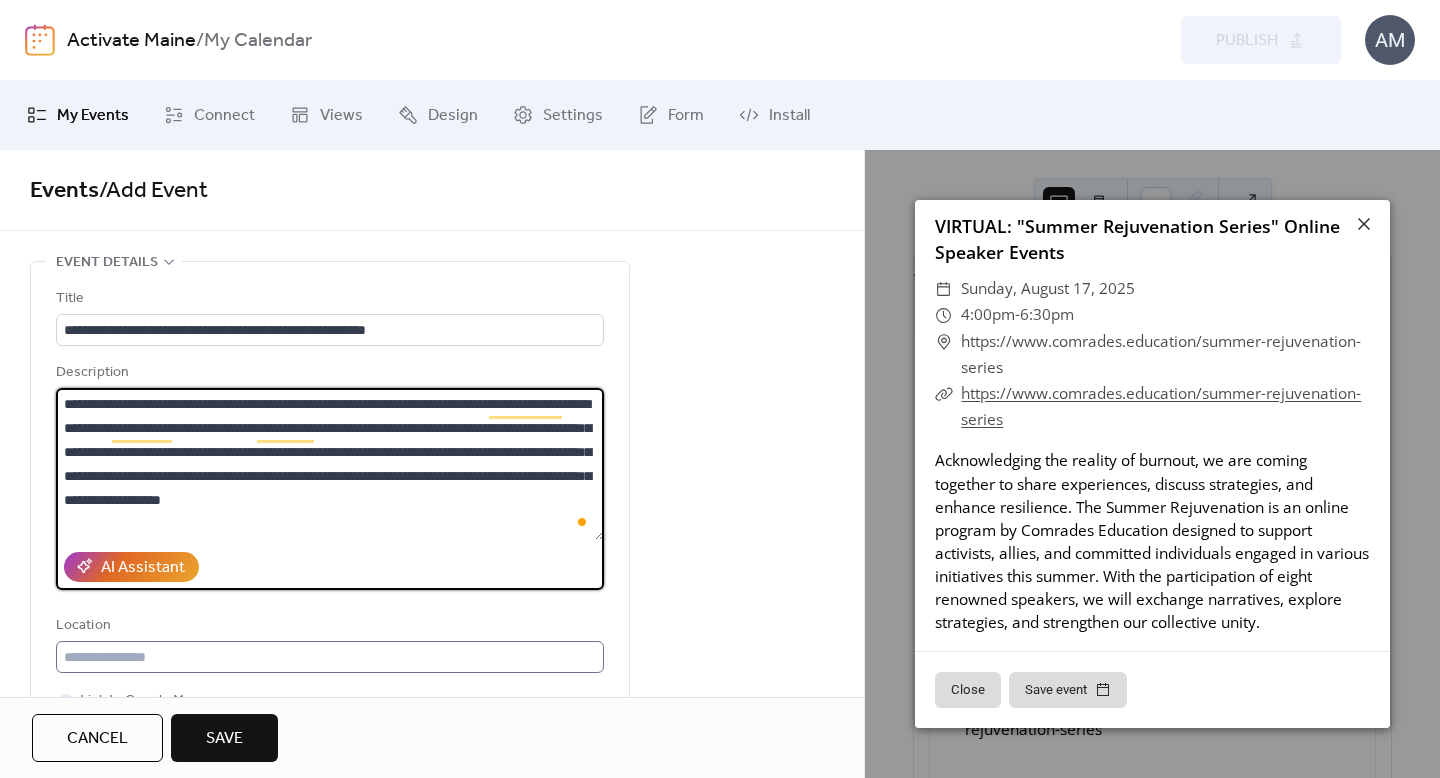 type on "**********" 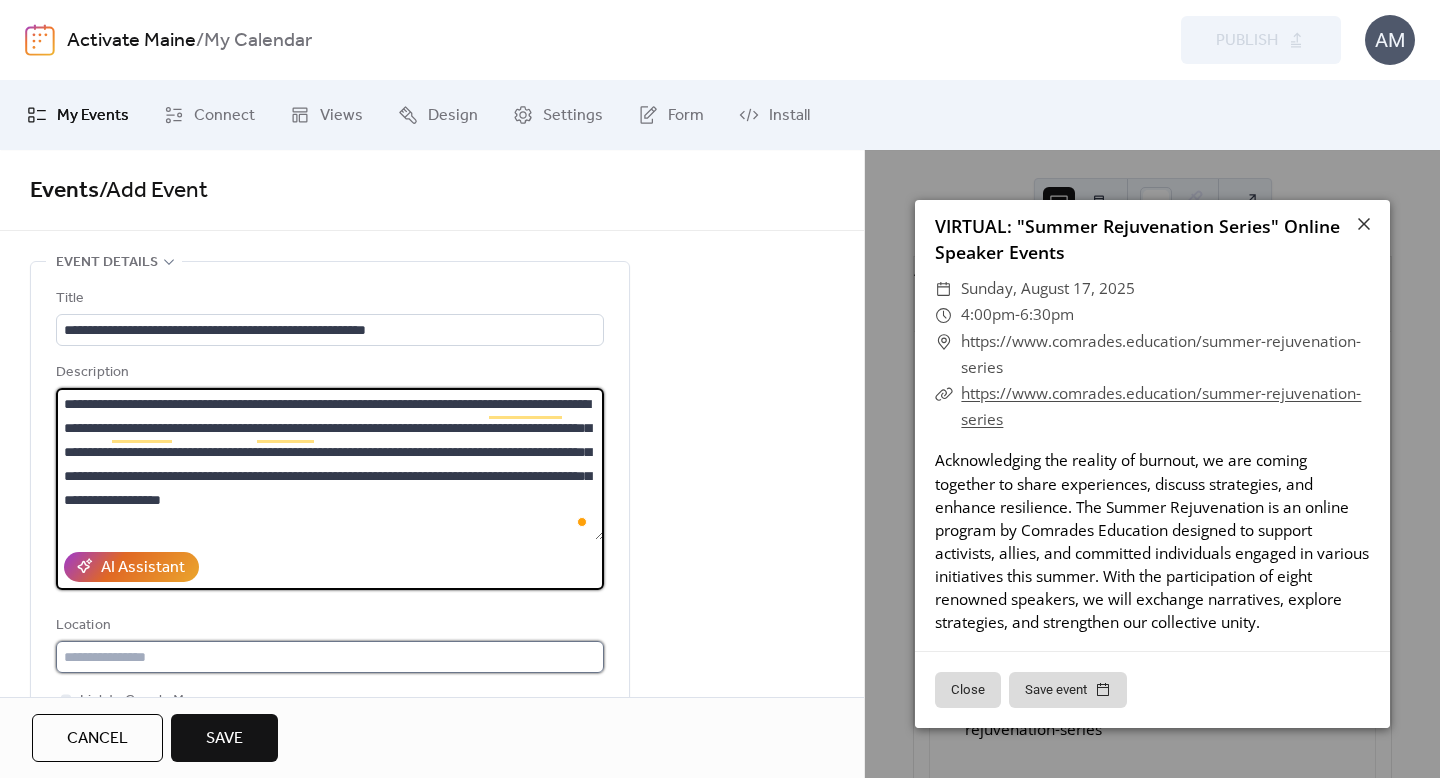 click at bounding box center [330, 657] 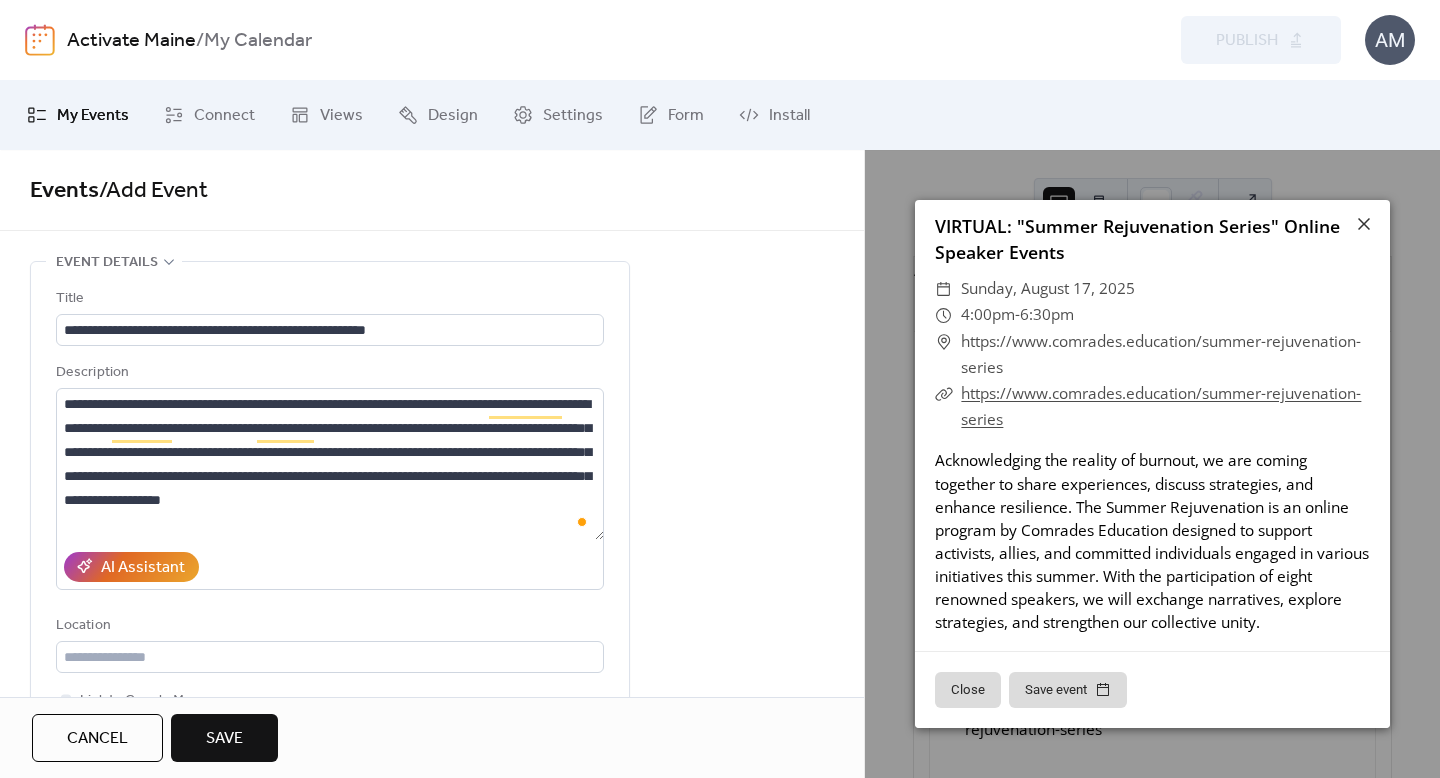drag, startPoint x: 1104, startPoint y: 419, endPoint x: 955, endPoint y: 391, distance: 151.60805 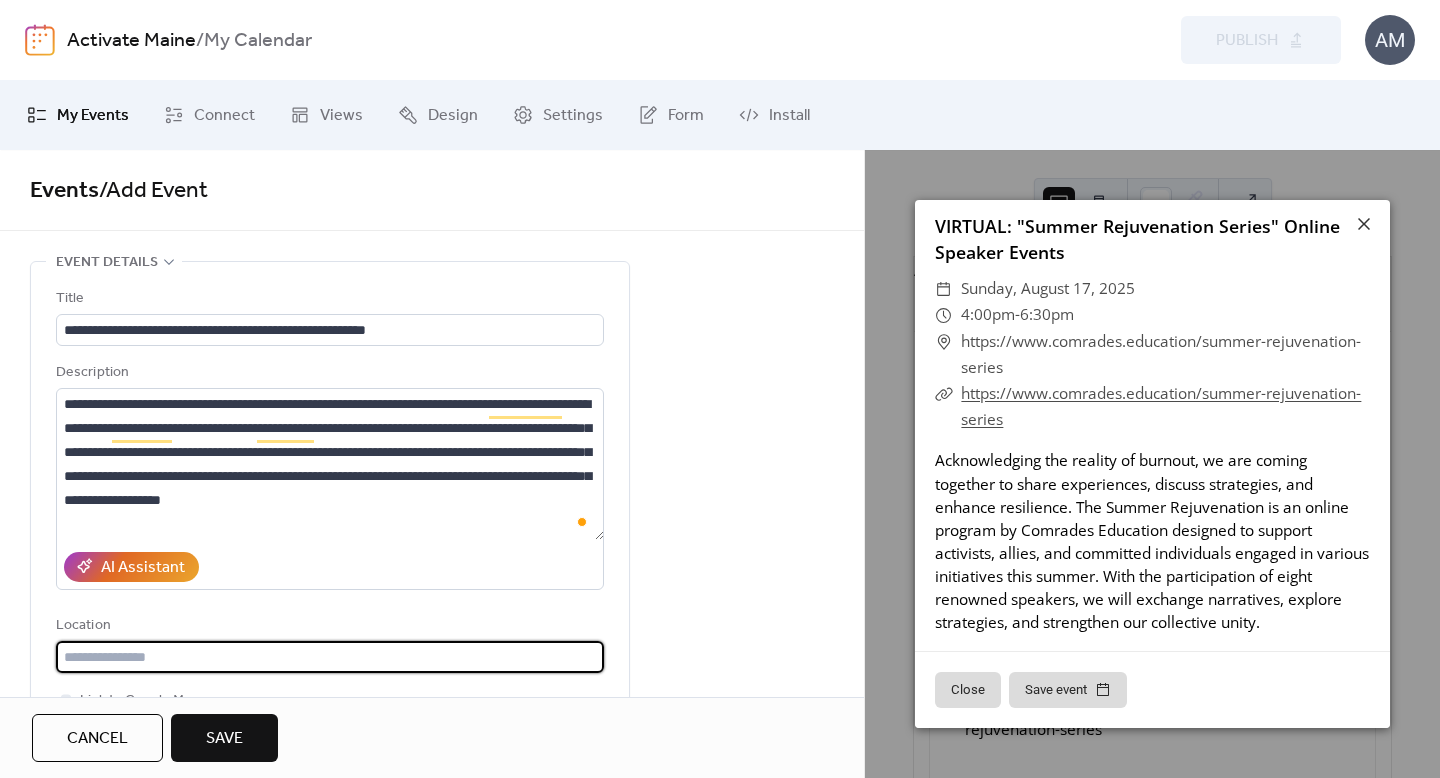 click at bounding box center [330, 657] 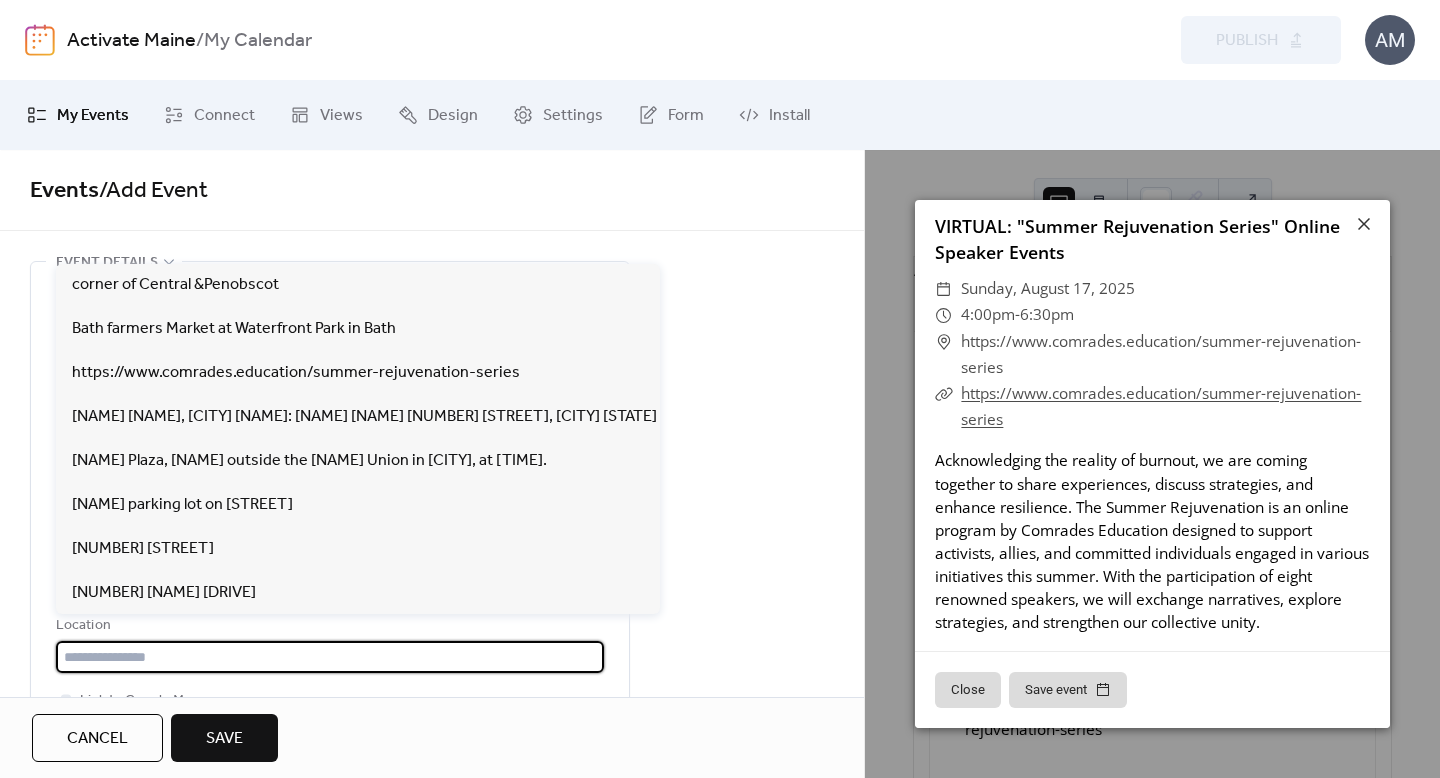 paste on "**********" 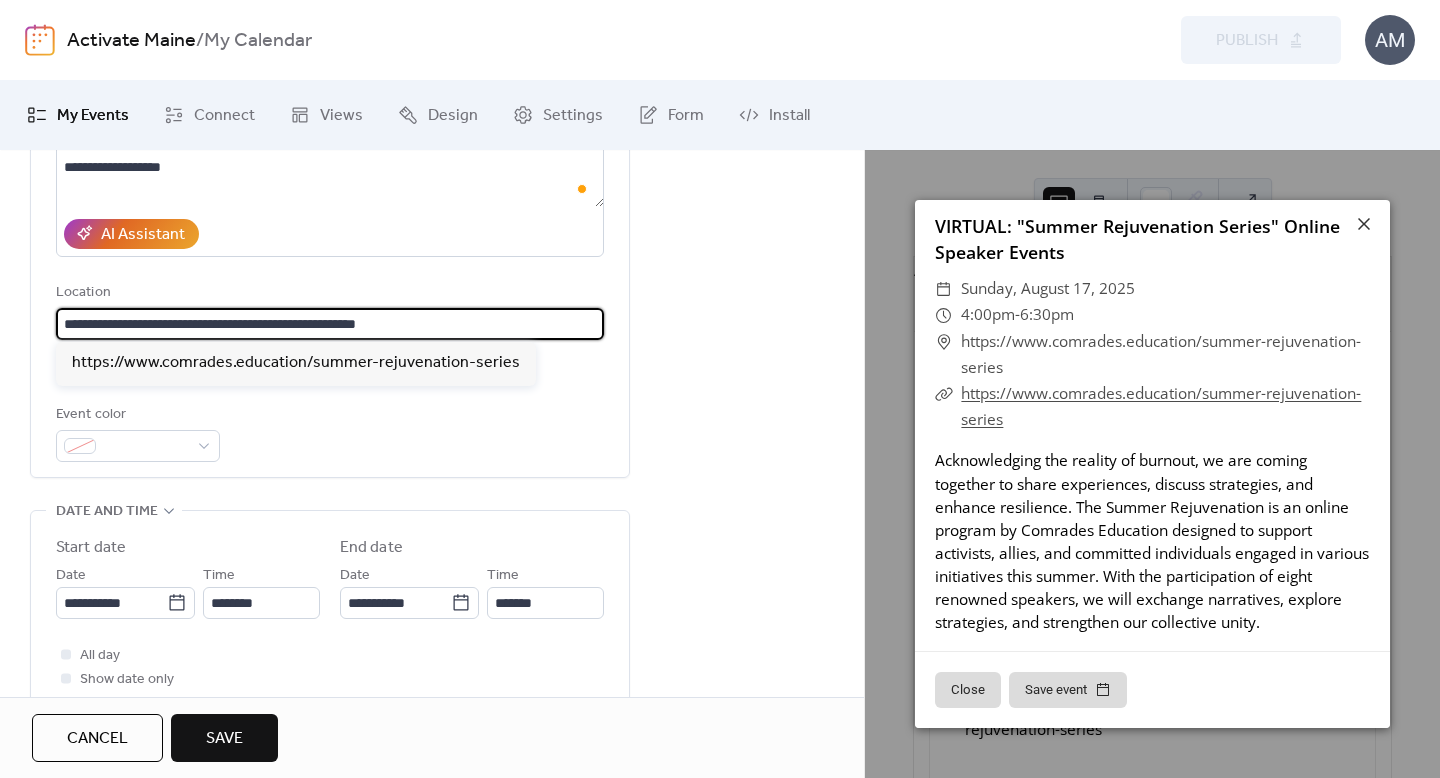scroll, scrollTop: 335, scrollLeft: 0, axis: vertical 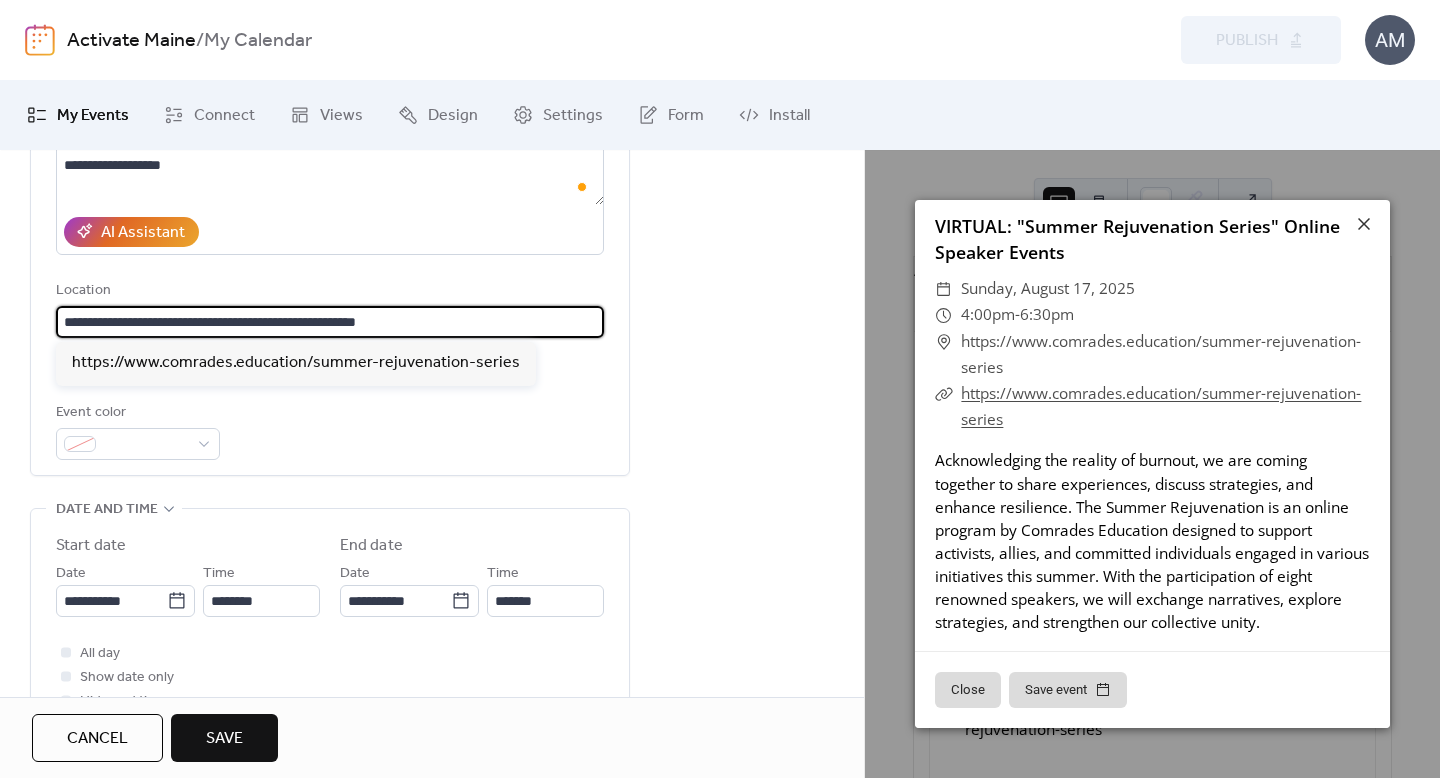 type on "**********" 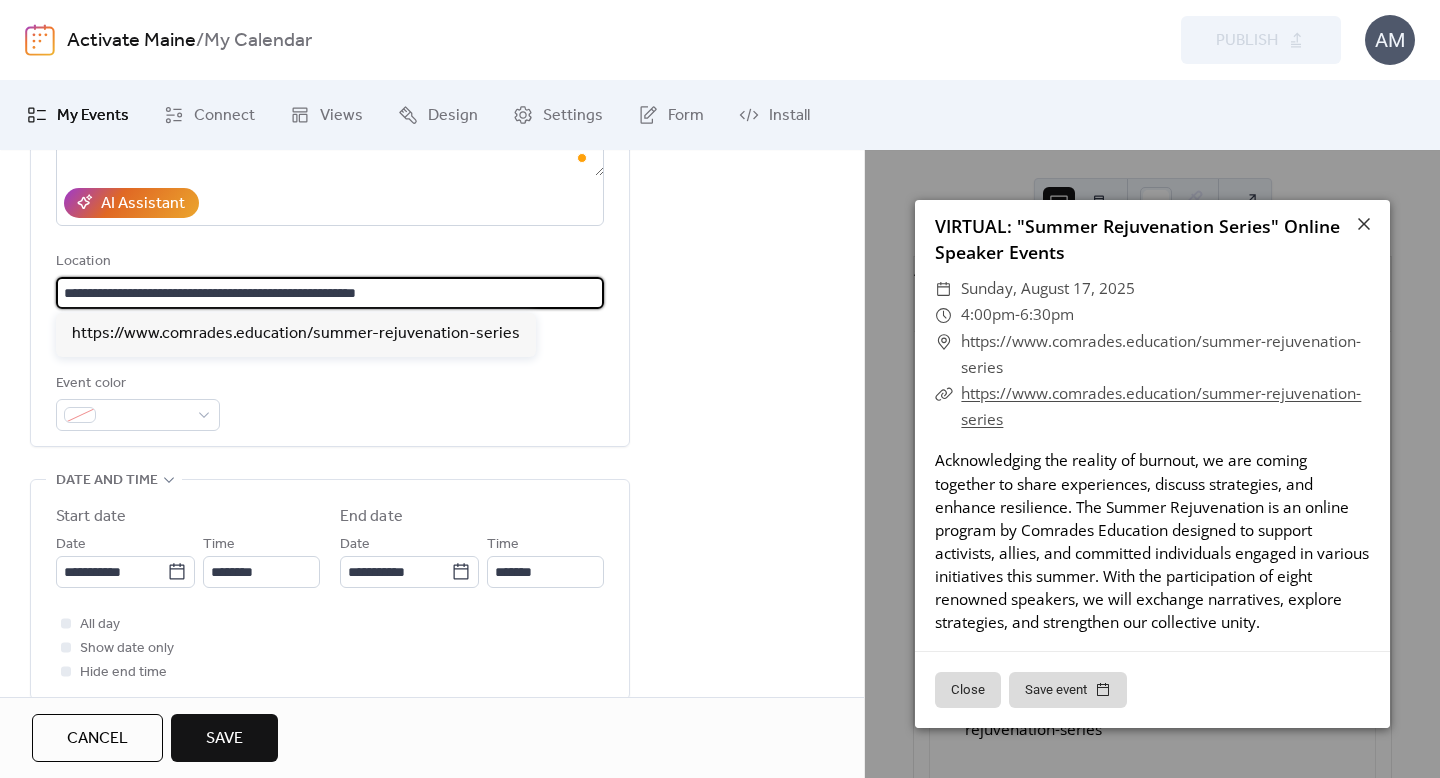 scroll, scrollTop: 370, scrollLeft: 0, axis: vertical 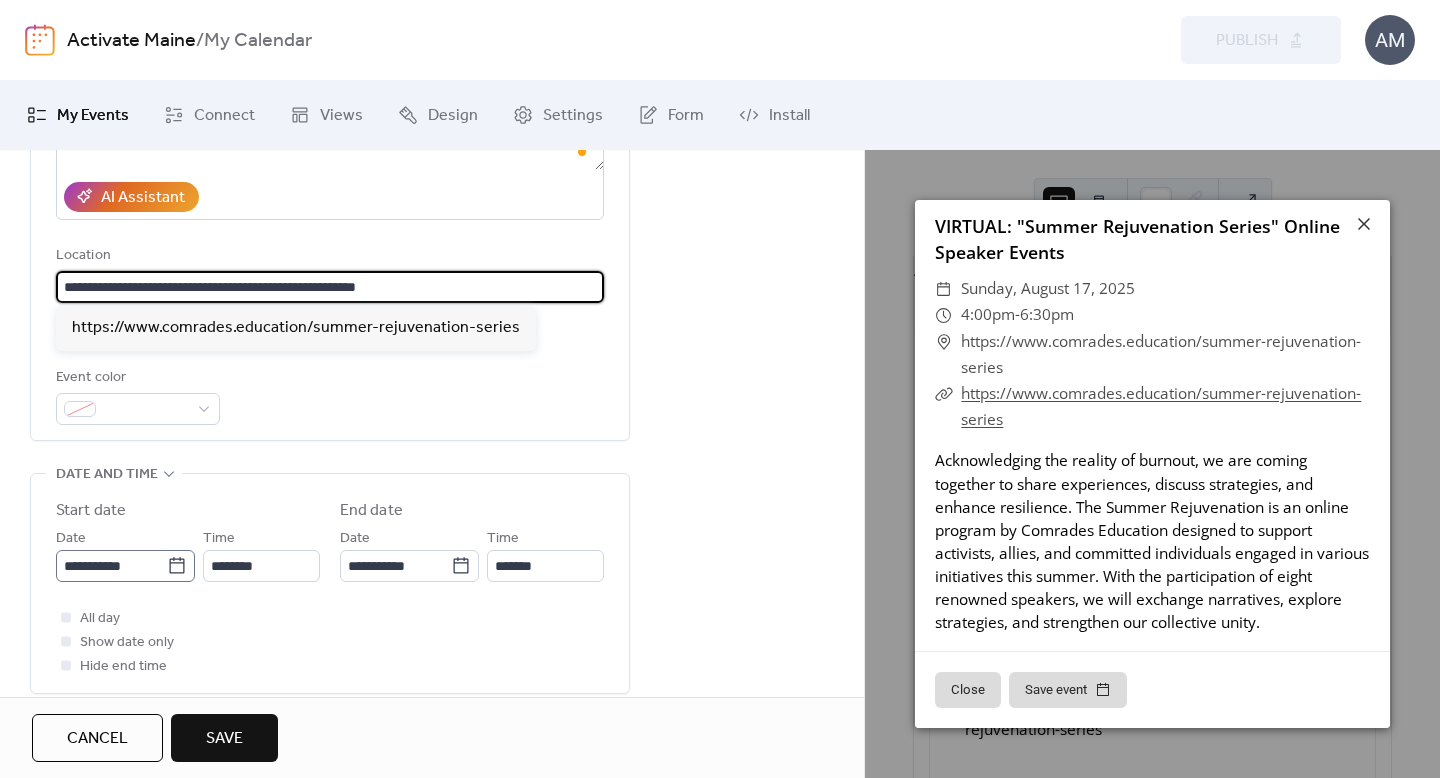 click 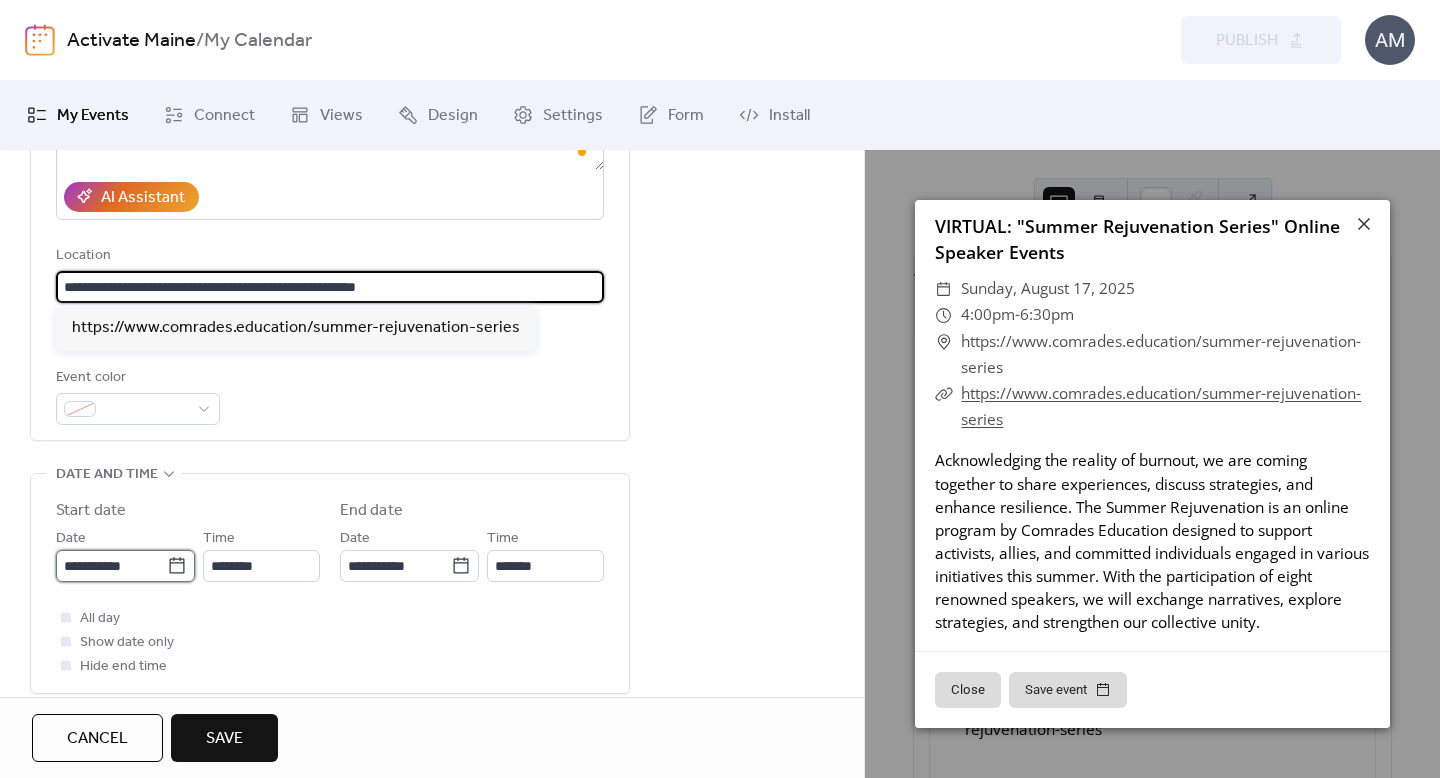 click on "**********" at bounding box center (111, 566) 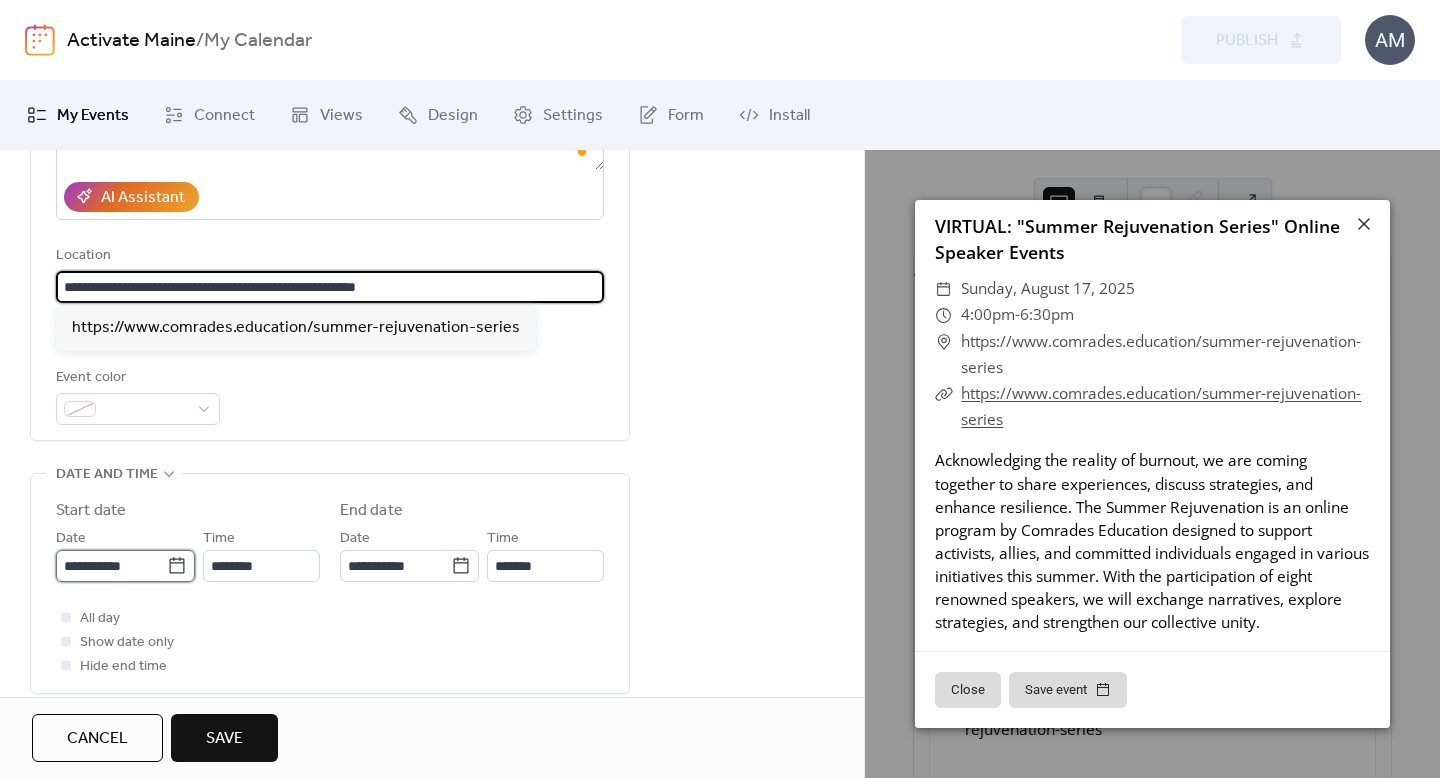 type 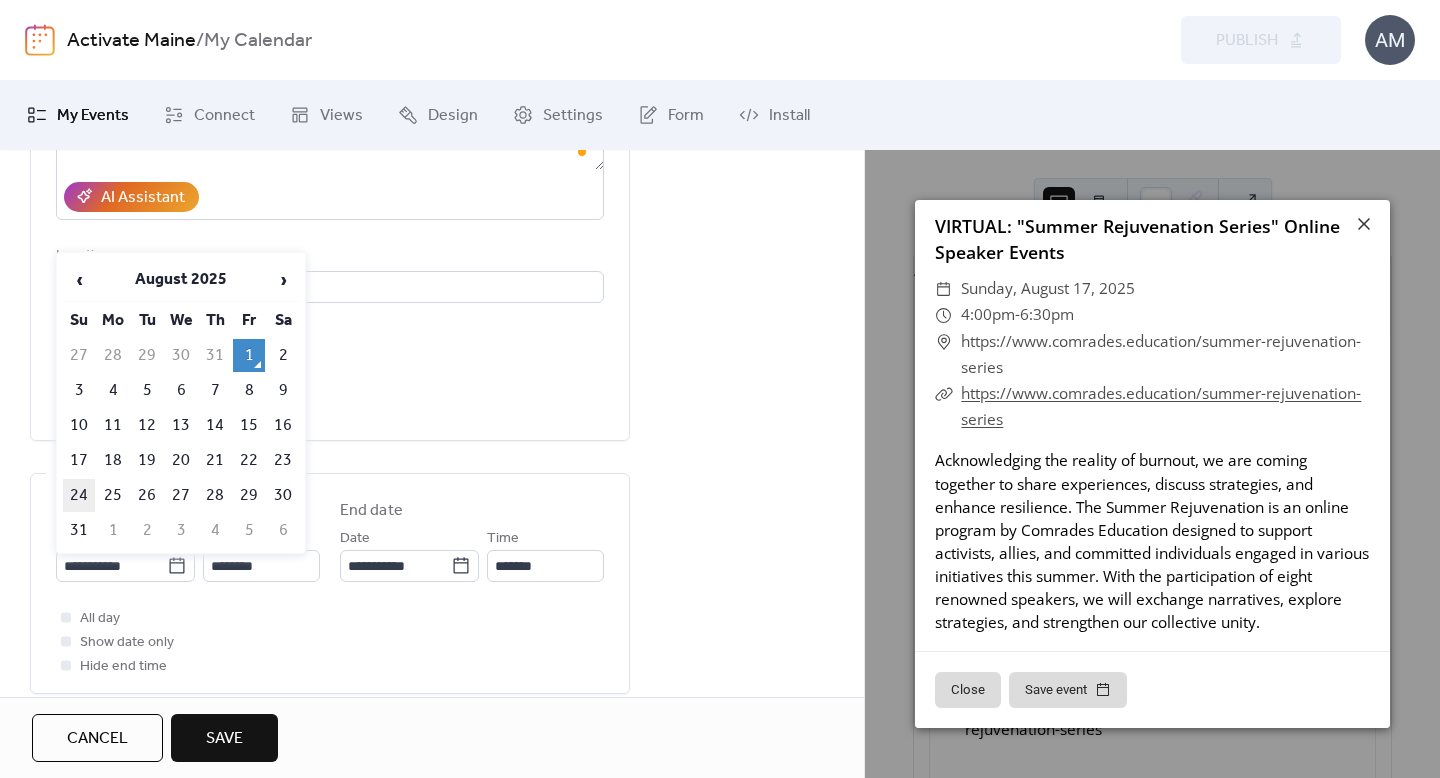 click on "24" at bounding box center (79, 495) 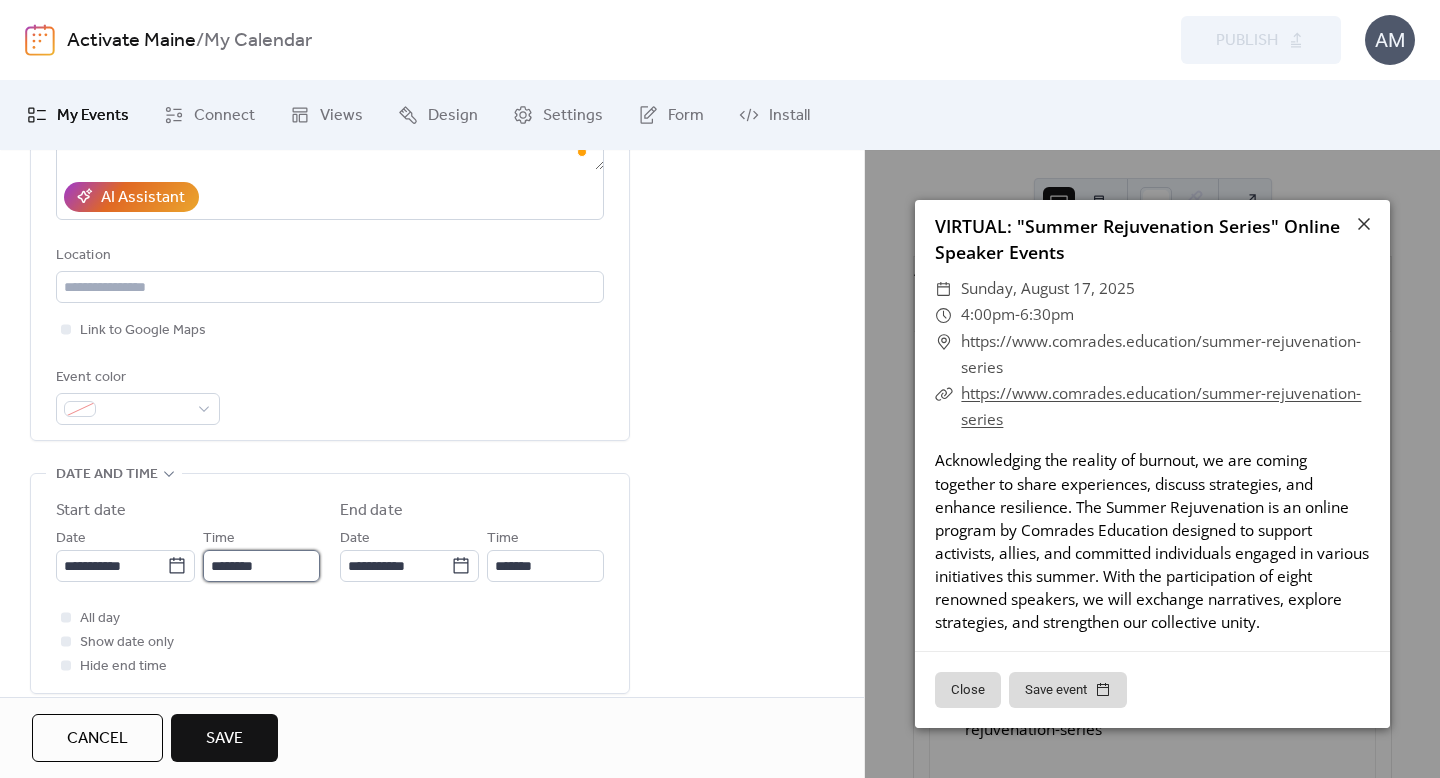 click on "********" at bounding box center (261, 566) 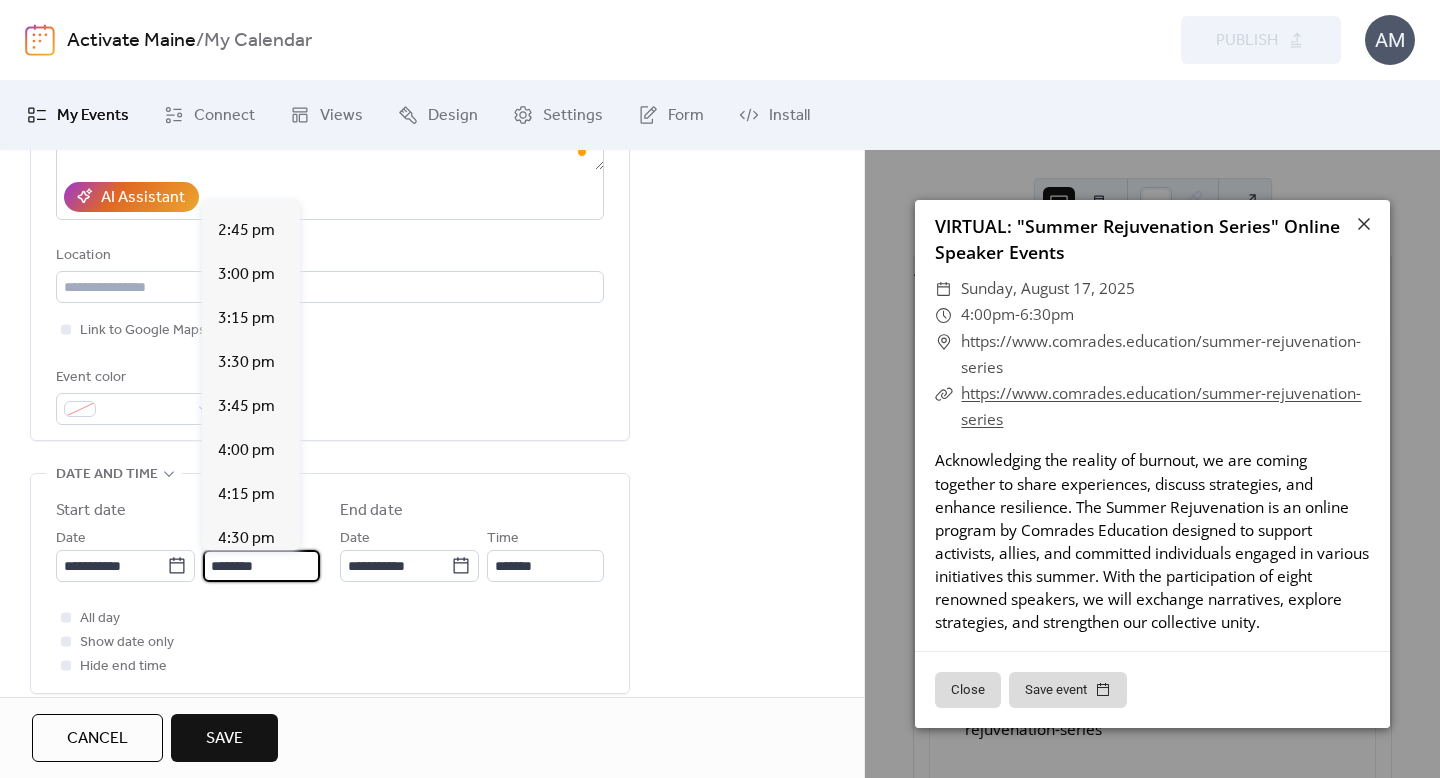 scroll, scrollTop: 2589, scrollLeft: 0, axis: vertical 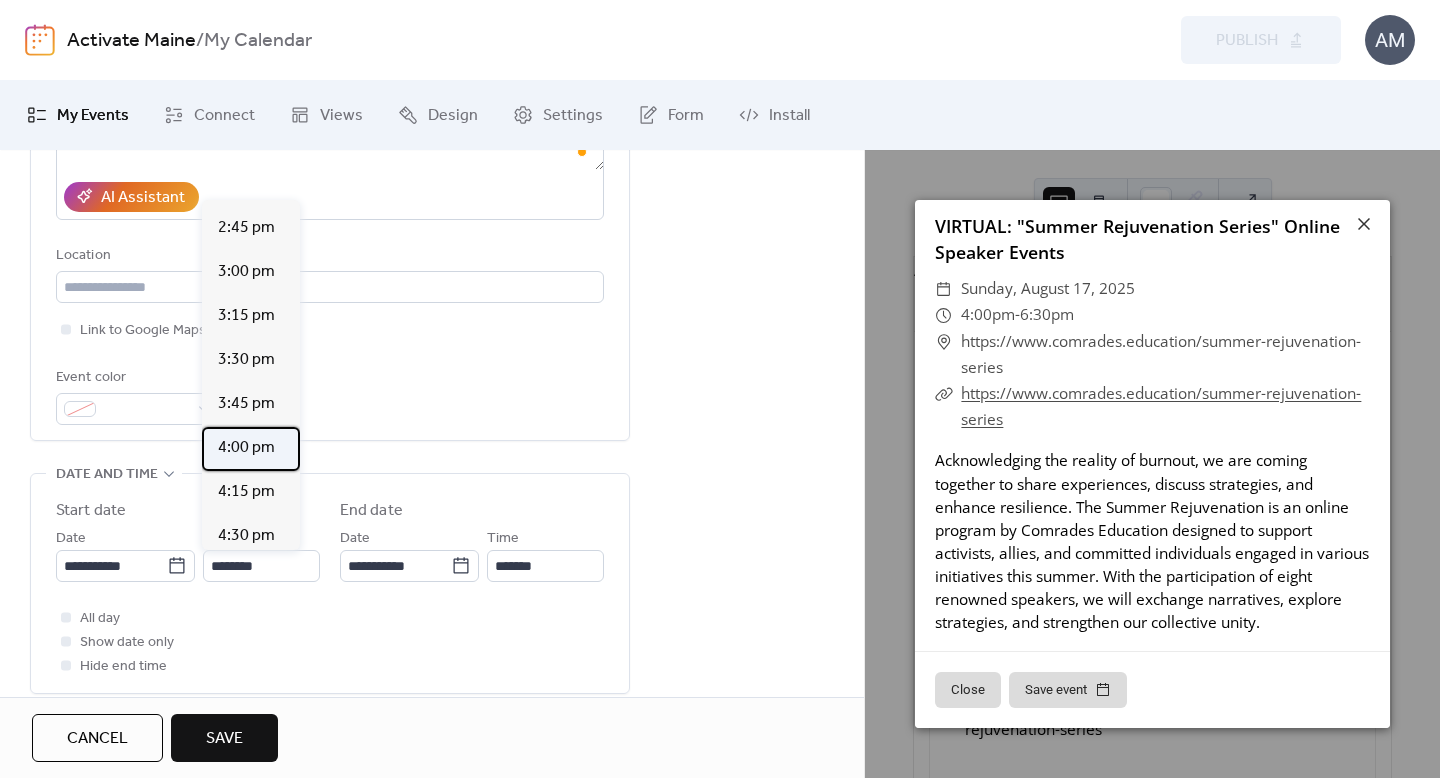 click on "4:00 pm" at bounding box center (246, 448) 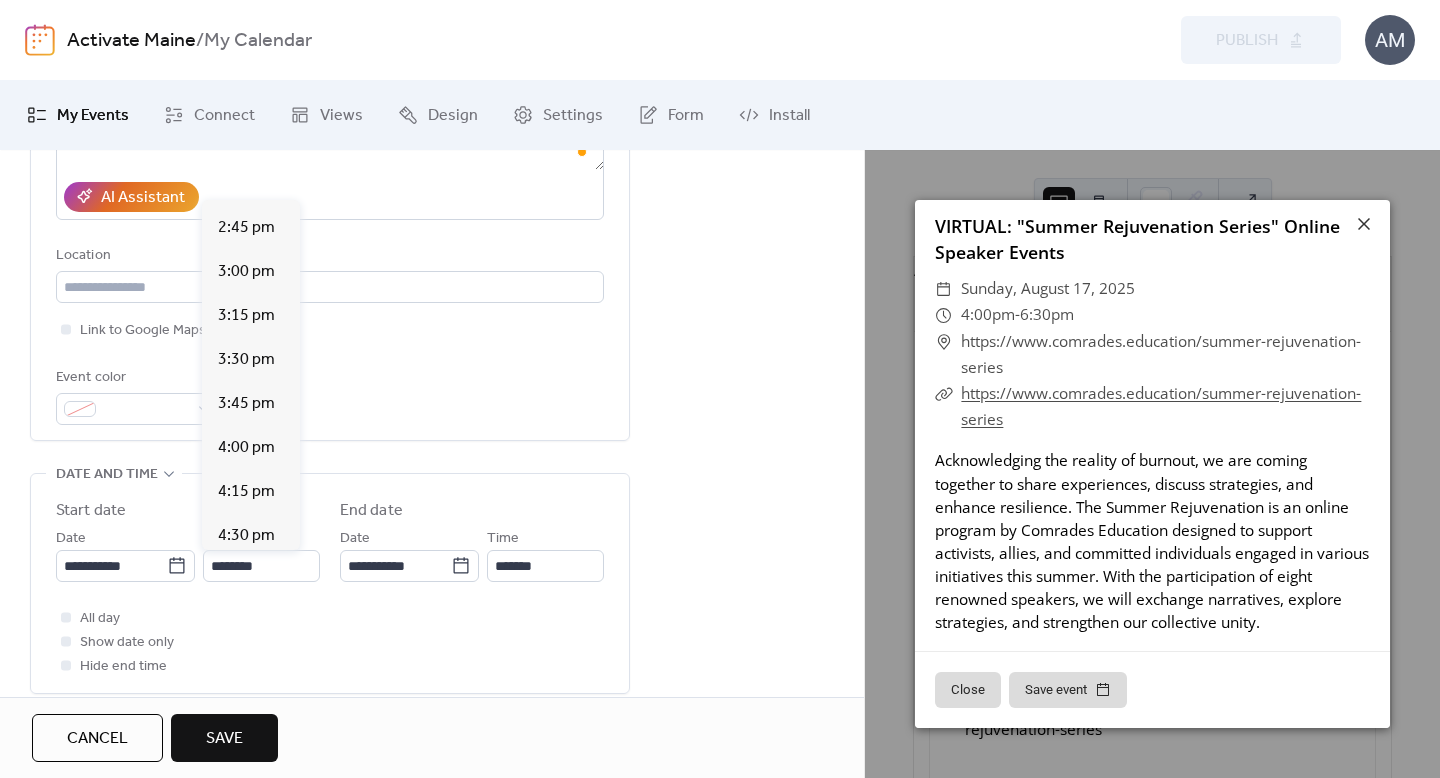 type on "*******" 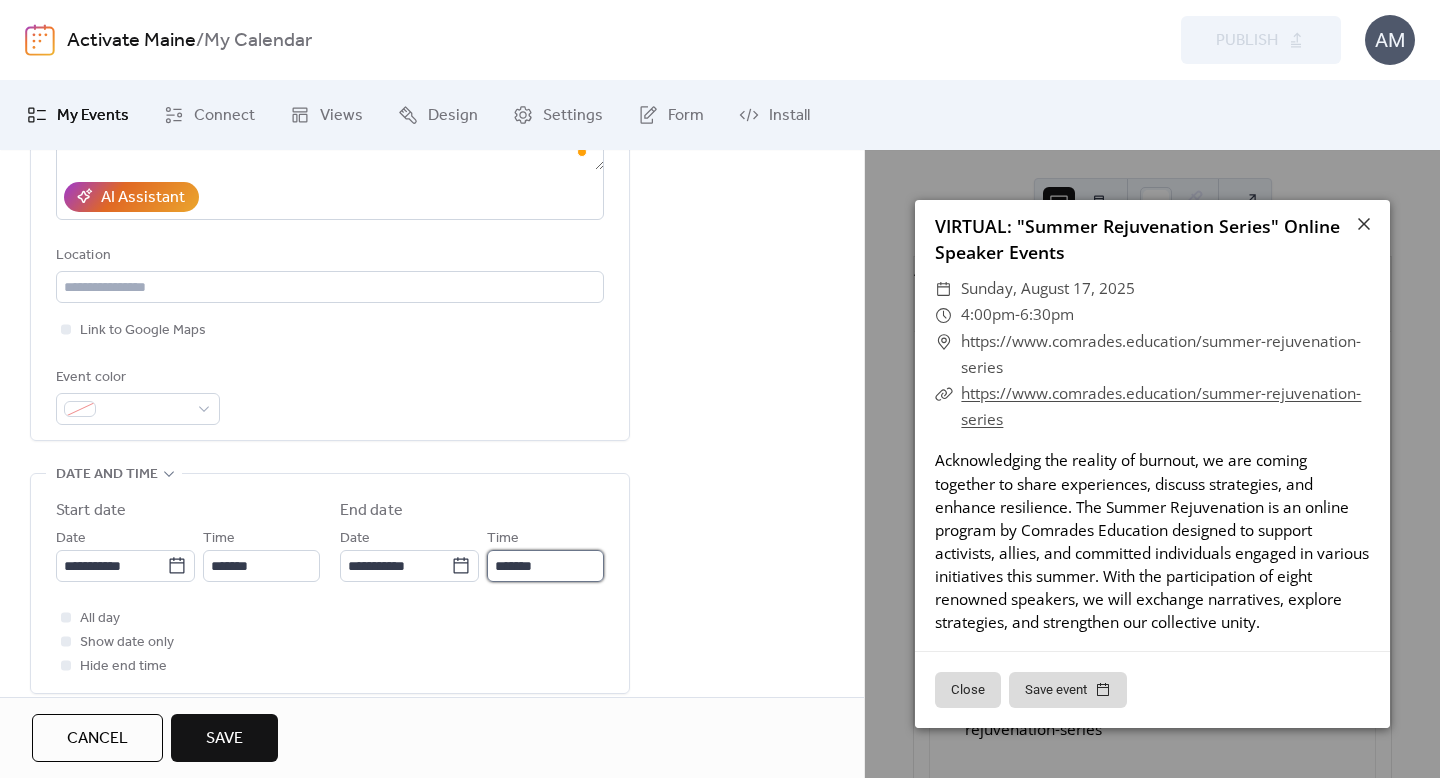 click on "*******" at bounding box center [545, 566] 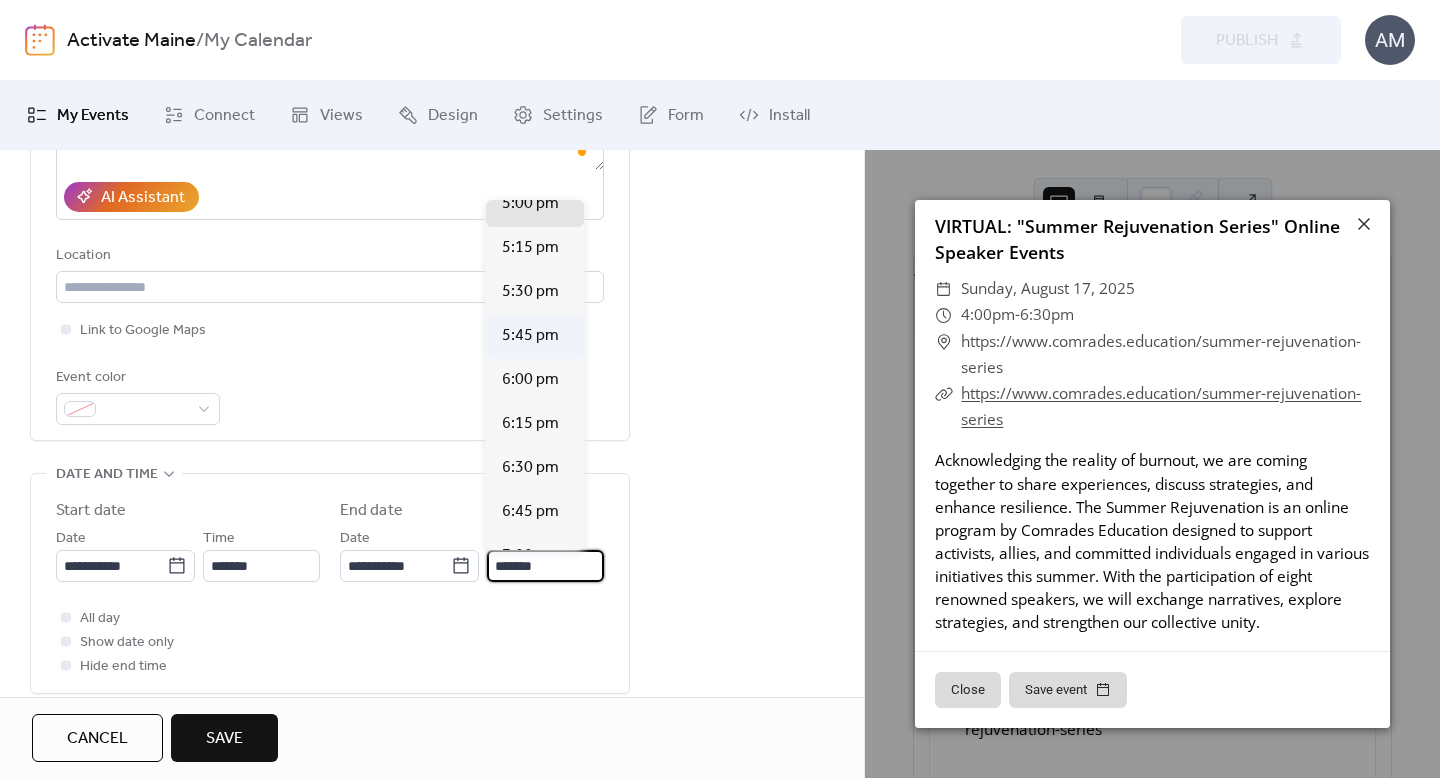 scroll, scrollTop: 146, scrollLeft: 0, axis: vertical 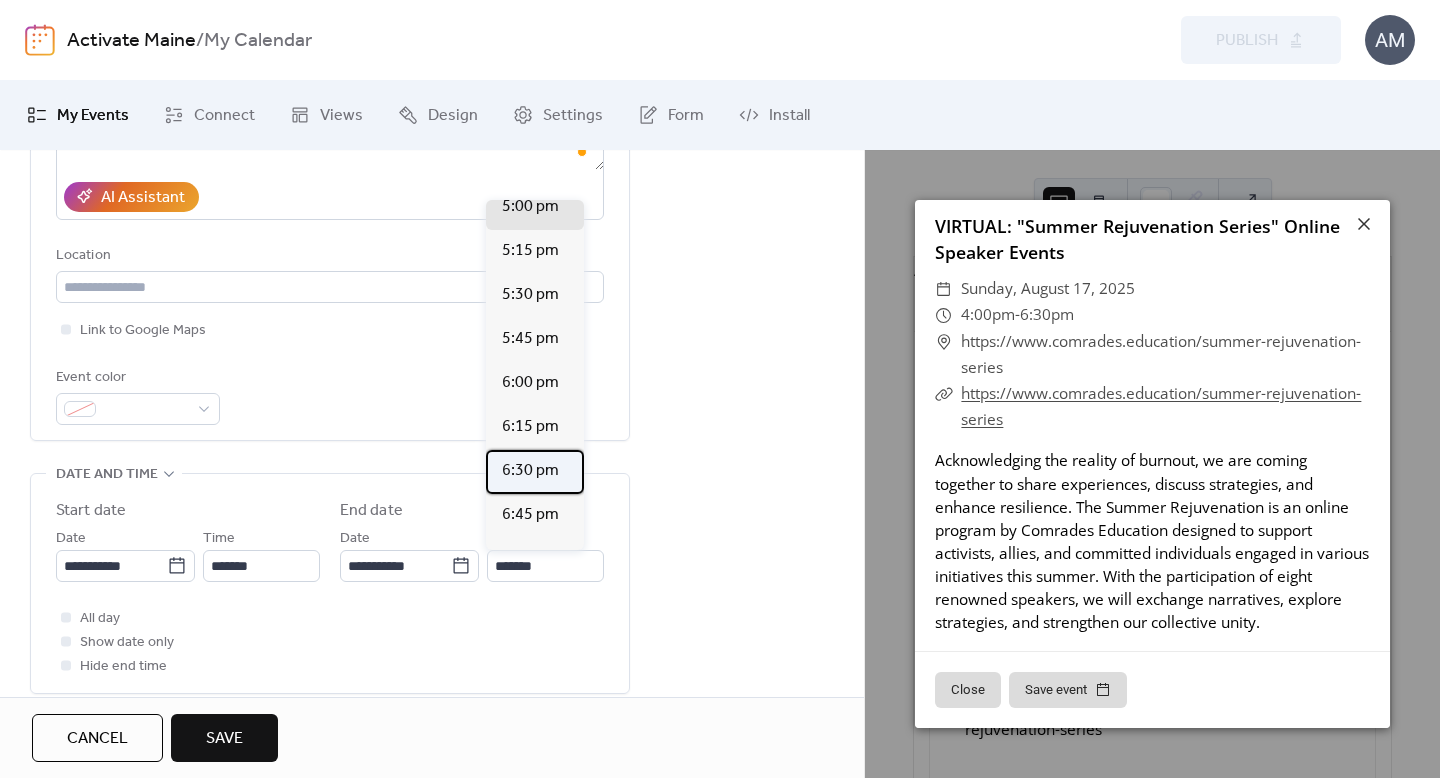 click on "6:30 pm" at bounding box center [530, 471] 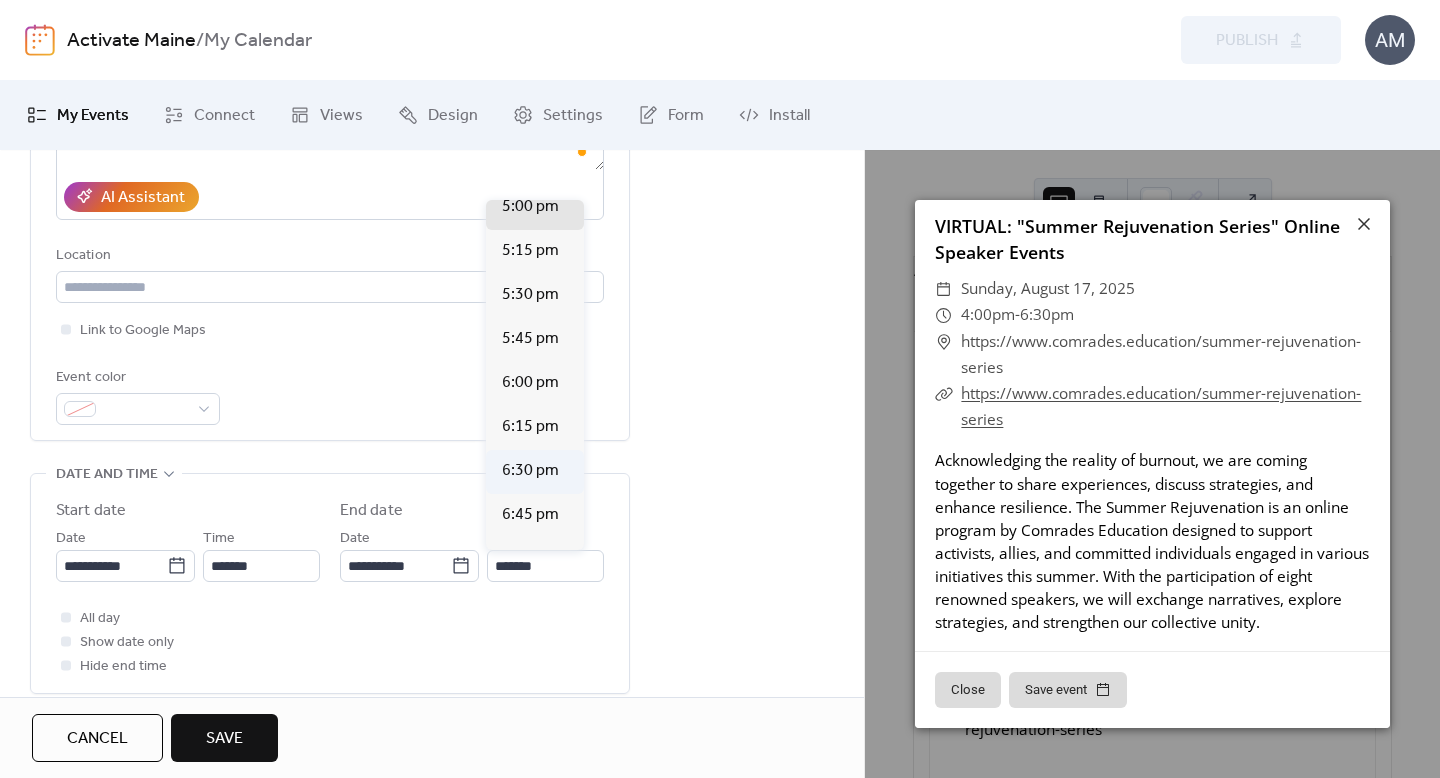 type on "*******" 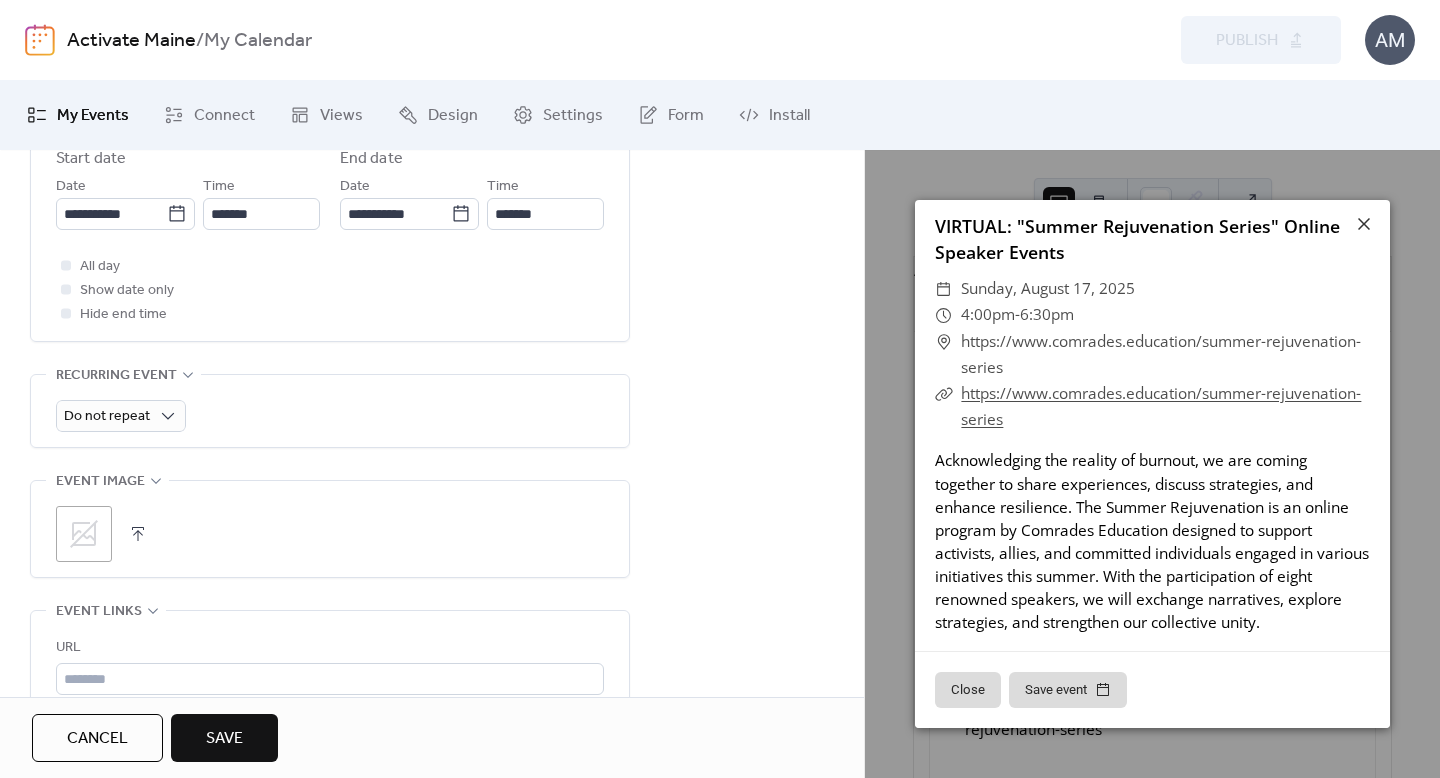 scroll, scrollTop: 713, scrollLeft: 0, axis: vertical 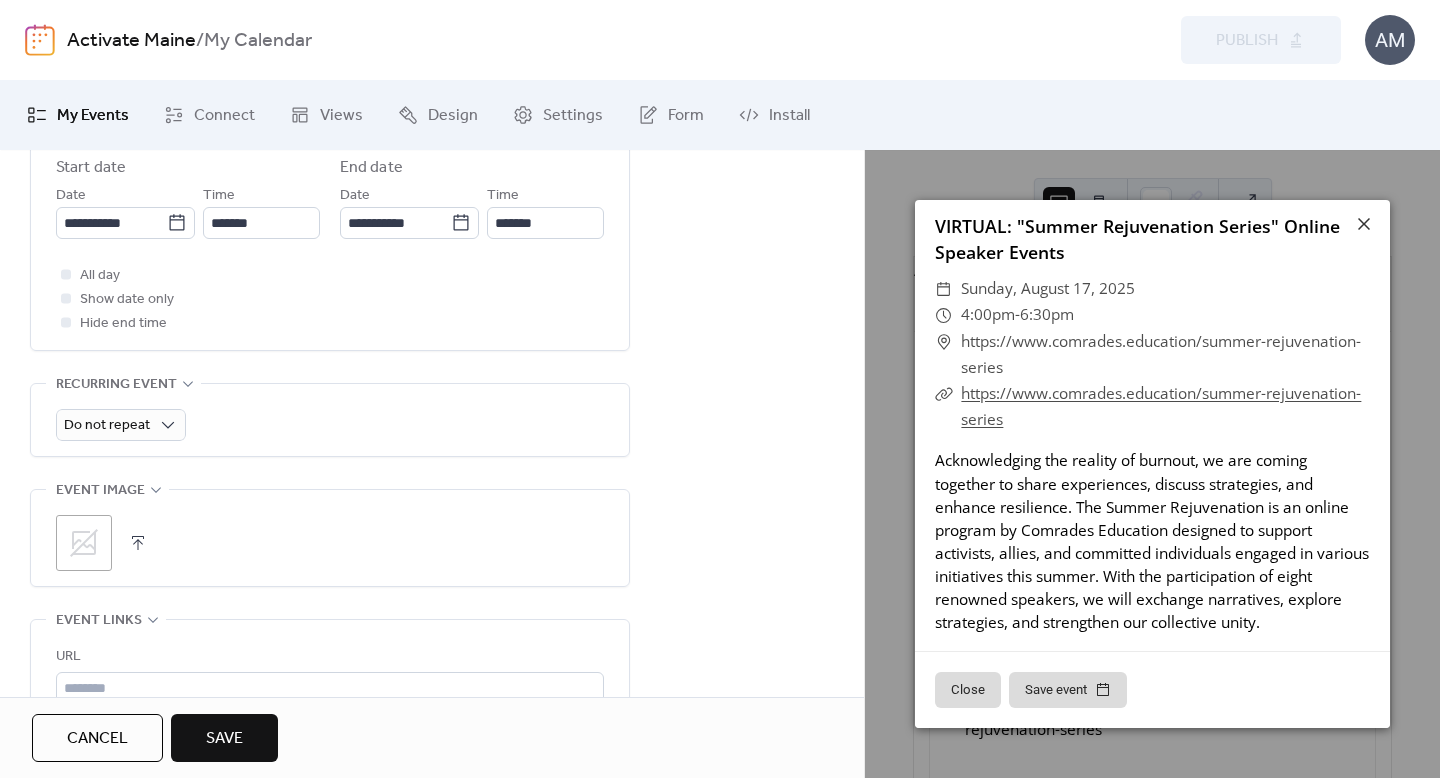 click 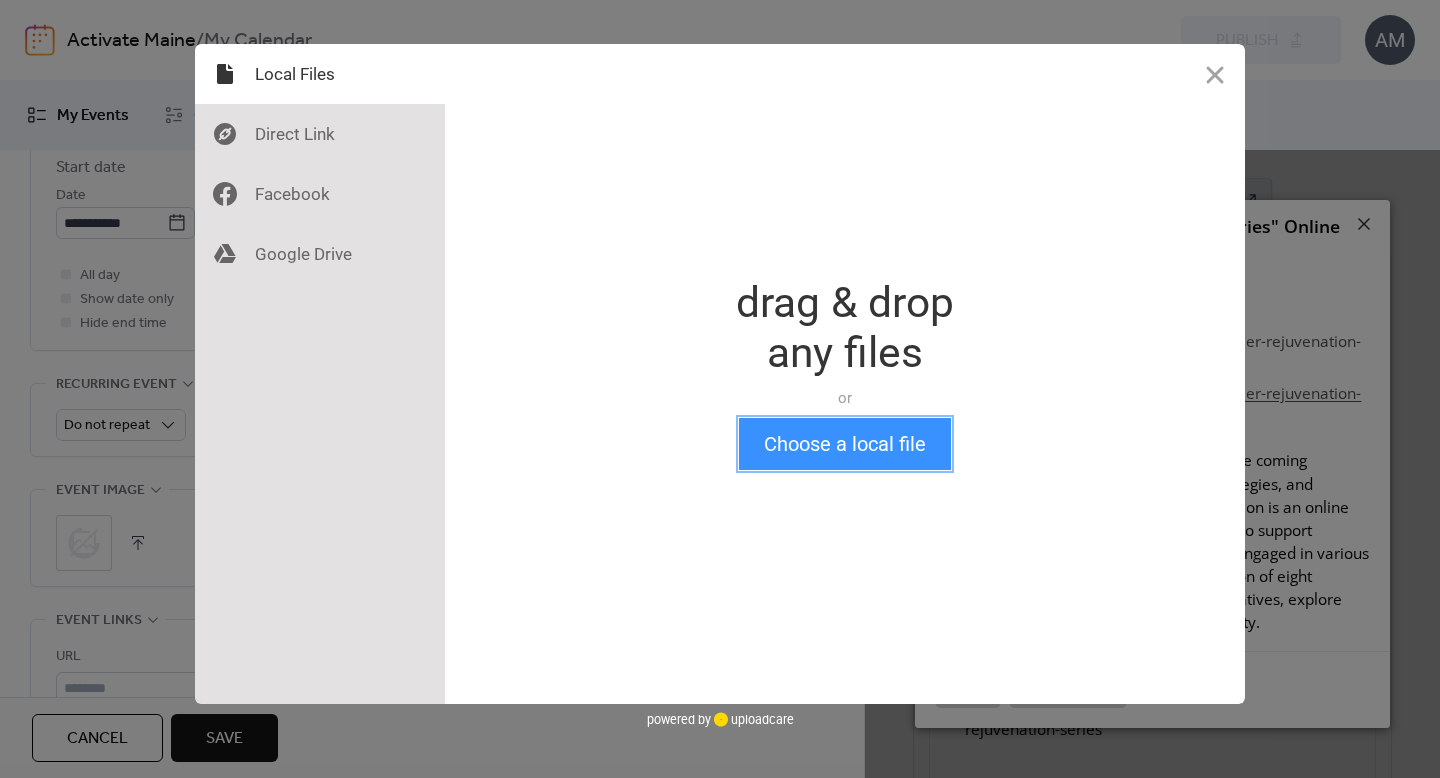 click on "Choose a local file" at bounding box center (845, 444) 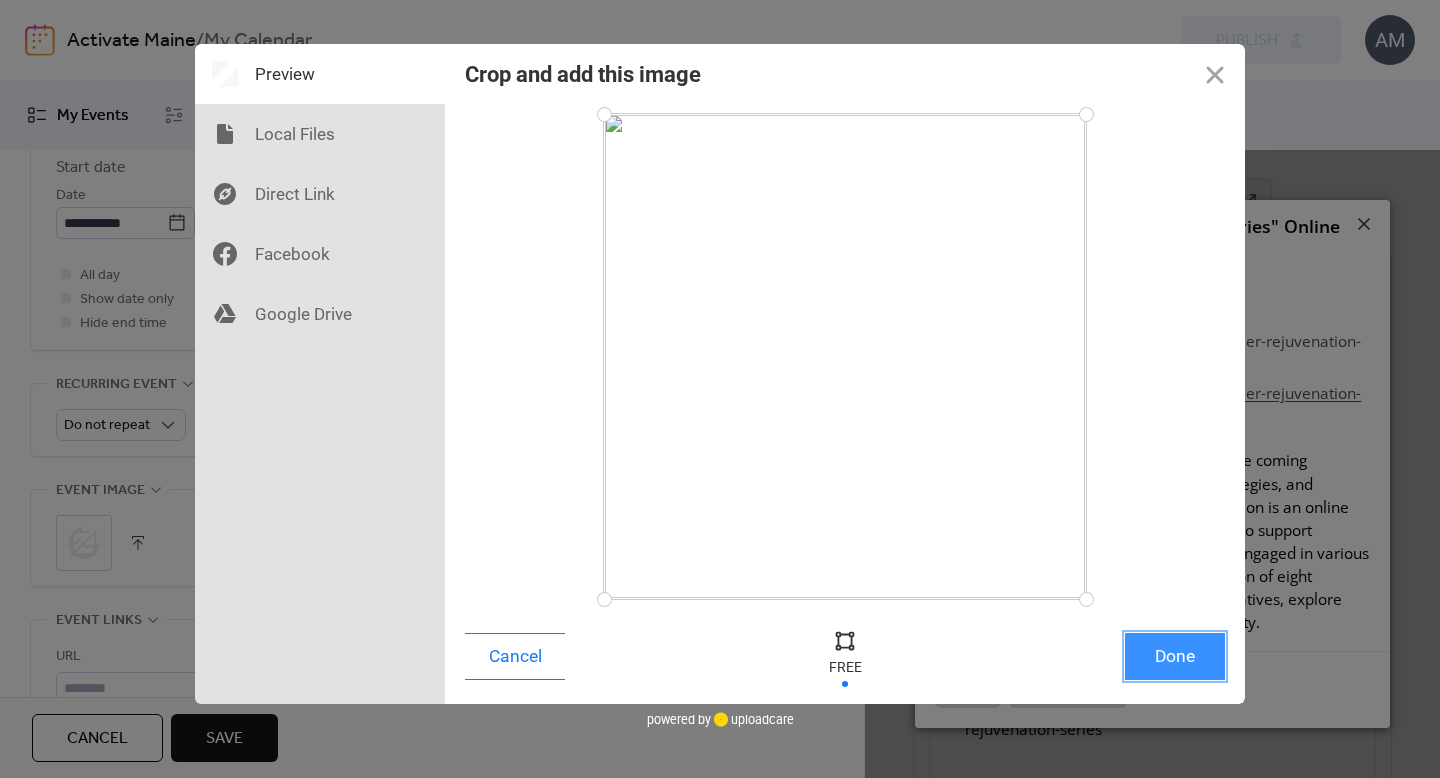 click on "Done" at bounding box center (1175, 656) 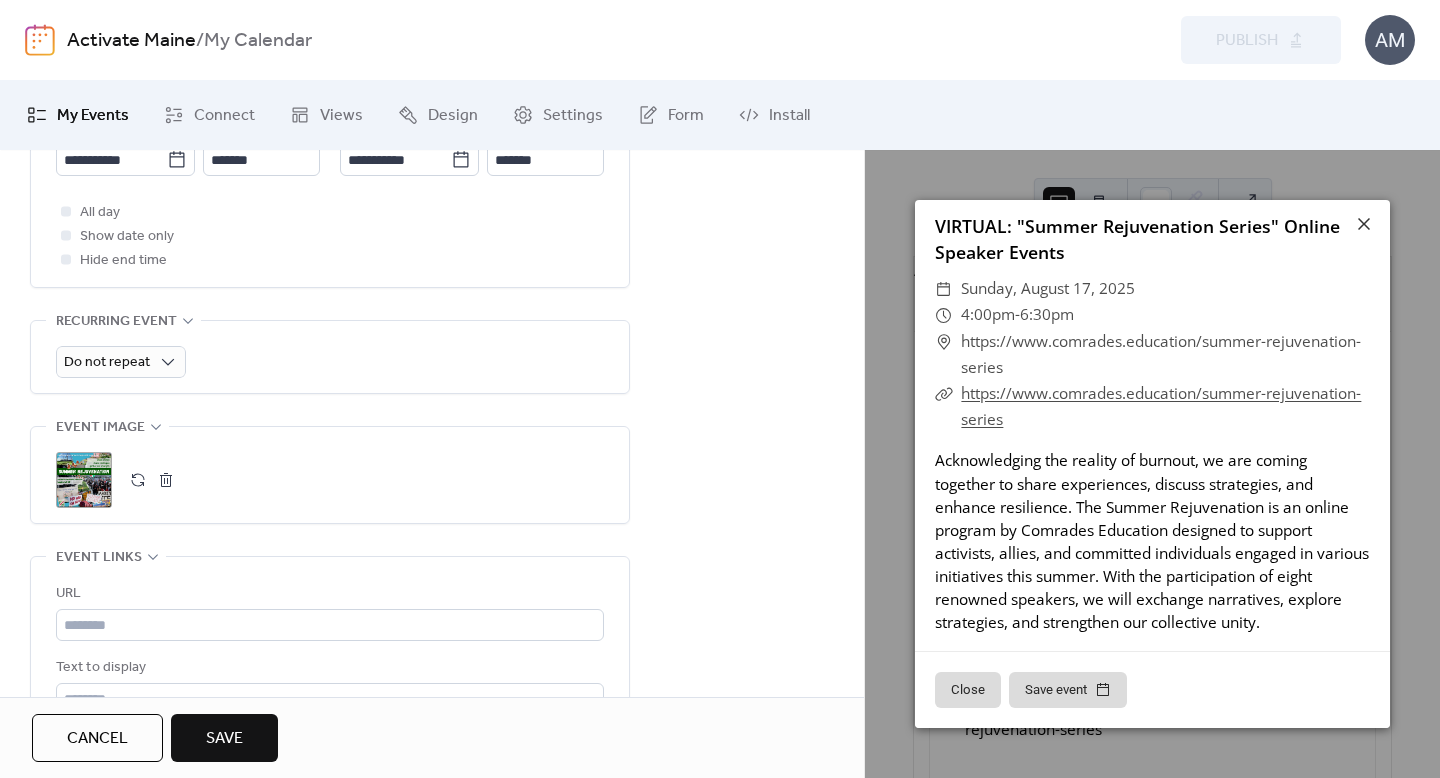 scroll, scrollTop: 809, scrollLeft: 0, axis: vertical 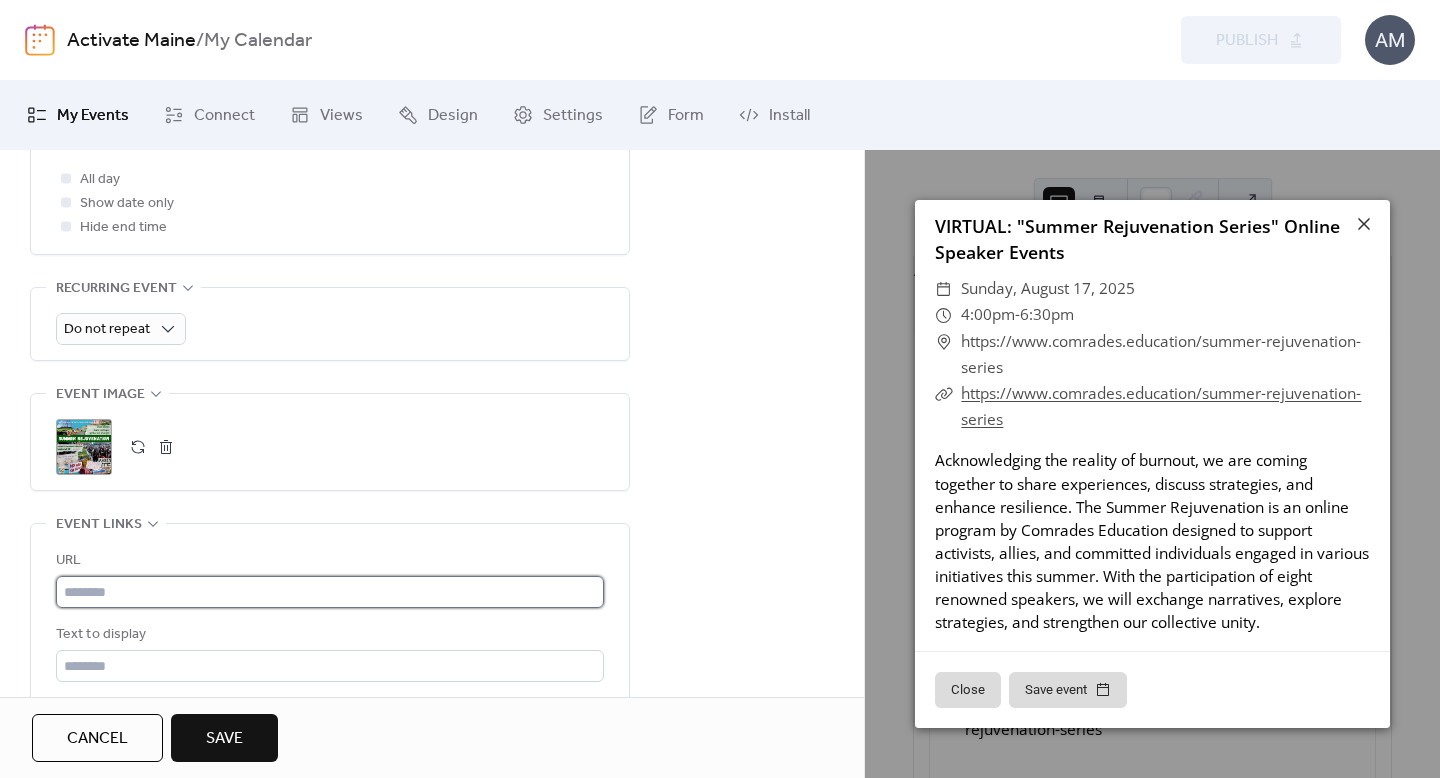 click at bounding box center (330, 592) 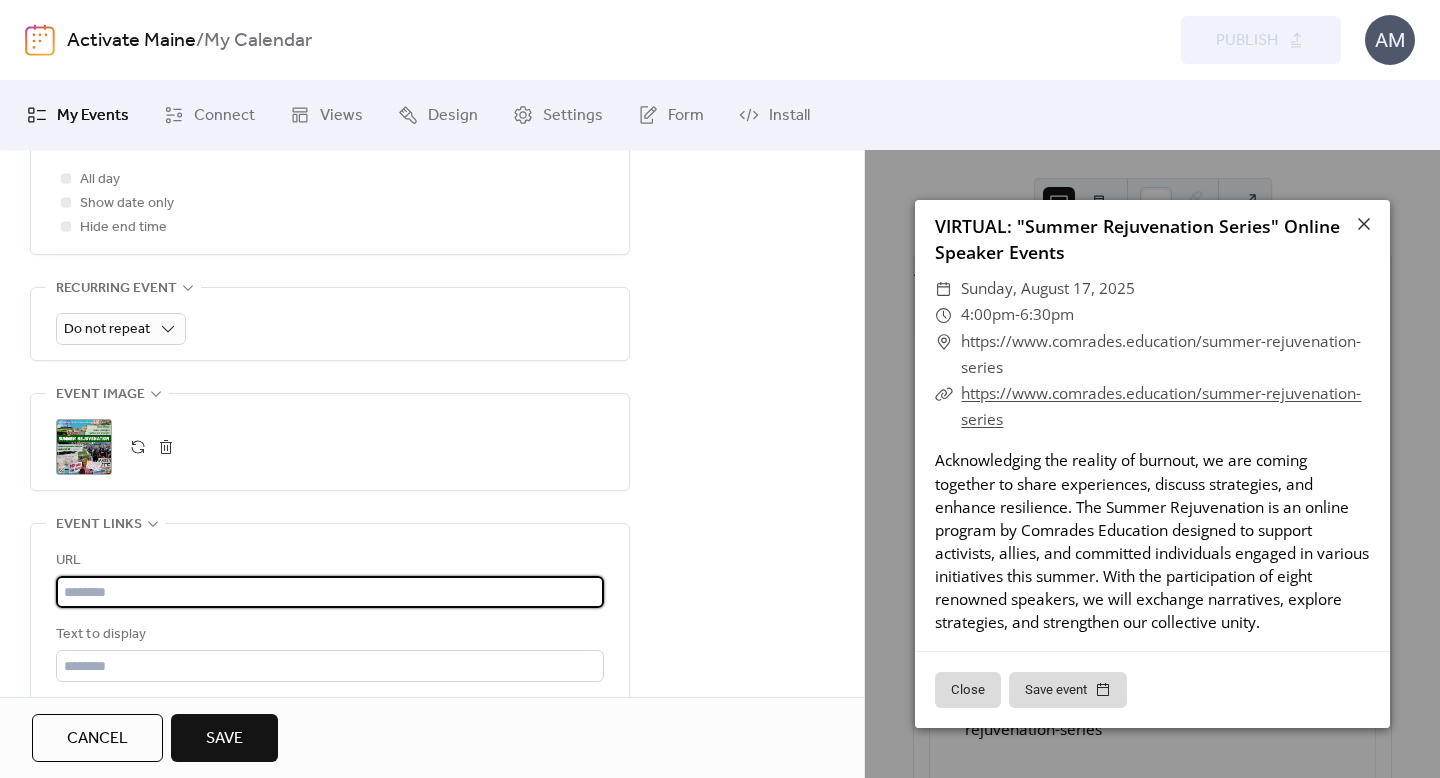 paste on "**********" 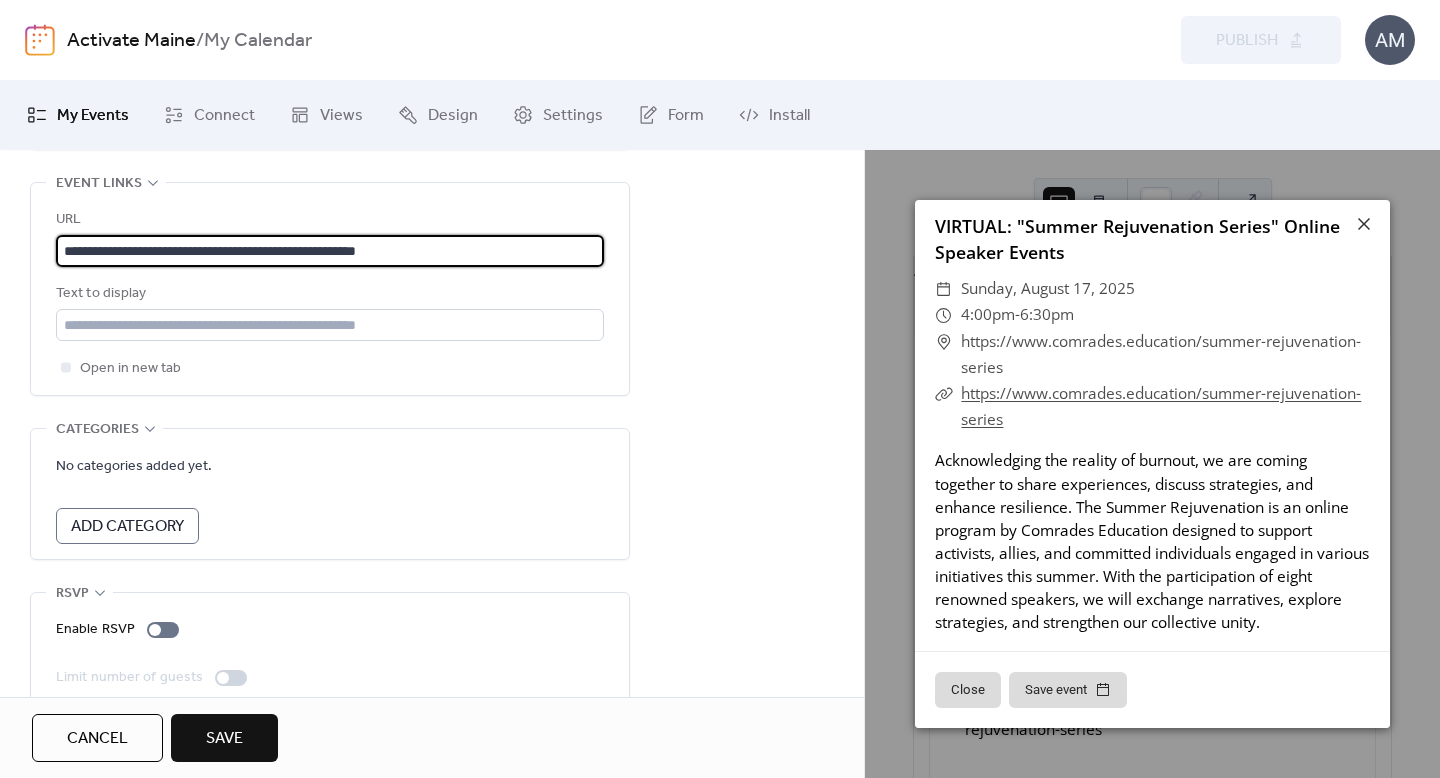 scroll, scrollTop: 1183, scrollLeft: 0, axis: vertical 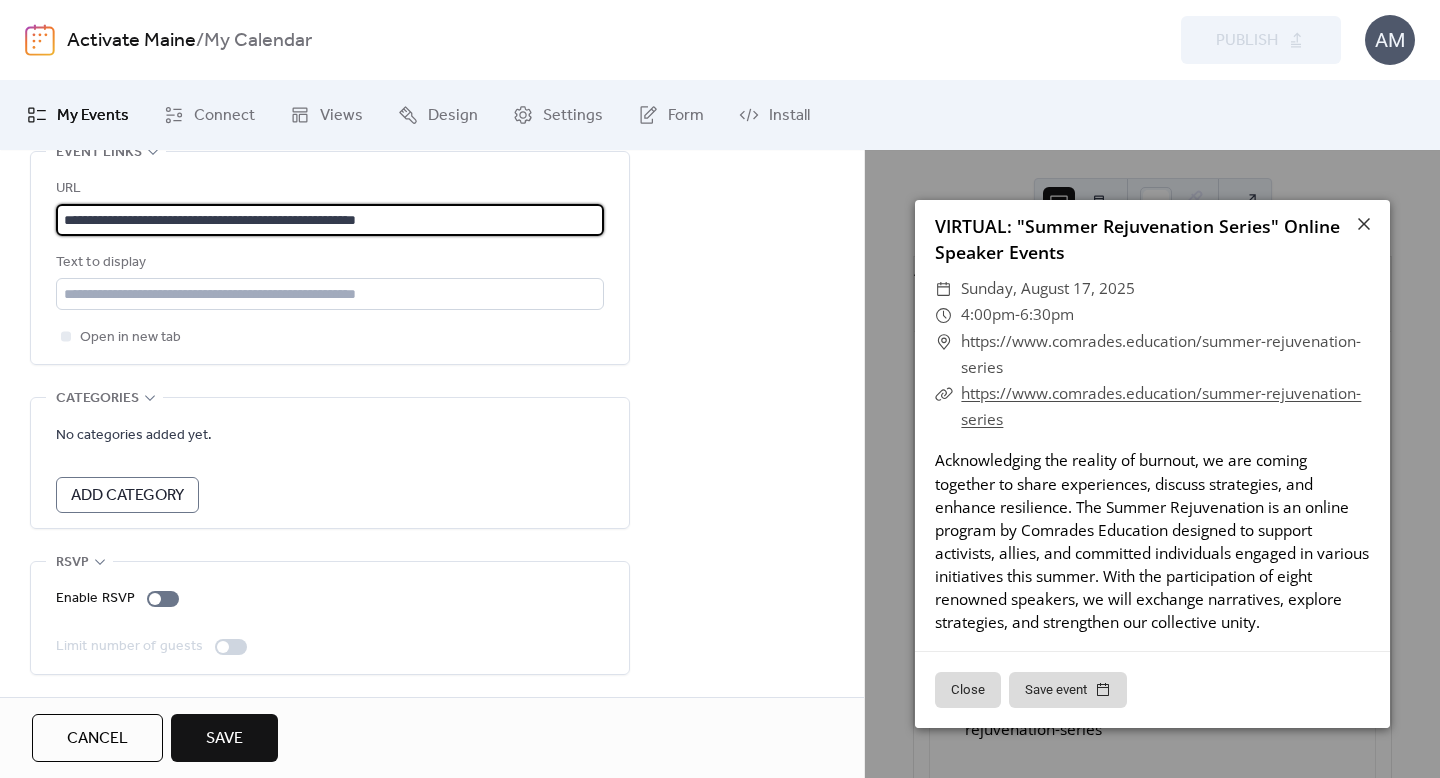 type on "**********" 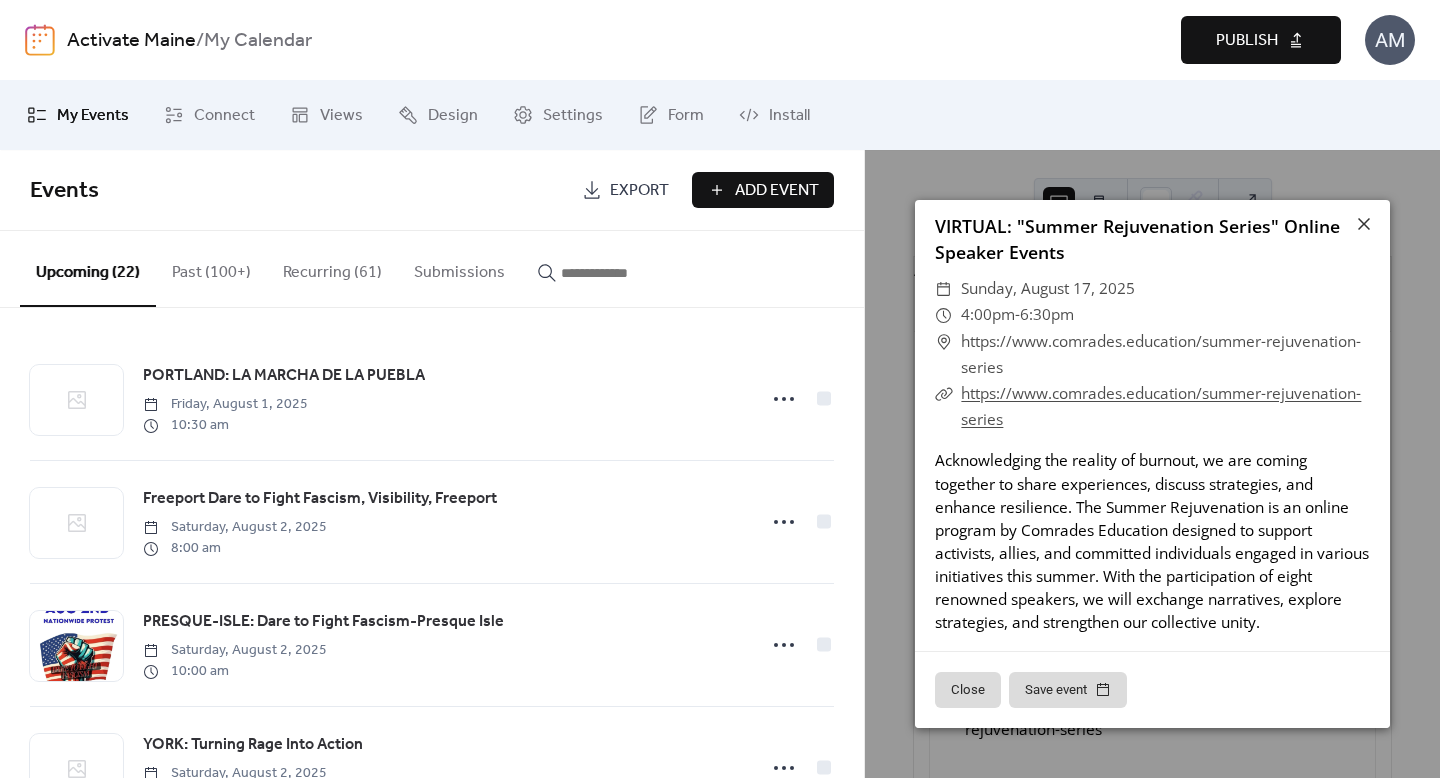 click on "Publish" at bounding box center (1247, 41) 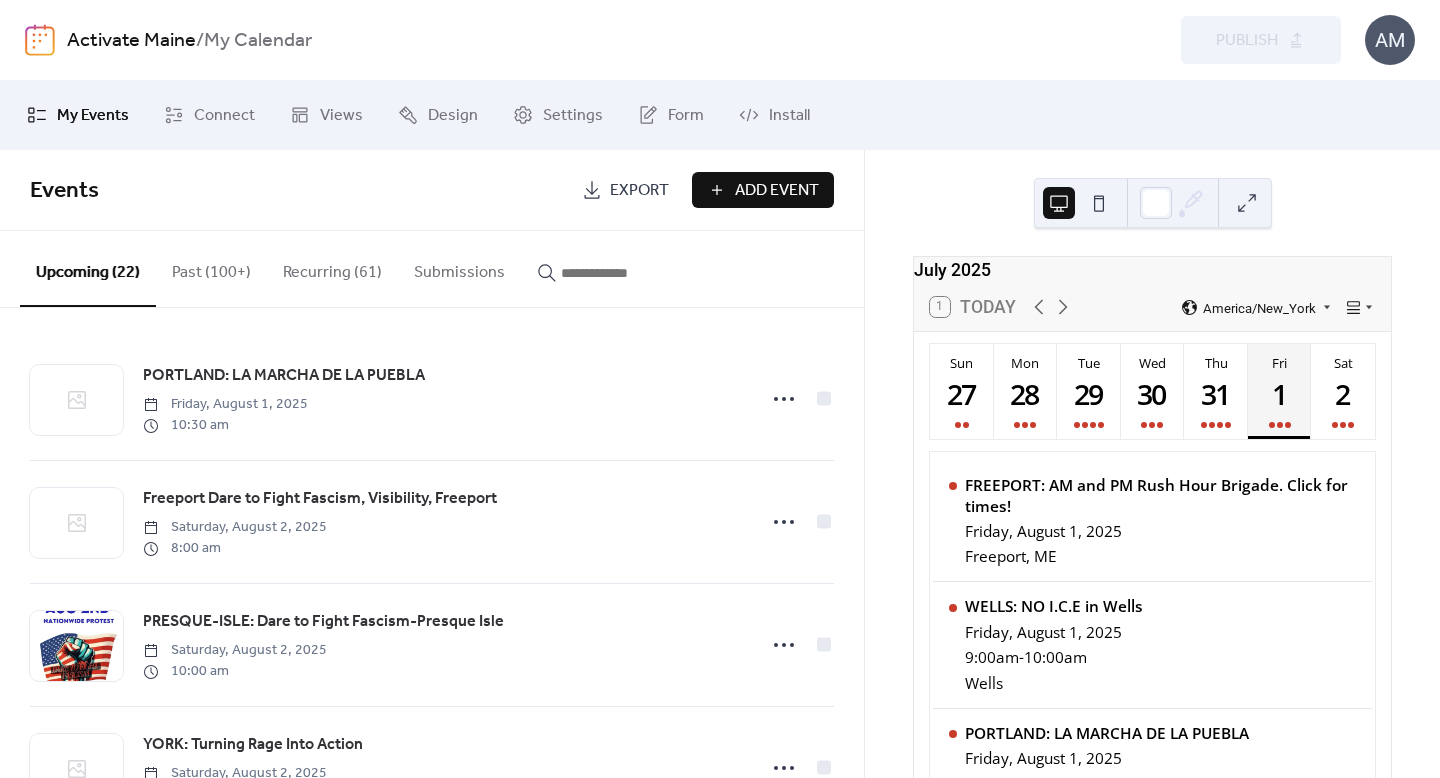 scroll, scrollTop: 0, scrollLeft: 0, axis: both 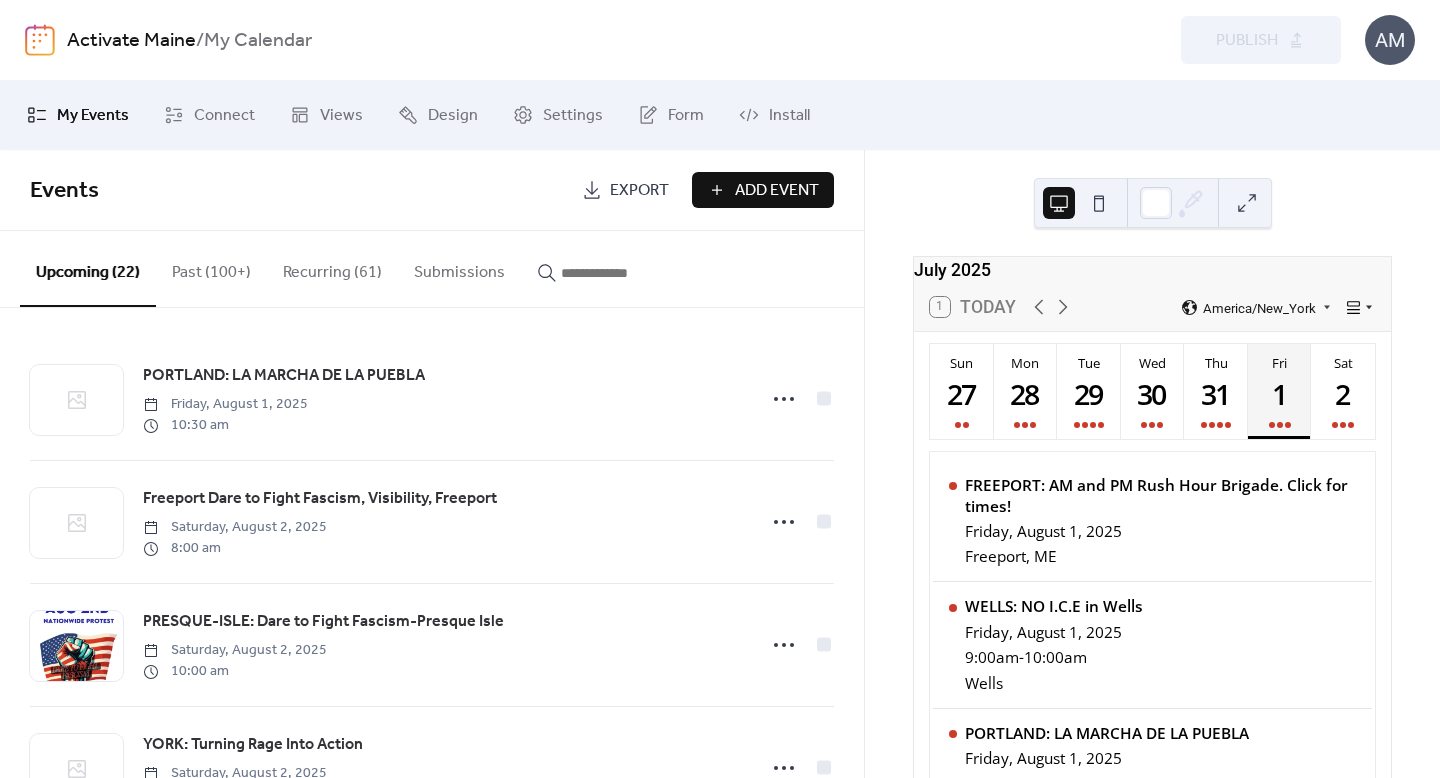 click 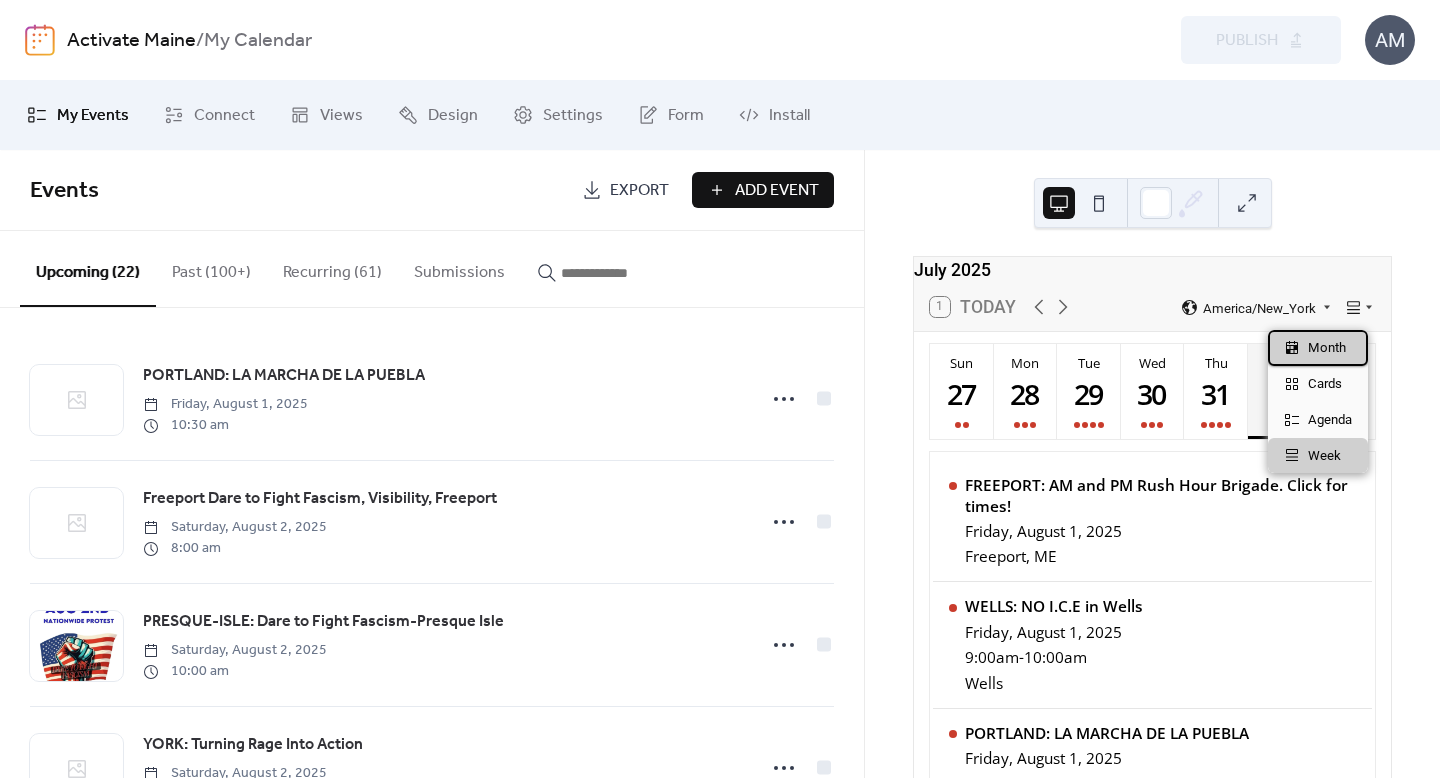 click on "Month" at bounding box center (1318, 348) 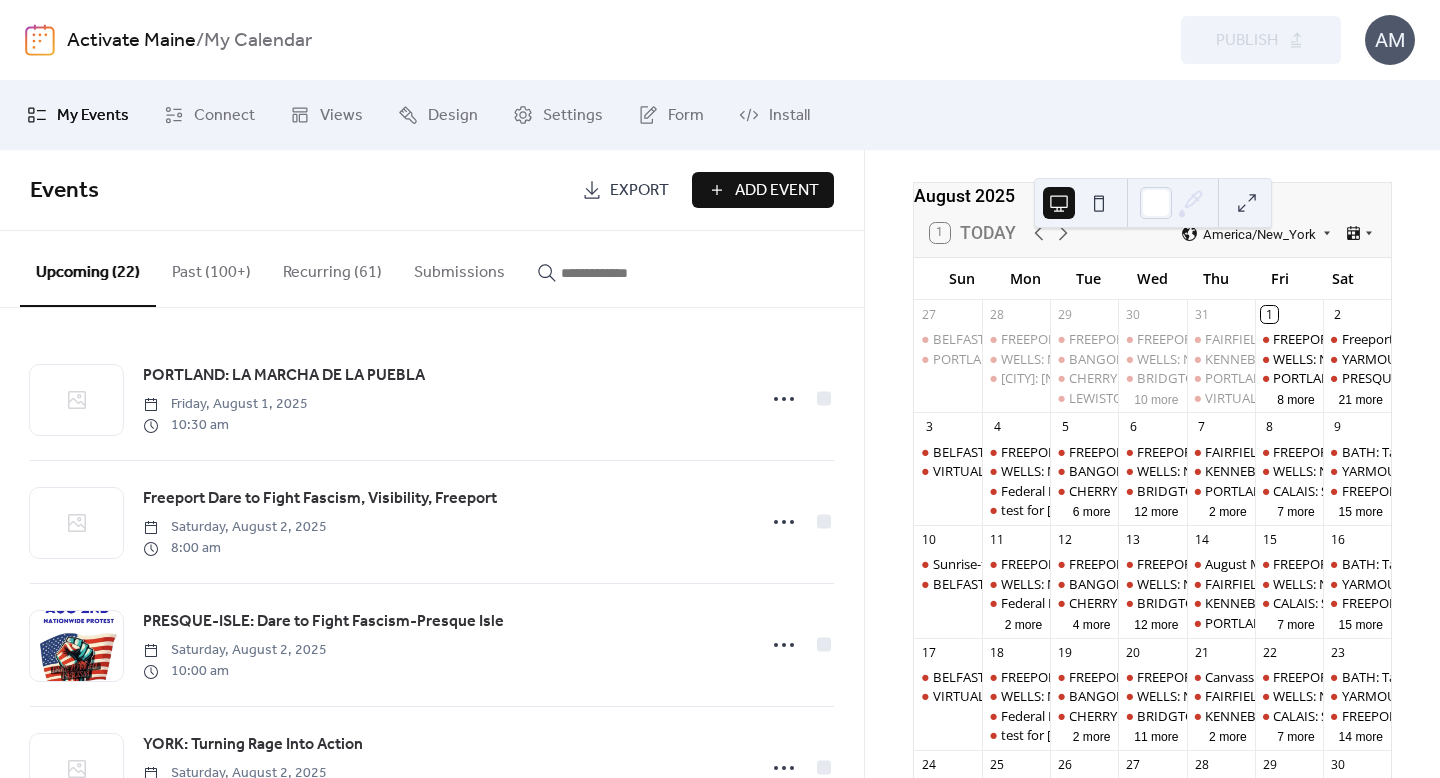 scroll, scrollTop: 0, scrollLeft: 0, axis: both 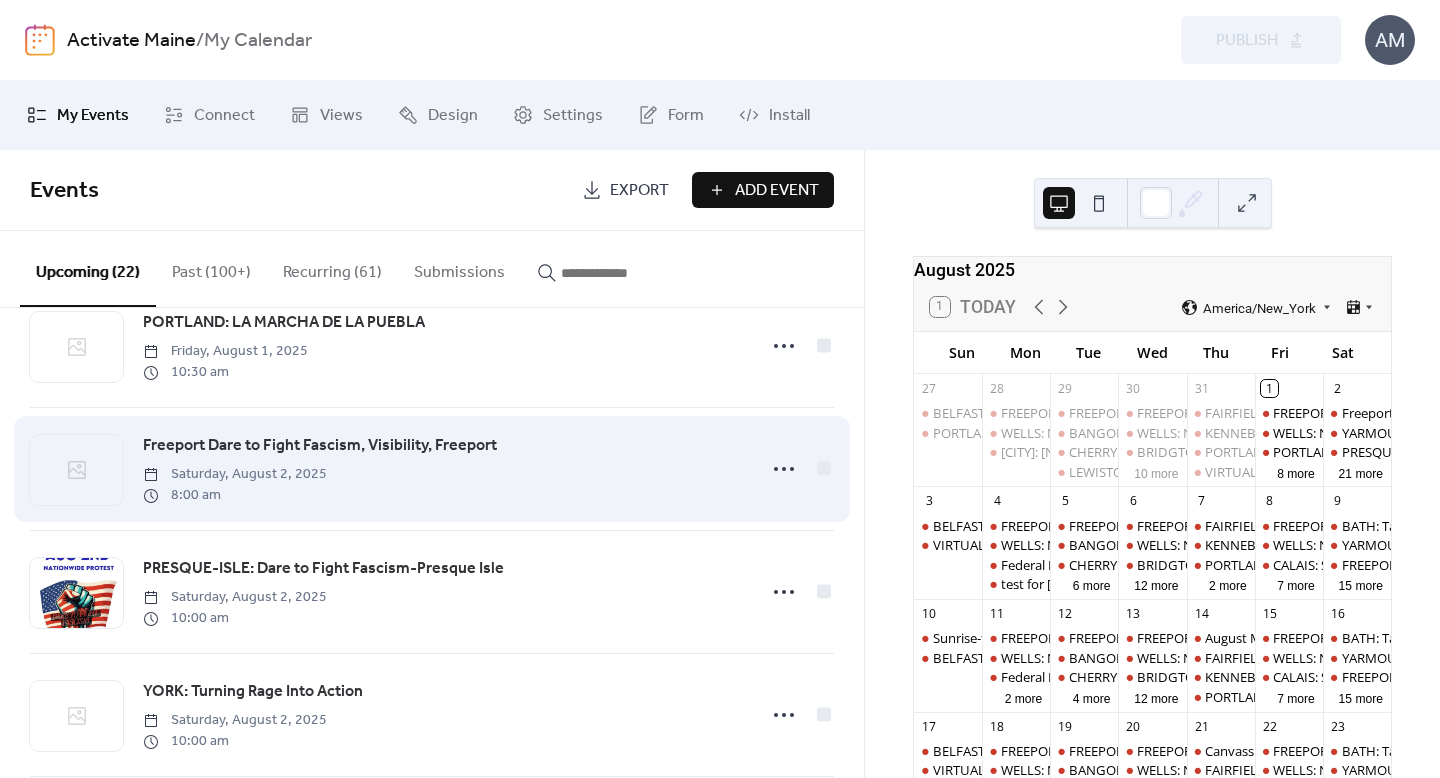 click on "Freeport Dare to Fight Fascism, Visibility, Freeport" at bounding box center (320, 446) 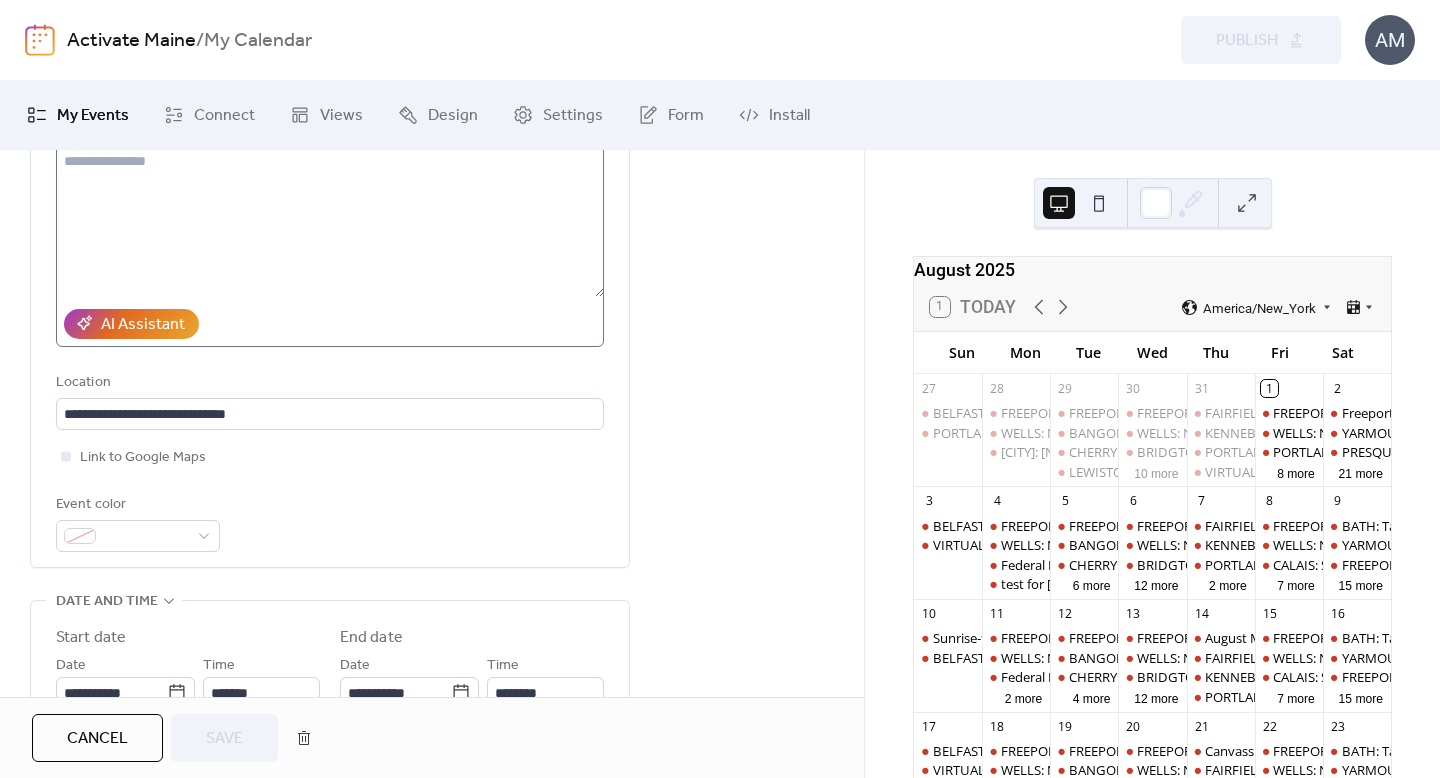 scroll, scrollTop: 240, scrollLeft: 0, axis: vertical 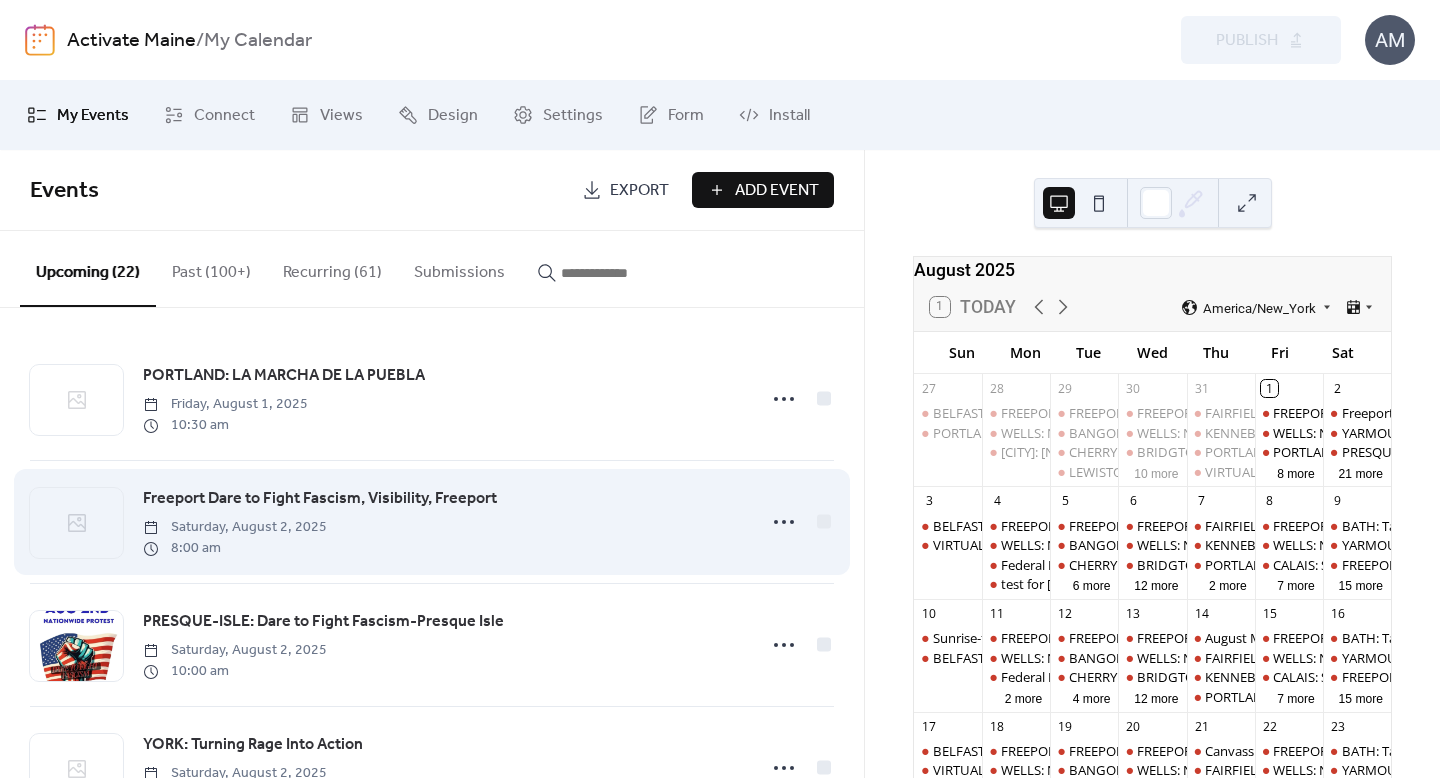click on "Freeport Dare to Fight Fascism, Visibility, Freeport" at bounding box center (320, 499) 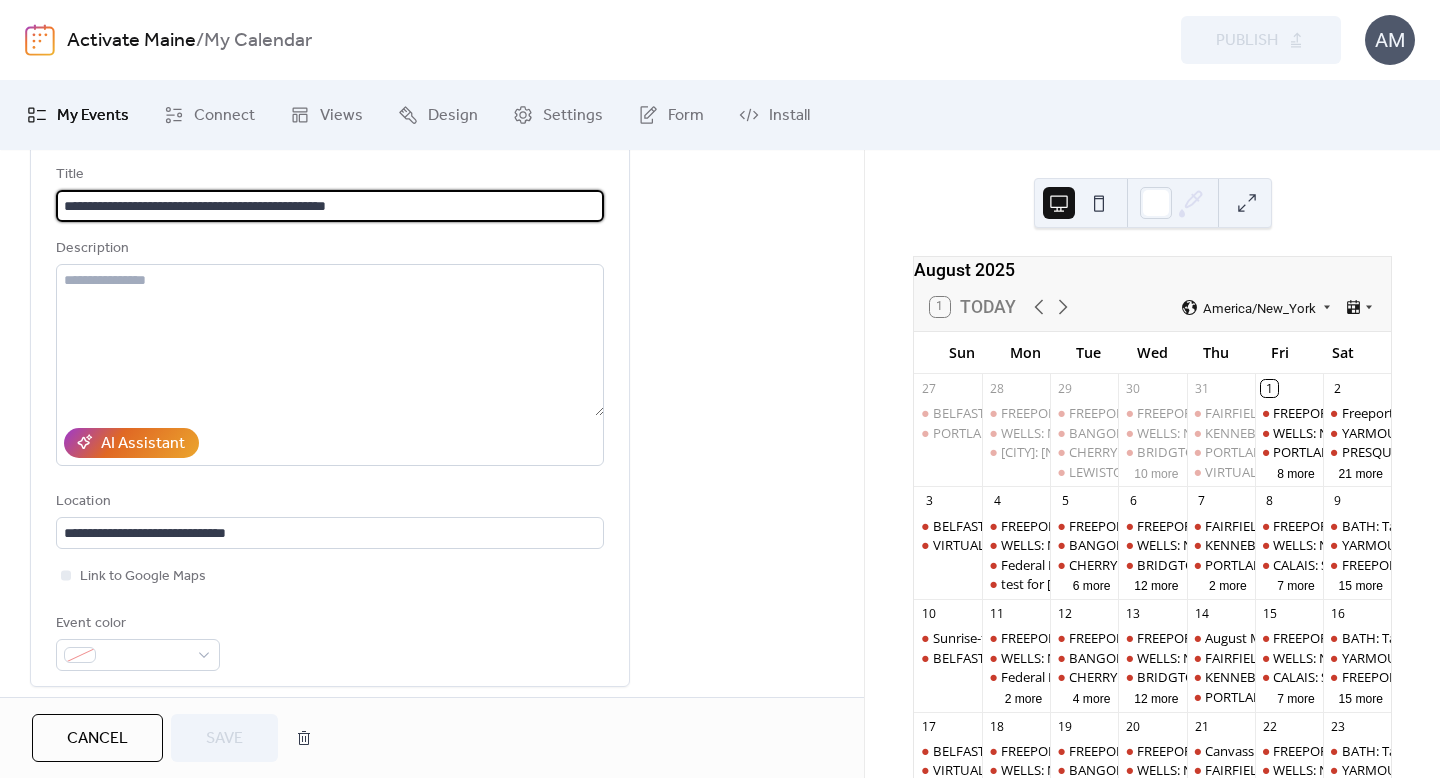 scroll, scrollTop: 0, scrollLeft: 0, axis: both 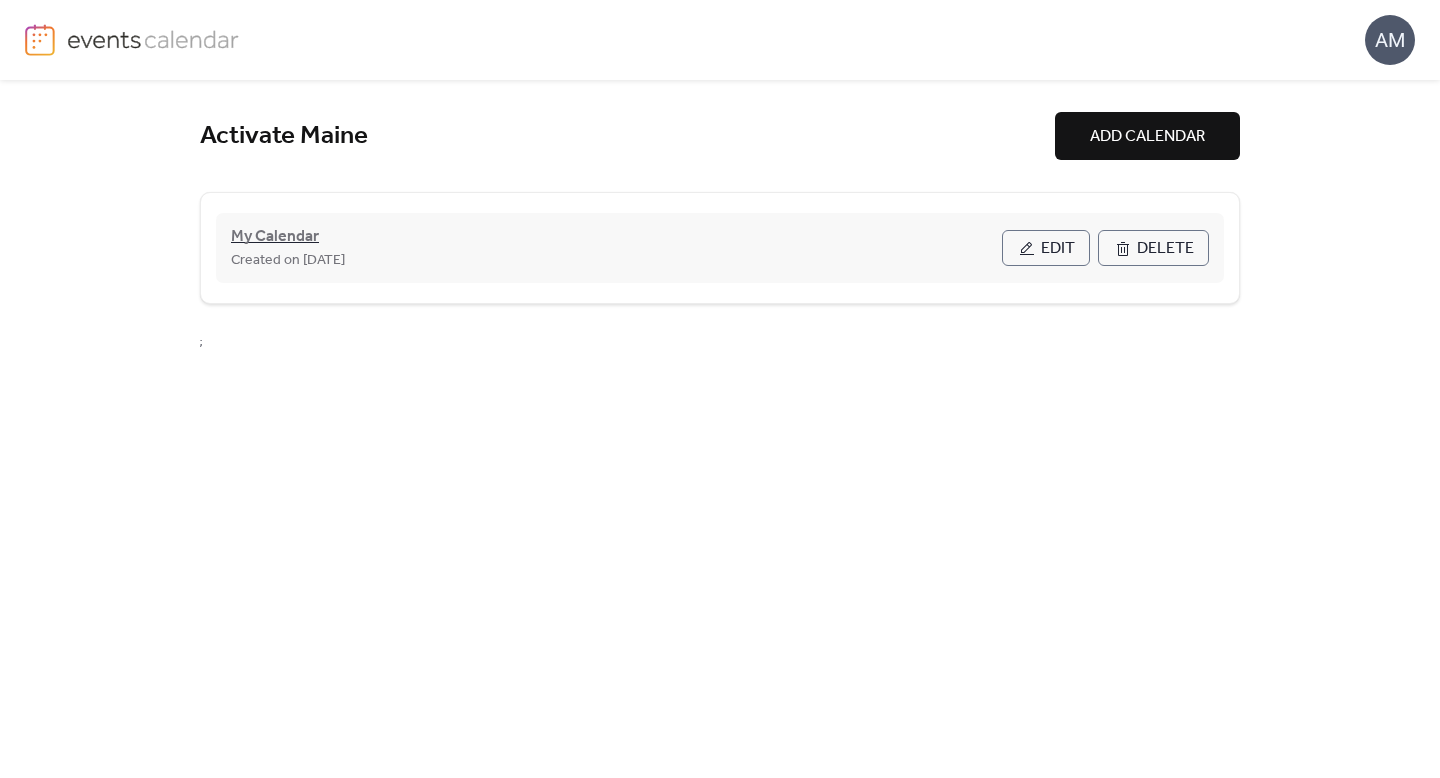 click on "My Calendar" at bounding box center [275, 237] 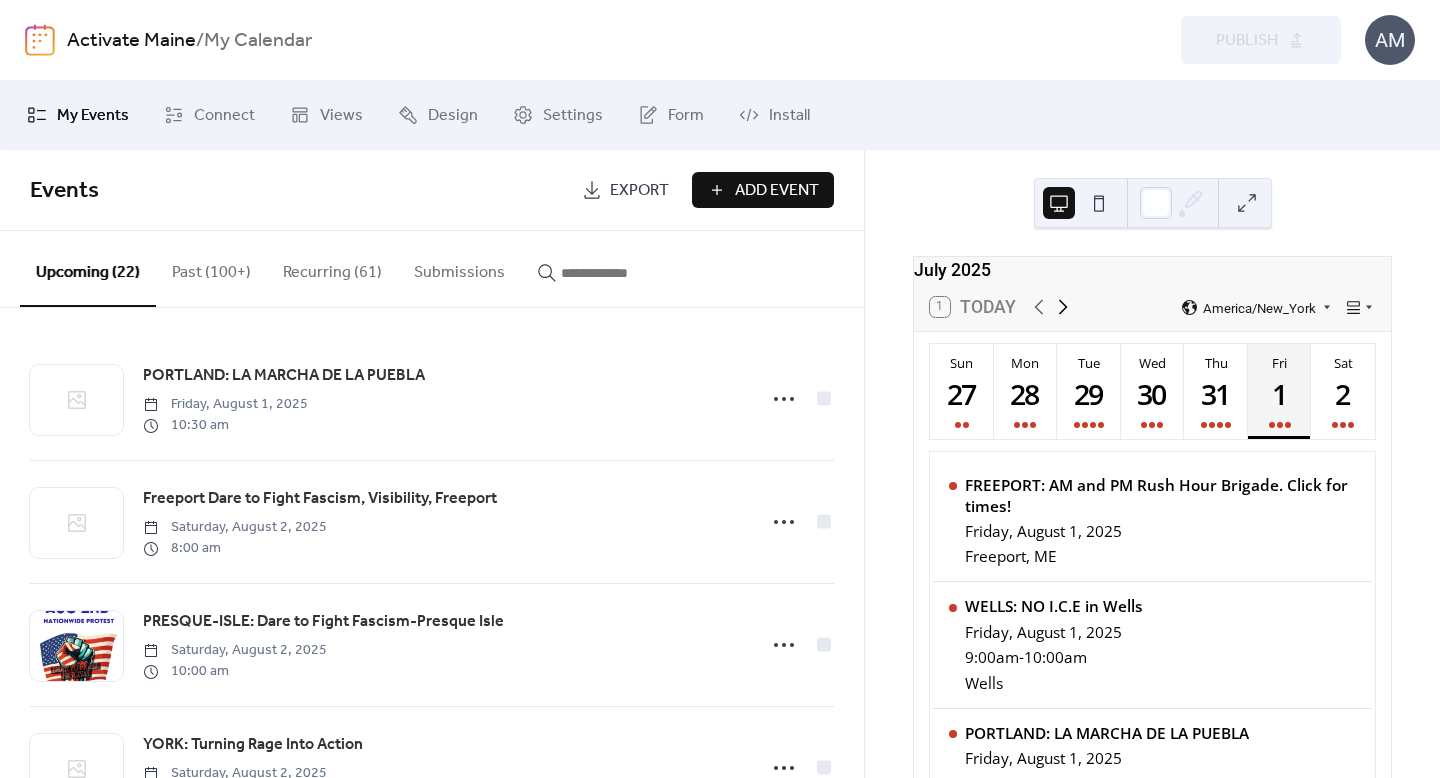 click 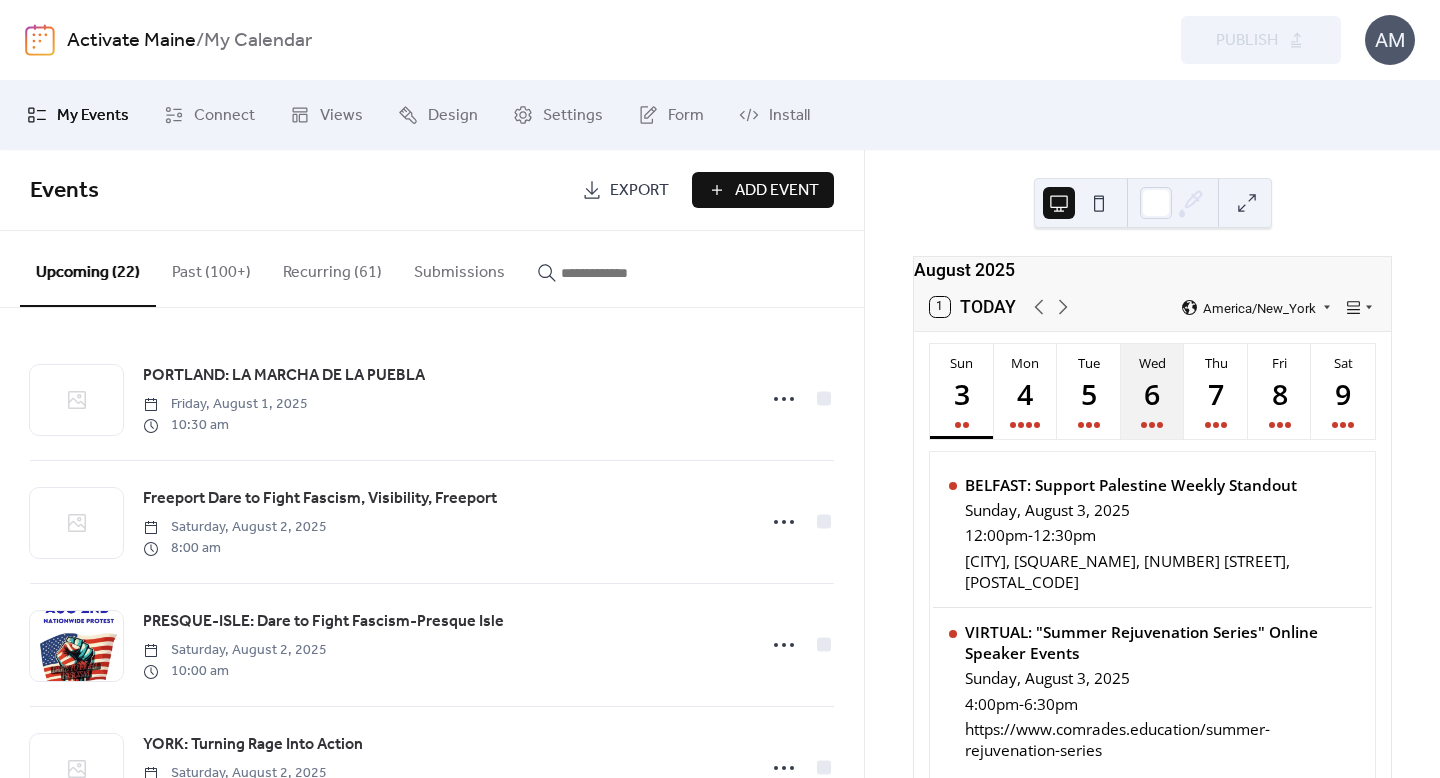 click on "Wed 6" at bounding box center (1153, 391) 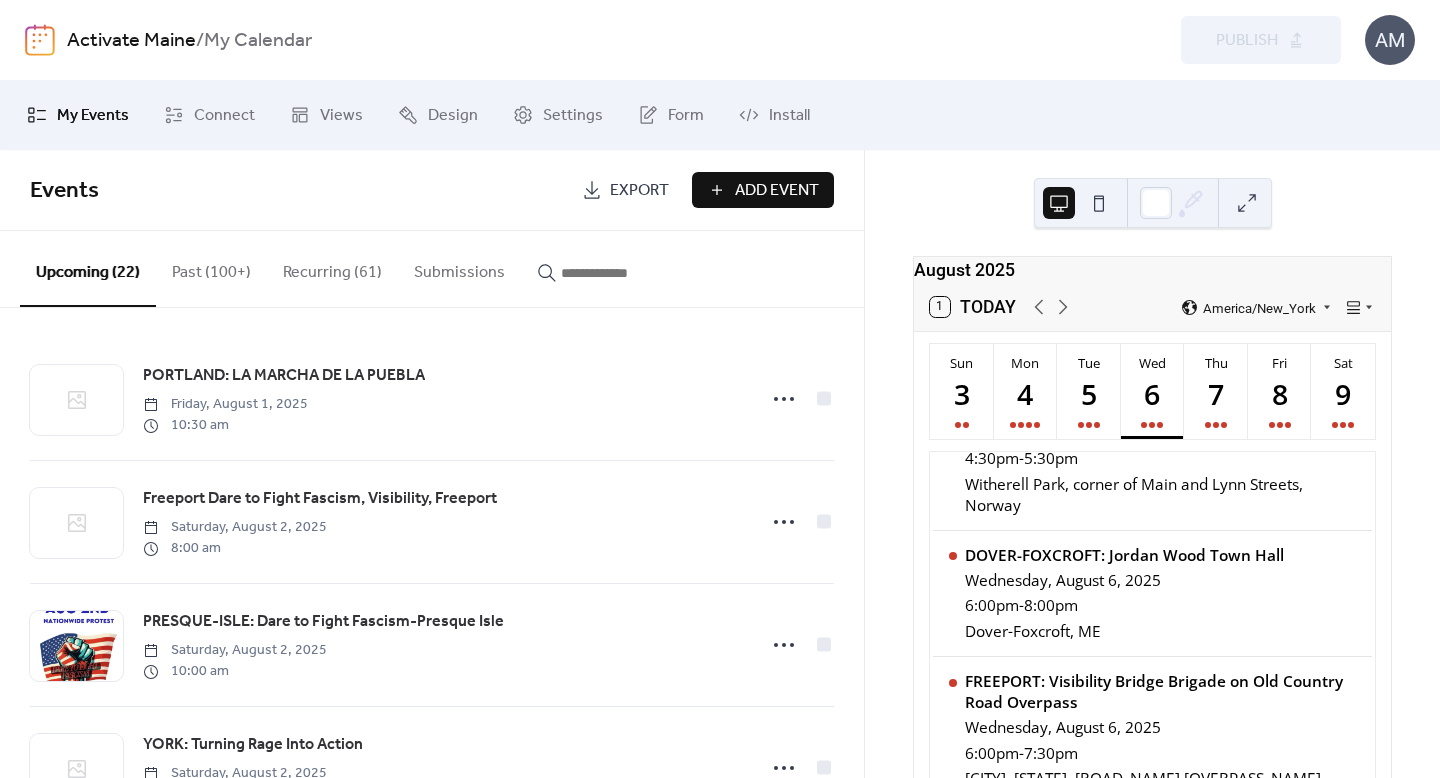 scroll, scrollTop: 1582, scrollLeft: 0, axis: vertical 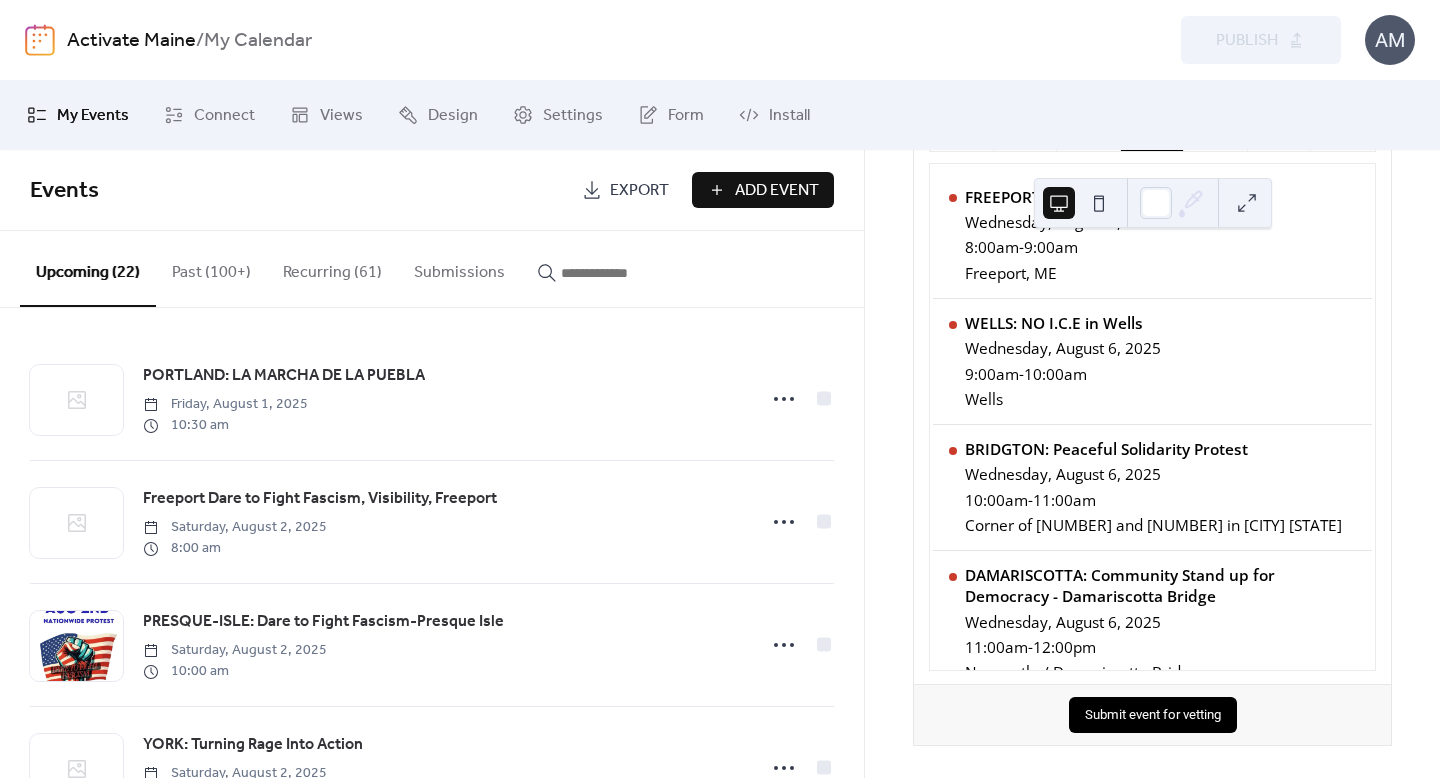 click on "Add Event" at bounding box center (777, 191) 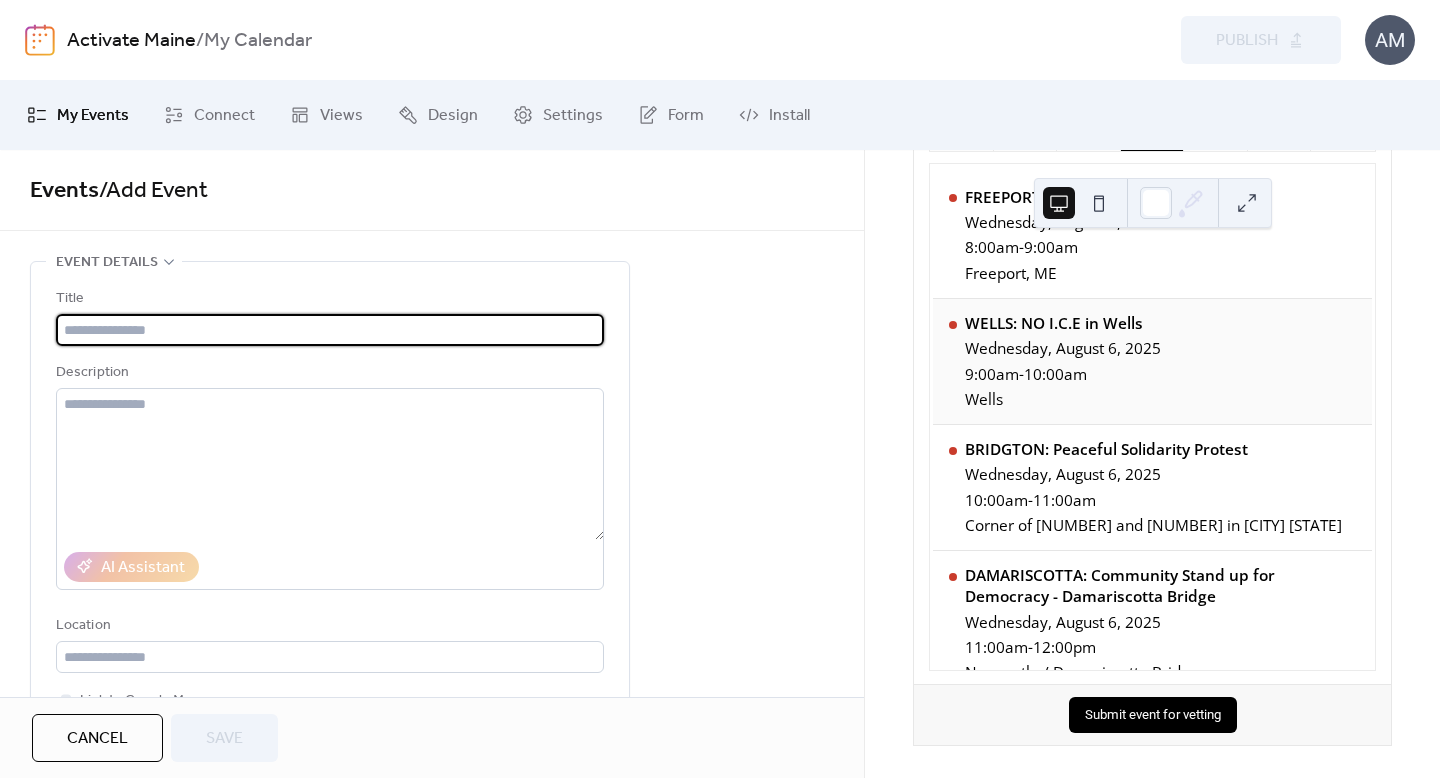 scroll, scrollTop: 0, scrollLeft: 0, axis: both 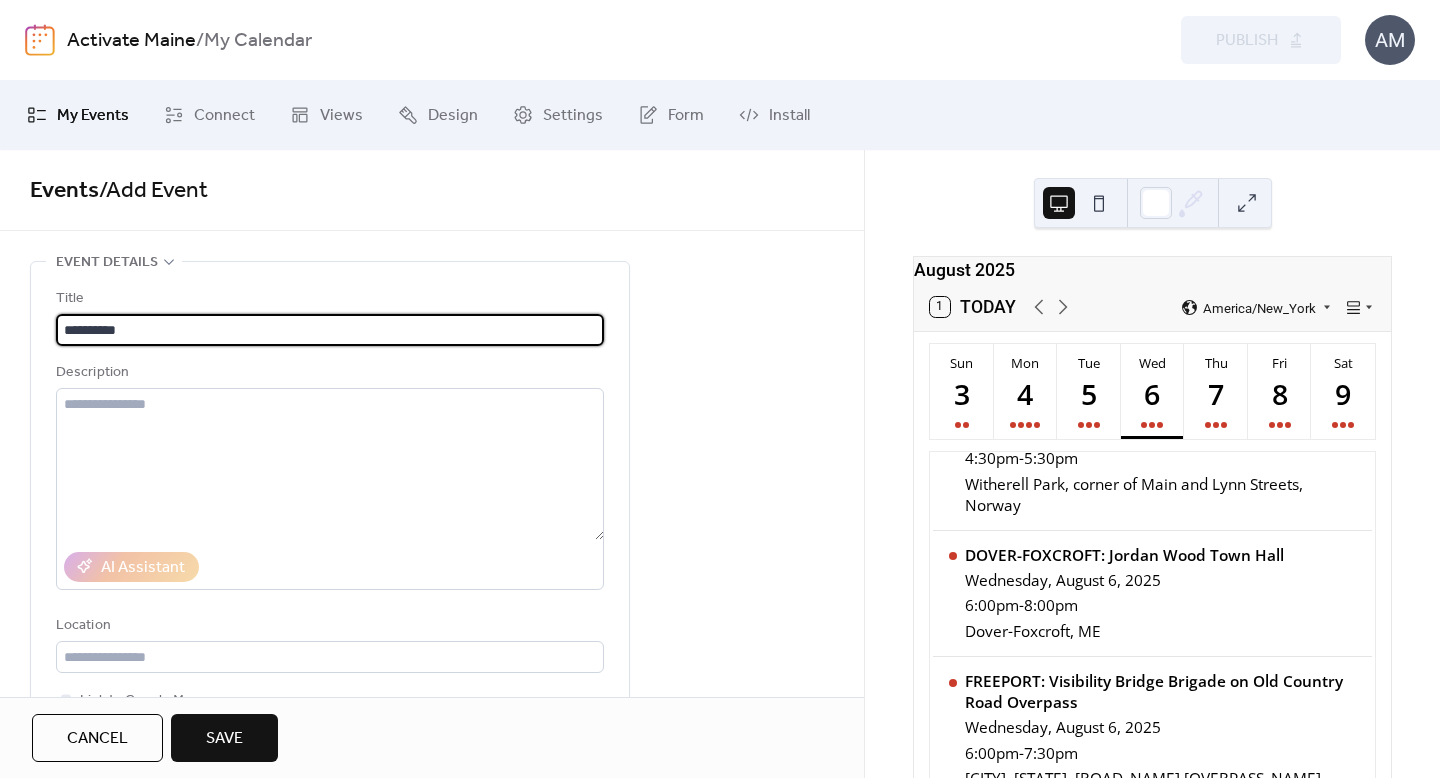 paste on "**********" 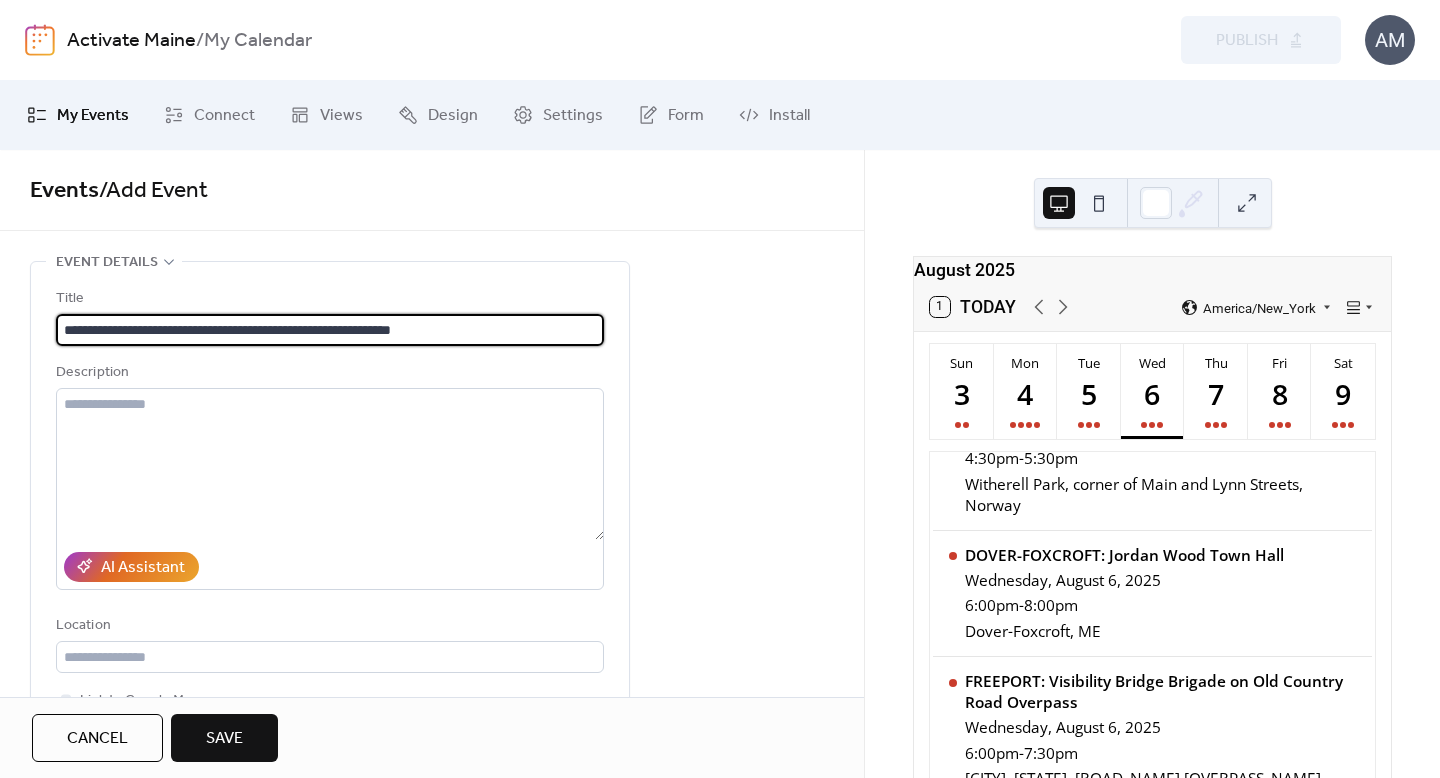 type on "**********" 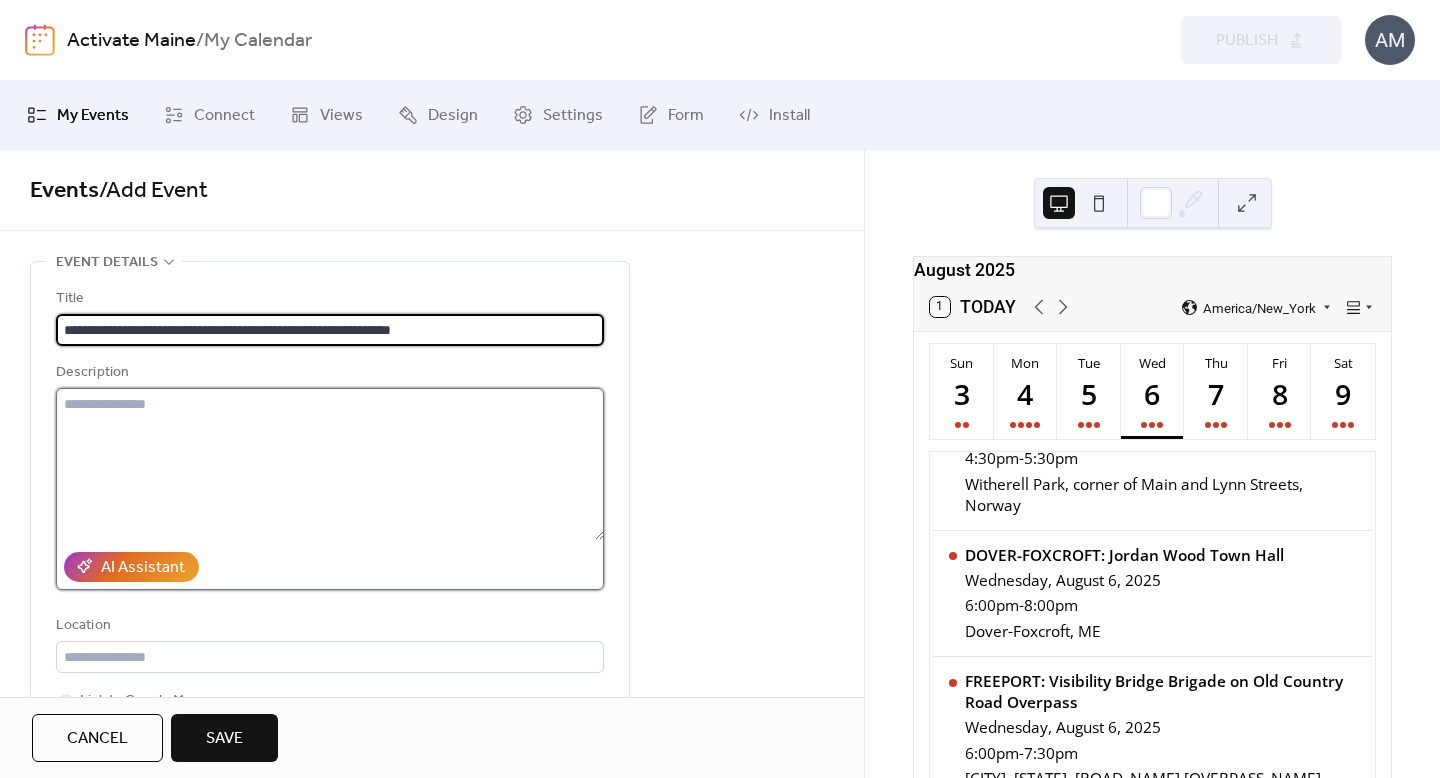 click at bounding box center (330, 464) 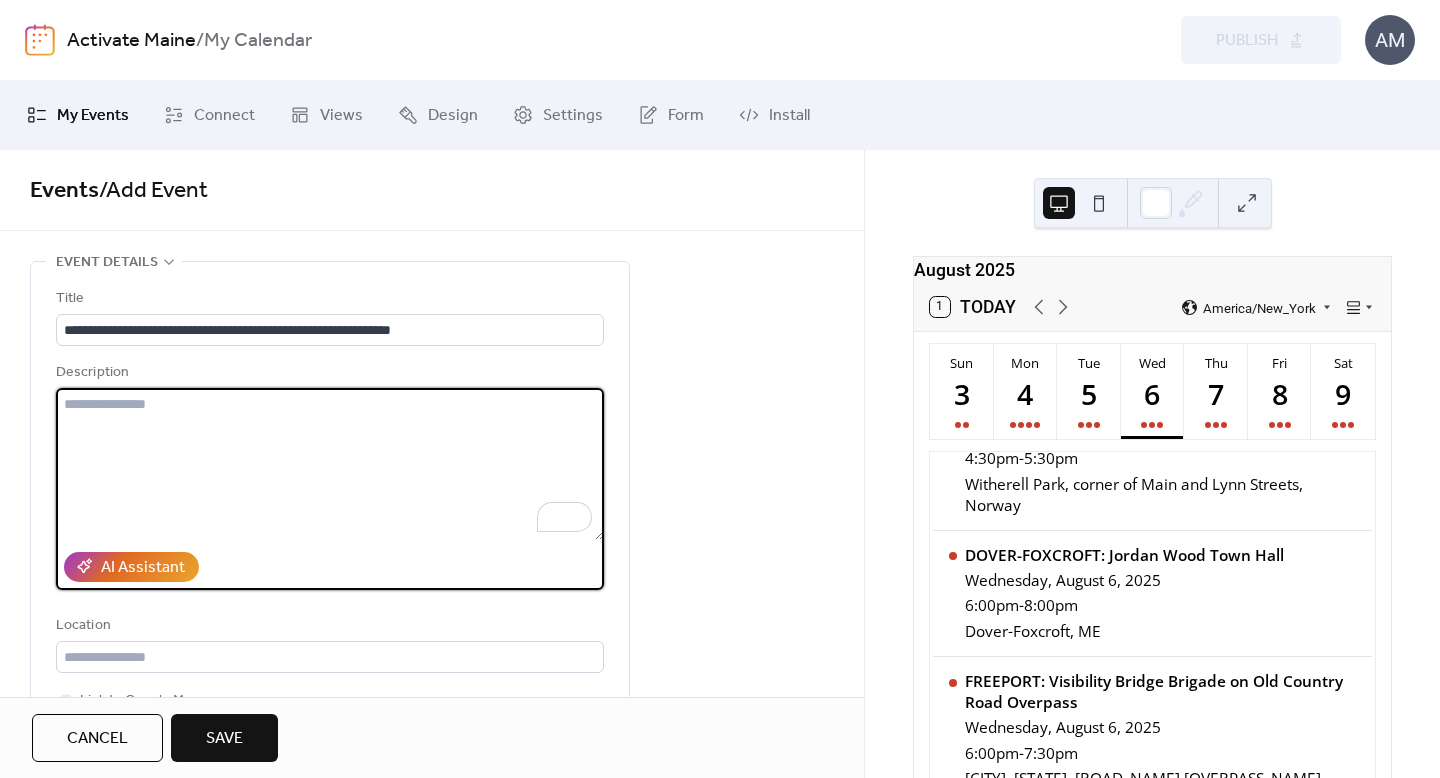 paste on "**********" 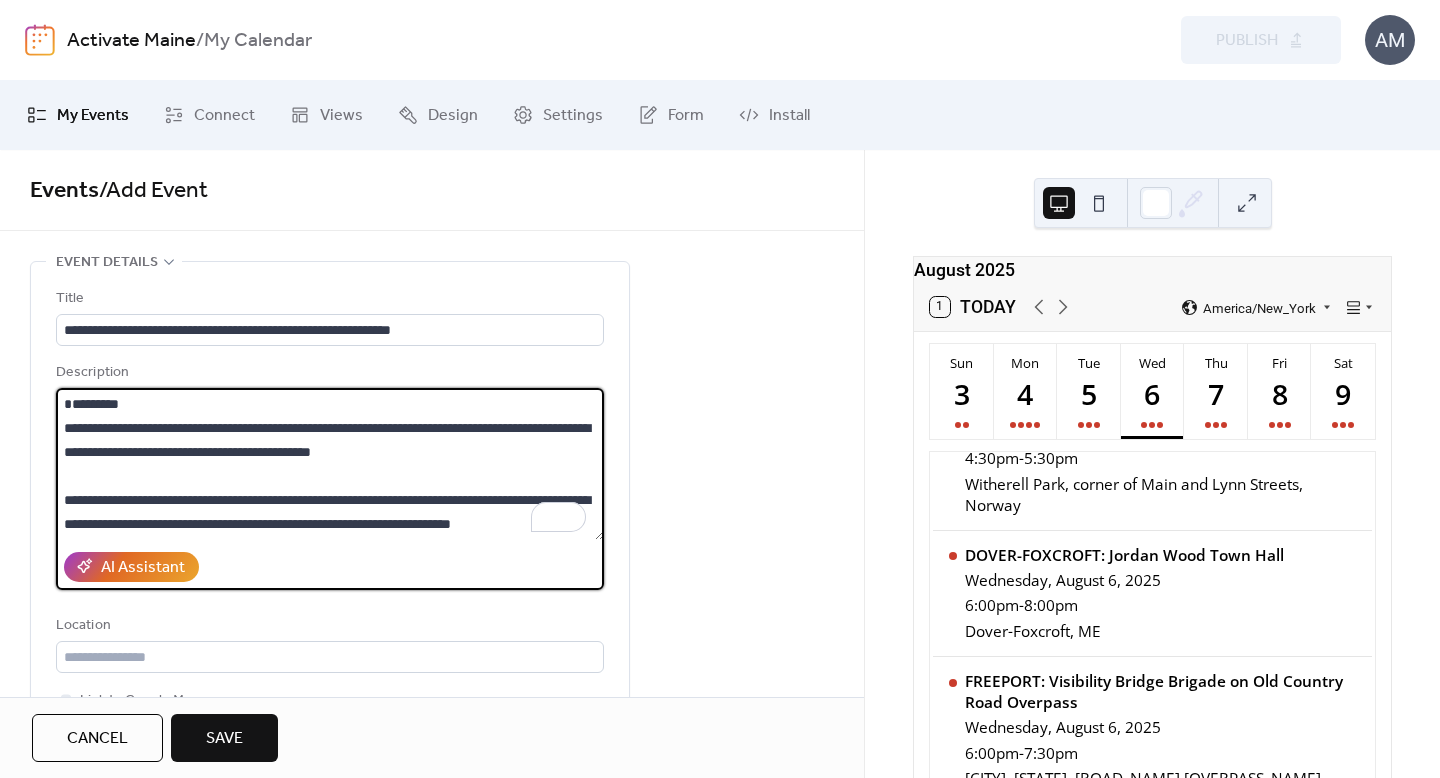 scroll, scrollTop: 189, scrollLeft: 0, axis: vertical 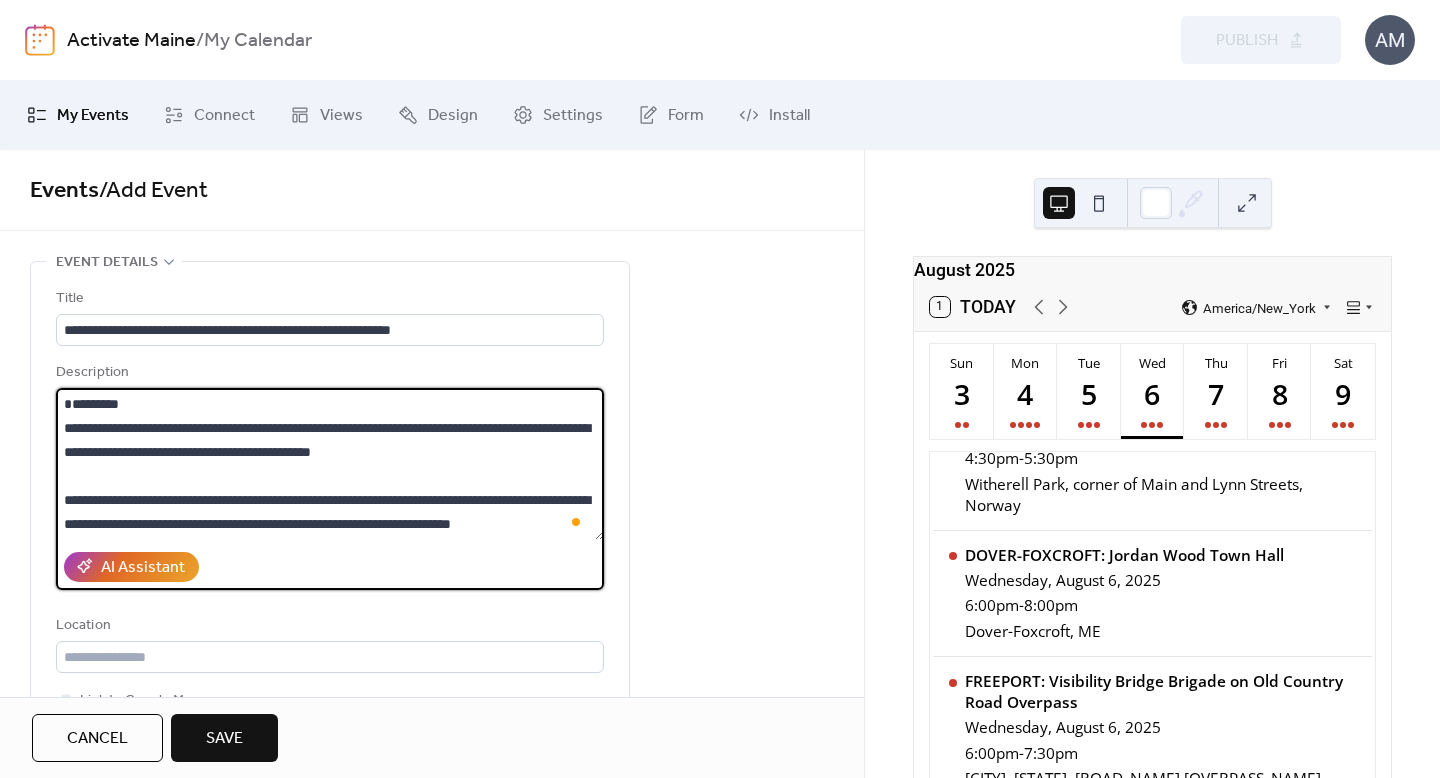 drag, startPoint x: 178, startPoint y: 418, endPoint x: 33, endPoint y: 417, distance: 145.00345 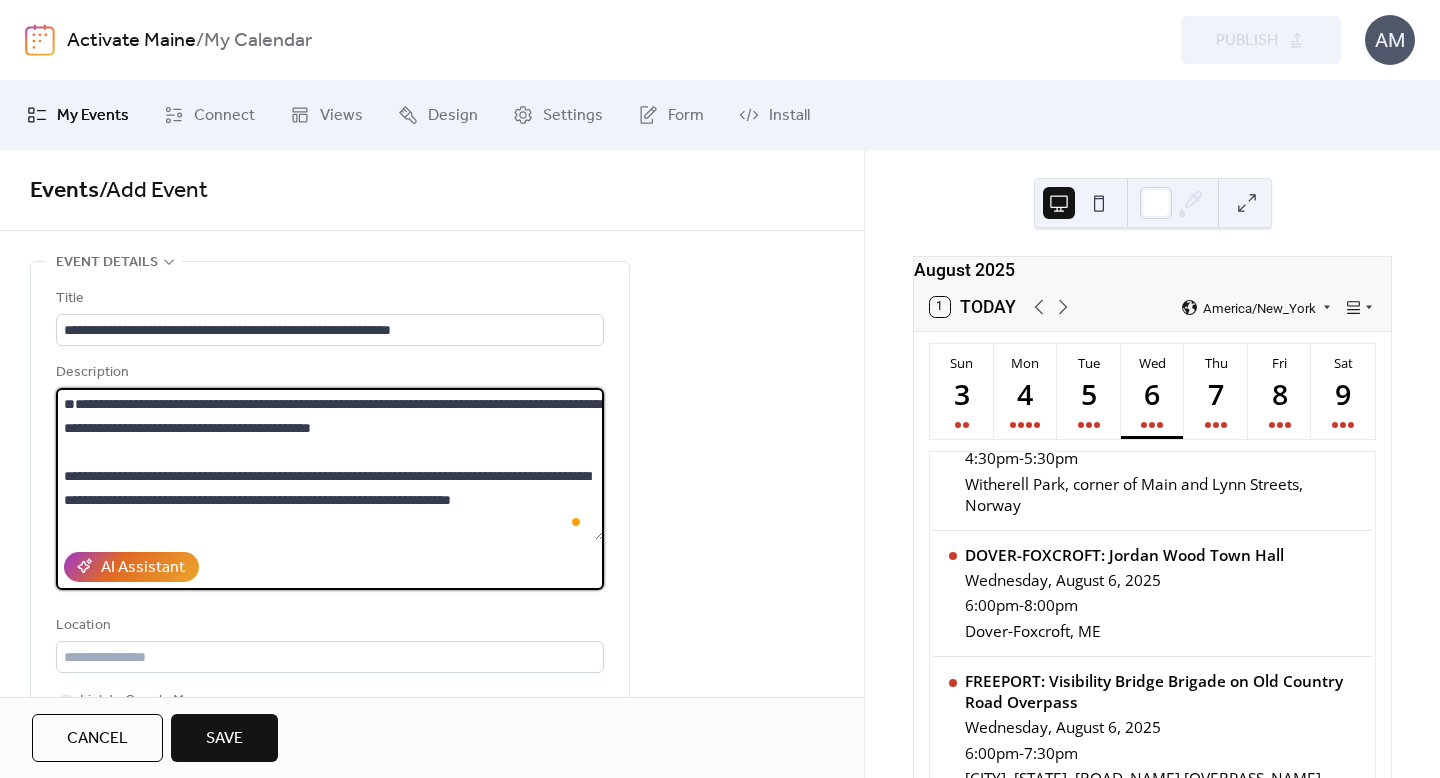 click on "**********" at bounding box center [330, 464] 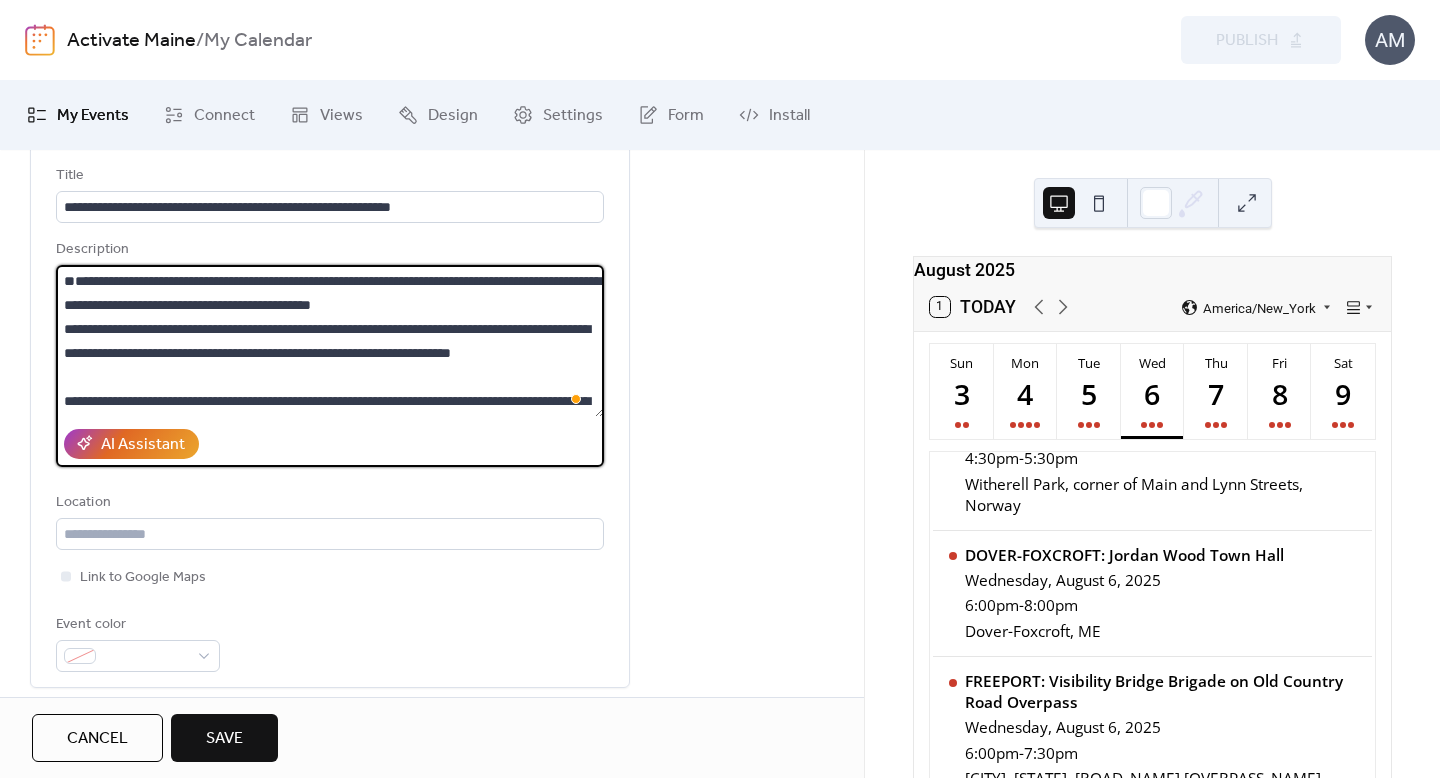 scroll, scrollTop: 153, scrollLeft: 0, axis: vertical 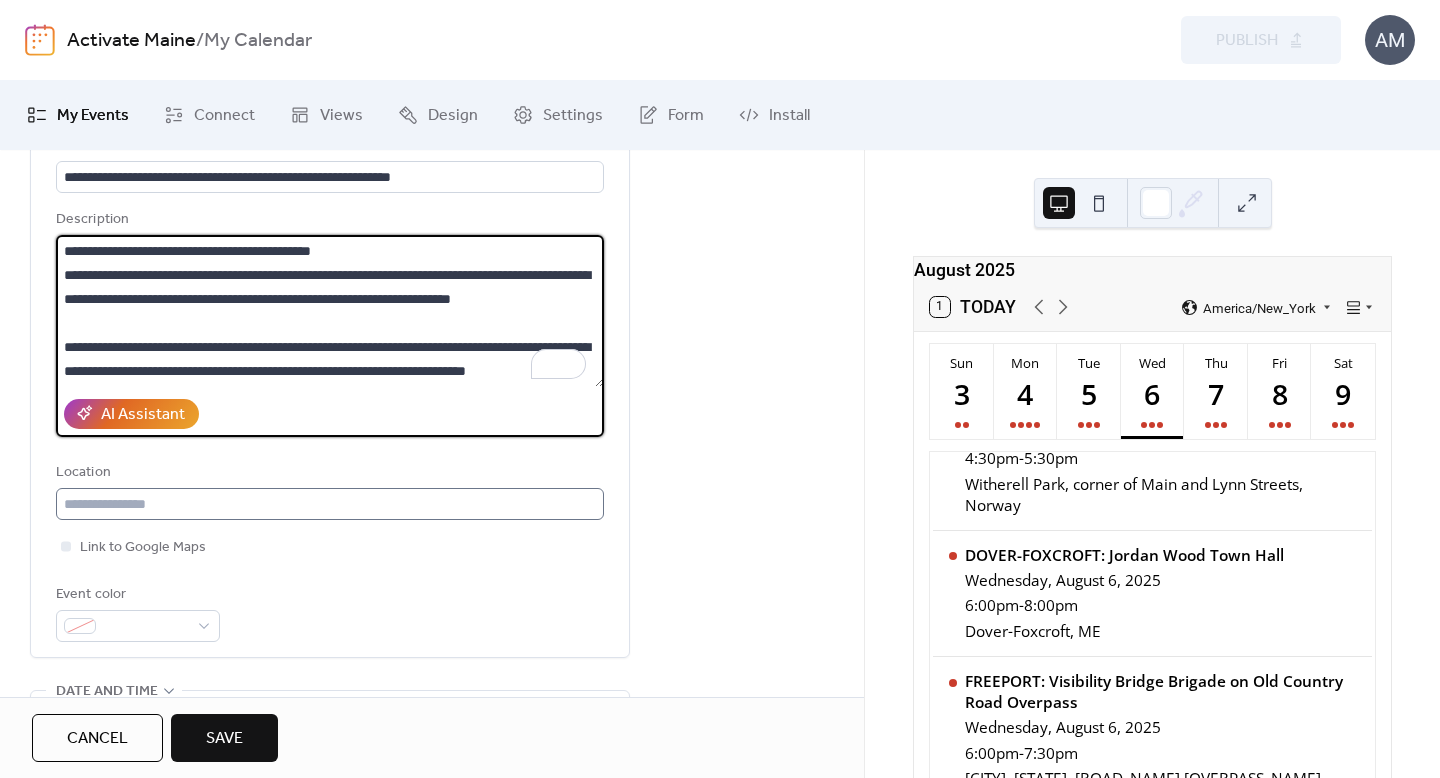 type on "**********" 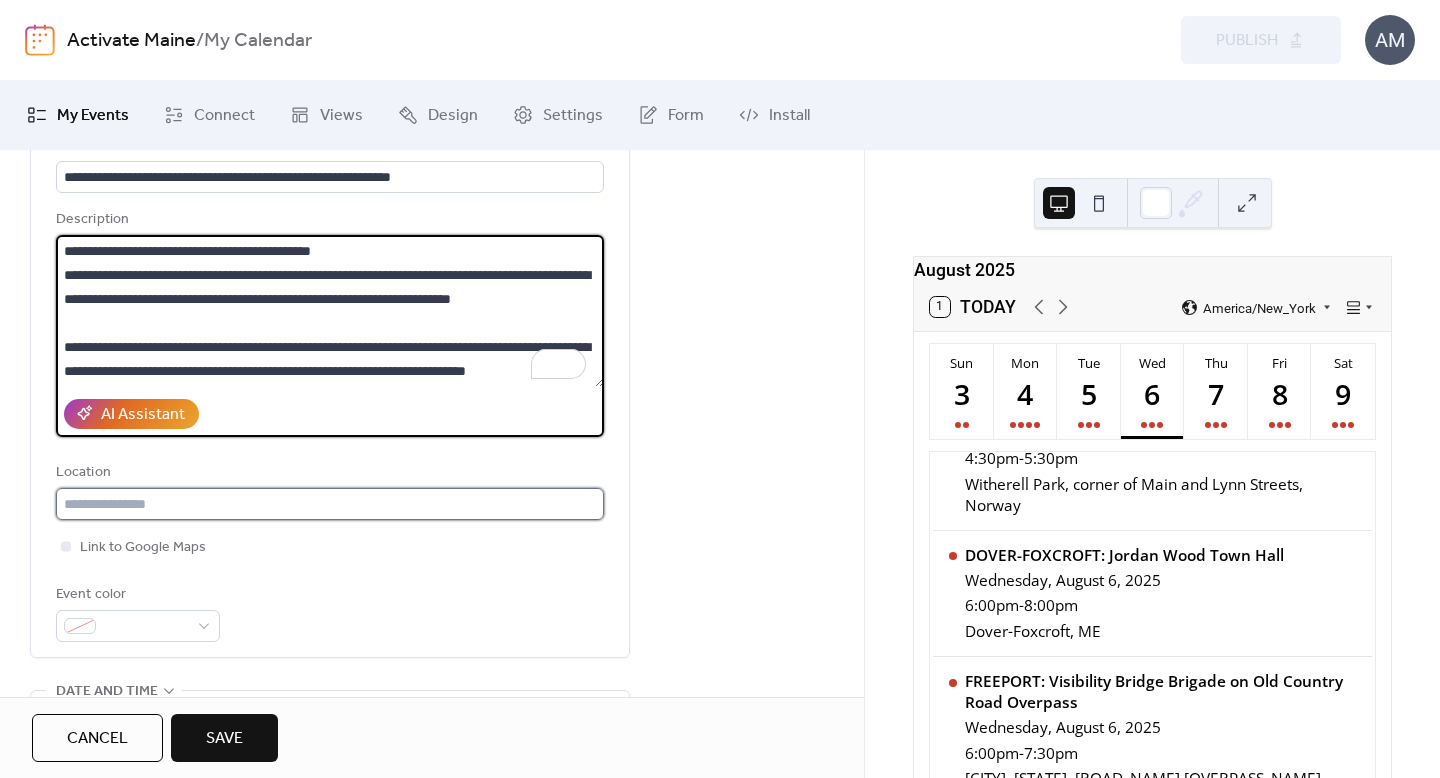 click at bounding box center [330, 504] 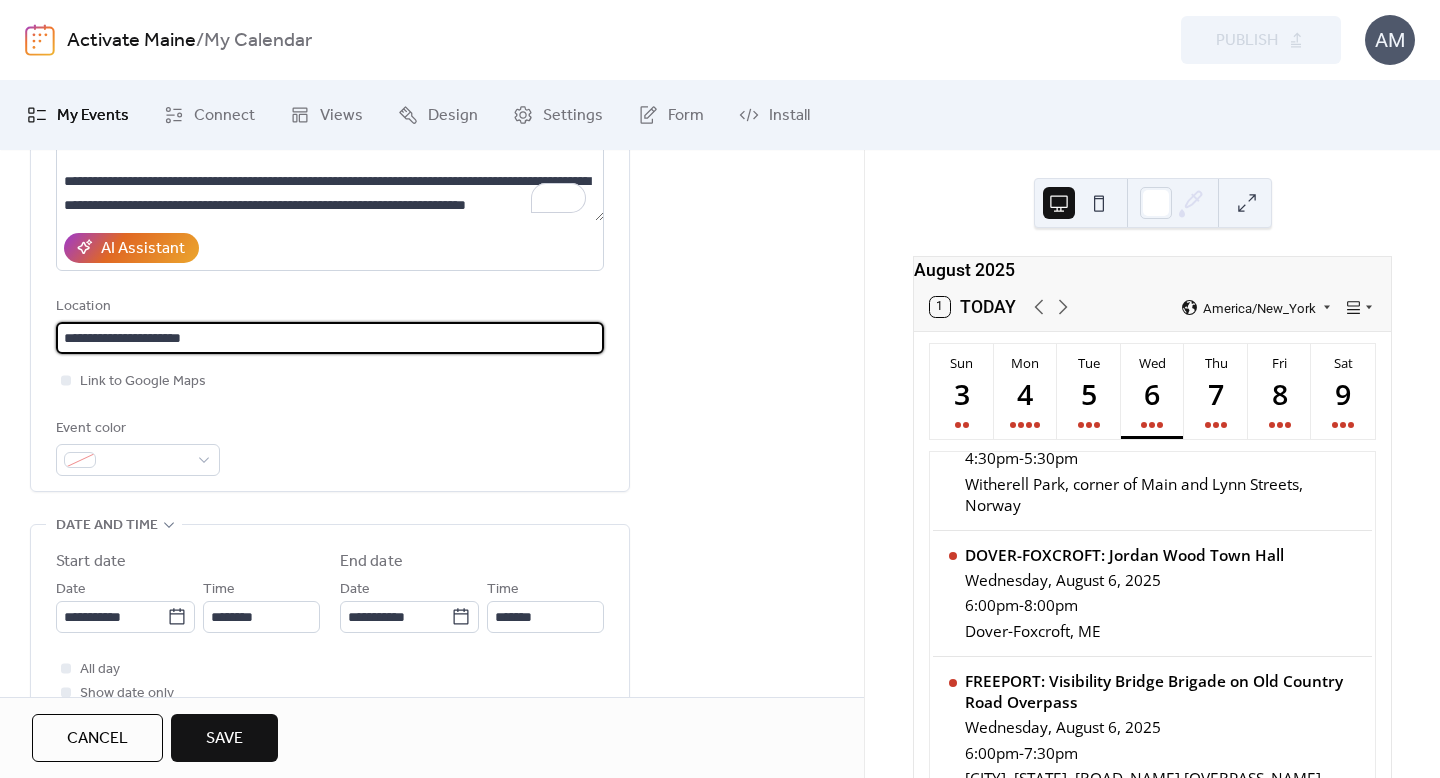 type on "**********" 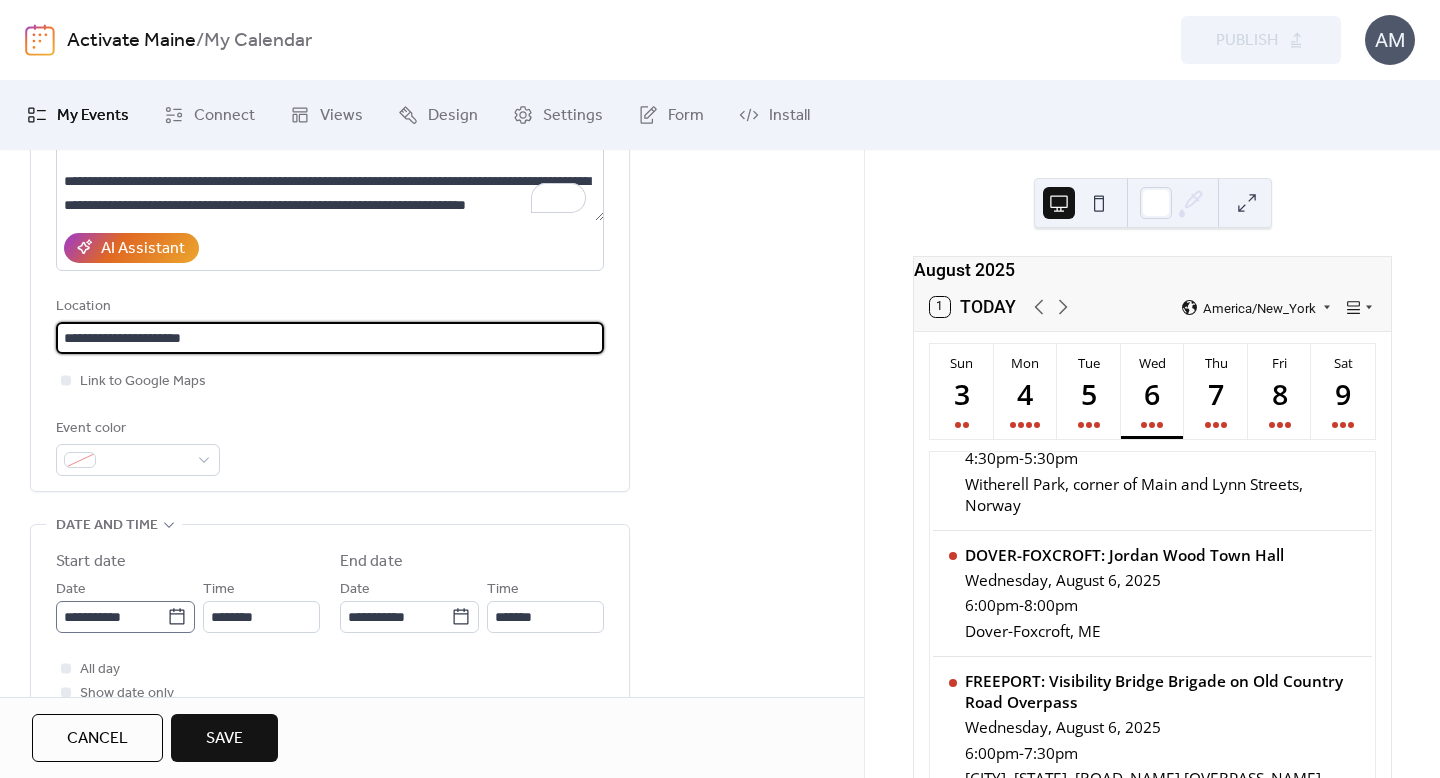 type 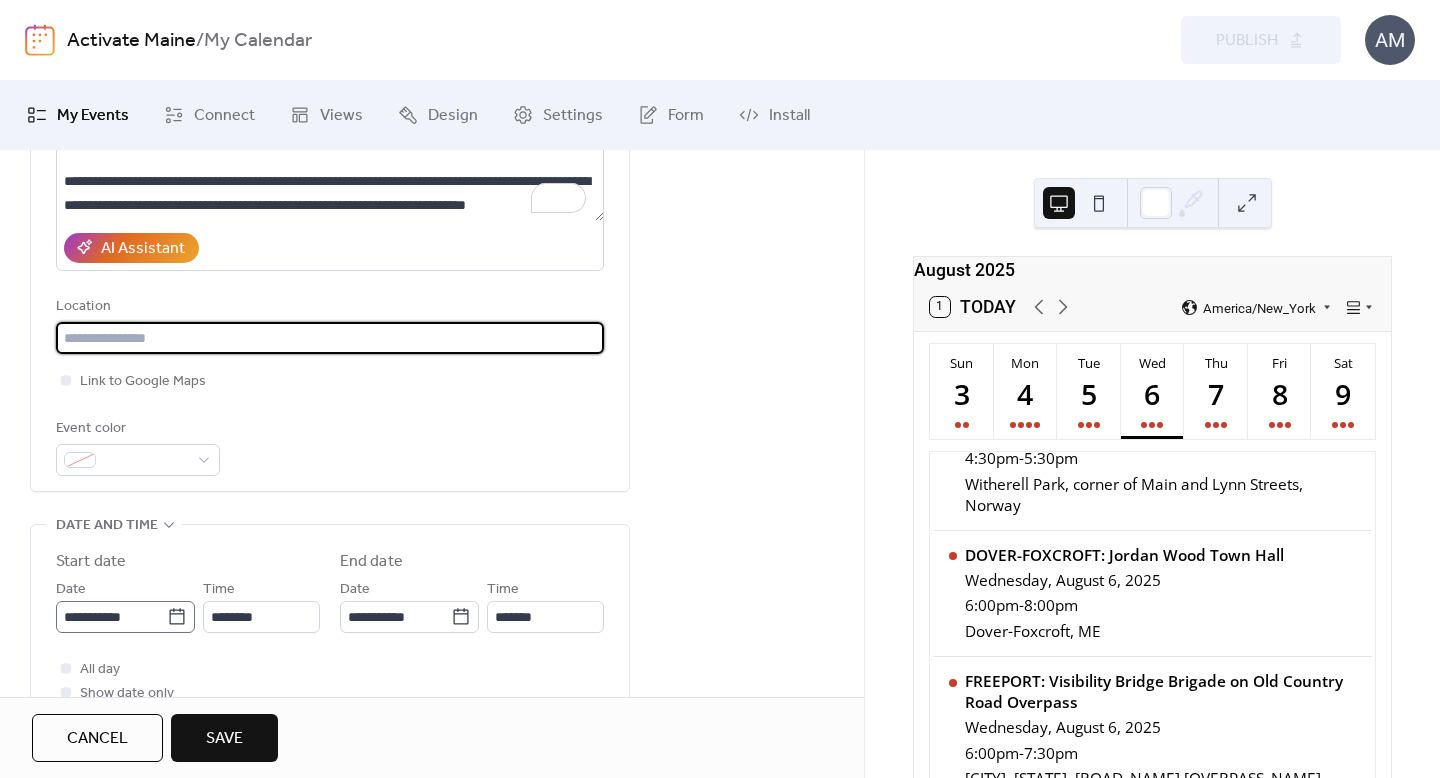 click on "**********" at bounding box center (720, 389) 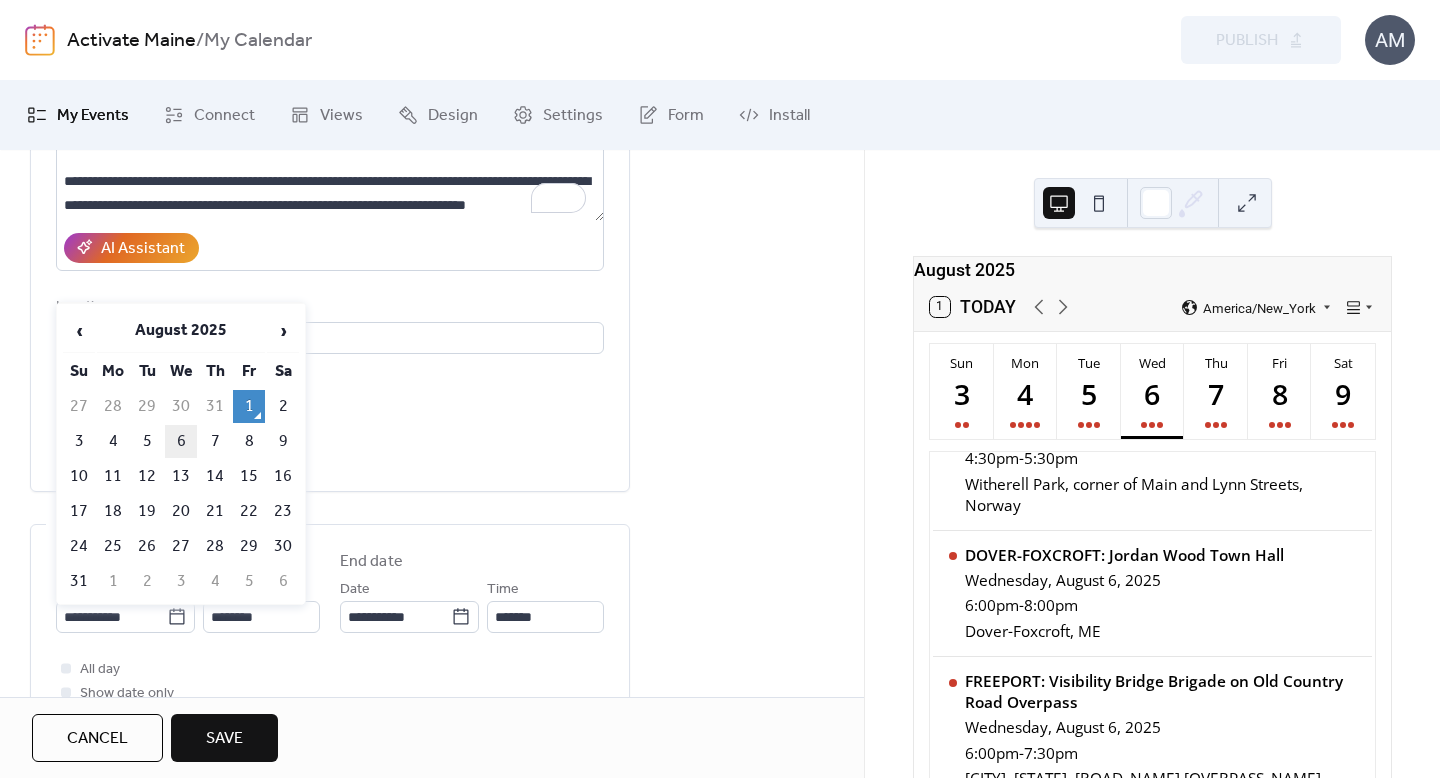 click on "6" at bounding box center (181, 441) 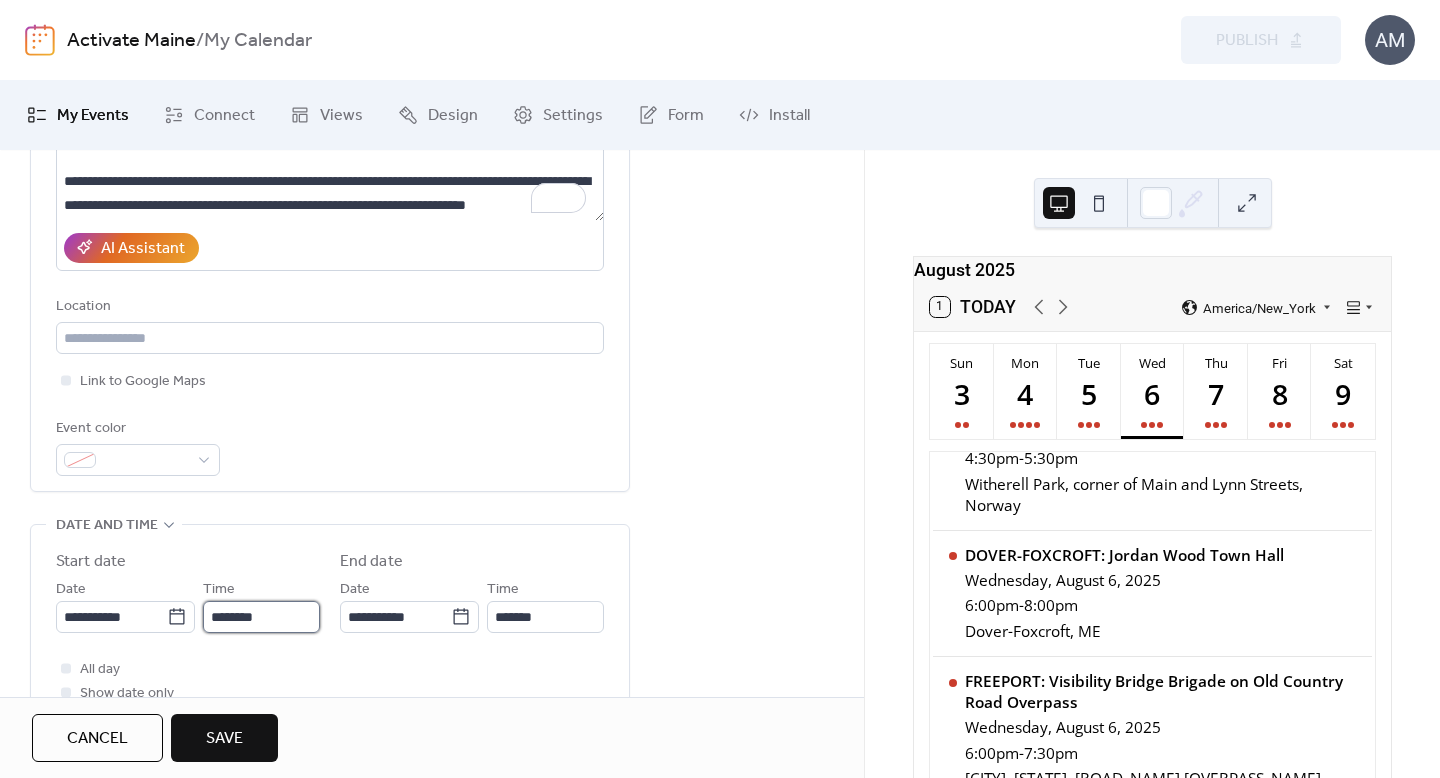 click on "********" at bounding box center (261, 617) 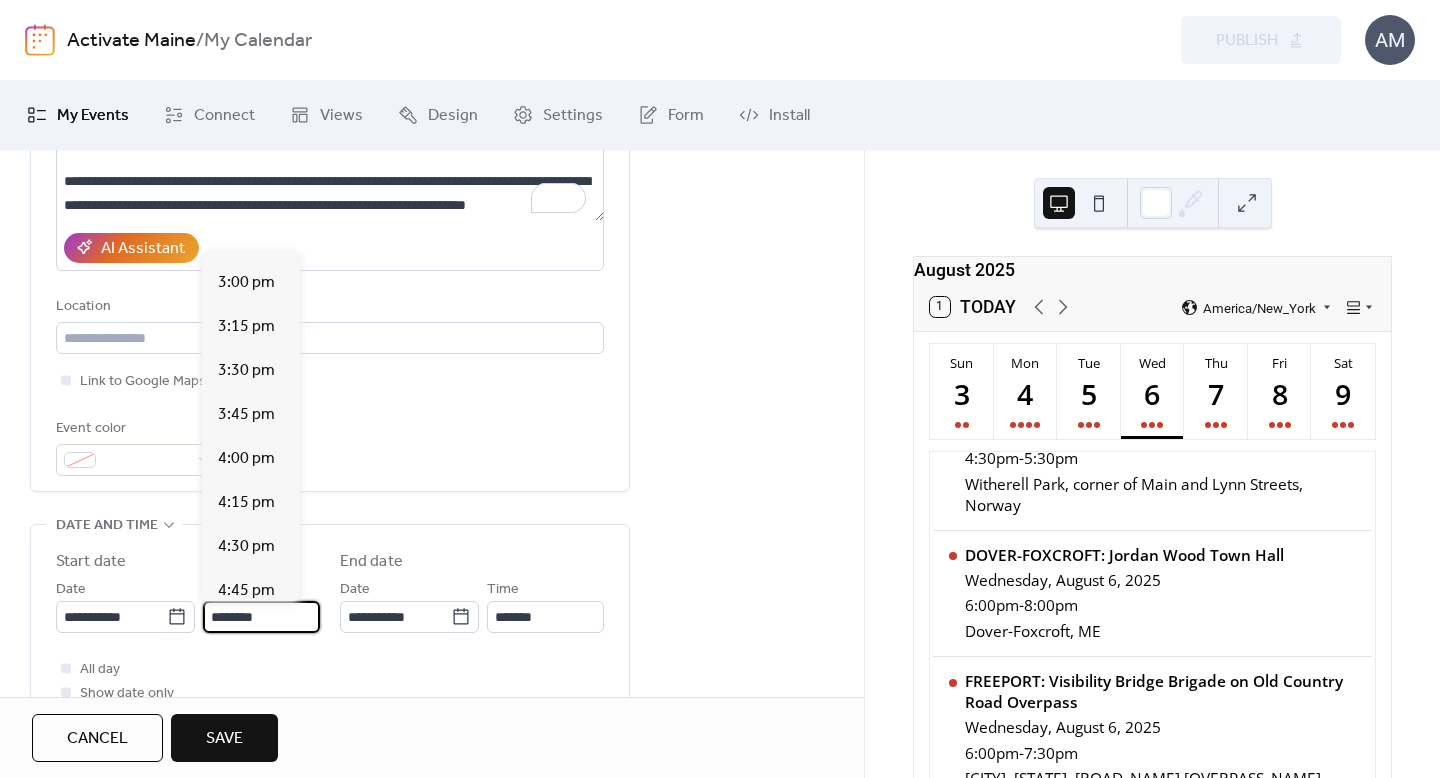 scroll, scrollTop: 2714, scrollLeft: 0, axis: vertical 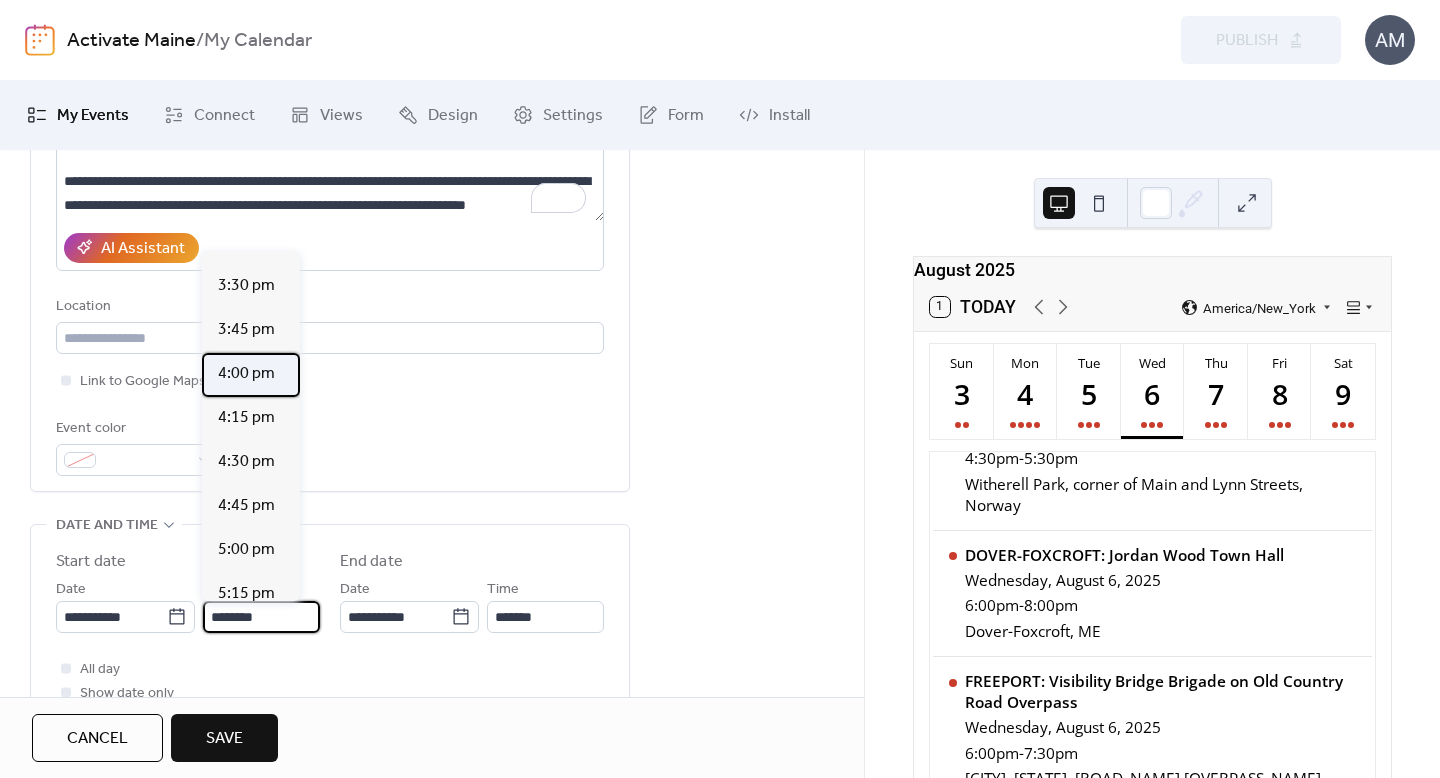click on "4:00 pm" at bounding box center (246, 374) 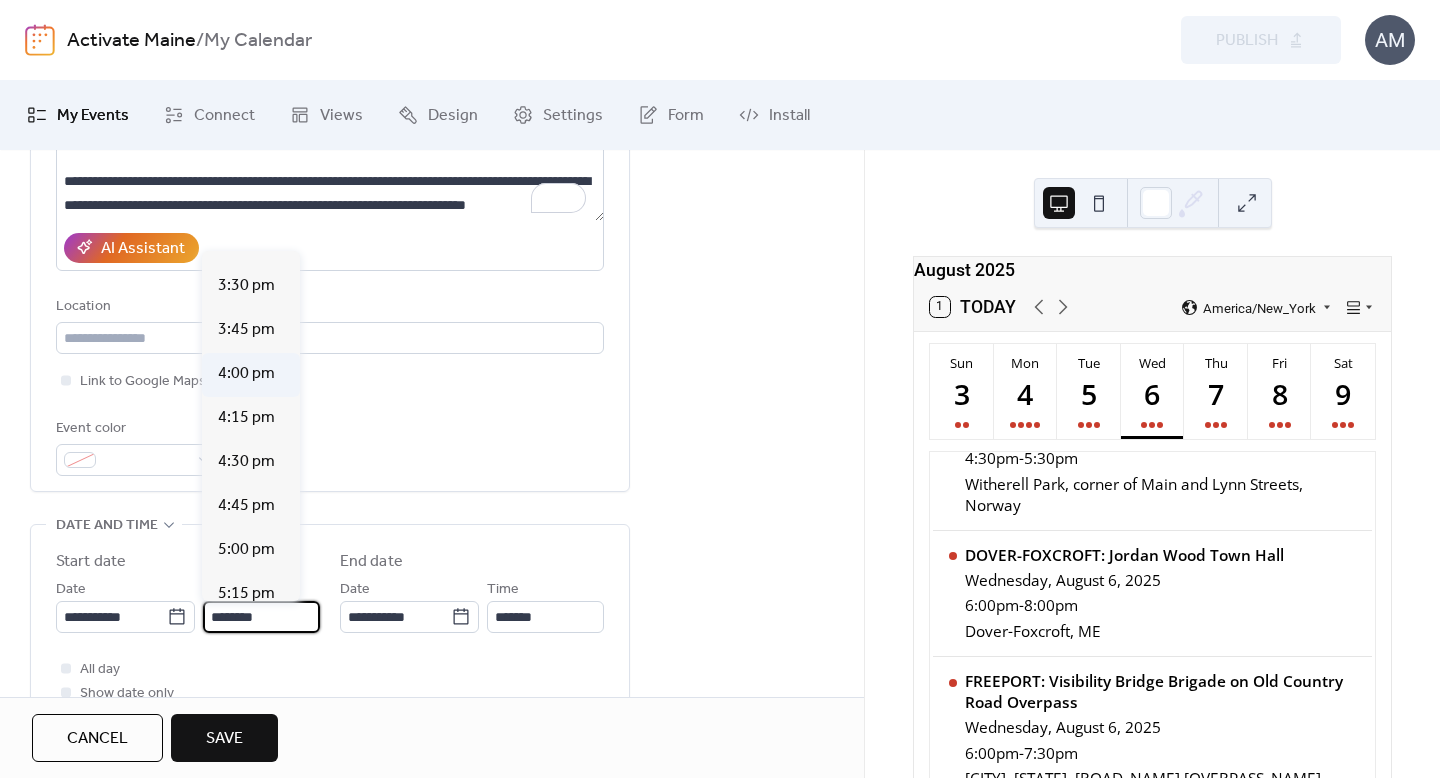 type on "*******" 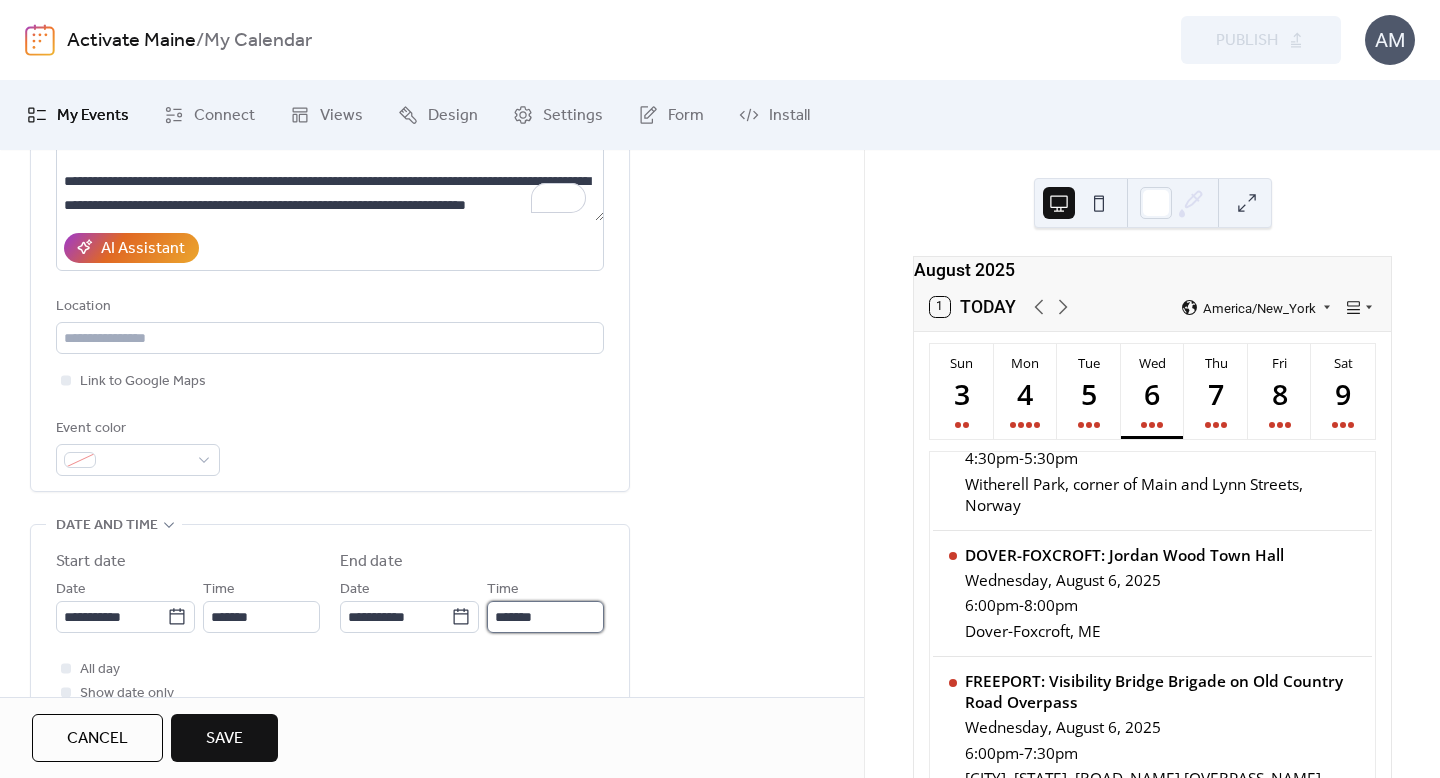 click on "*******" at bounding box center (545, 617) 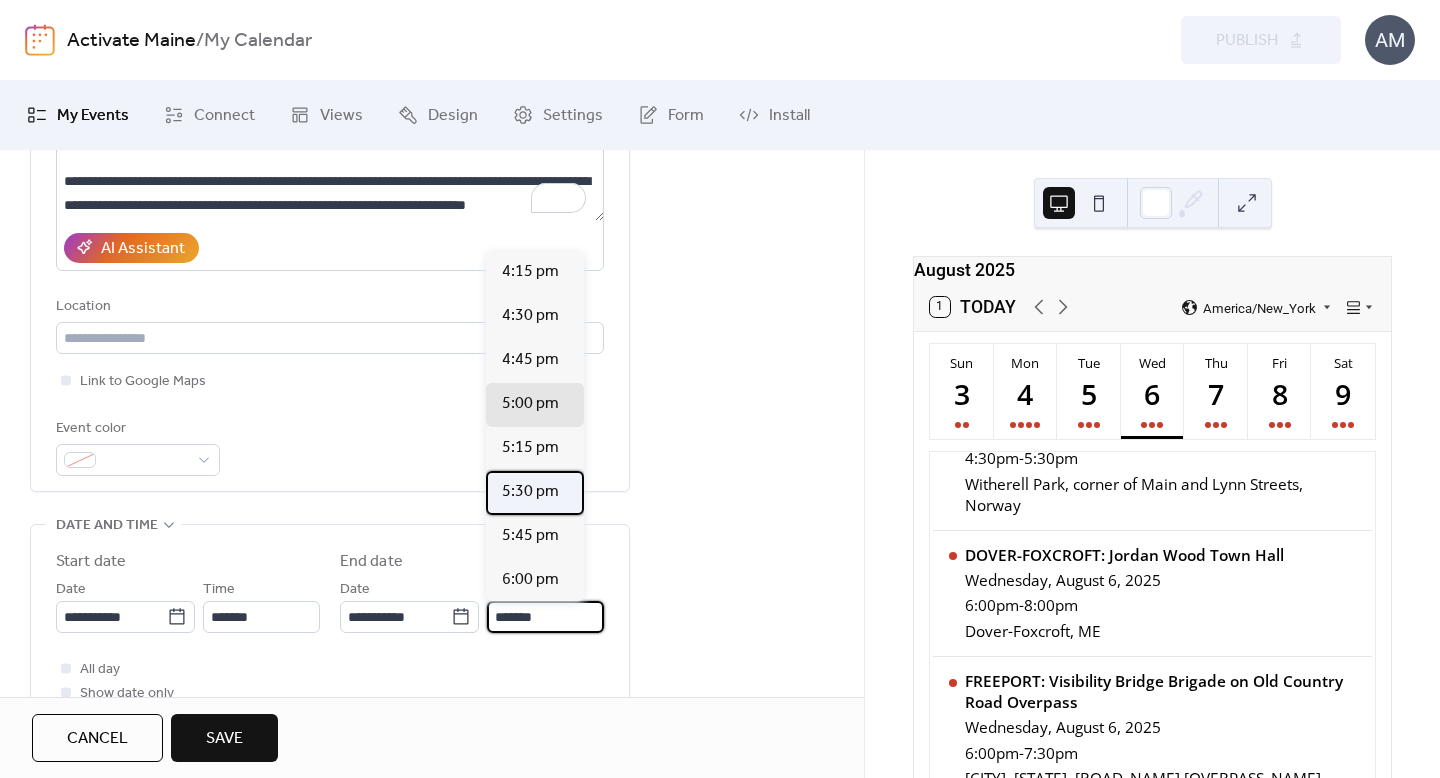 click on "5:30 pm" at bounding box center [530, 492] 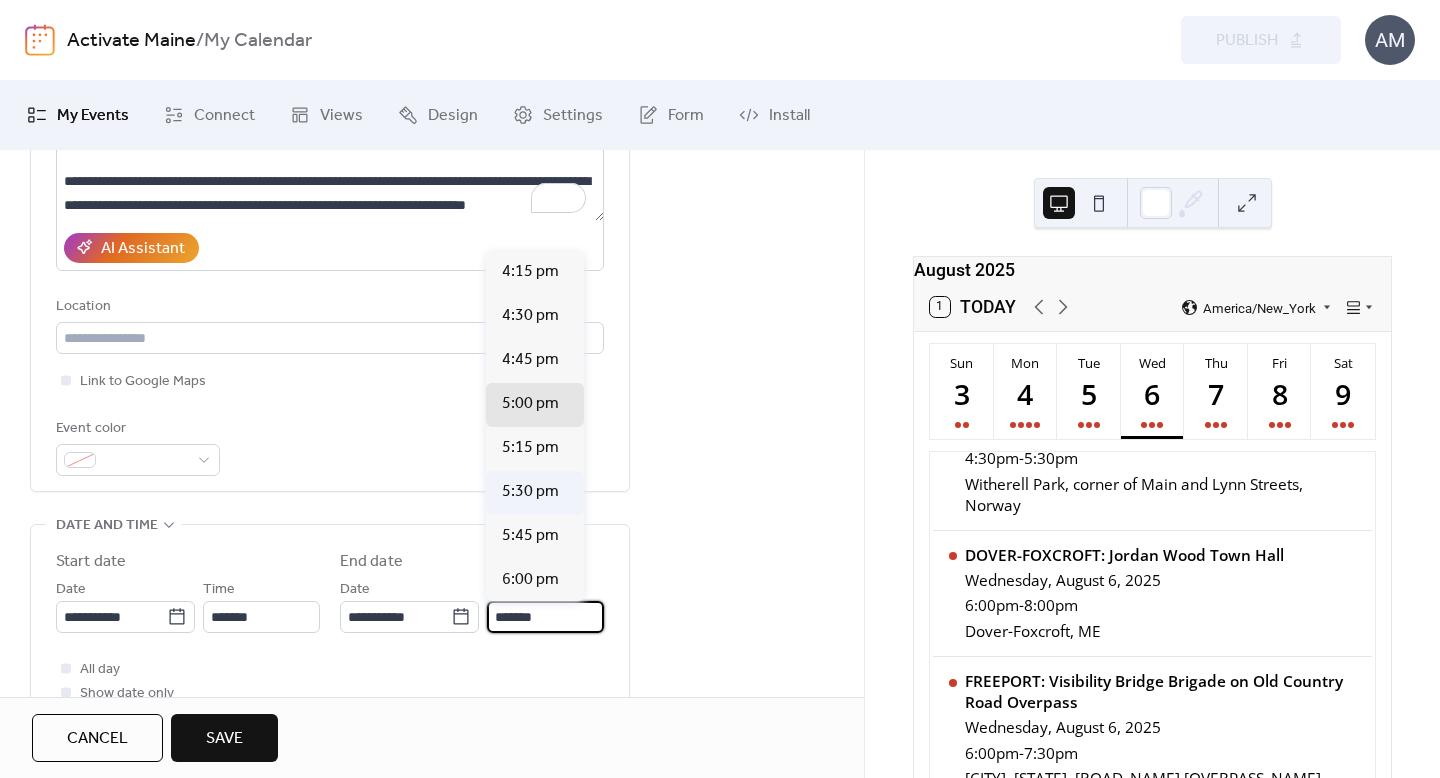 type on "*******" 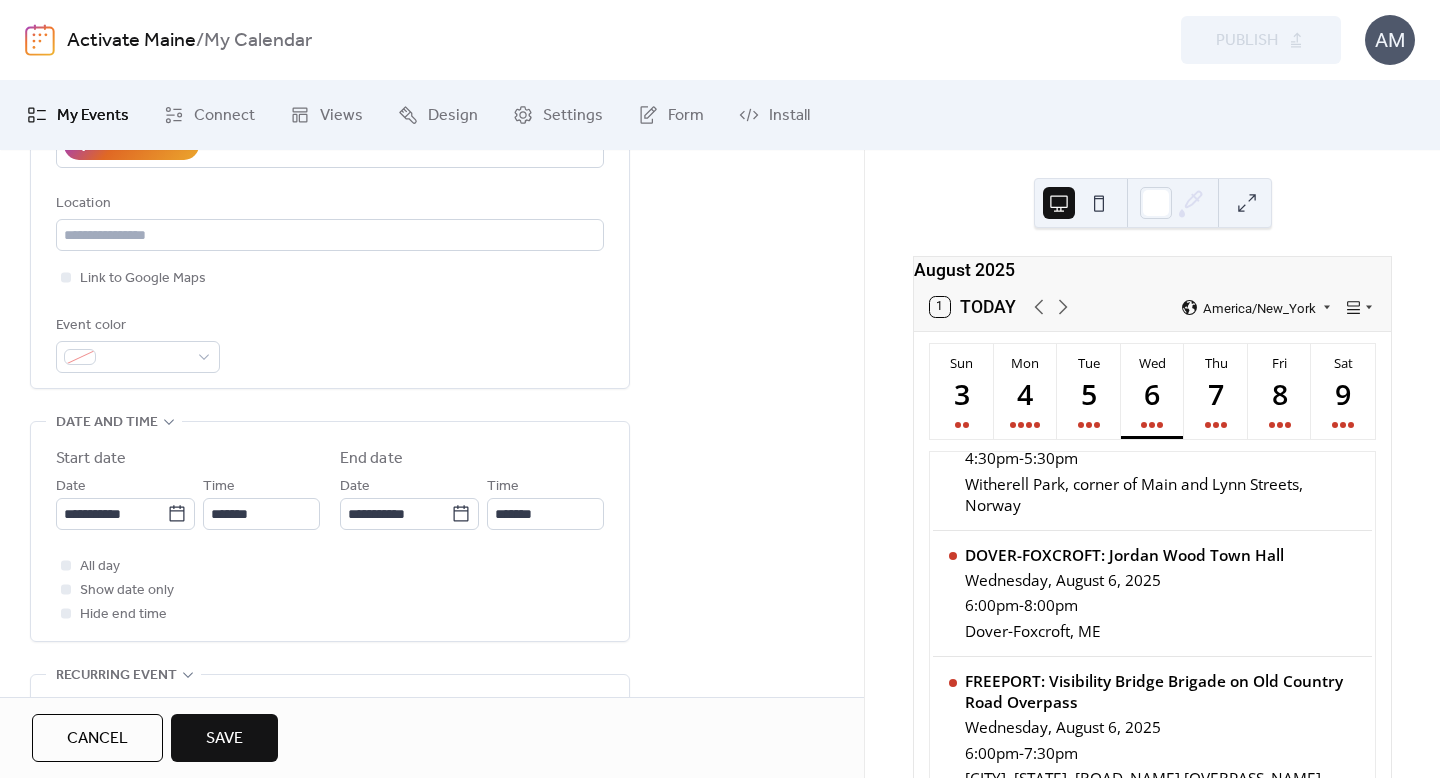 scroll, scrollTop: 329, scrollLeft: 0, axis: vertical 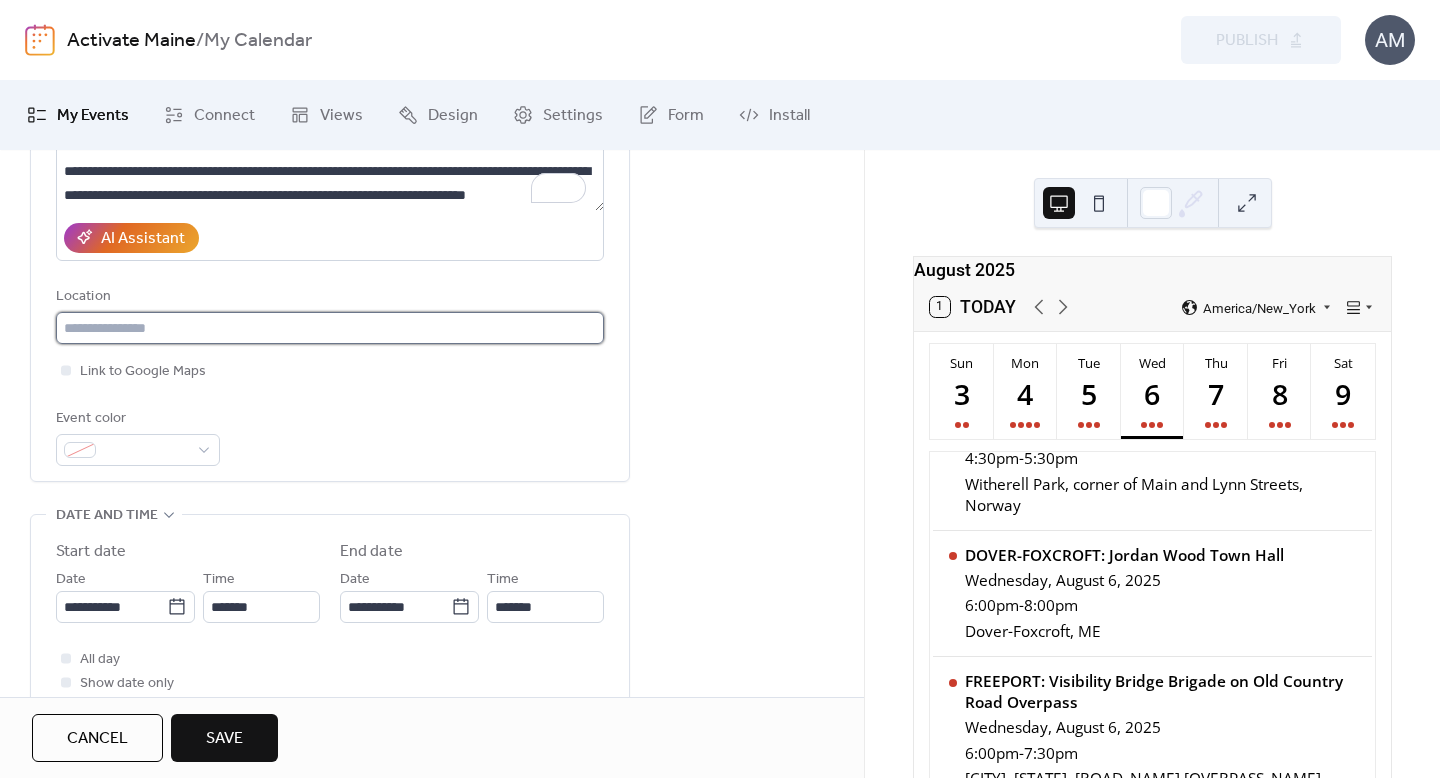 click at bounding box center (330, 328) 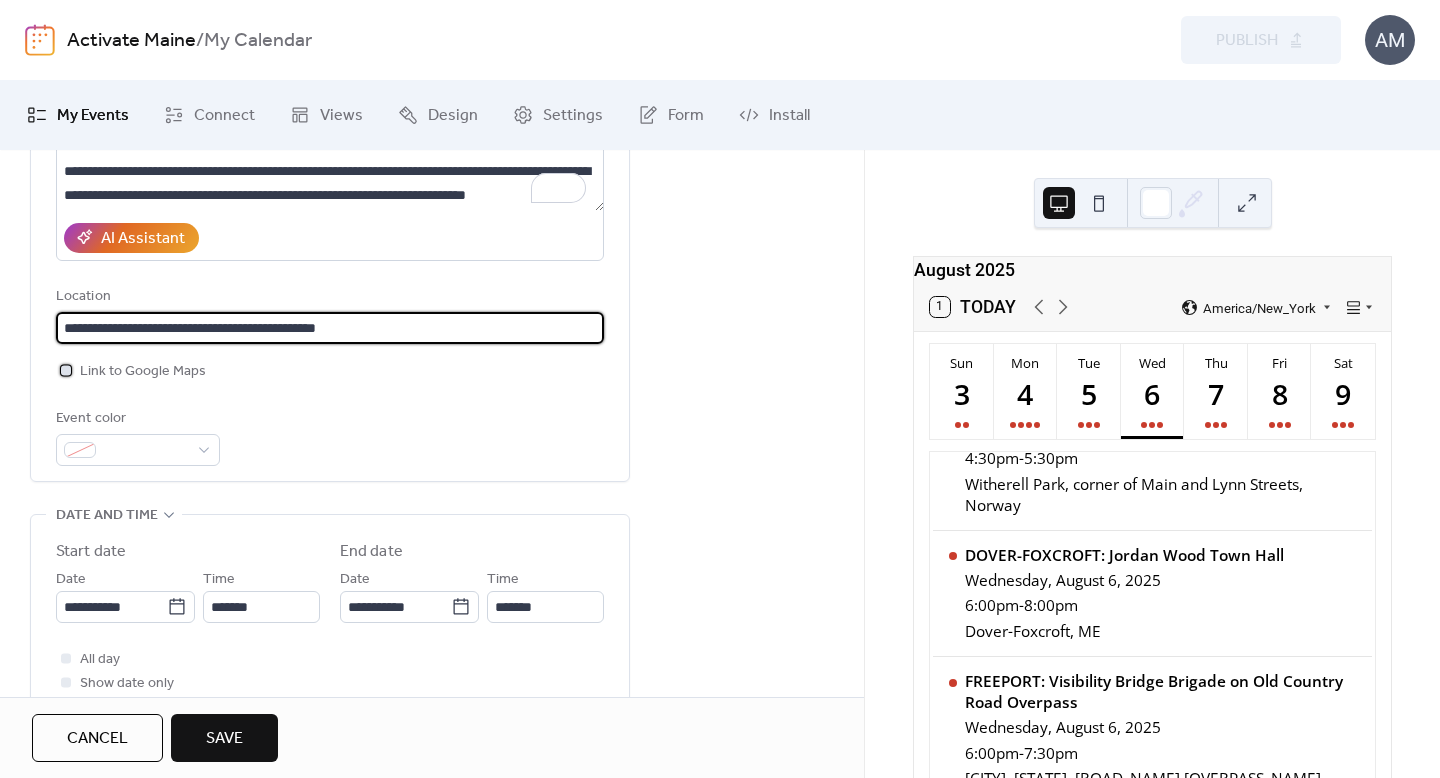 click at bounding box center (66, 370) 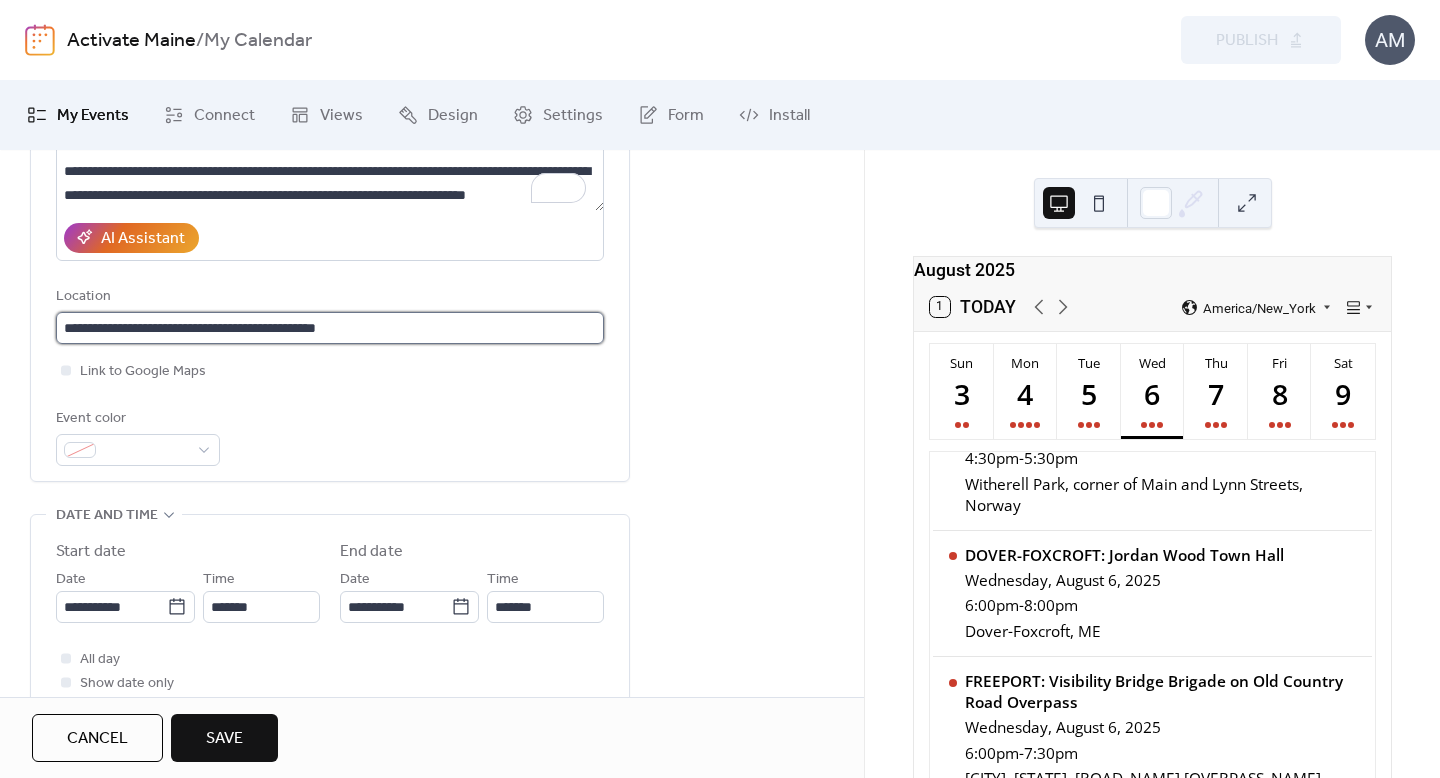 click on "**********" at bounding box center (330, 328) 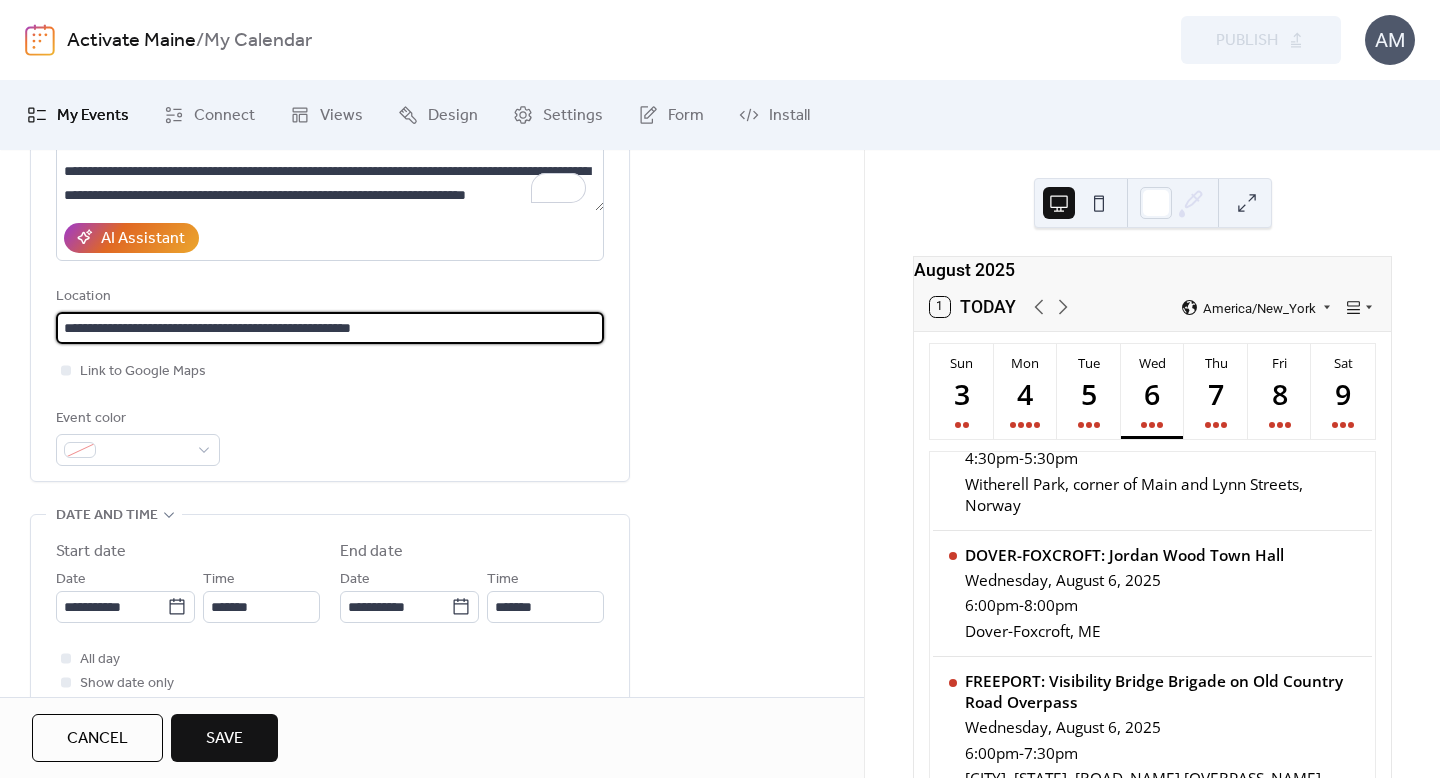 type on "**********" 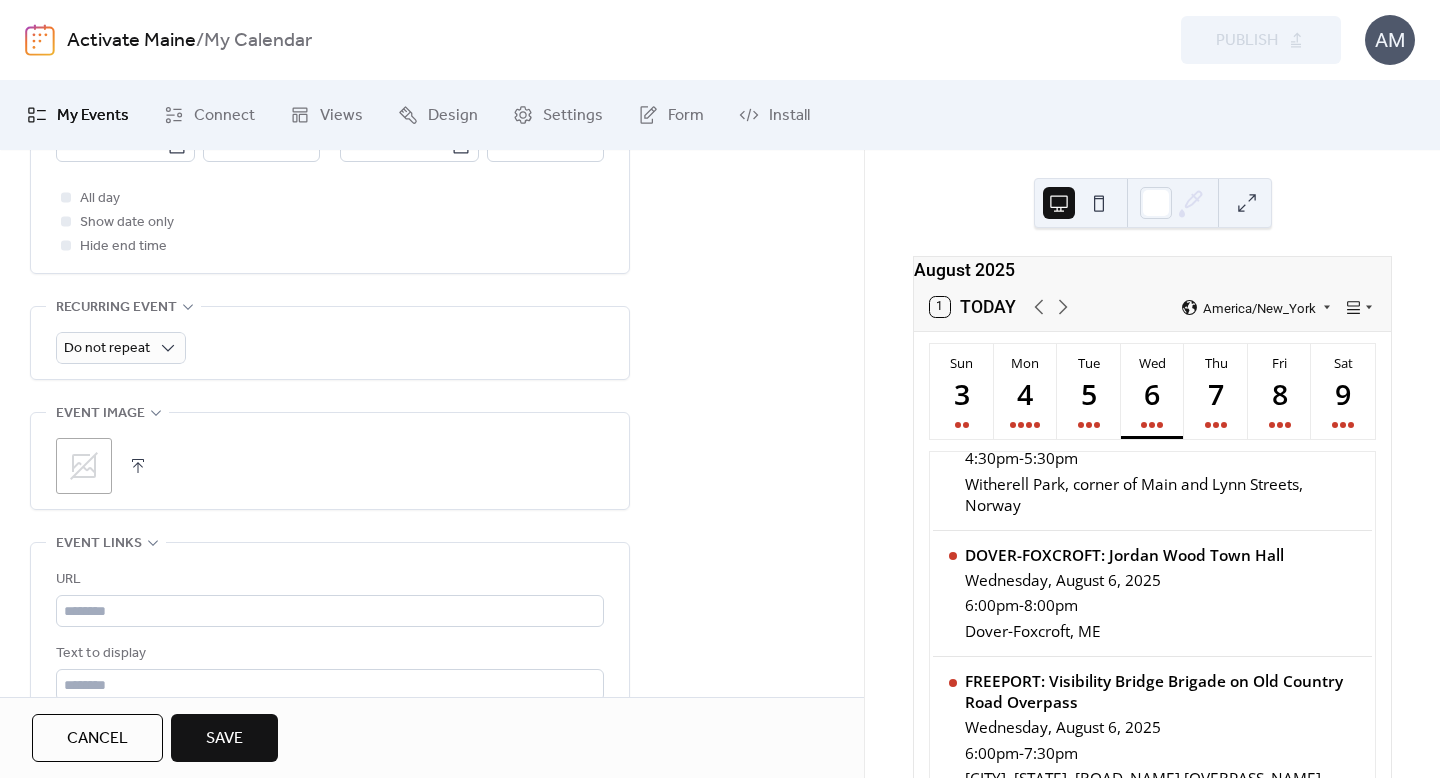 scroll, scrollTop: 806, scrollLeft: 0, axis: vertical 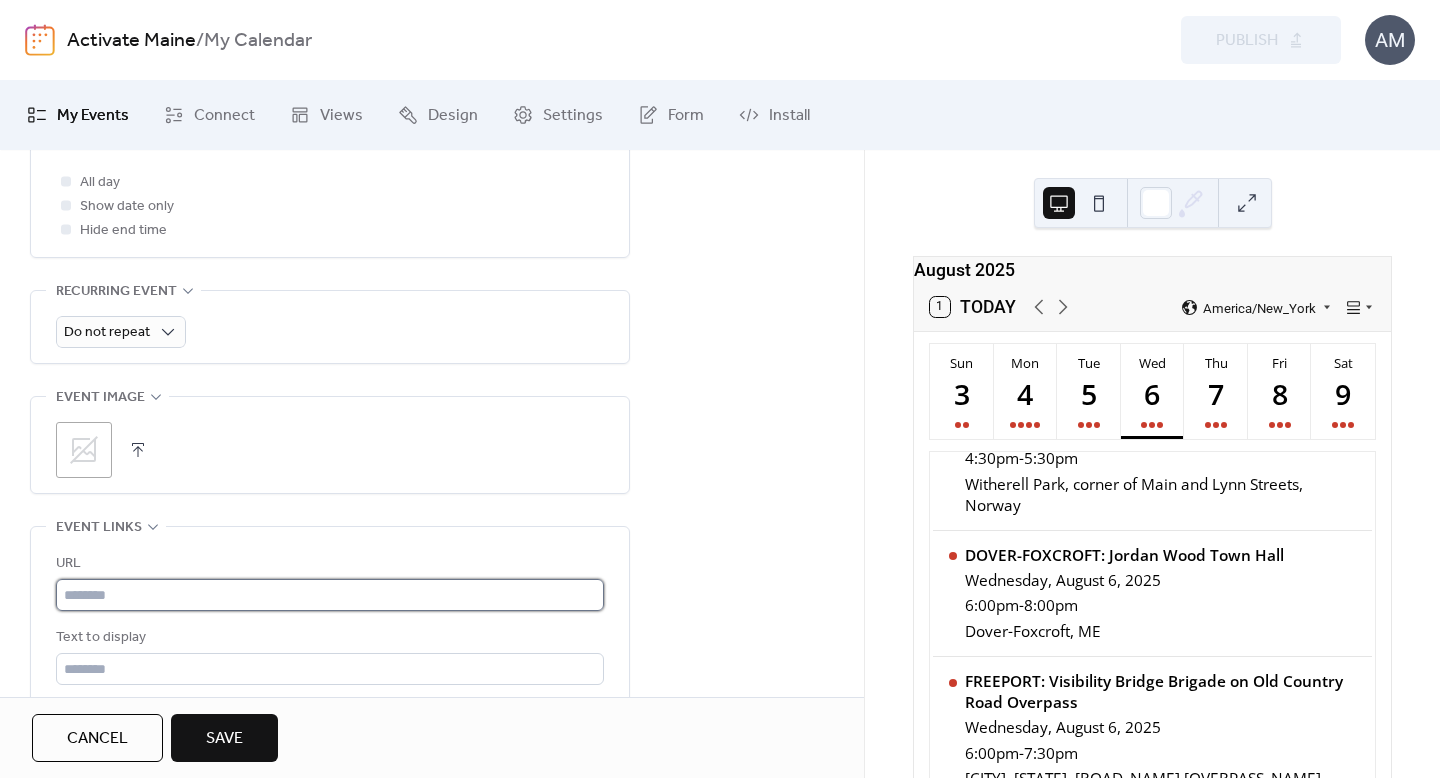 type 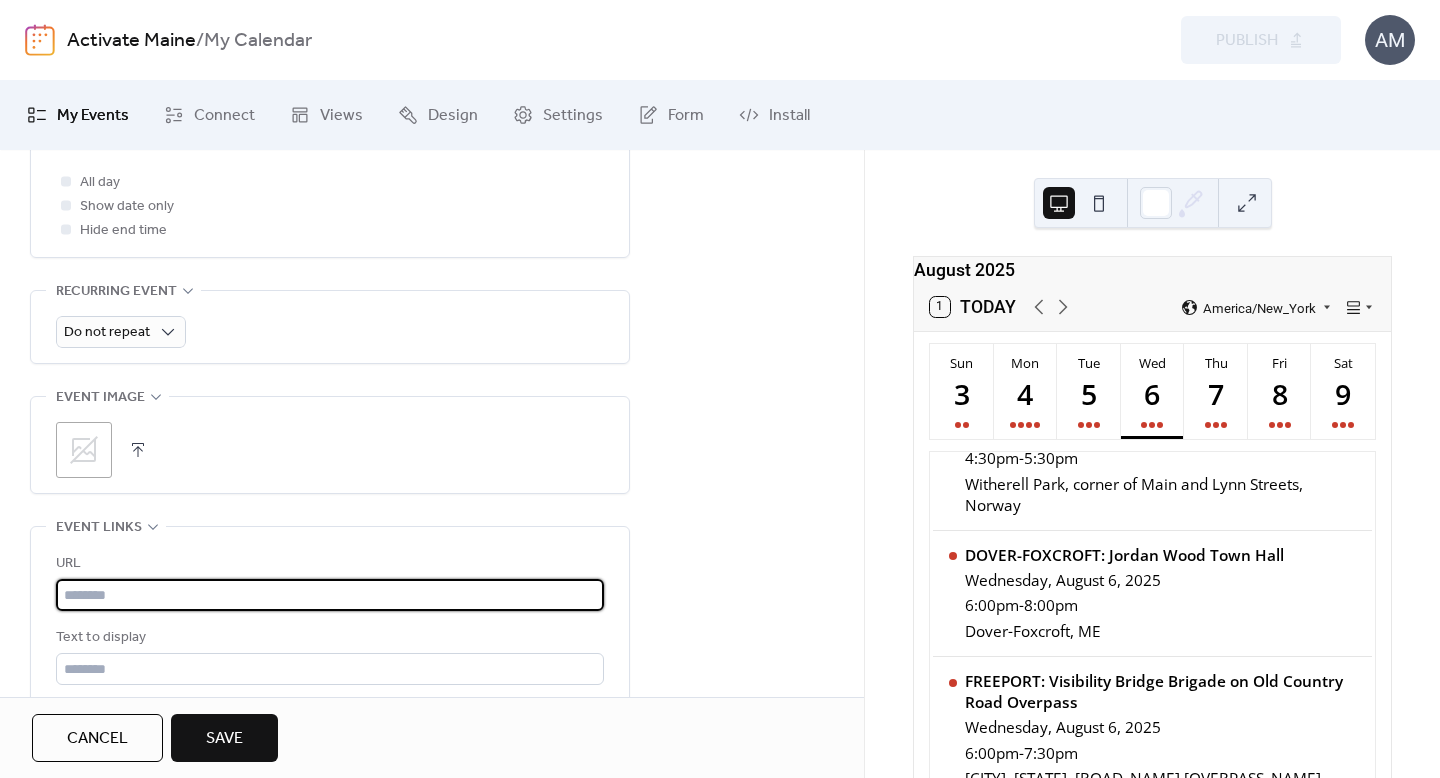 paste on "**********" 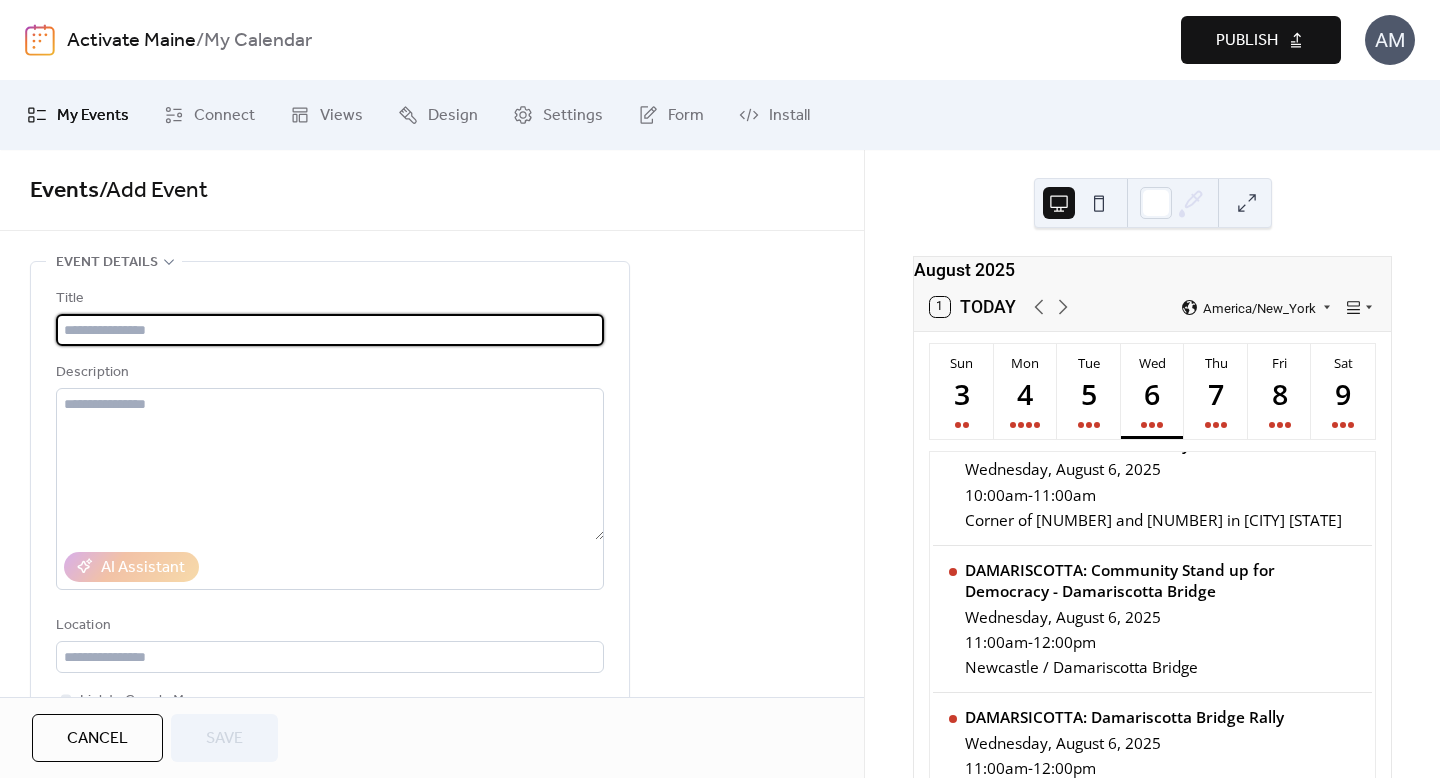scroll, scrollTop: 0, scrollLeft: 0, axis: both 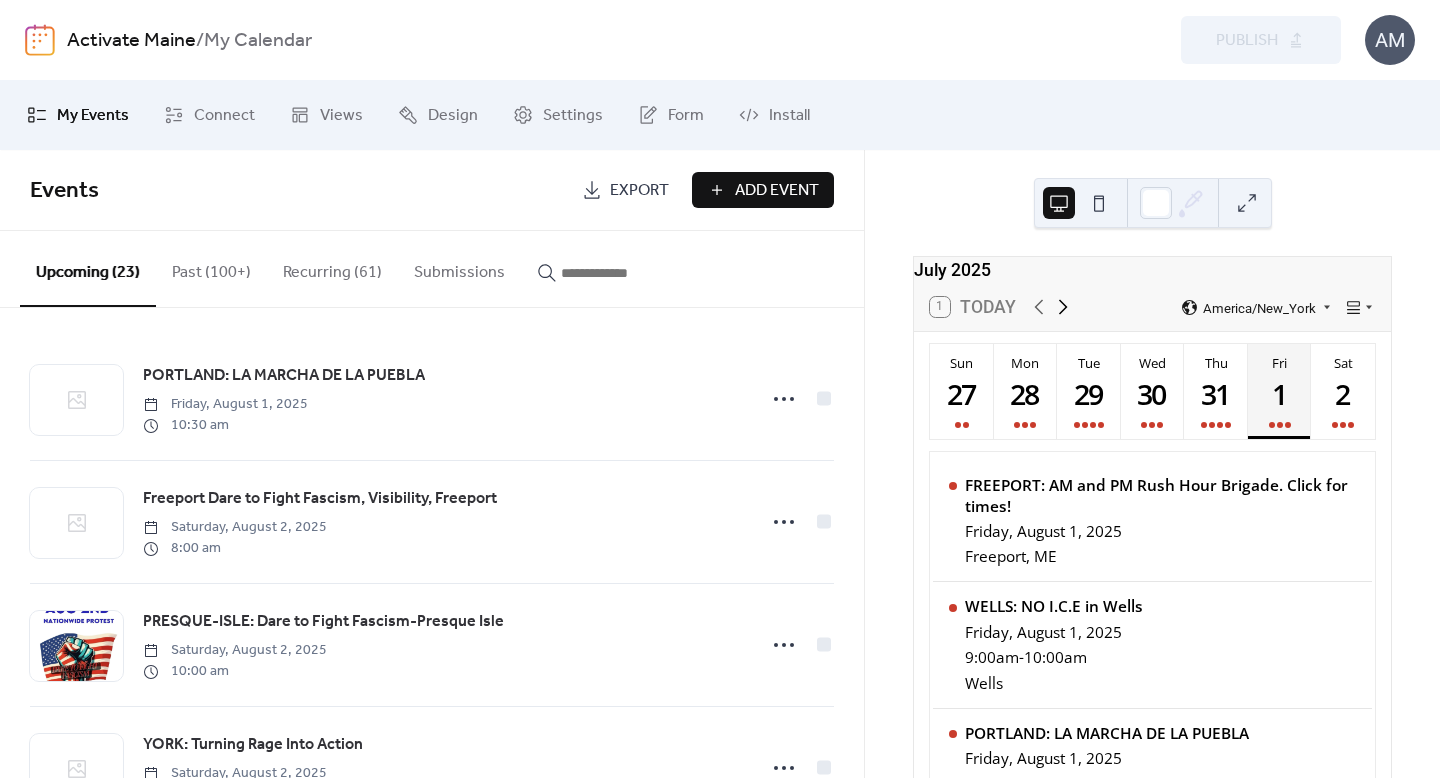 click 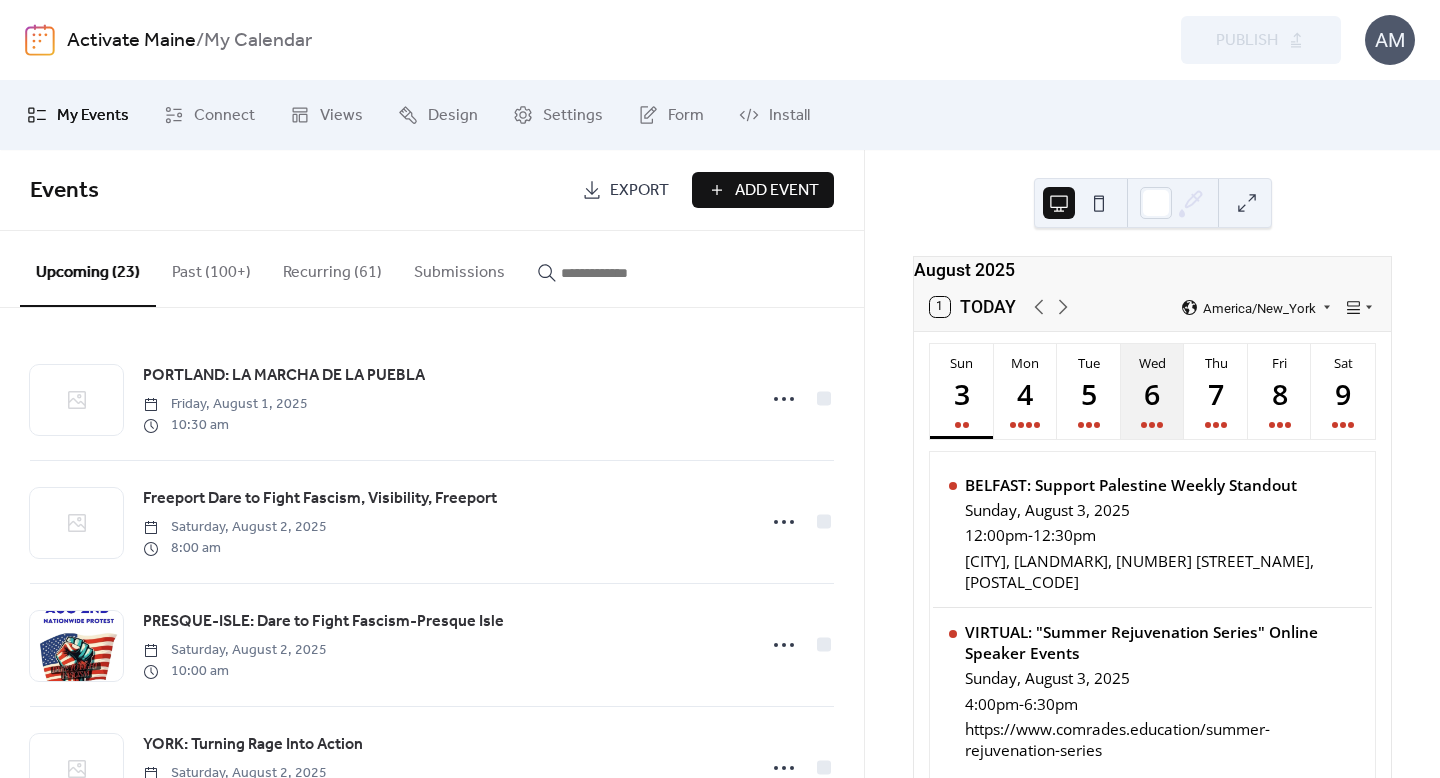 click on "6" at bounding box center [1152, 393] 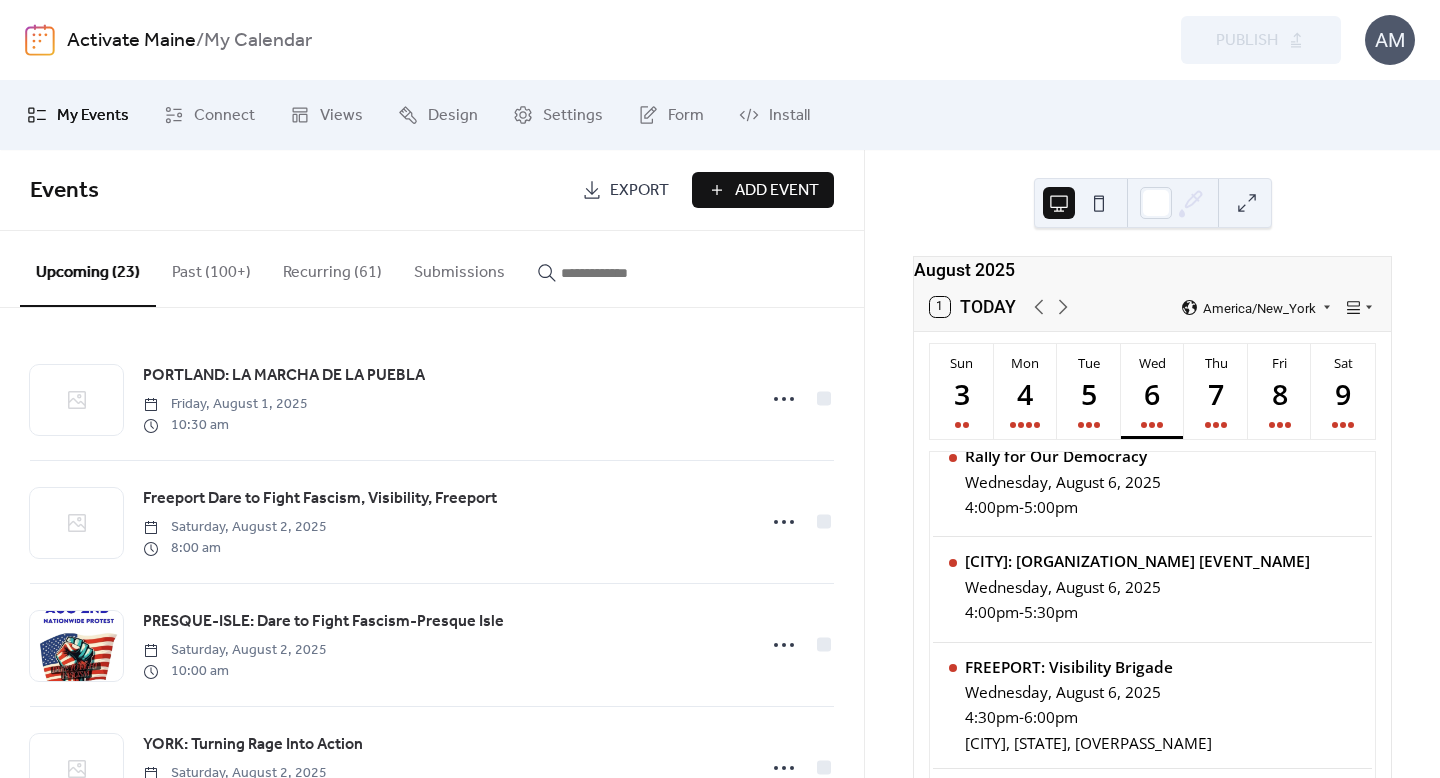 scroll, scrollTop: 1293, scrollLeft: 0, axis: vertical 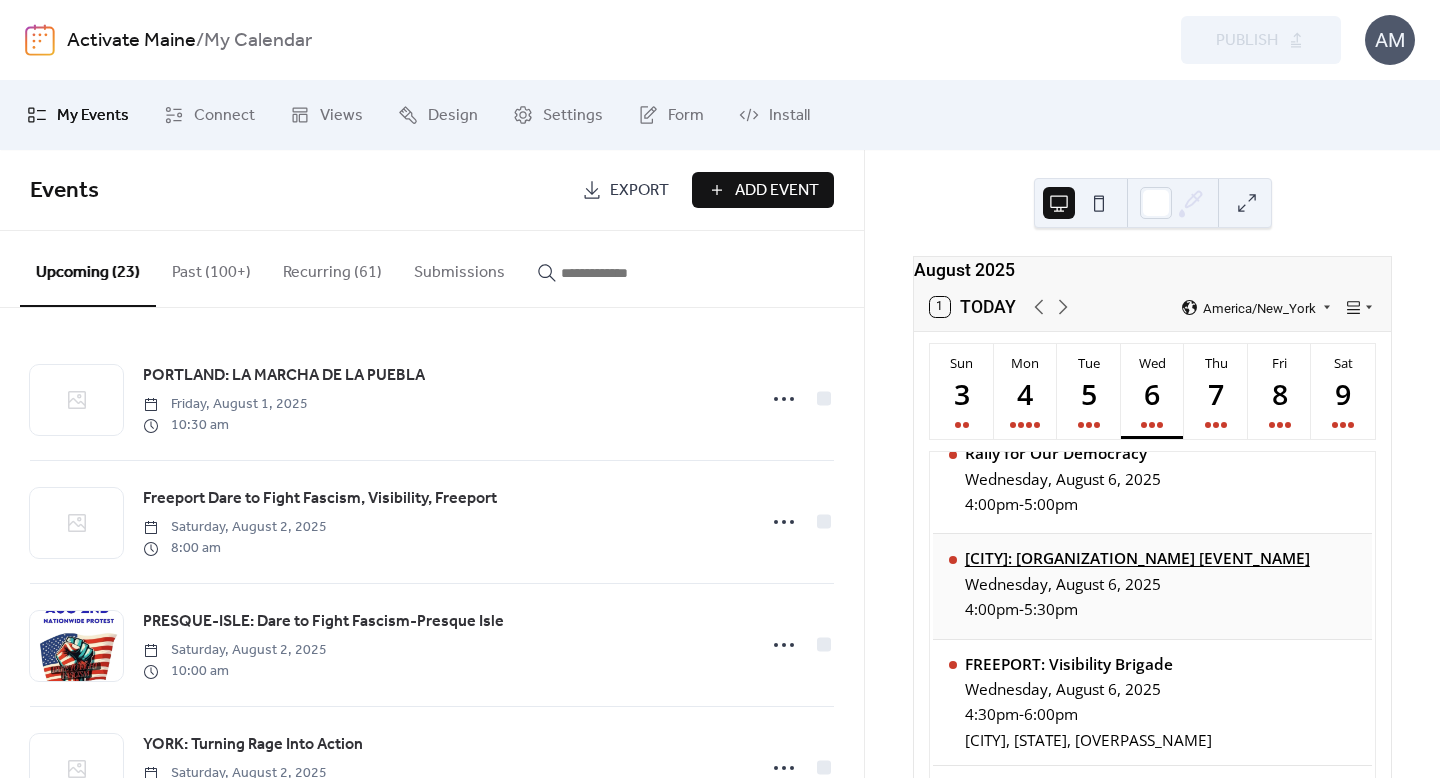 click on "[CITY]: [ORGANIZATION_NAME] [EVENT_NAME]" at bounding box center (1137, 558) 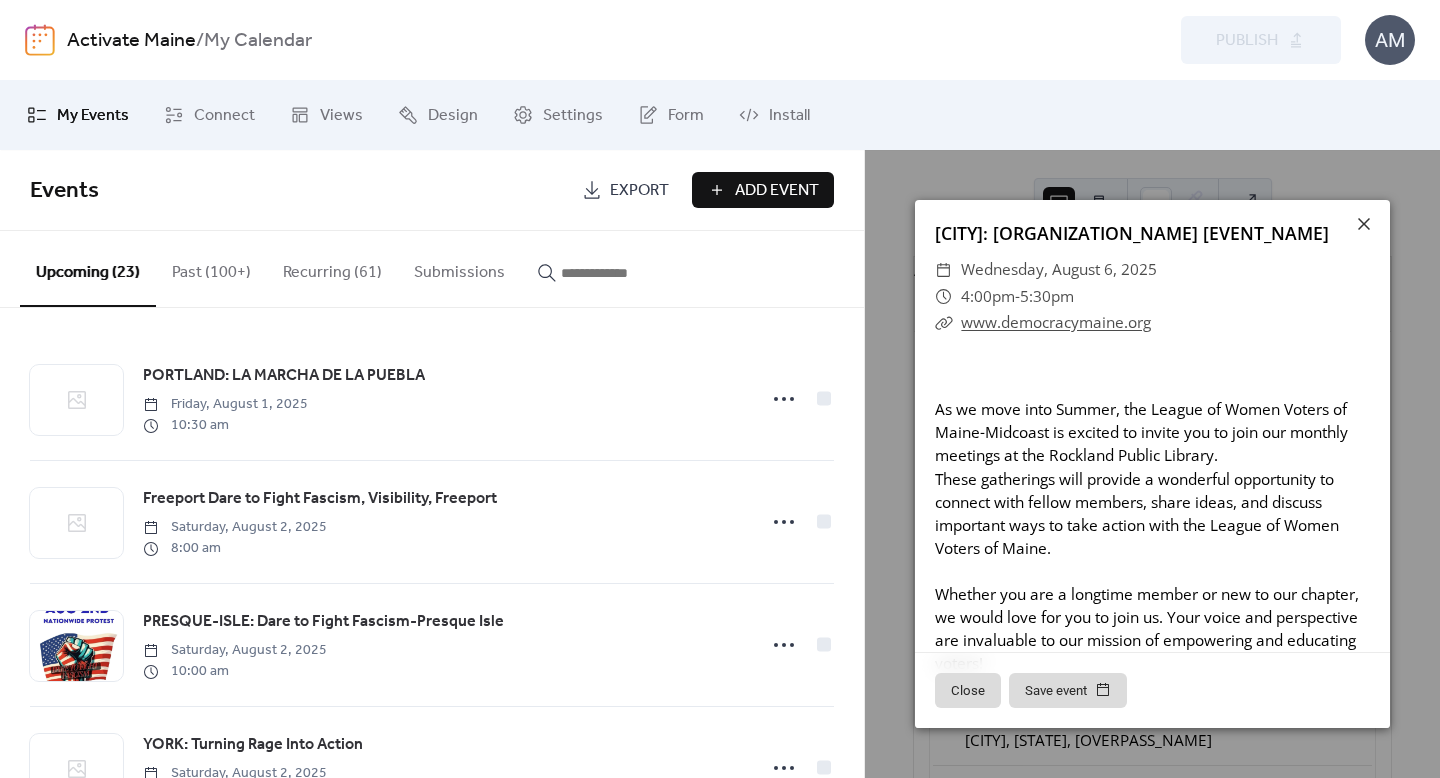 click on "[CITY]: [ORGANIZATION_NAME] [EVENT_NAME]" at bounding box center [1132, 233] 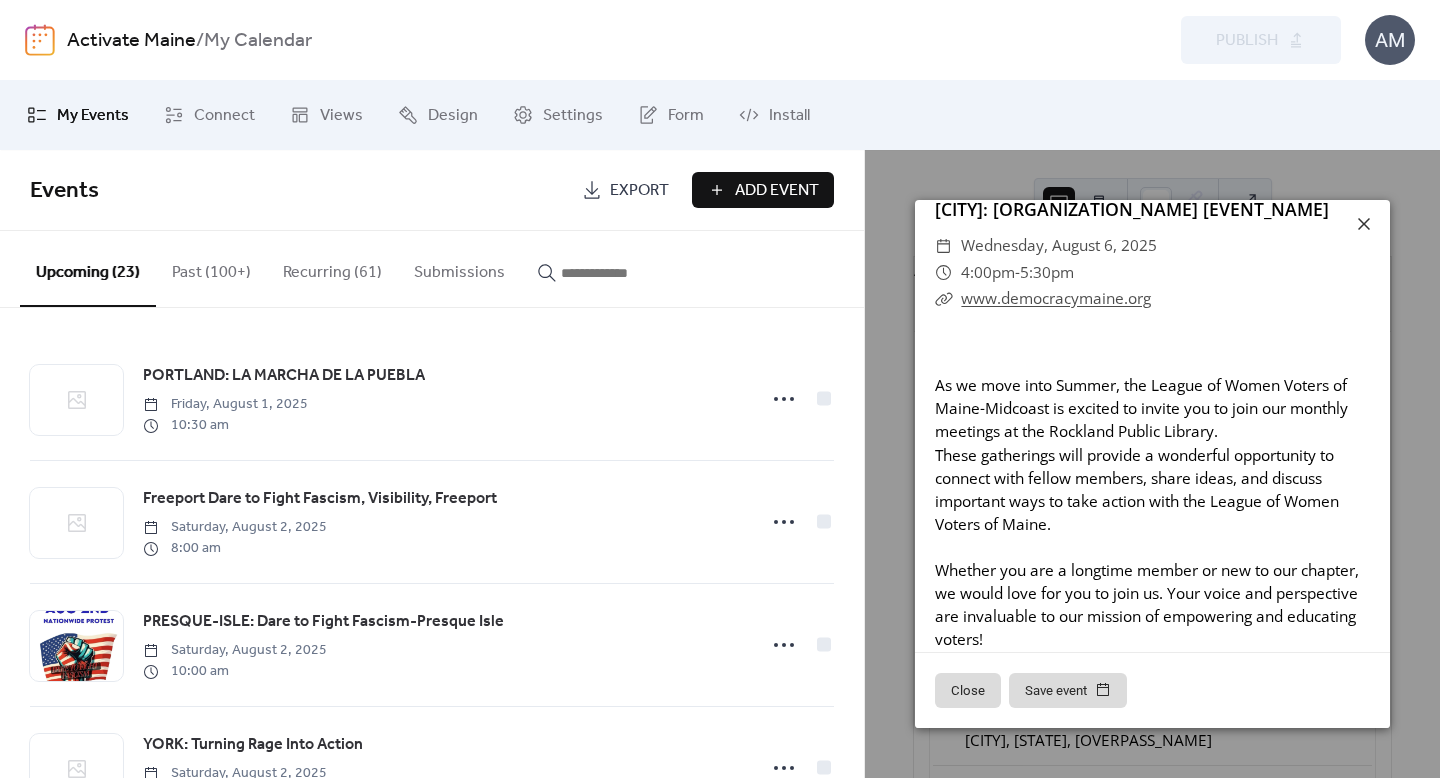 scroll, scrollTop: 0, scrollLeft: 0, axis: both 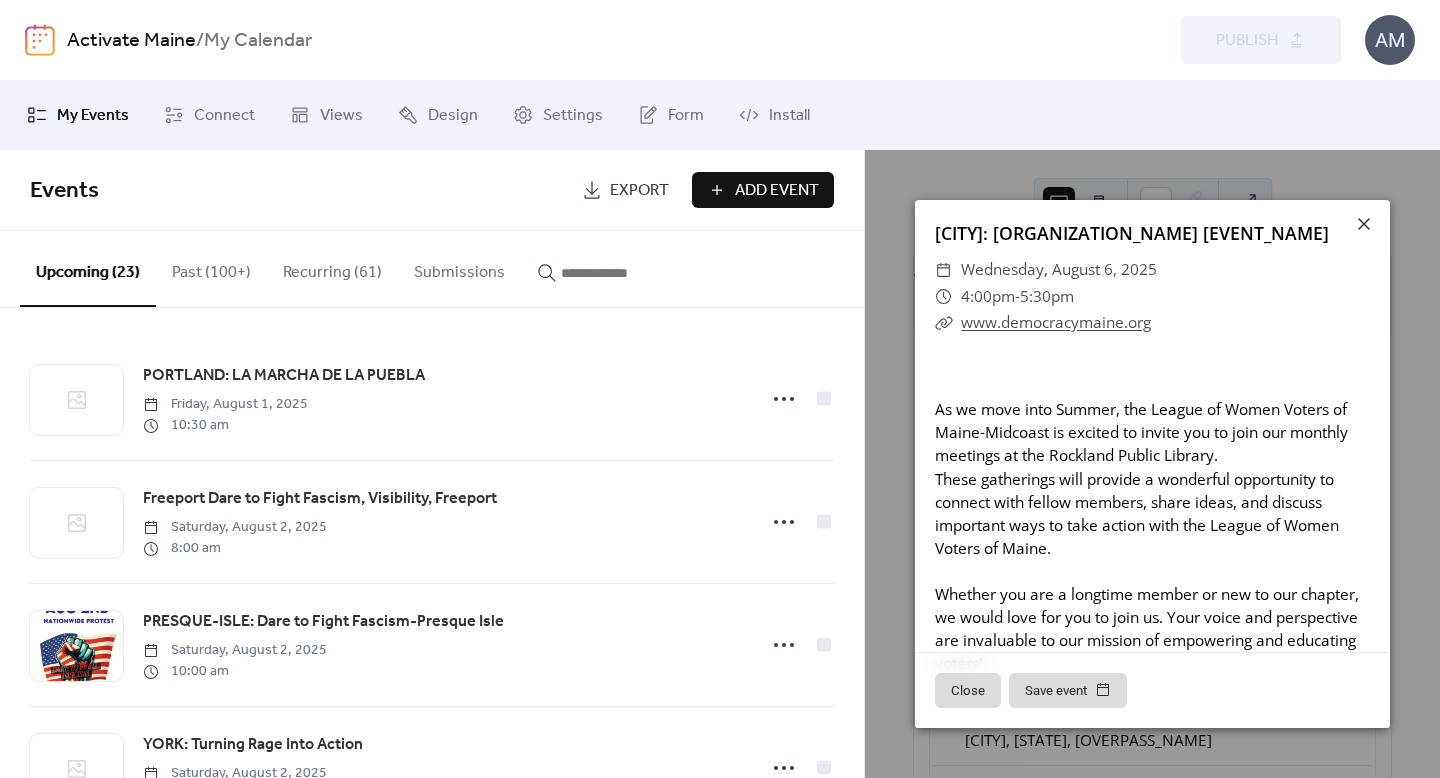 click on "[CITY]: [ORGANIZATION_NAME] [EVENT_NAME]" at bounding box center (1132, 233) 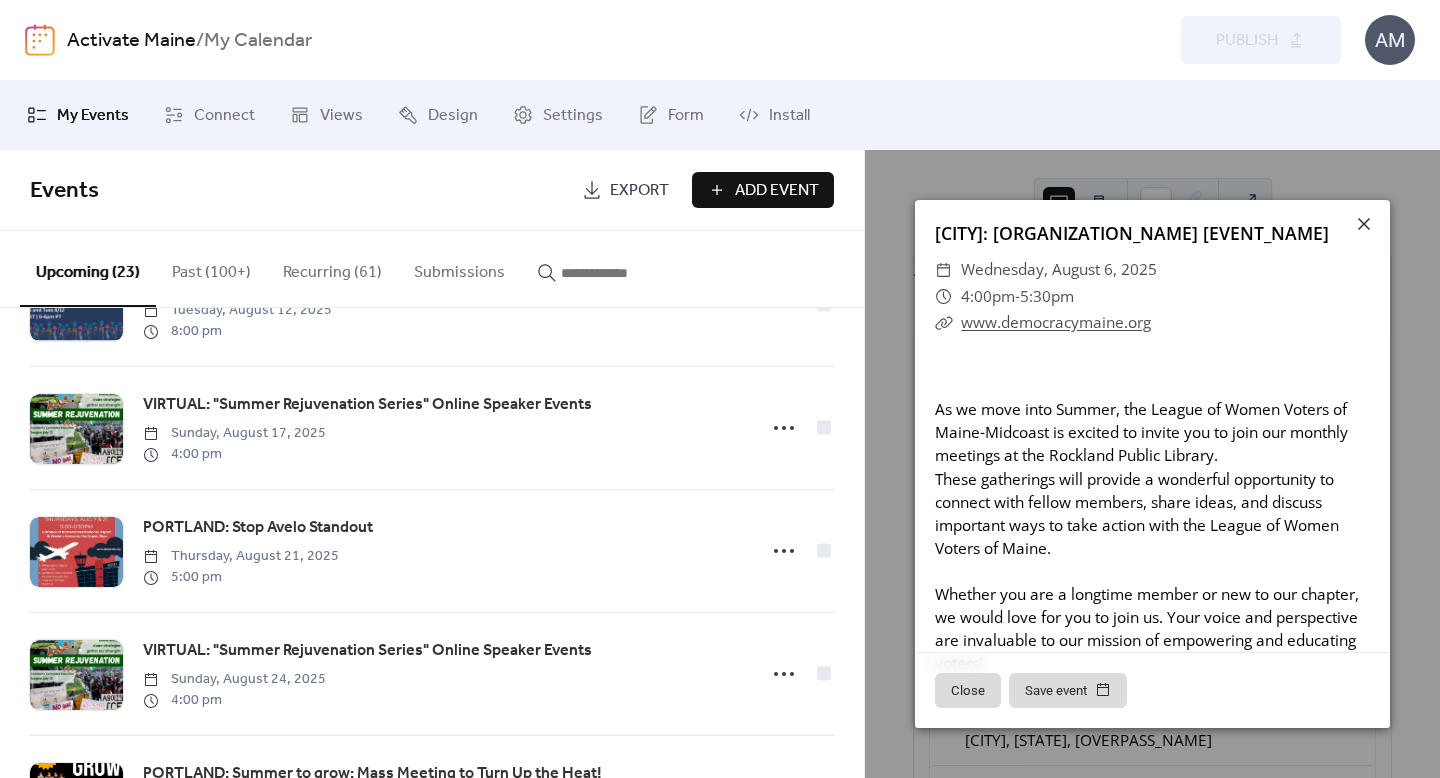 scroll, scrollTop: 2012, scrollLeft: 0, axis: vertical 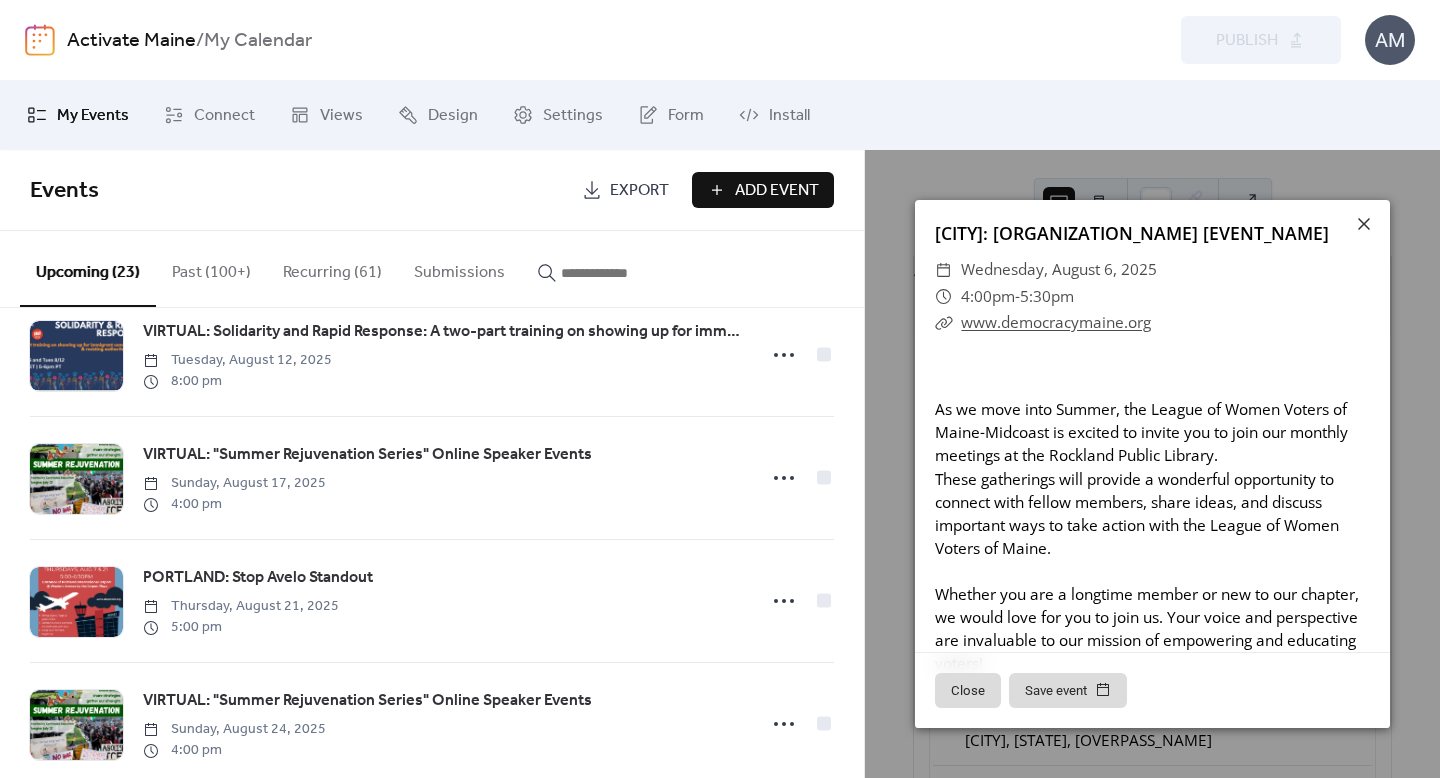click on "Recurring (61)" at bounding box center [332, 268] 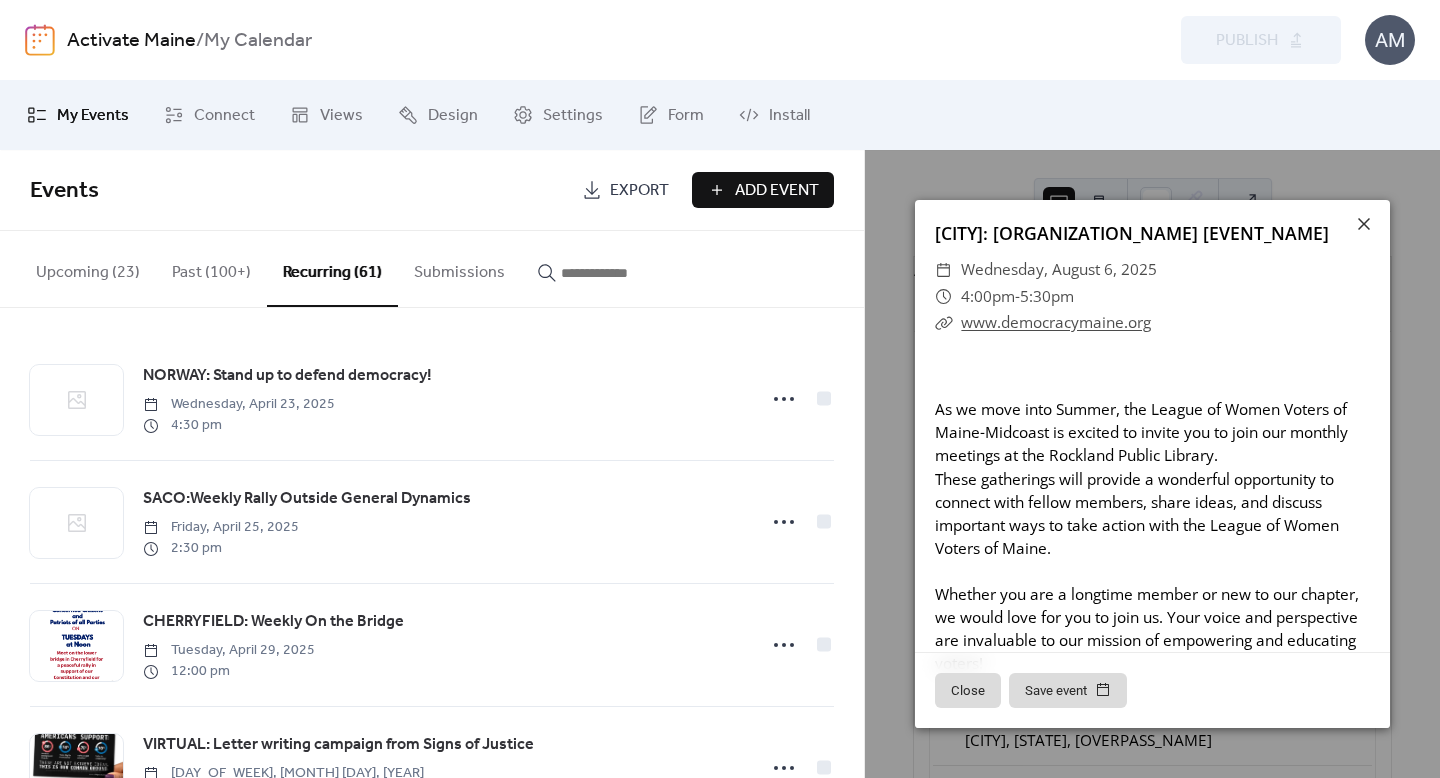 click at bounding box center (621, 273) 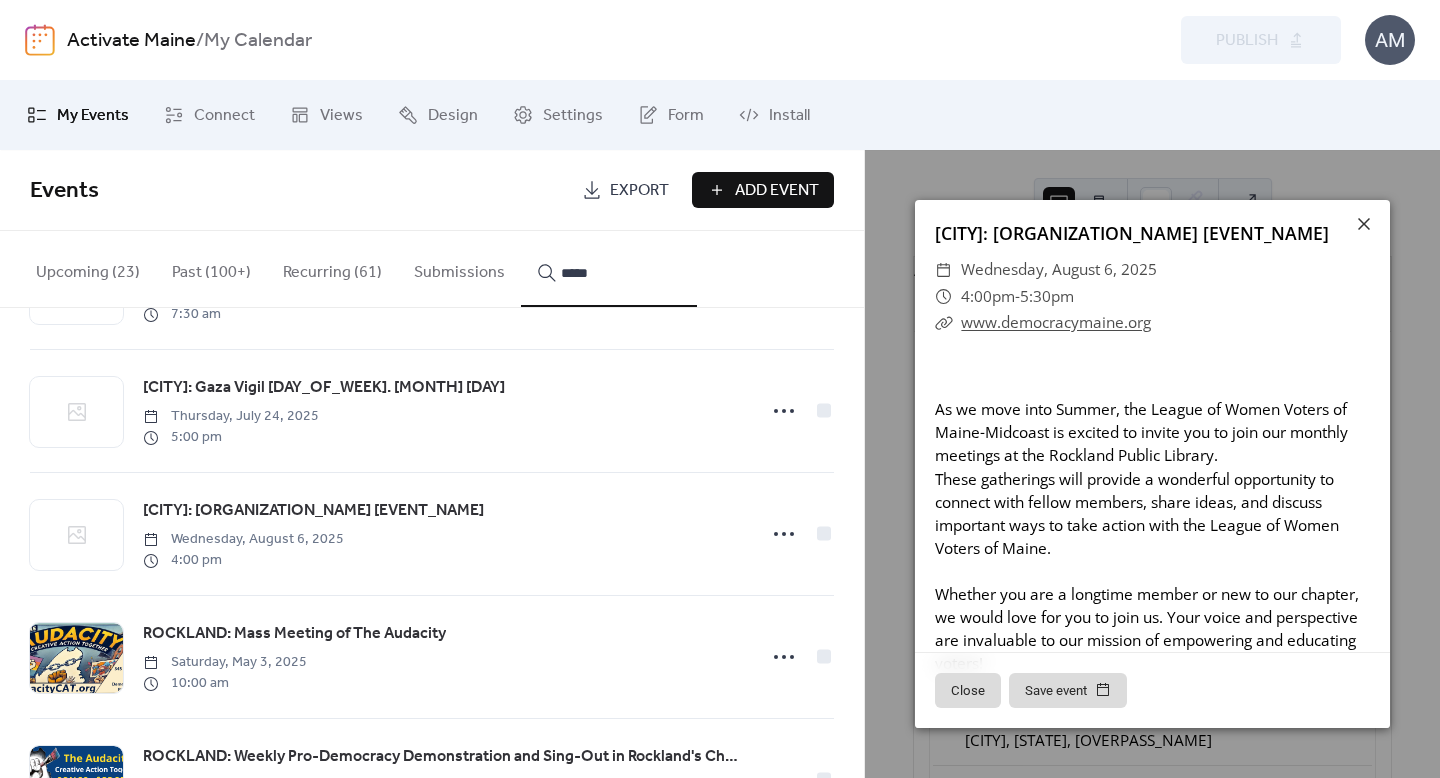 scroll, scrollTop: 2217, scrollLeft: 0, axis: vertical 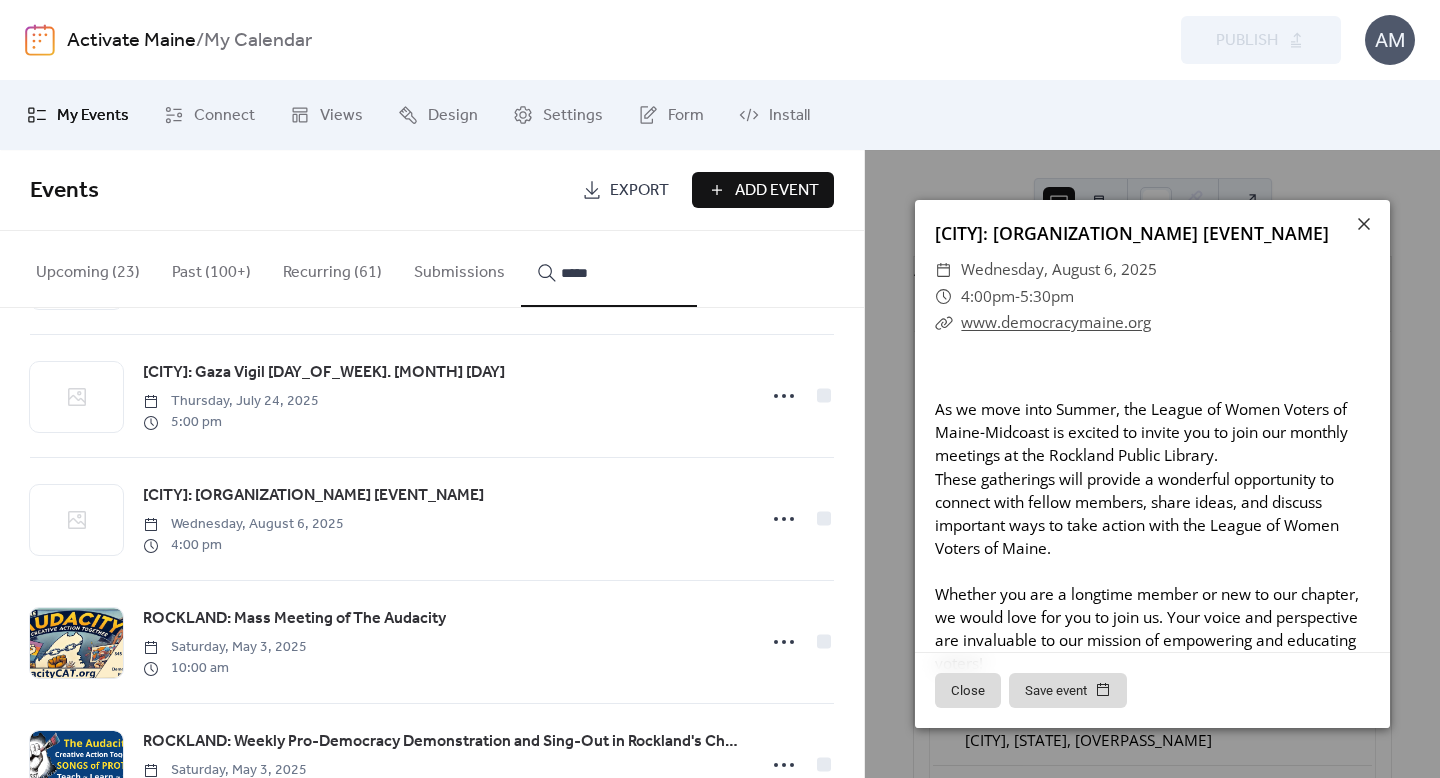 type on "*****" 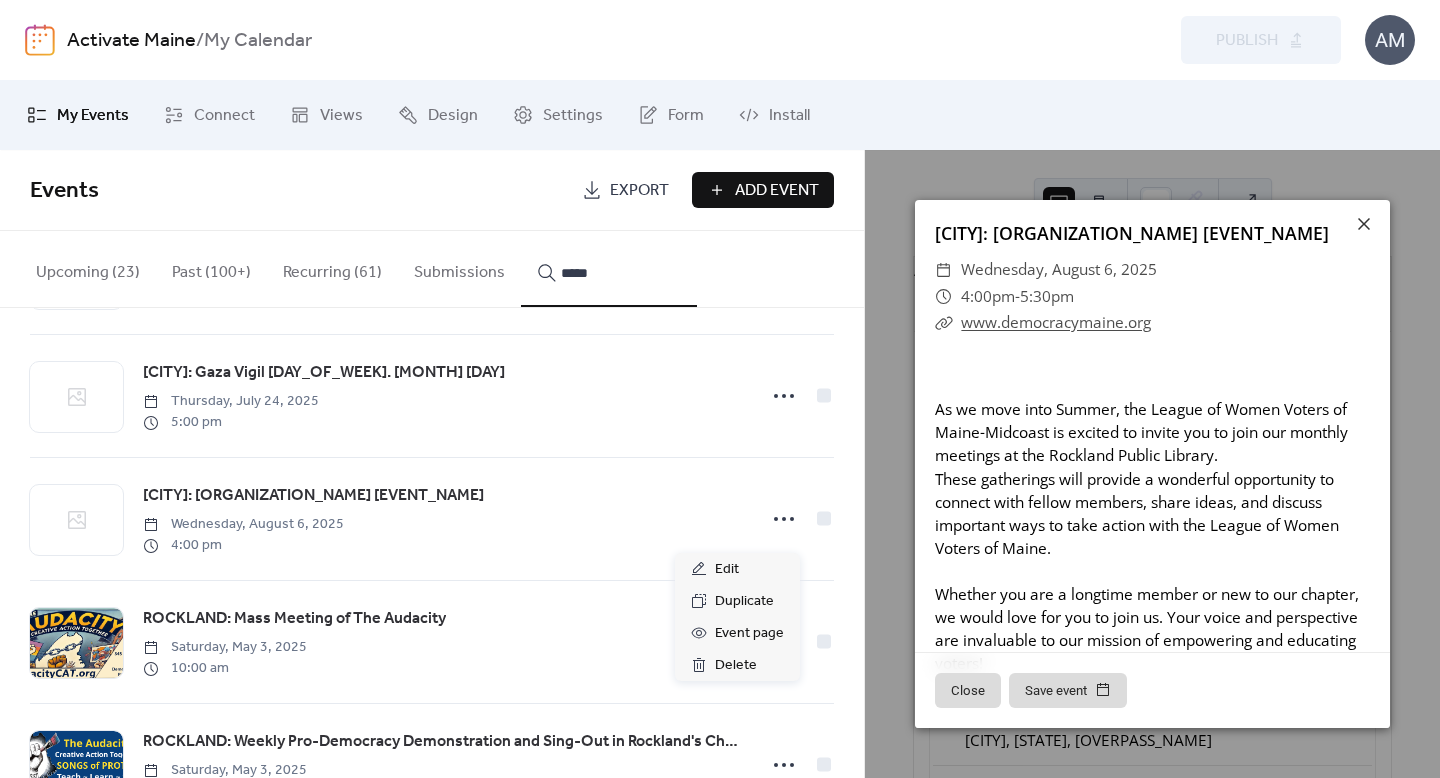 click 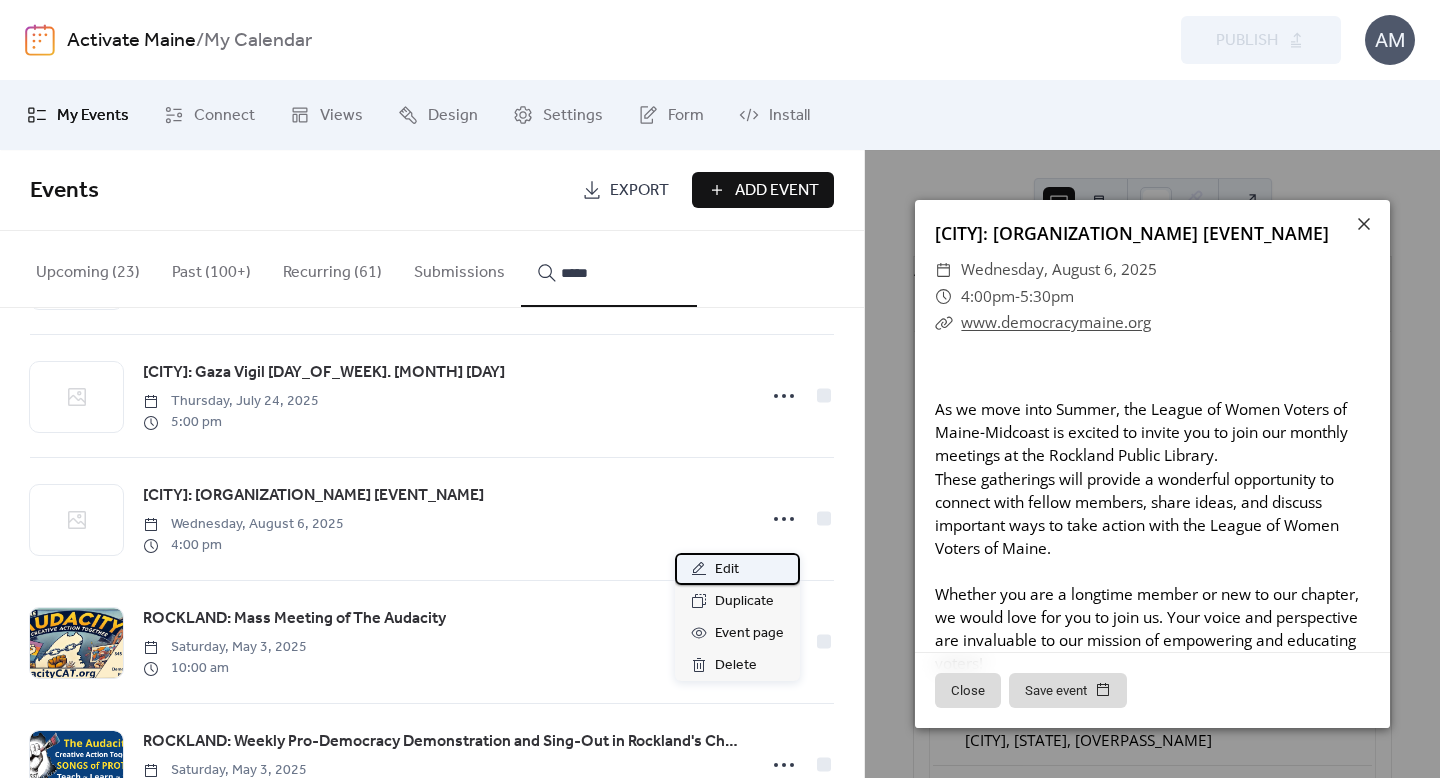 click on "Edit" at bounding box center [727, 570] 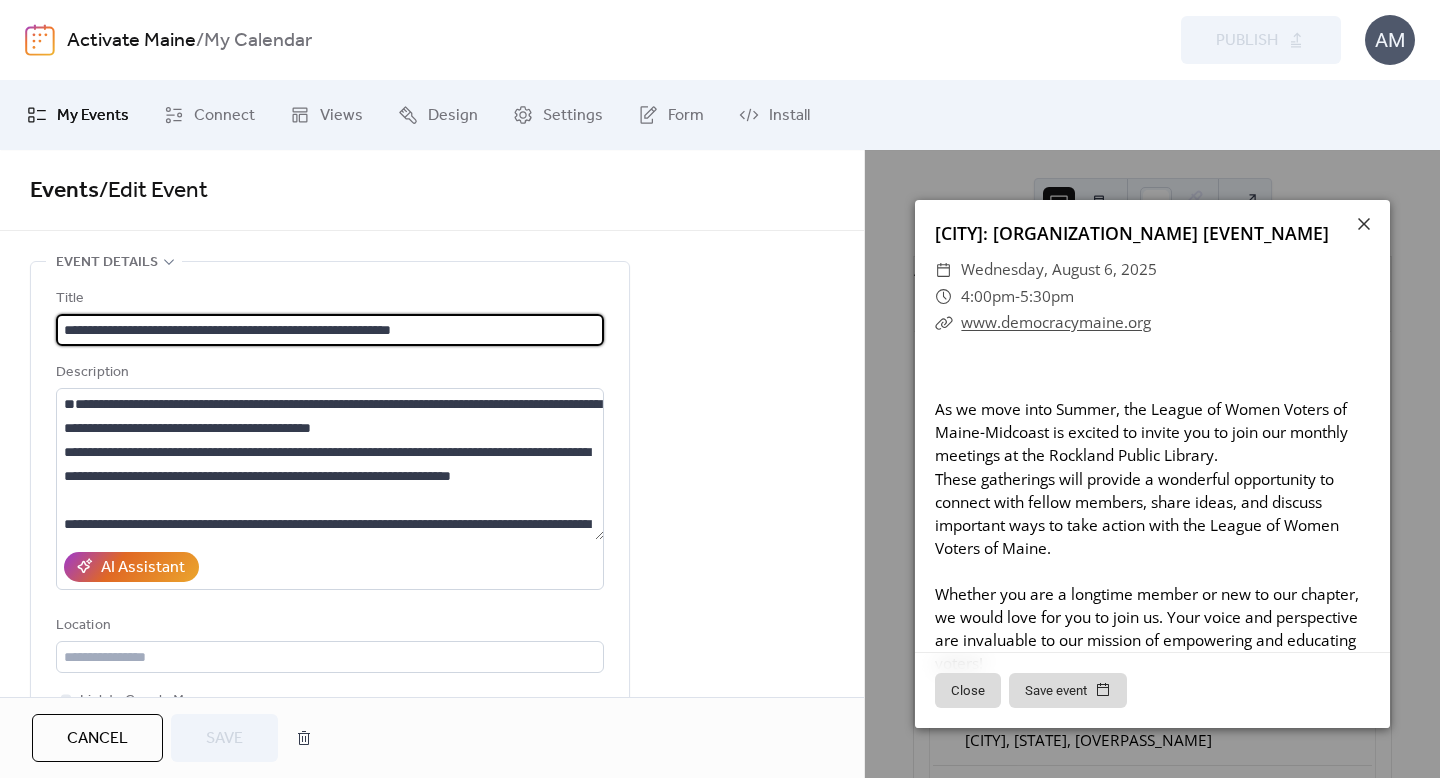click on "**********" at bounding box center (330, 330) 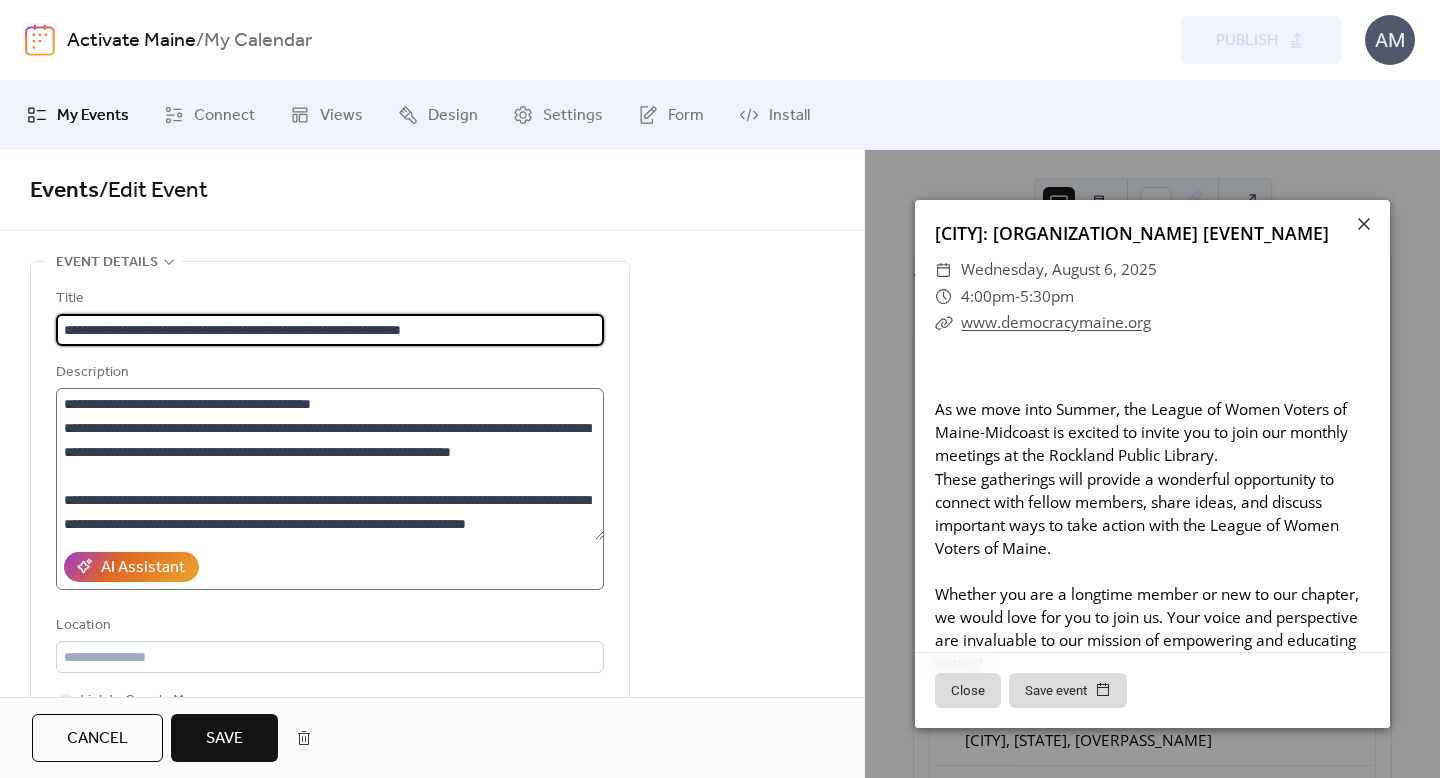 scroll, scrollTop: 168, scrollLeft: 0, axis: vertical 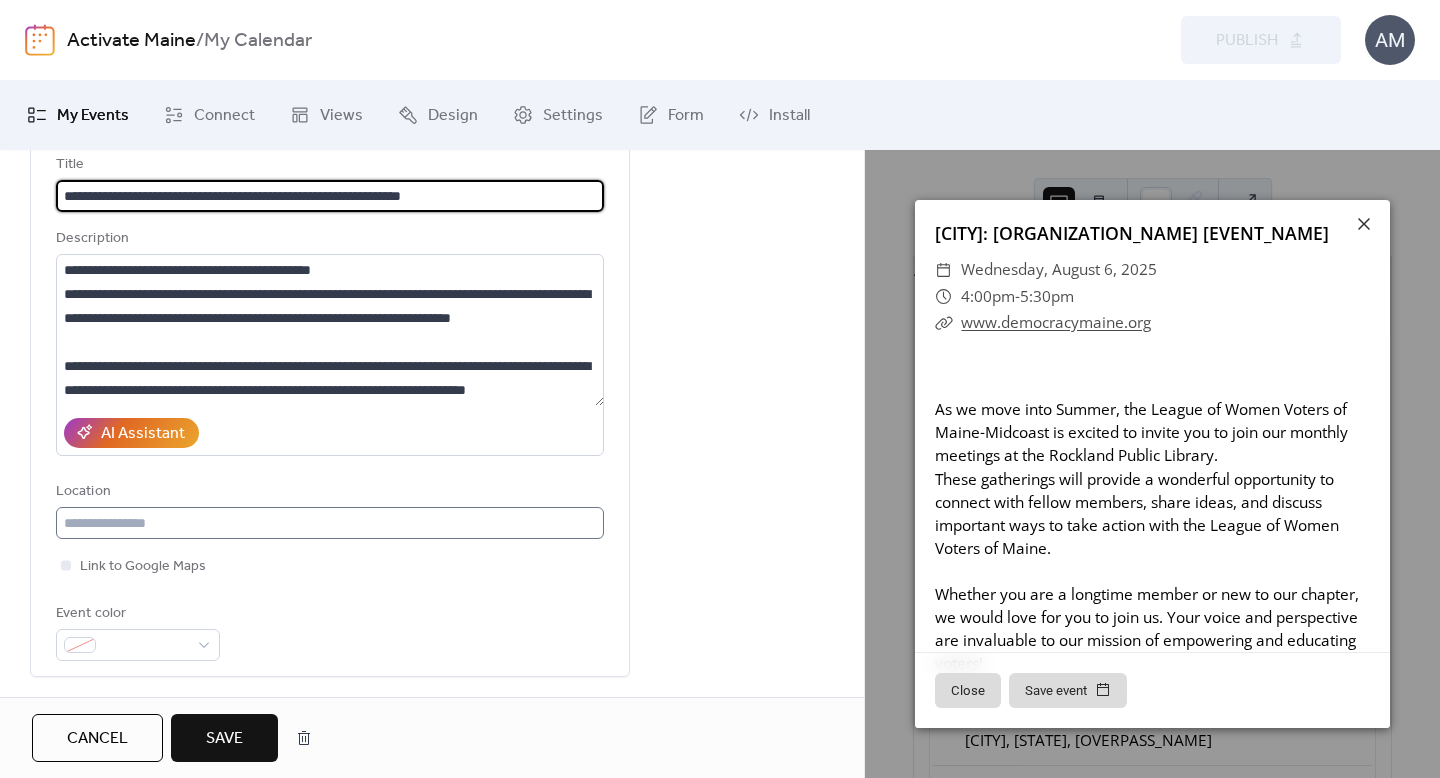 type on "**********" 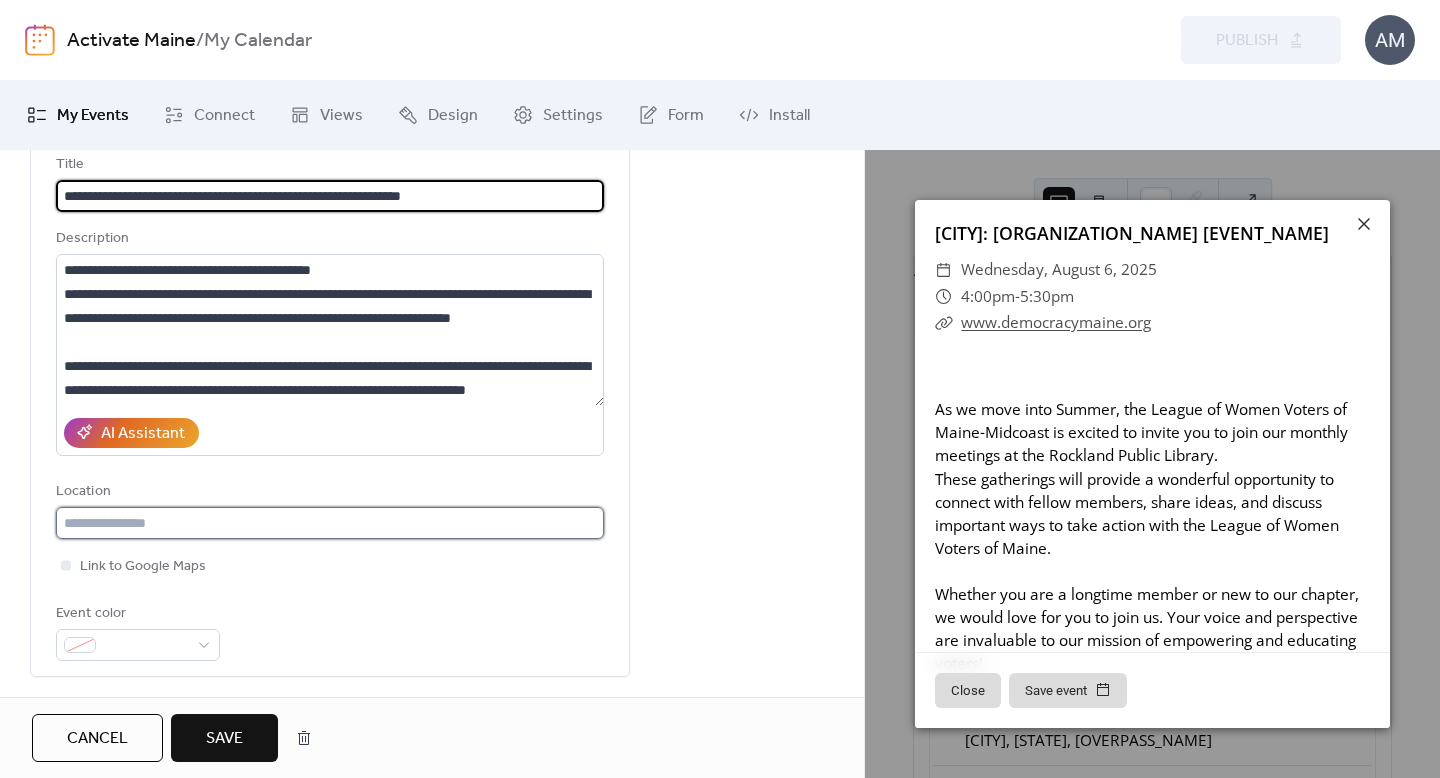 click at bounding box center [330, 523] 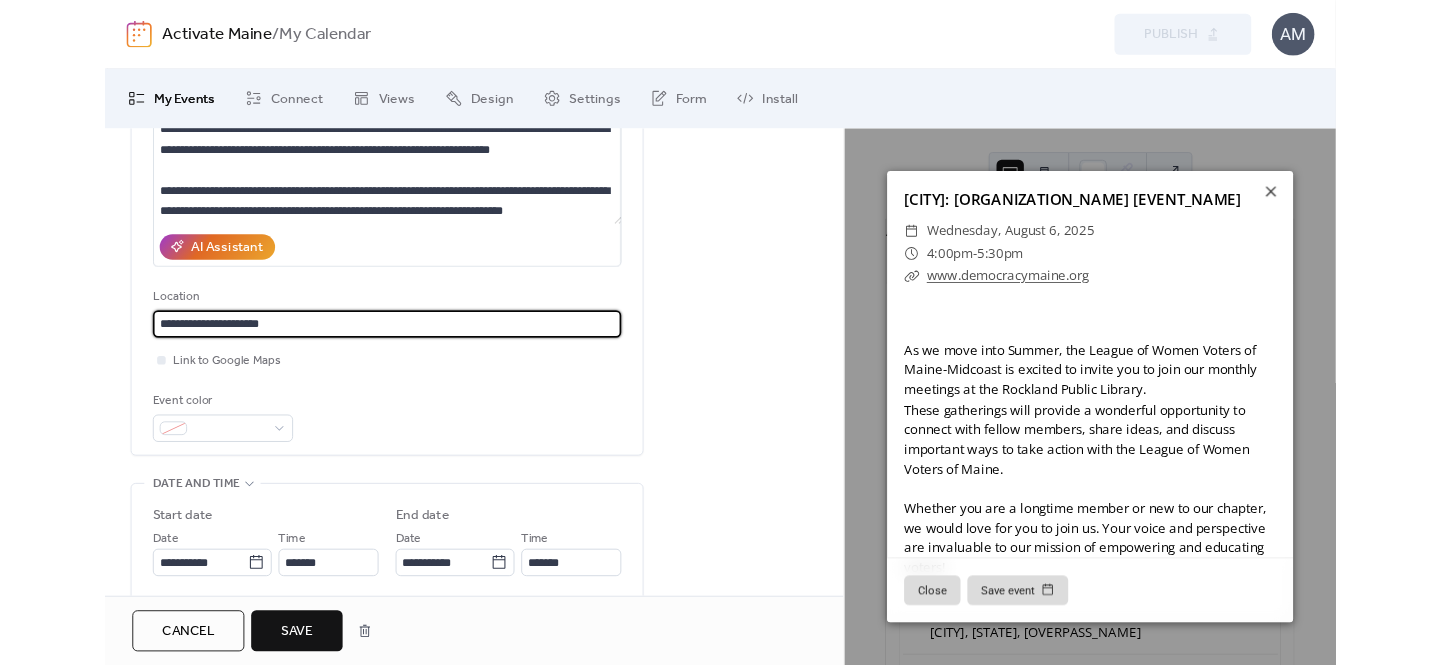 scroll, scrollTop: 0, scrollLeft: 0, axis: both 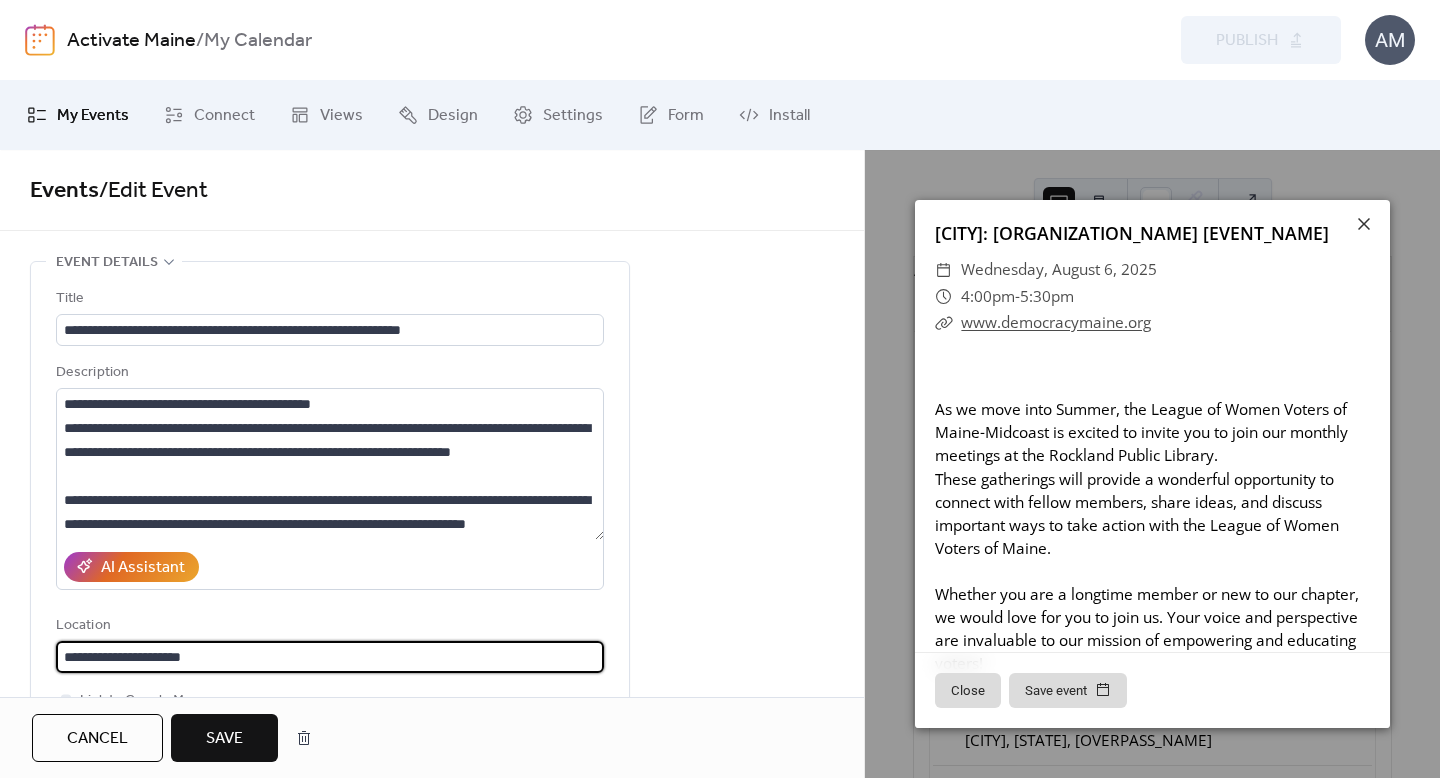 type on "**********" 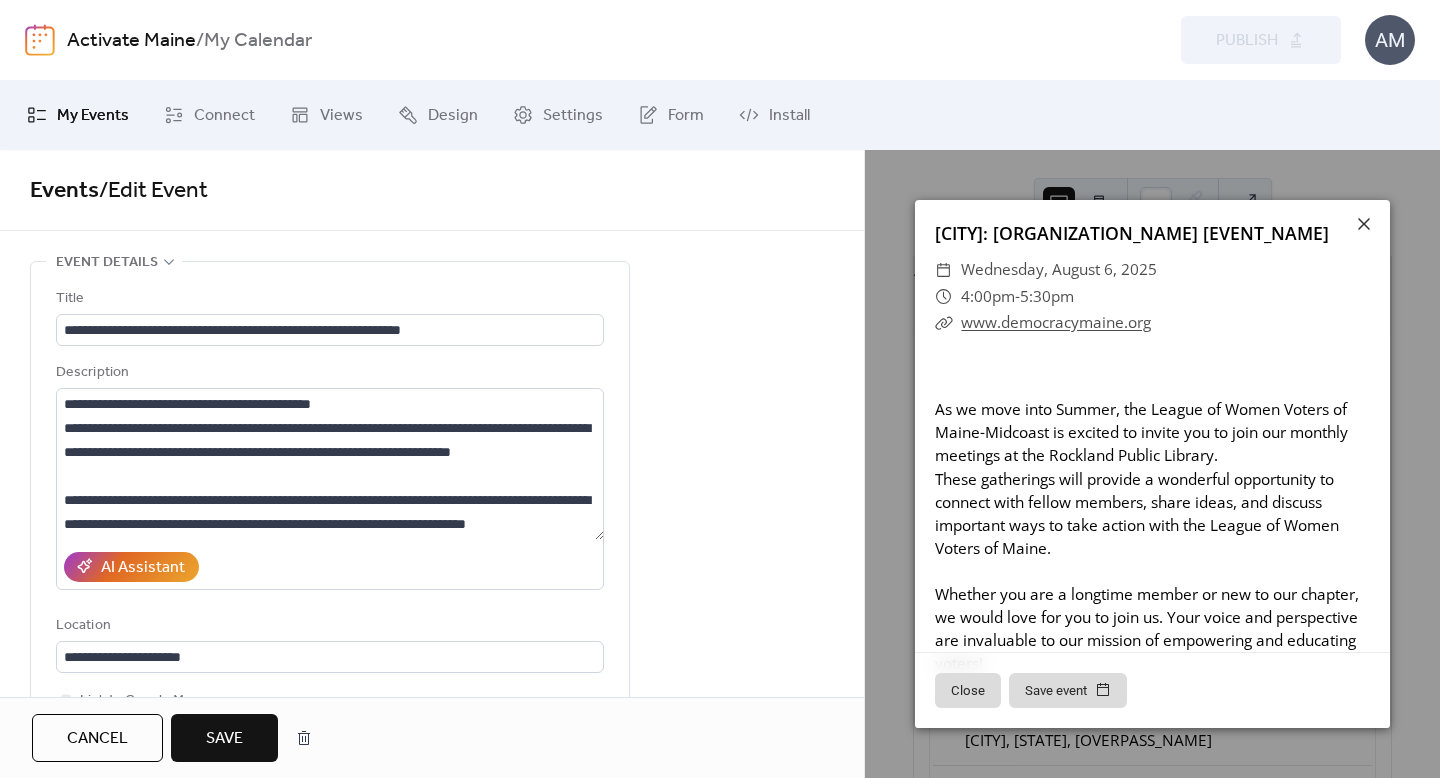type 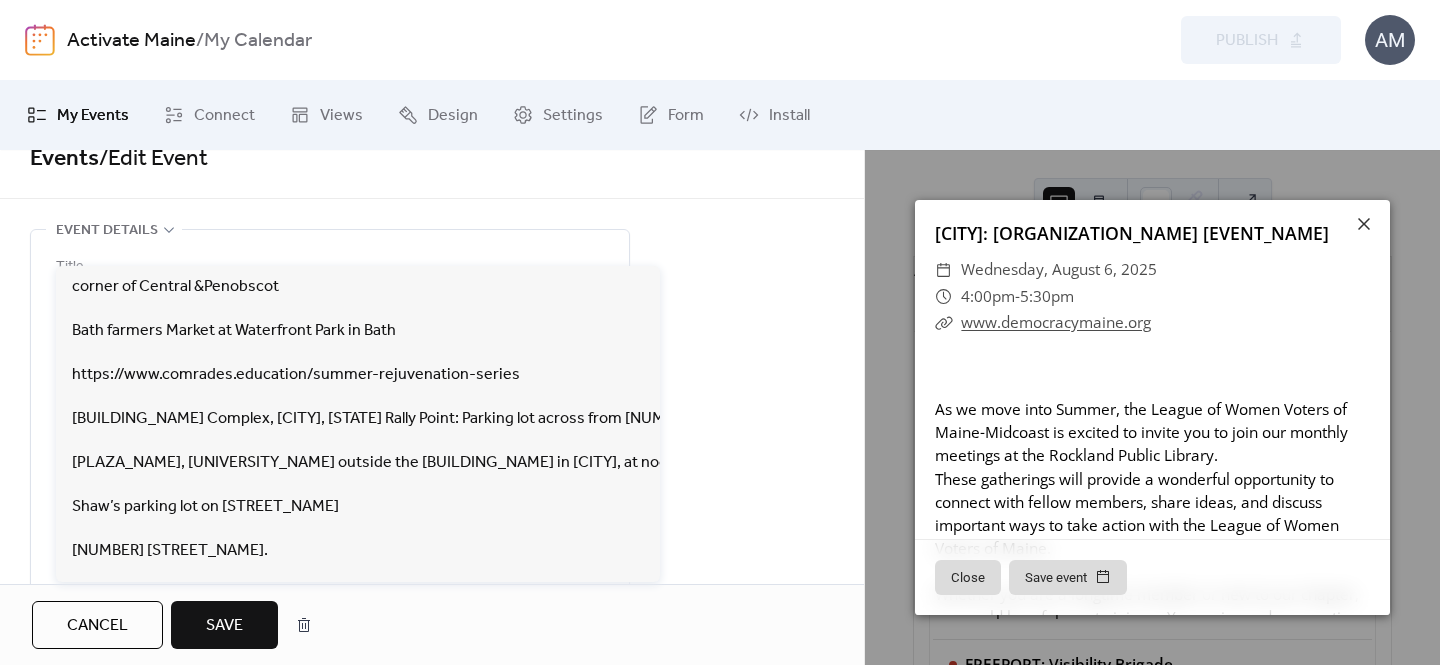 scroll, scrollTop: 0, scrollLeft: 0, axis: both 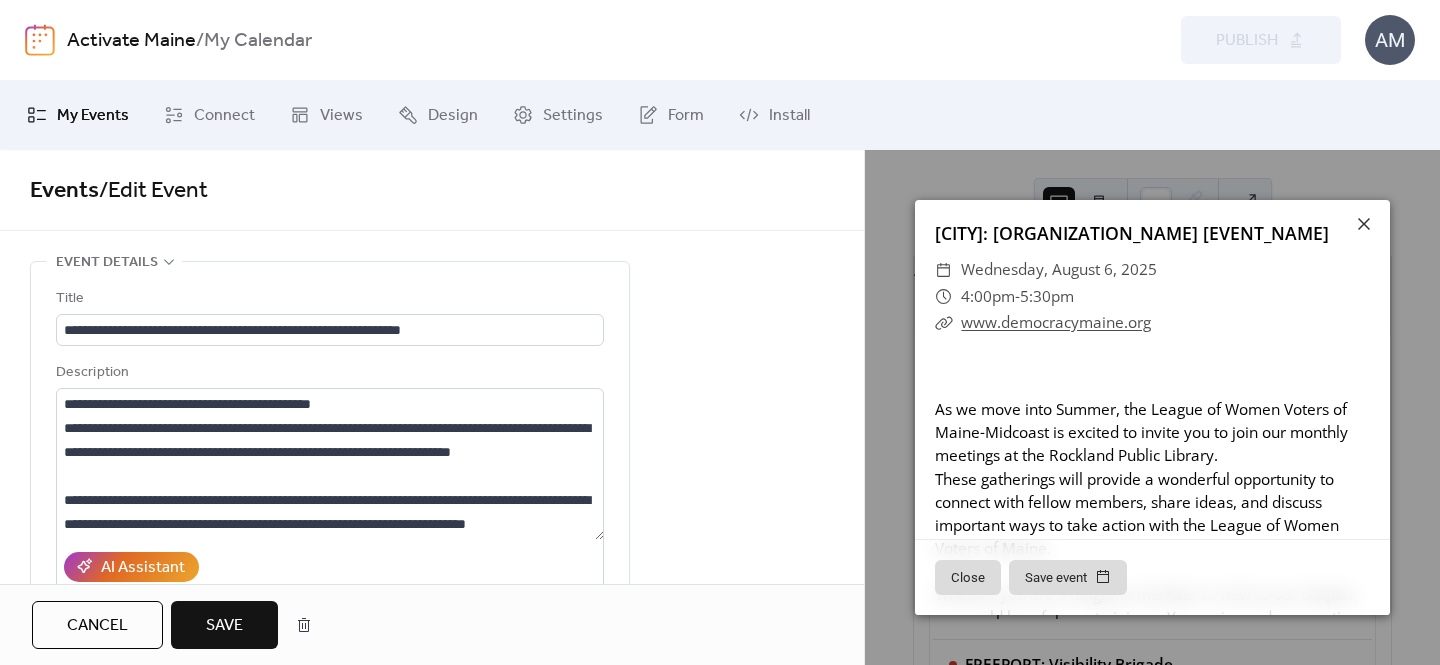 click on "[CITY]: [ORGANIZATION_NAME] [EVENT_NAME]" at bounding box center [1132, 233] 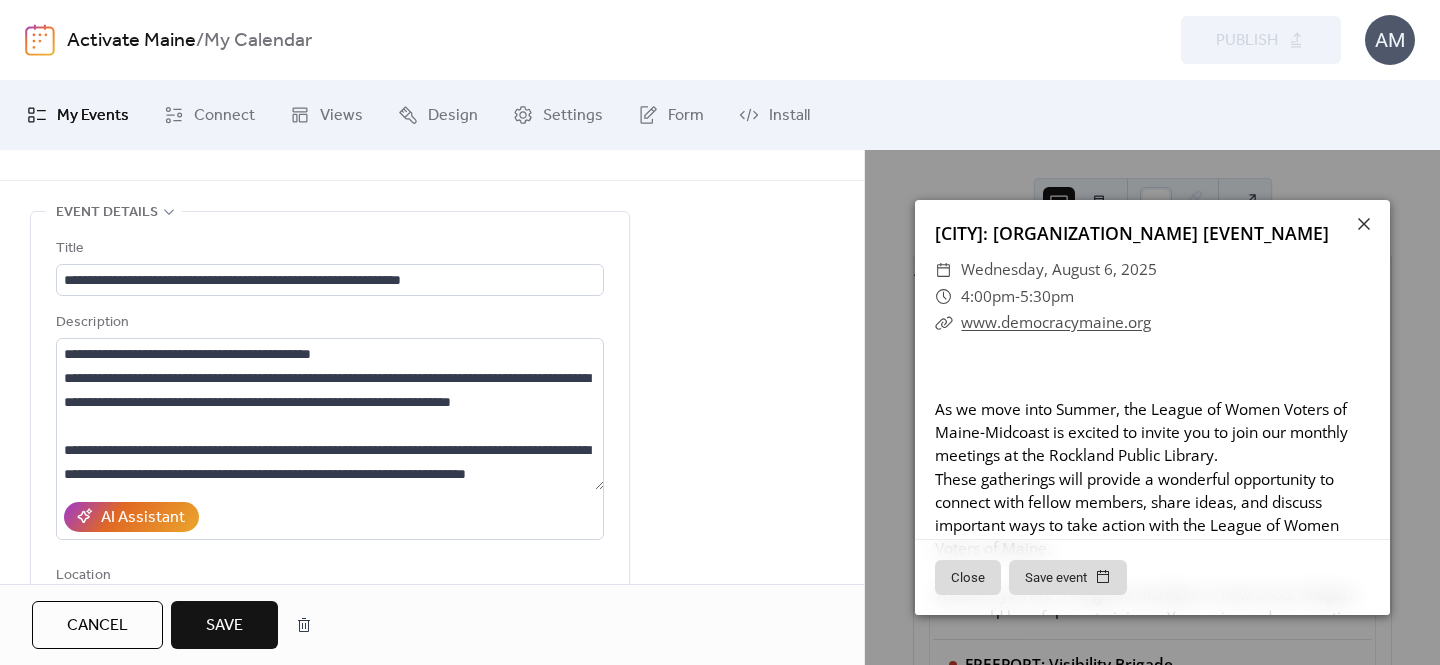 scroll, scrollTop: 52, scrollLeft: 0, axis: vertical 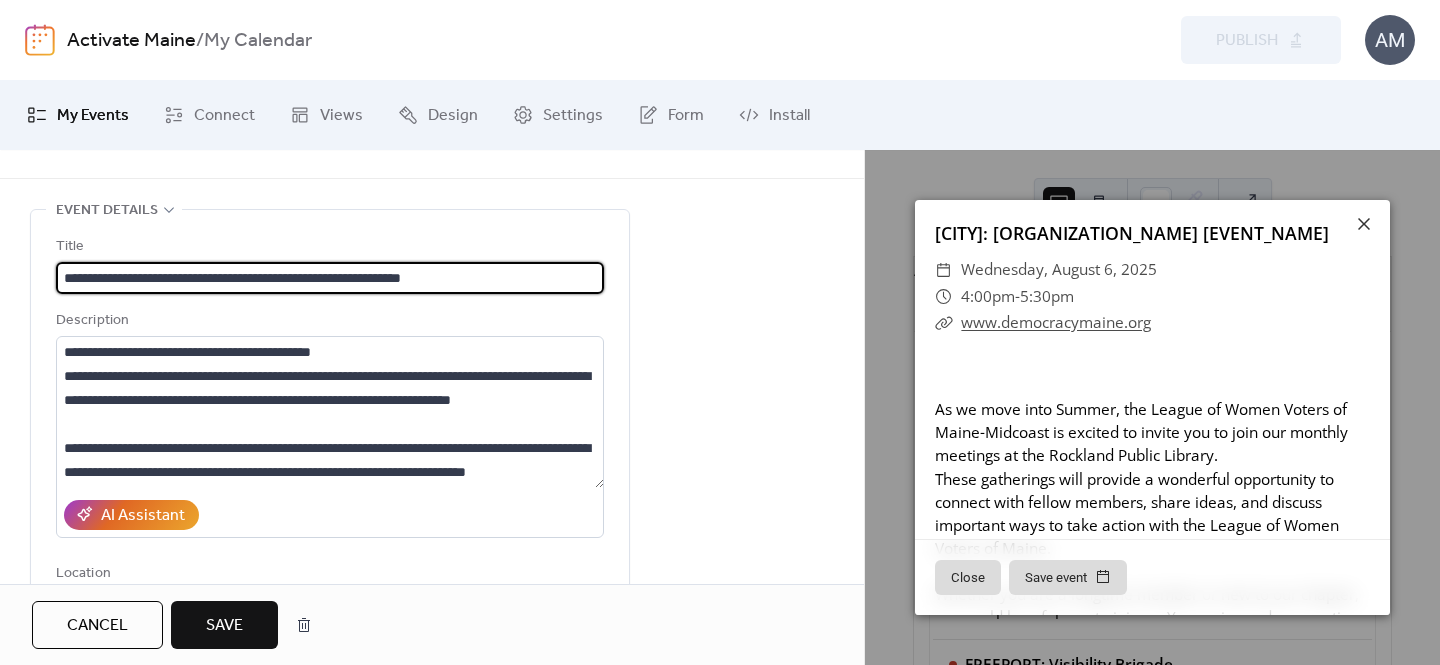 click on "**********" at bounding box center [330, 278] 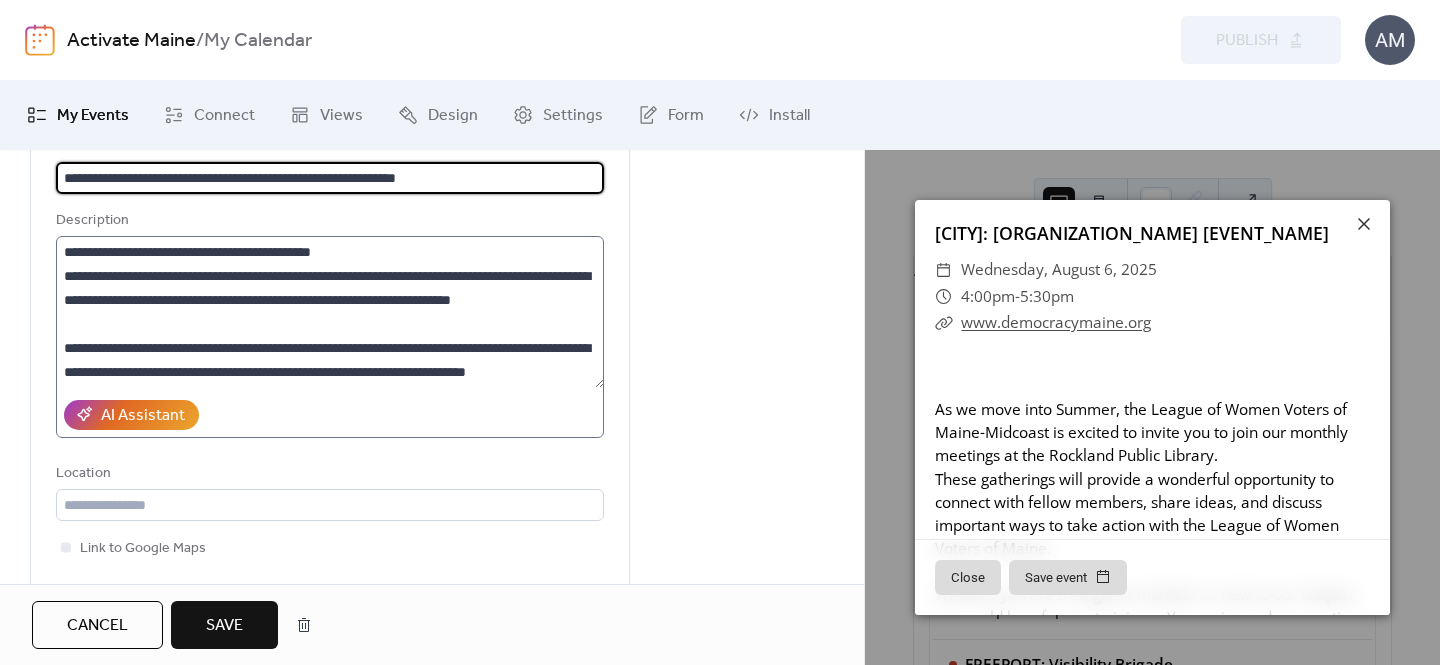 scroll, scrollTop: 154, scrollLeft: 0, axis: vertical 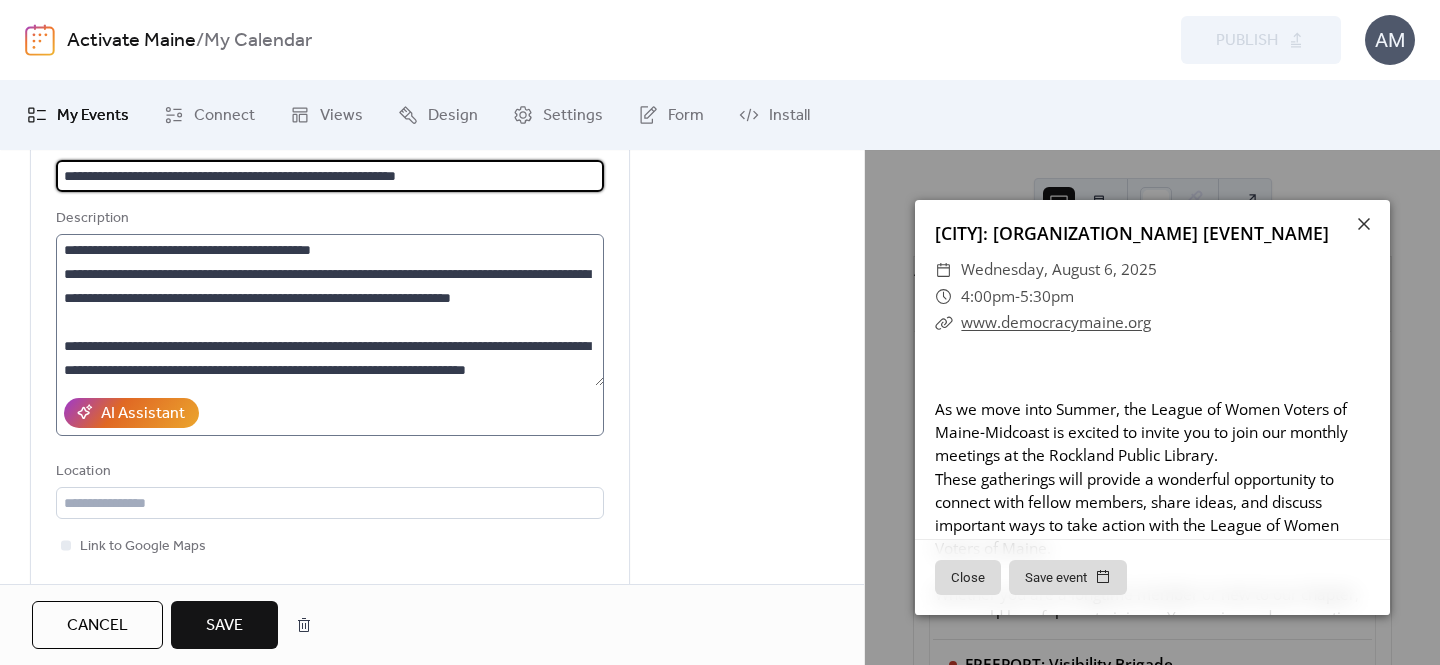 type on "**********" 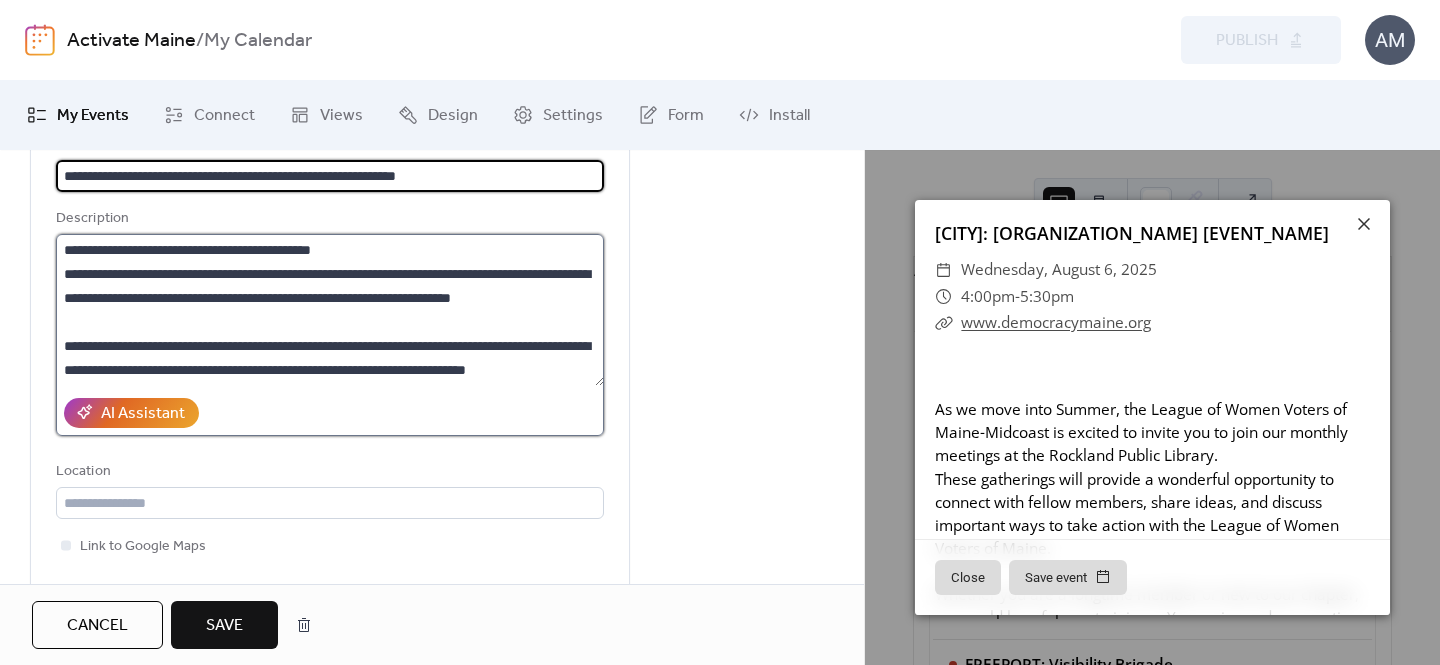 click on "**********" at bounding box center [330, 310] 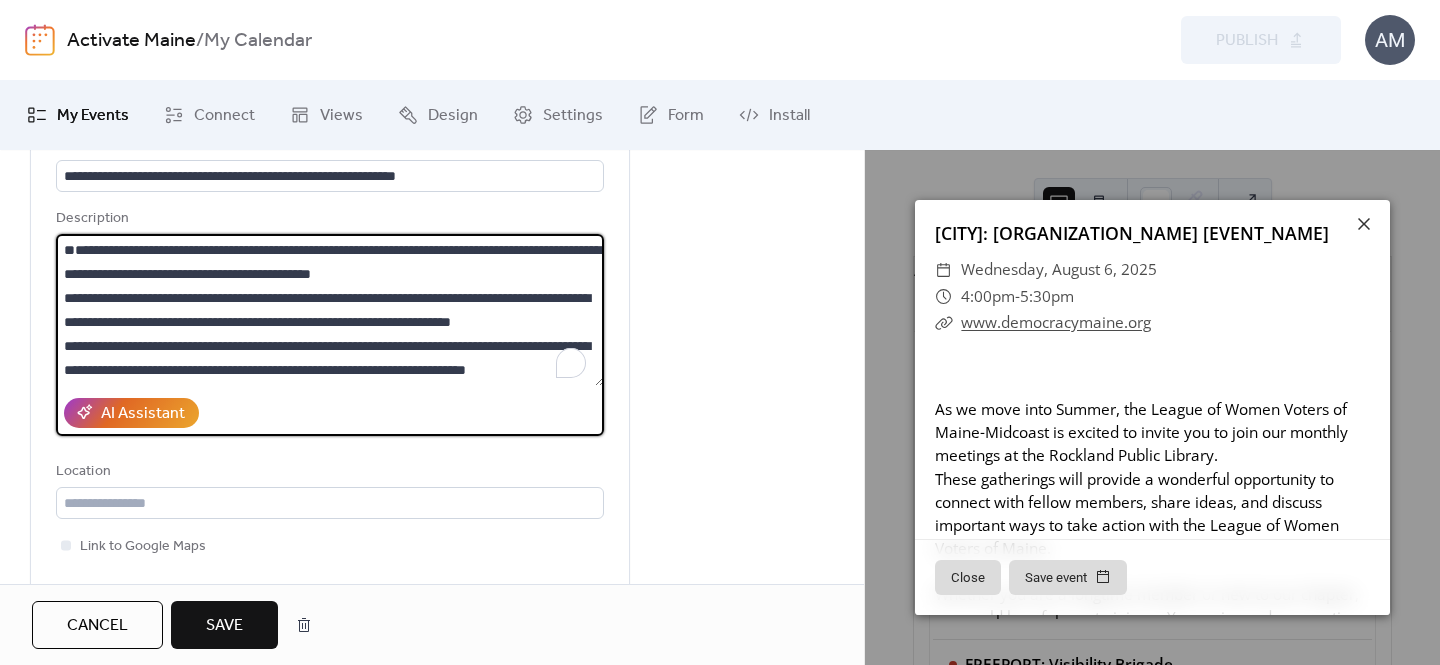 scroll, scrollTop: 144, scrollLeft: 0, axis: vertical 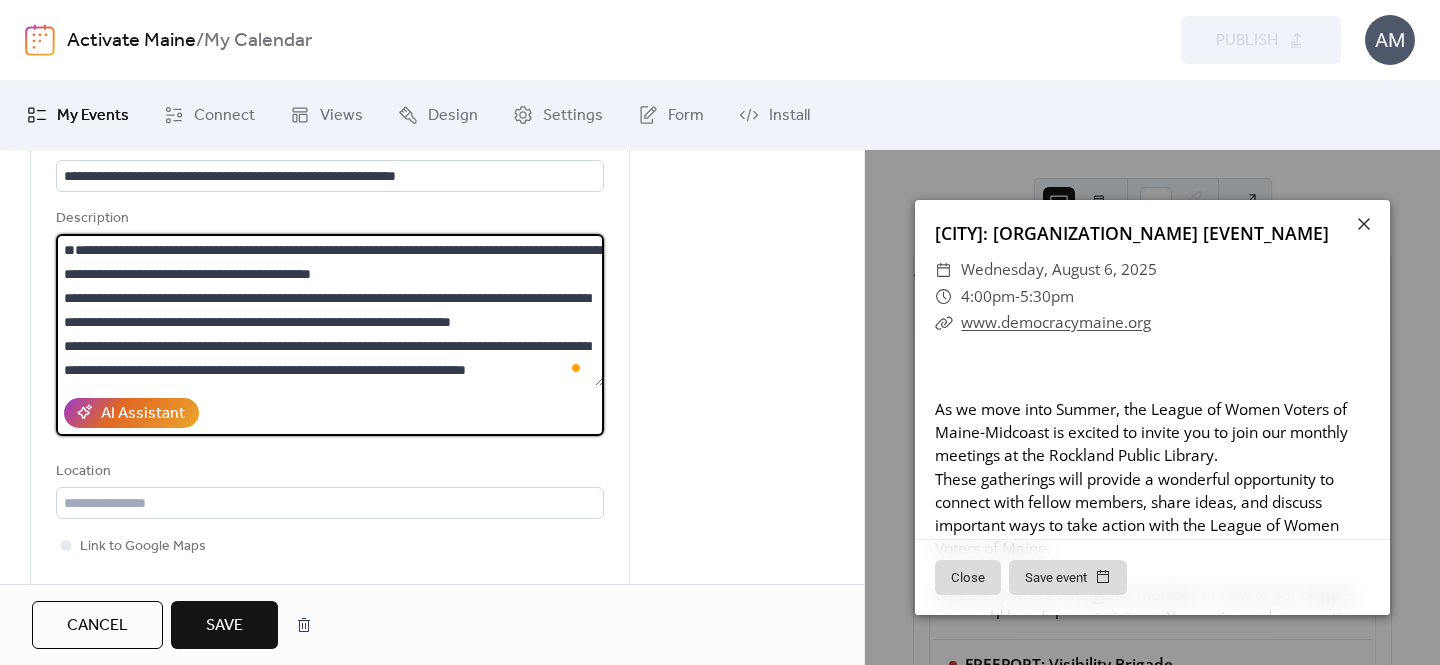 click on "**********" at bounding box center (330, 310) 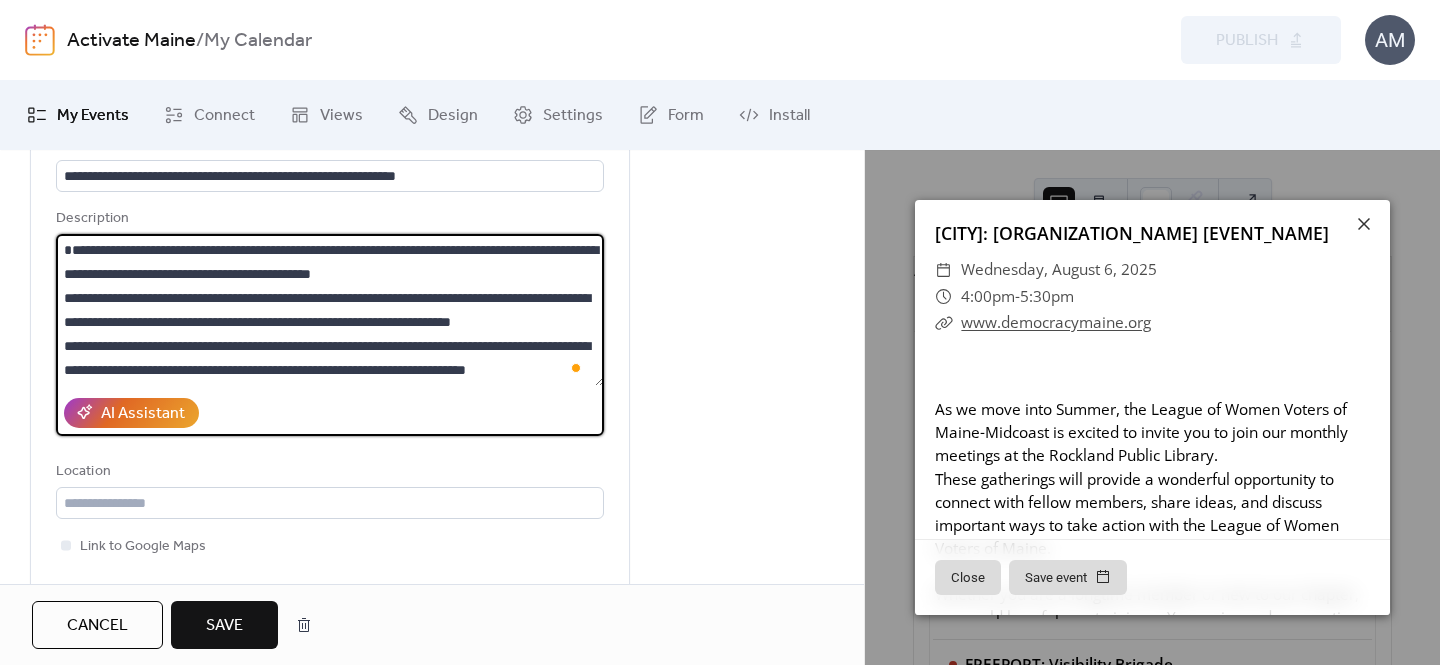 scroll, scrollTop: 25, scrollLeft: 0, axis: vertical 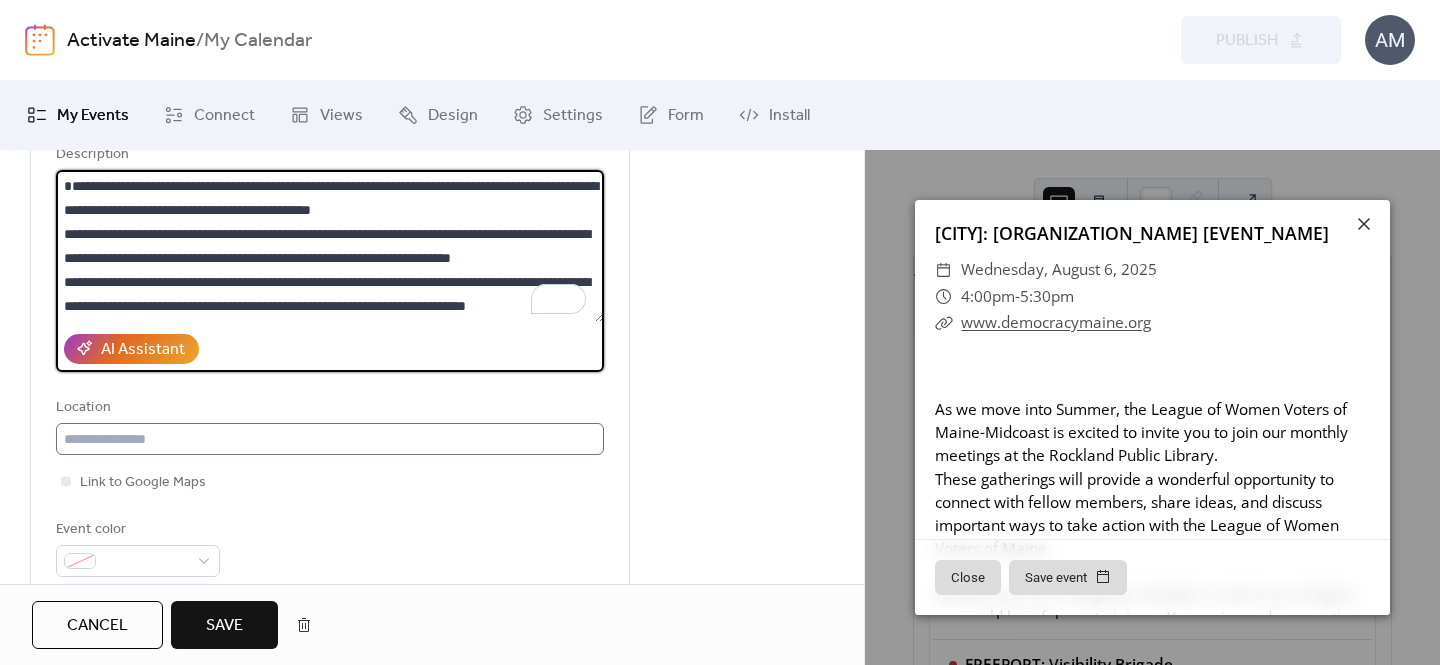 type on "**********" 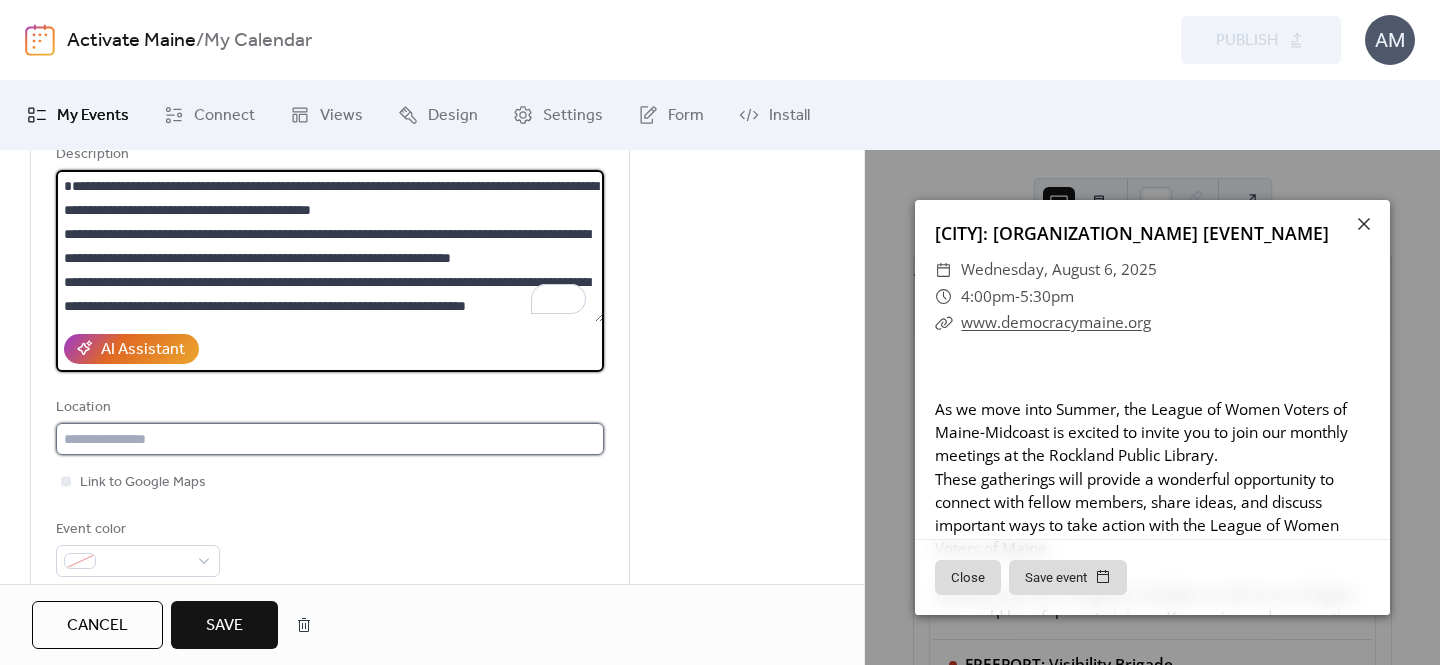 click at bounding box center (330, 439) 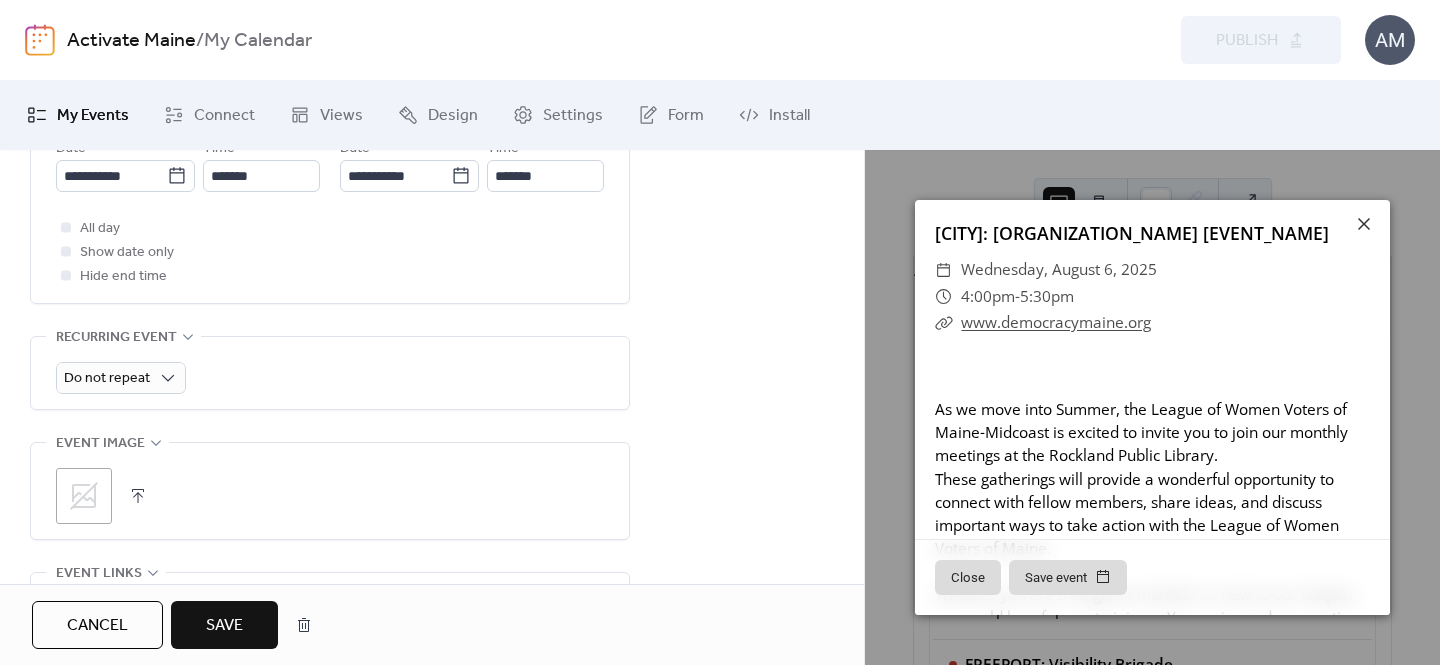 type on "**********" 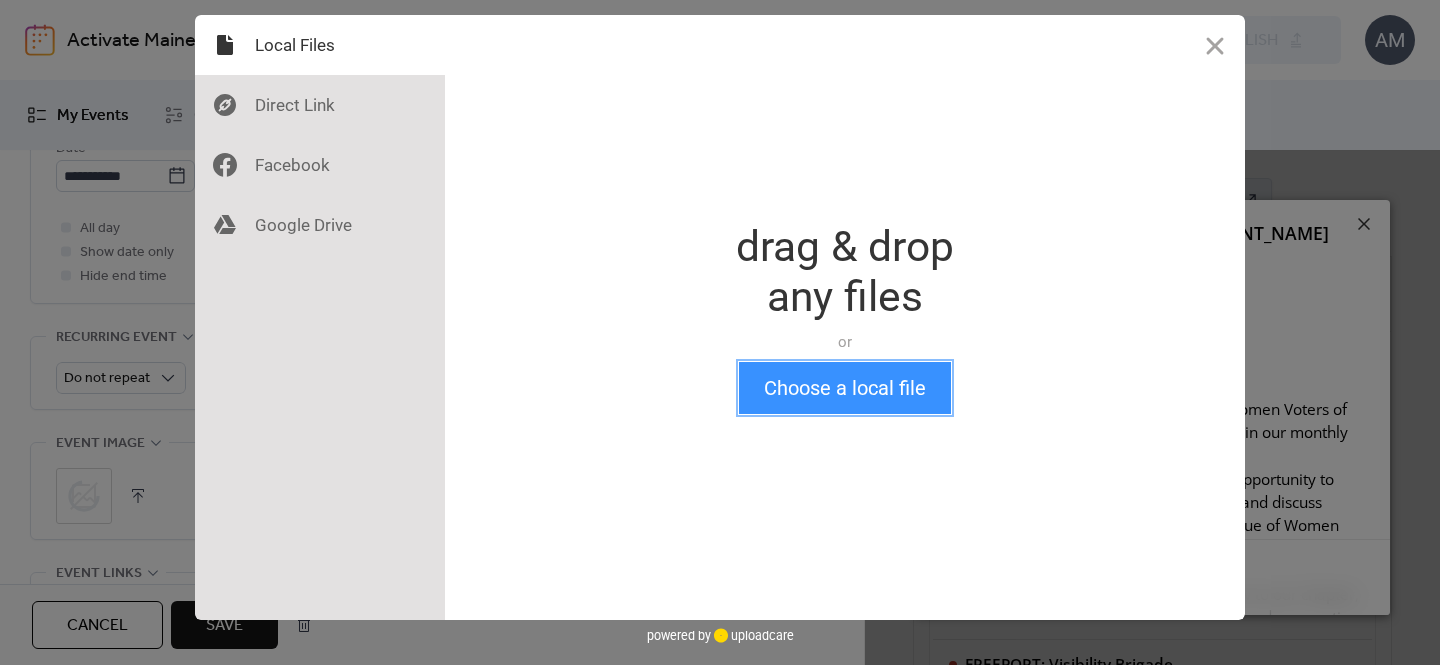 click on "Choose a local file" at bounding box center [845, 388] 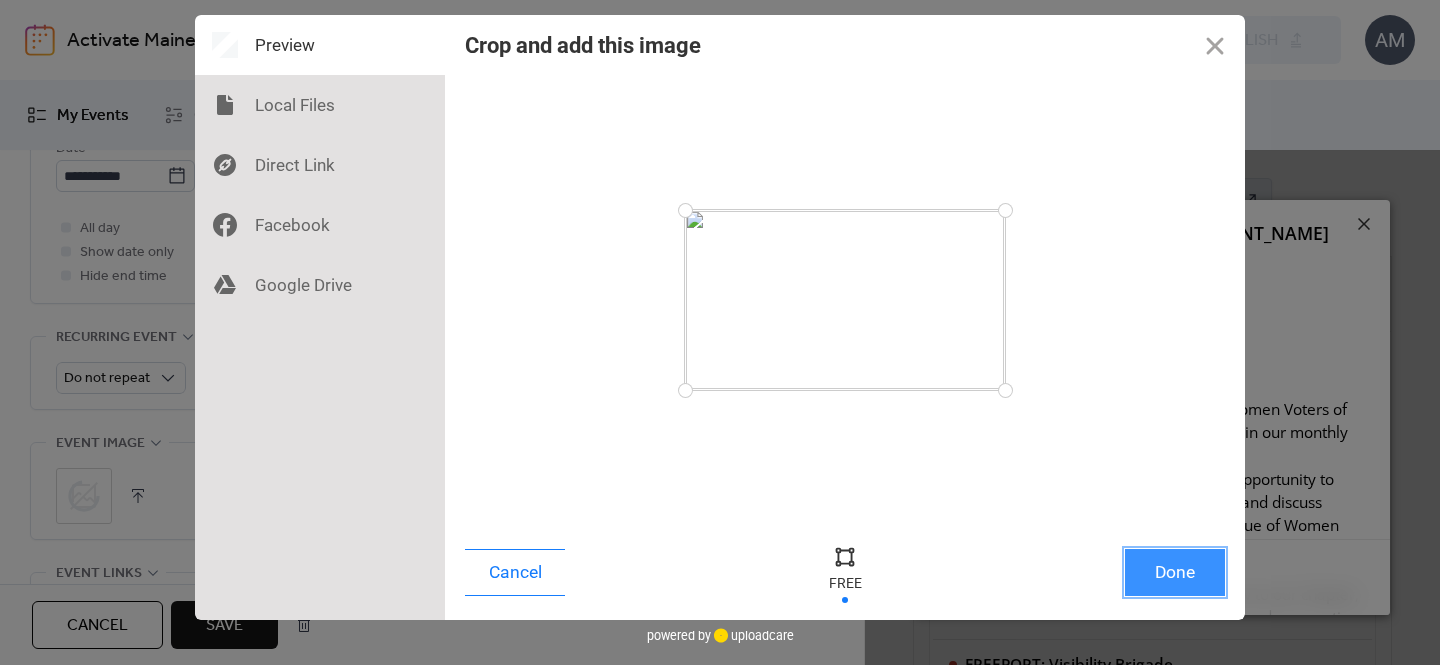 click on "Done" at bounding box center [1175, 572] 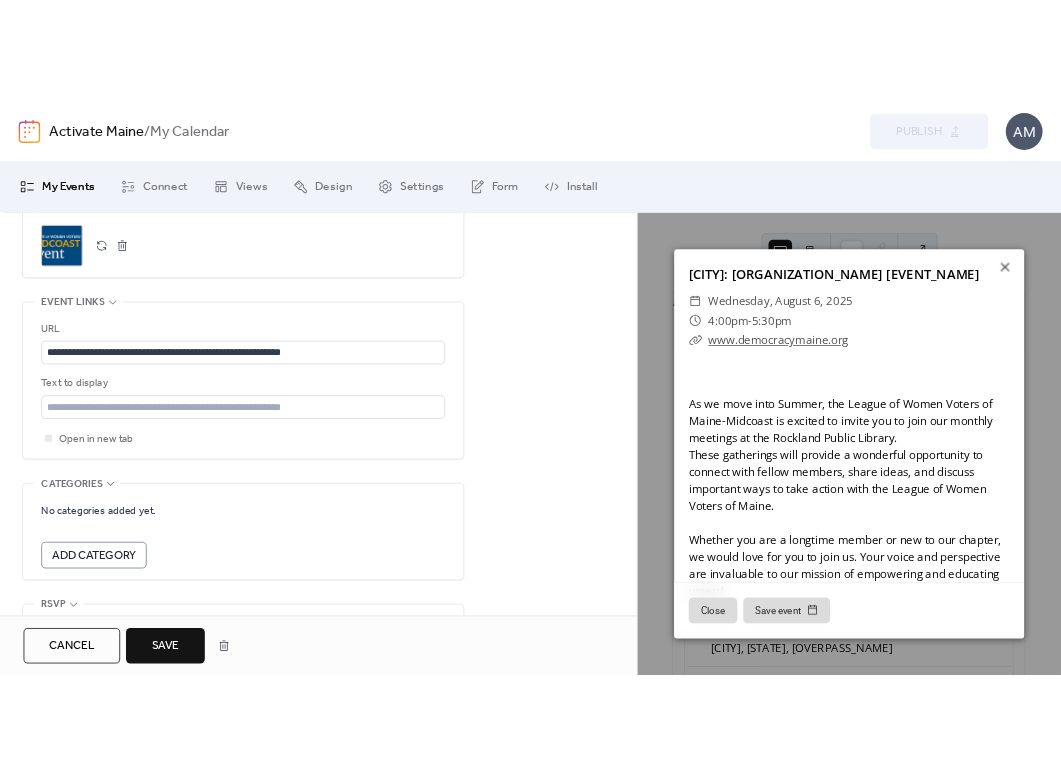 scroll, scrollTop: 1183, scrollLeft: 0, axis: vertical 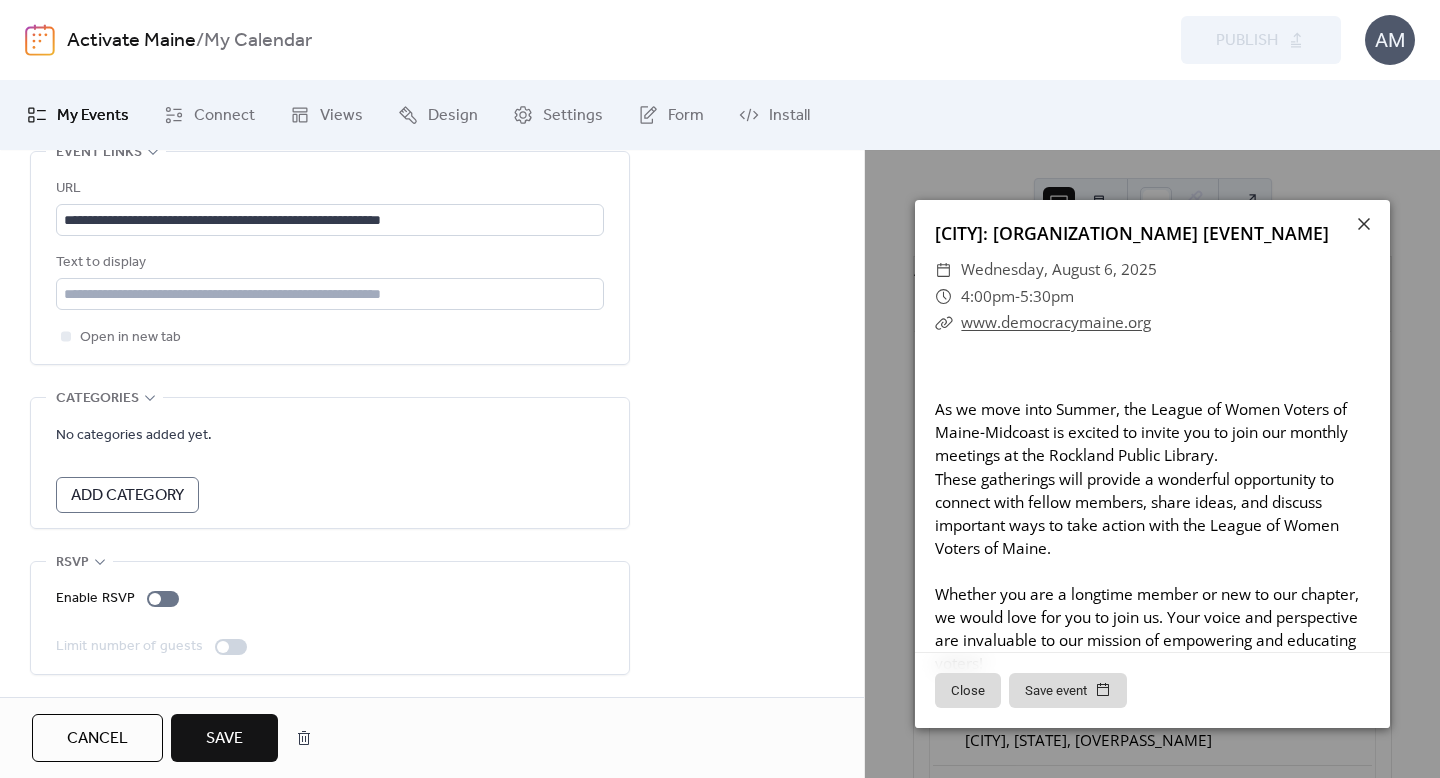 click on "Save" at bounding box center (224, 739) 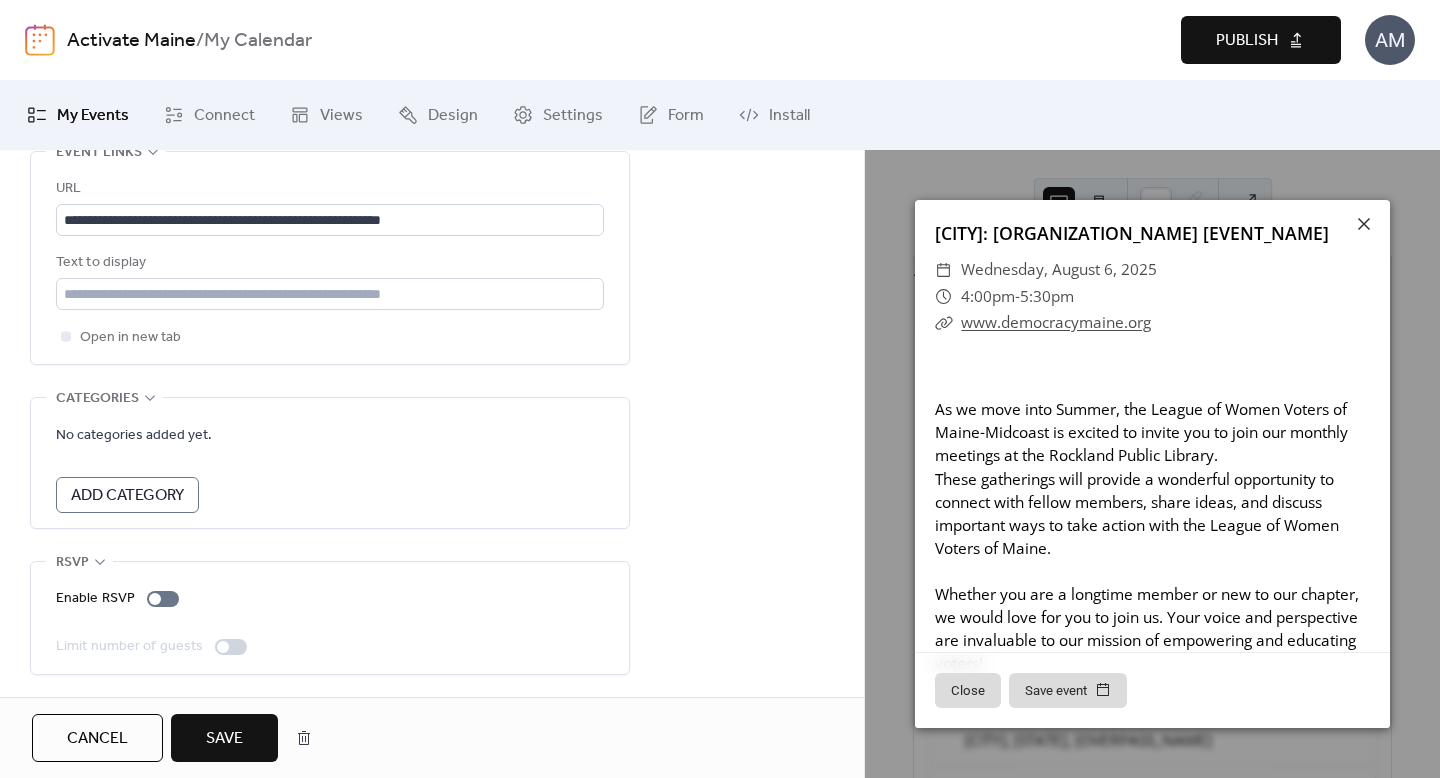 click on "Publish" at bounding box center (1247, 41) 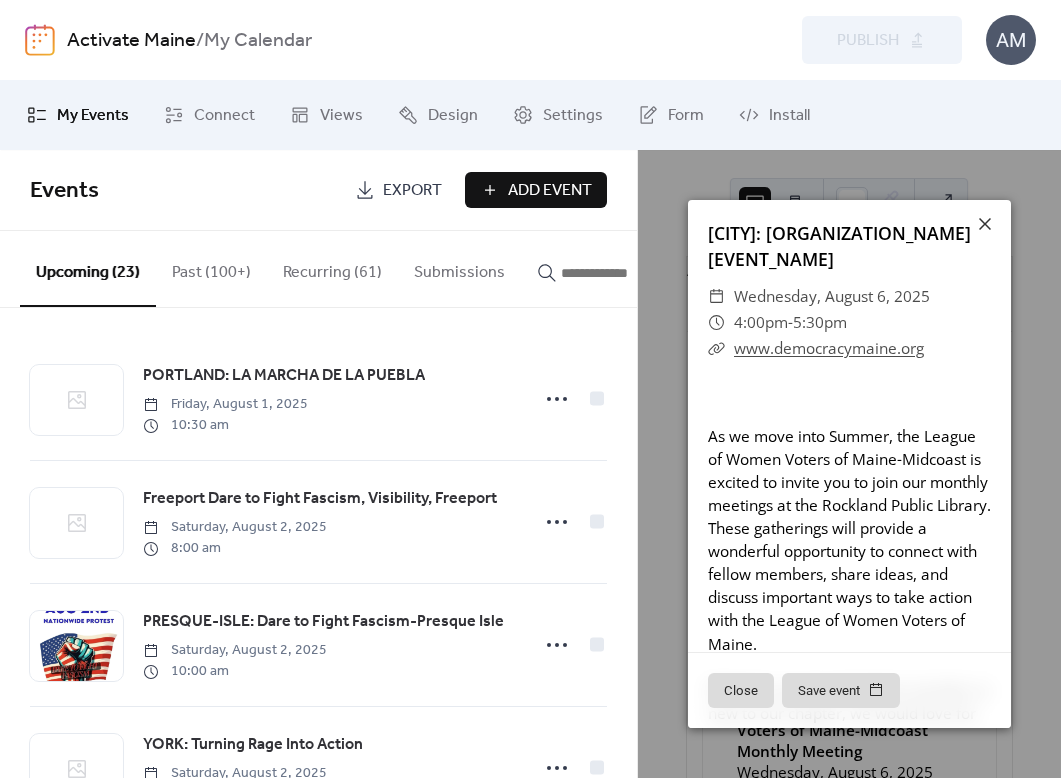 scroll, scrollTop: 1489, scrollLeft: 0, axis: vertical 